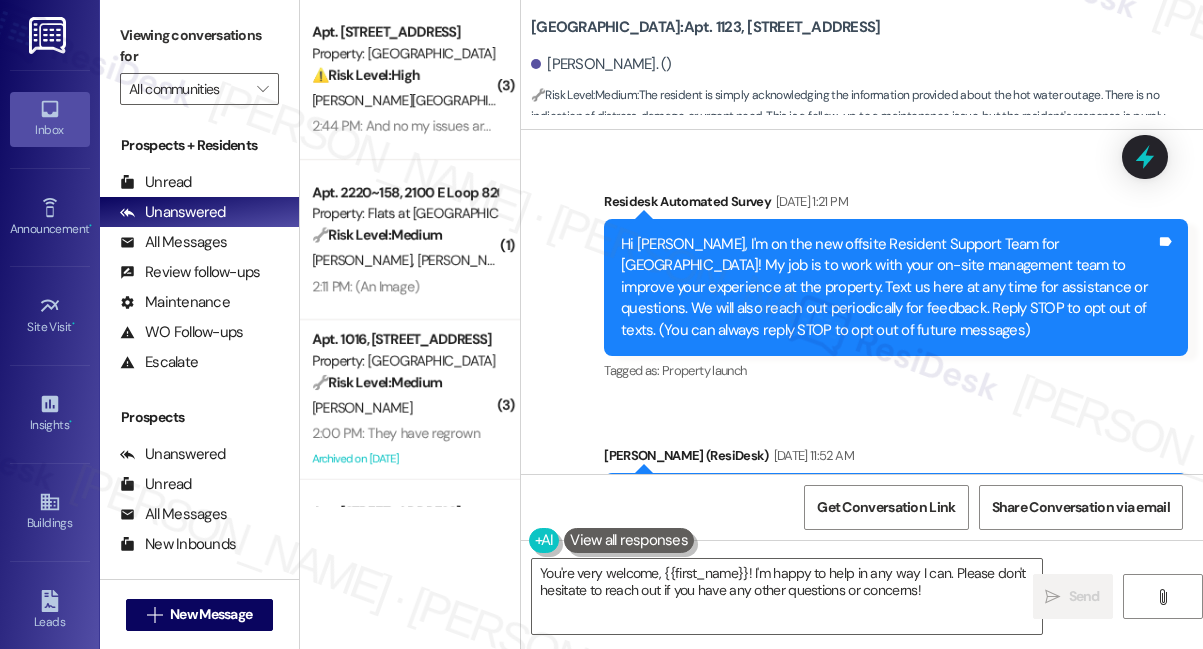 scroll, scrollTop: 0, scrollLeft: 0, axis: both 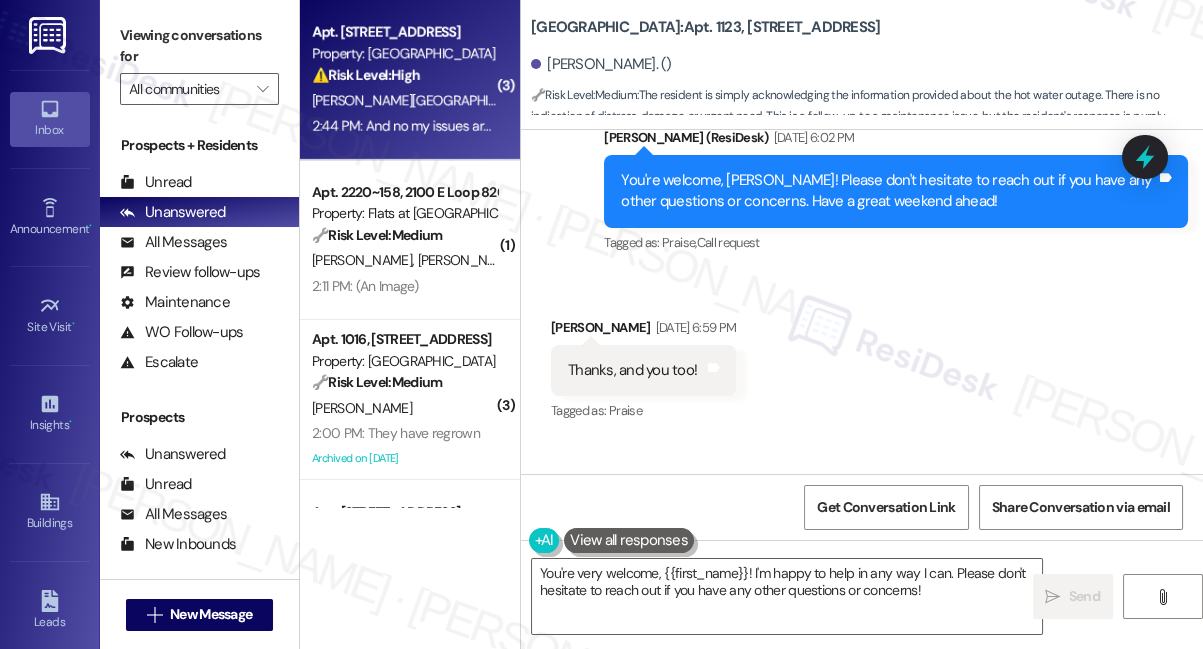 click on "2:44 PM: And no my issues are not being addressed at this this property and I'm tired of asking for tons to get done 2:44 PM: And no my issues are not being addressed at this this property and I'm tired of asking for tons to get done" at bounding box center (646, 126) 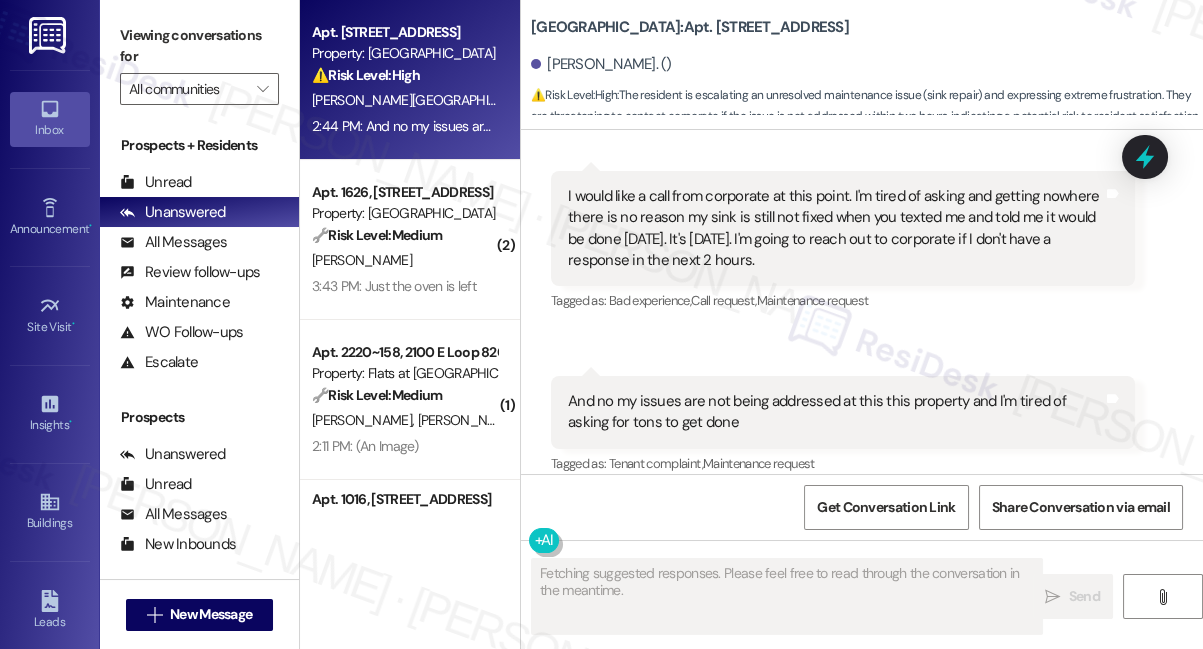 scroll, scrollTop: 18260, scrollLeft: 0, axis: vertical 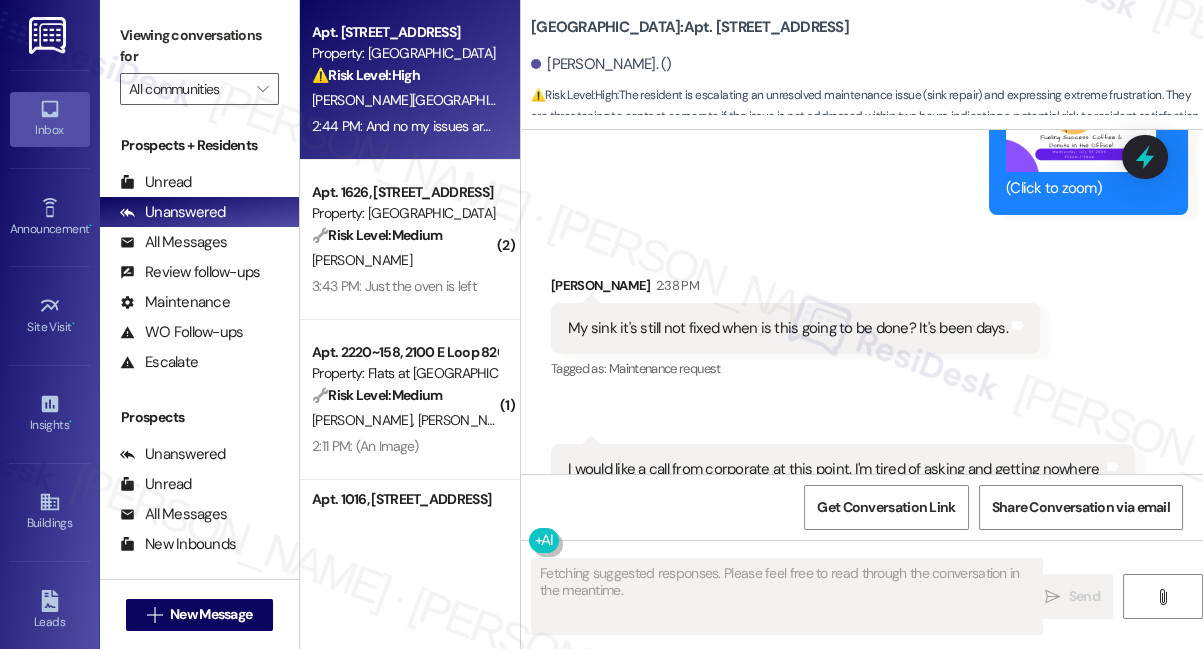click on "My sink it's still not fixed when is this going to be done? It's been days." at bounding box center [788, 328] 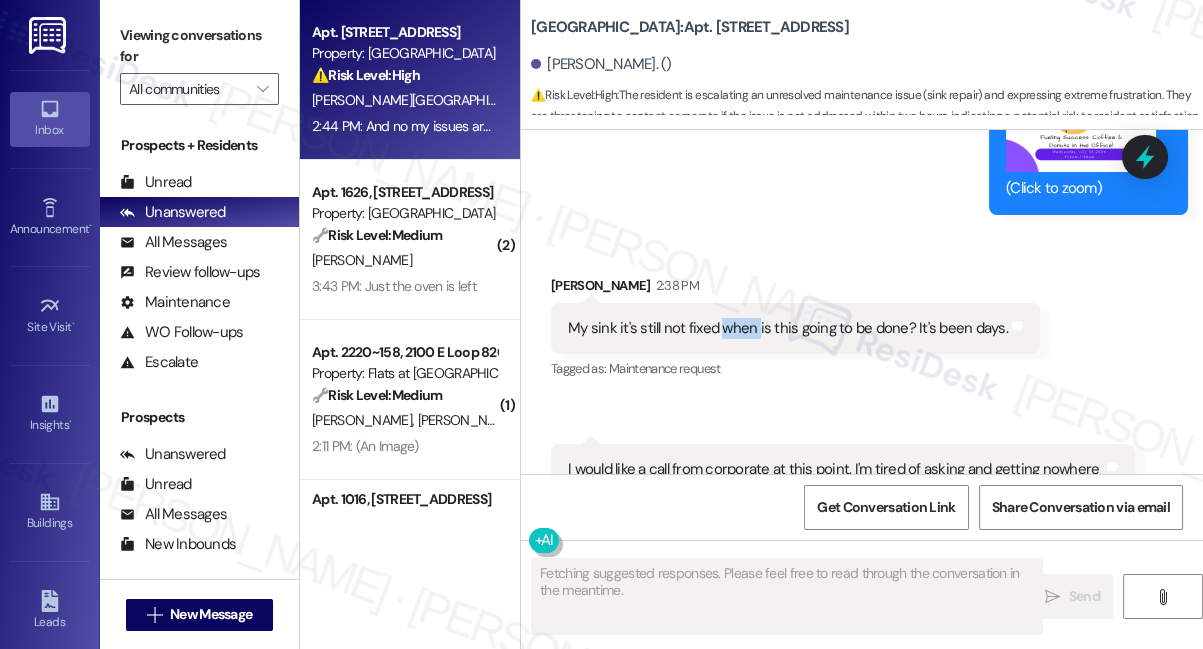 click on "My sink it's still not fixed when is this going to be done? It's been days." at bounding box center (788, 328) 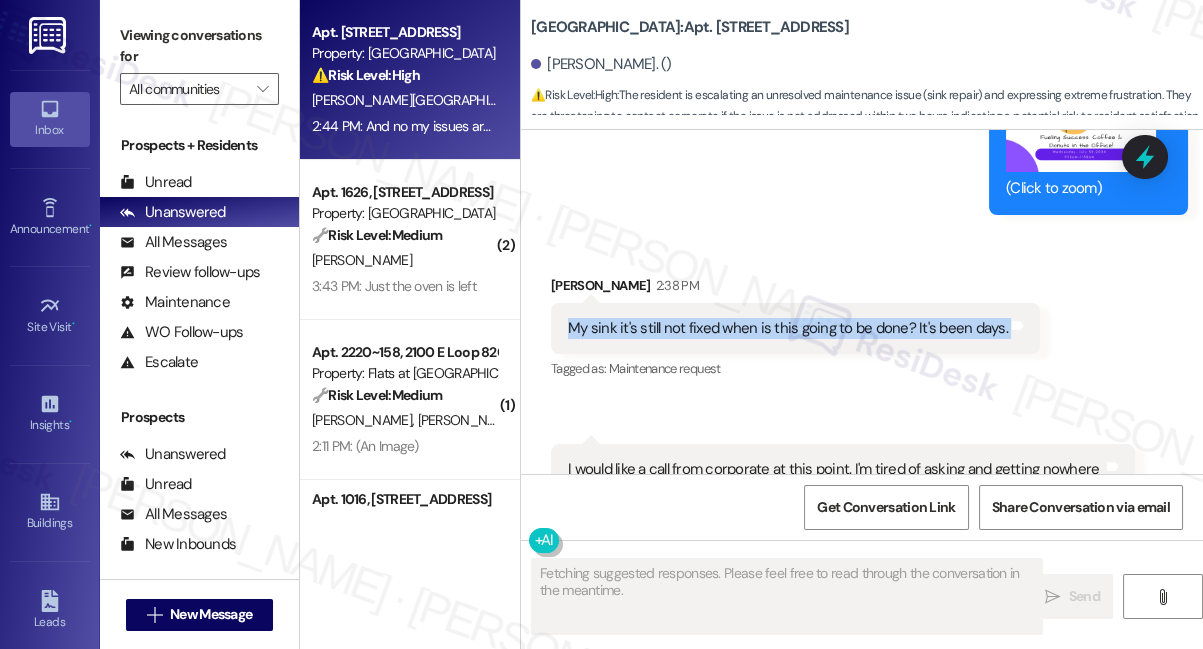 click on "My sink it's still not fixed when is this going to be done? It's been days." at bounding box center (788, 328) 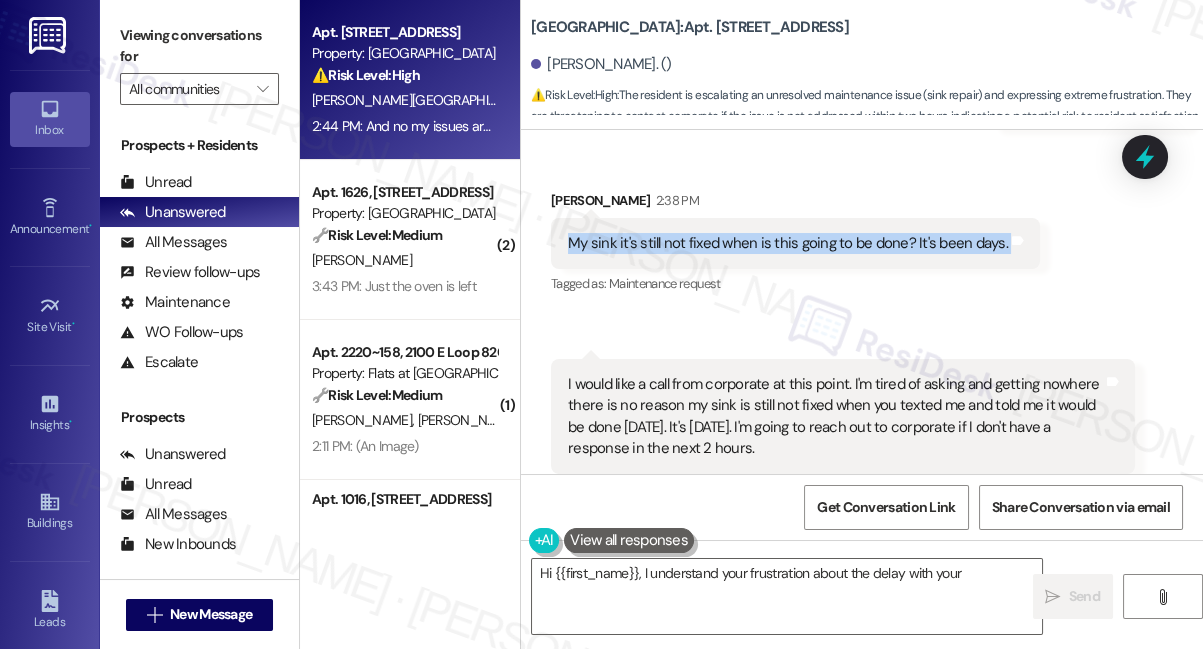 scroll, scrollTop: 18351, scrollLeft: 0, axis: vertical 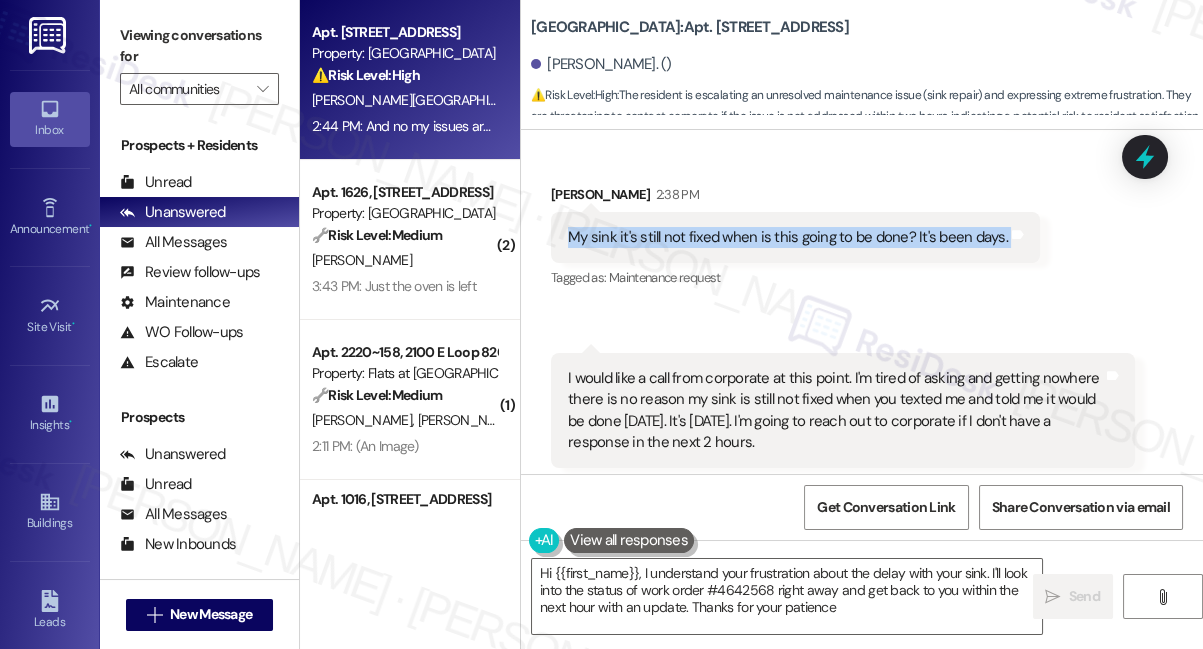 type on "Hi {{first_name}}, I understand your frustration about the delay with your sink. I'll look into the status of work order #4642568 right away and get back to you within the next hour with an update. Thanks for your patience!" 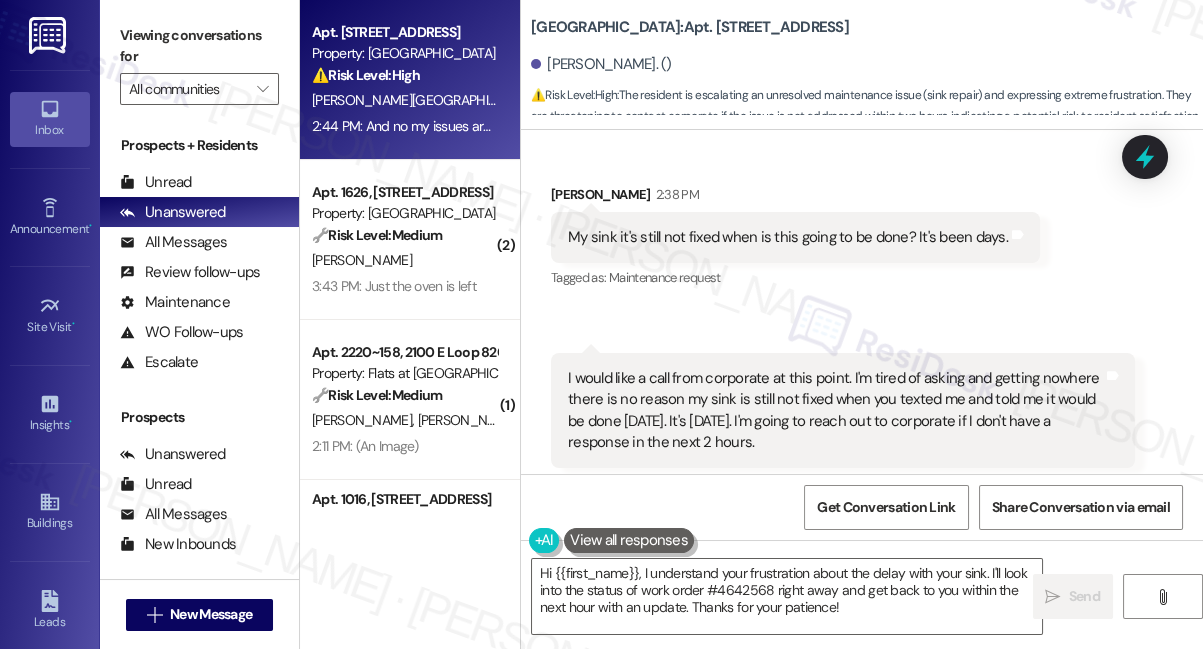 click on "I would like a call from corporate at this point. I'm tired of asking and getting nowhere there is no reason my sink is still not fixed when you texted me and told me it would be done [DATE]. It's [DATE]. I'm going to reach out to corporate if I don't have a response in the next 2 hours." at bounding box center [835, 411] 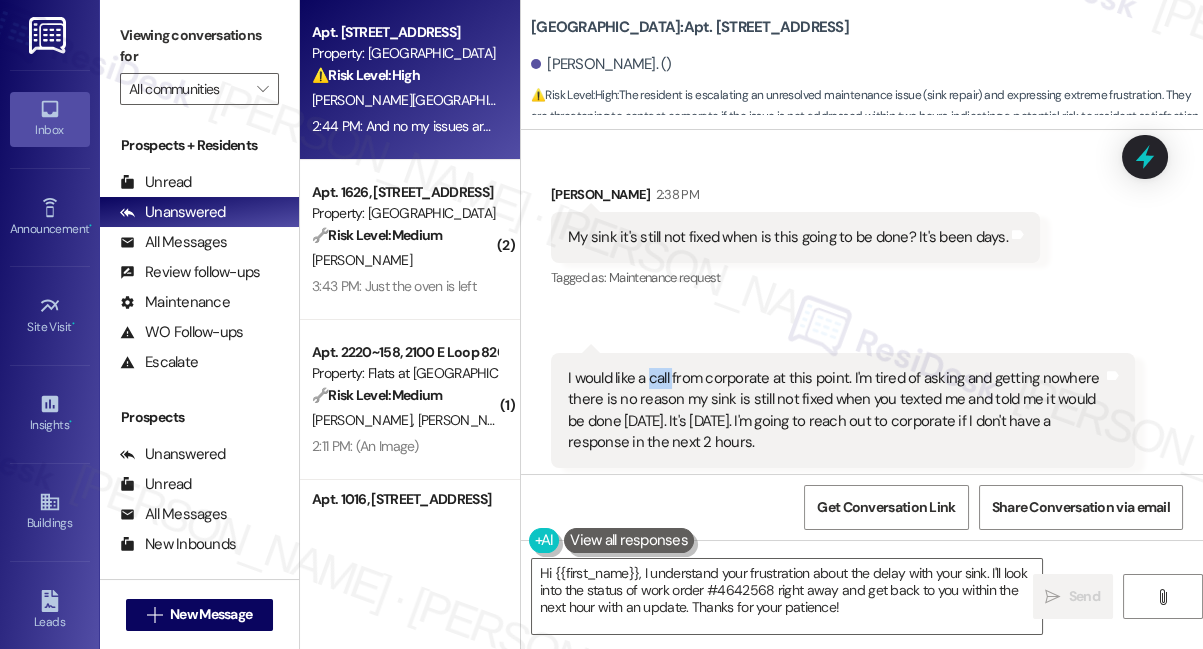 click on "I would like a call from corporate at this point. I'm tired of asking and getting nowhere there is no reason my sink is still not fixed when you texted me and told me it would be done [DATE]. It's [DATE]. I'm going to reach out to corporate if I don't have a response in the next 2 hours." at bounding box center [835, 411] 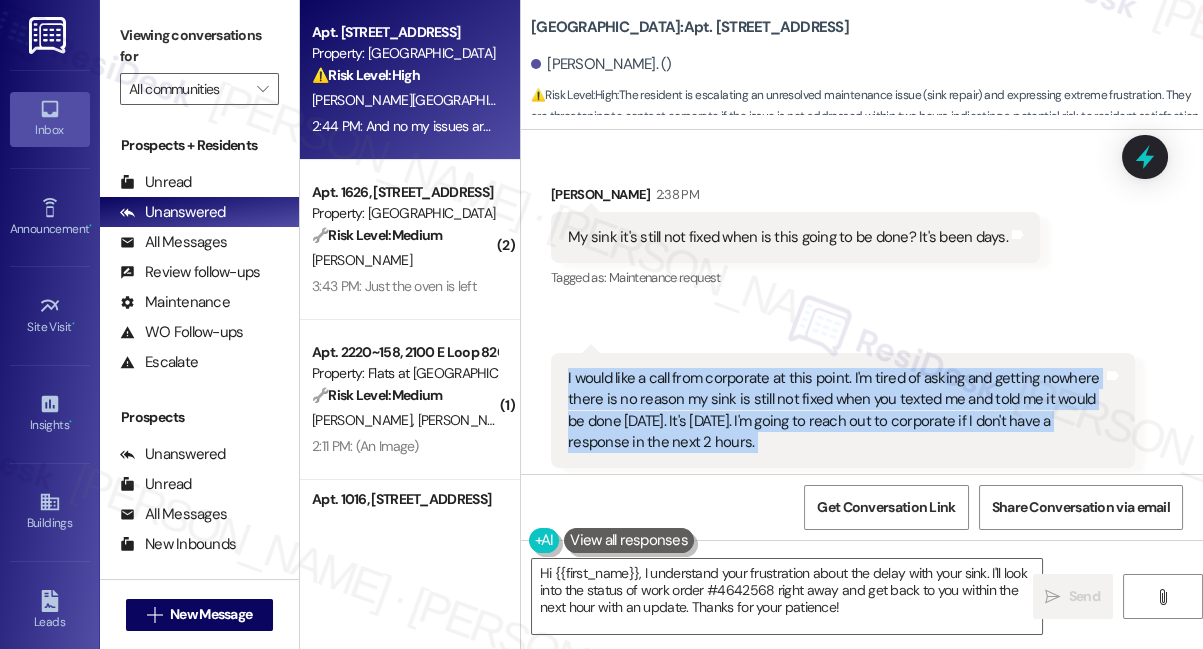 click on "I would like a call from corporate at this point. I'm tired of asking and getting nowhere there is no reason my sink is still not fixed when you texted me and told me it would be done [DATE]. It's [DATE]. I'm going to reach out to corporate if I don't have a response in the next 2 hours." at bounding box center (835, 411) 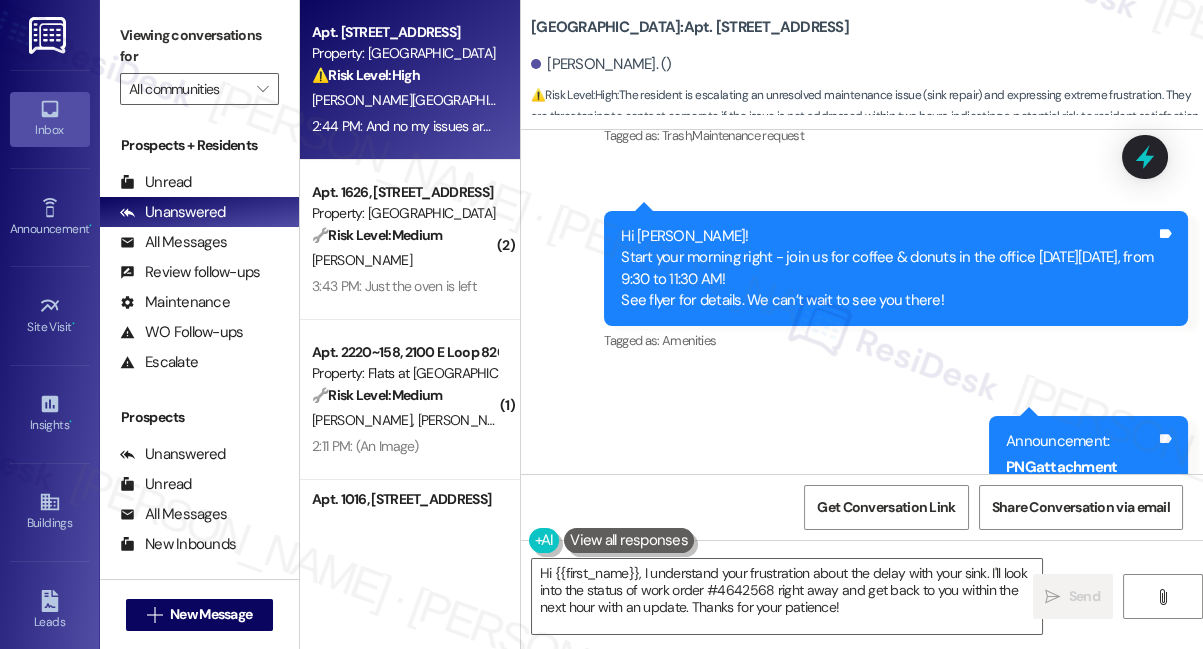 scroll, scrollTop: 17533, scrollLeft: 0, axis: vertical 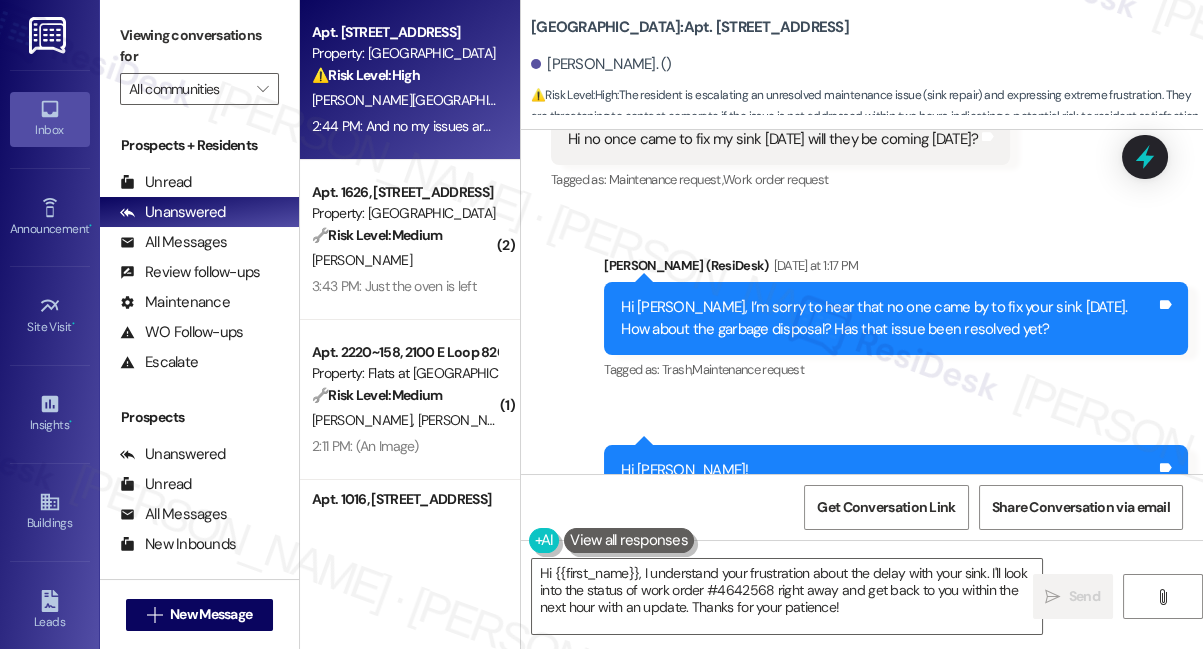 click on "Hi [PERSON_NAME], I’m sorry to hear that no one came by to fix your sink [DATE]. How about the garbage disposal? Has that issue been resolved yet?" at bounding box center (888, 318) 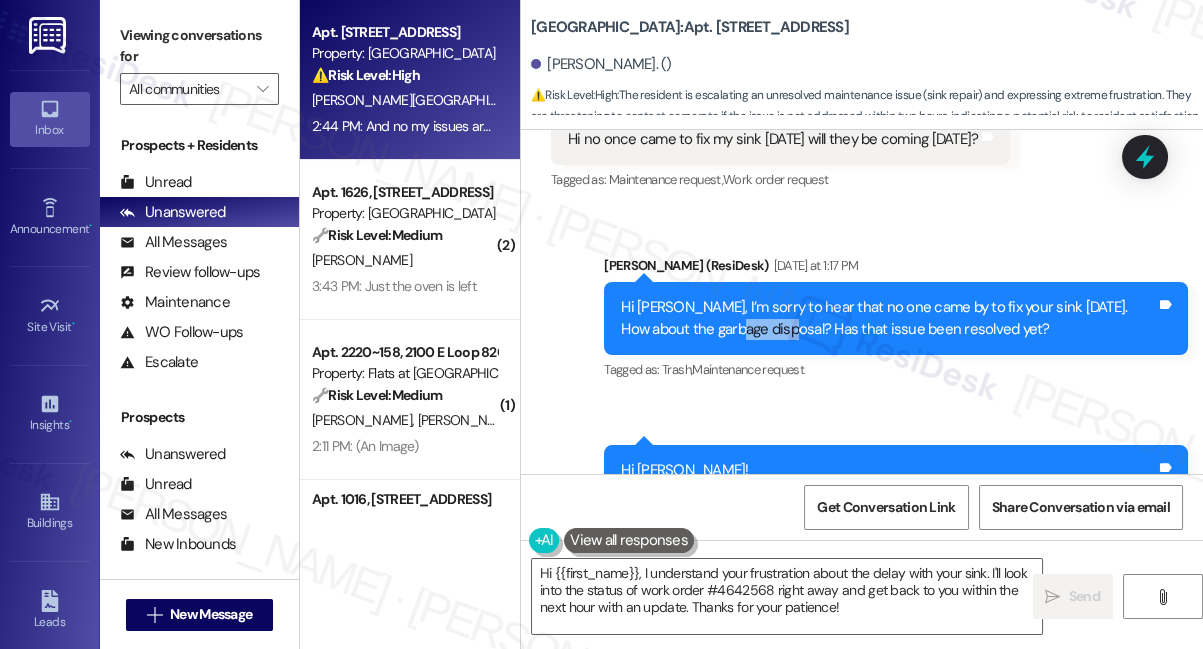 click on "Hi [PERSON_NAME], I’m sorry to hear that no one came by to fix your sink [DATE]. How about the garbage disposal? Has that issue been resolved yet?" at bounding box center (888, 318) 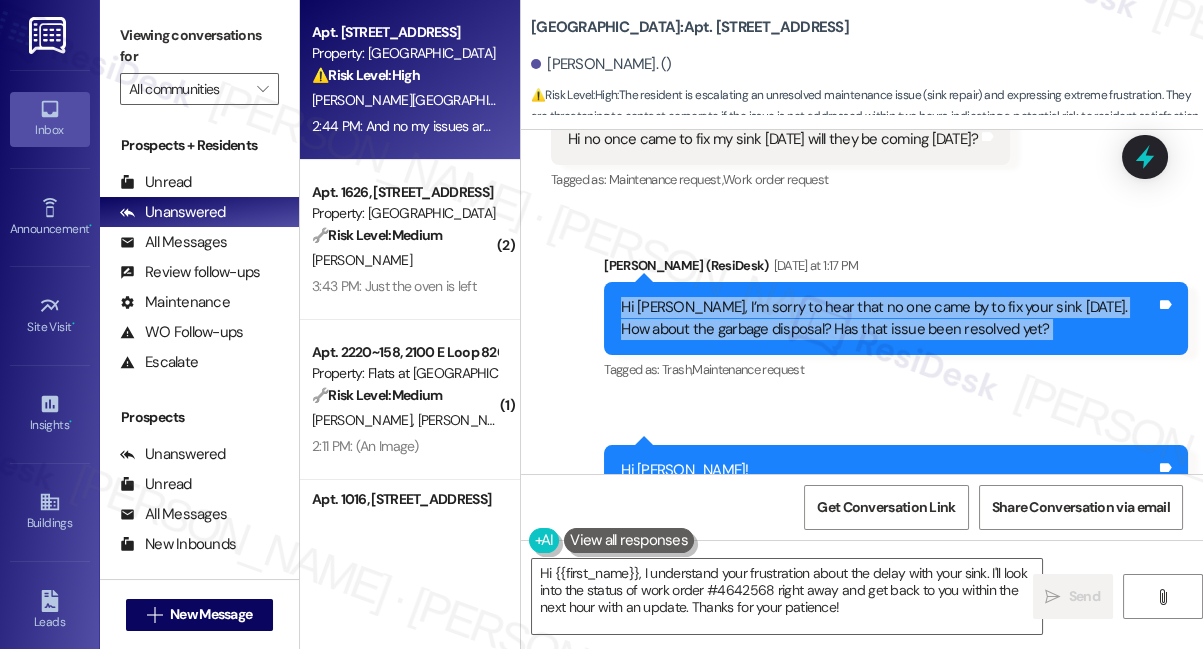 click on "Hi [PERSON_NAME], I’m sorry to hear that no one came by to fix your sink [DATE]. How about the garbage disposal? Has that issue been resolved yet?" at bounding box center [888, 318] 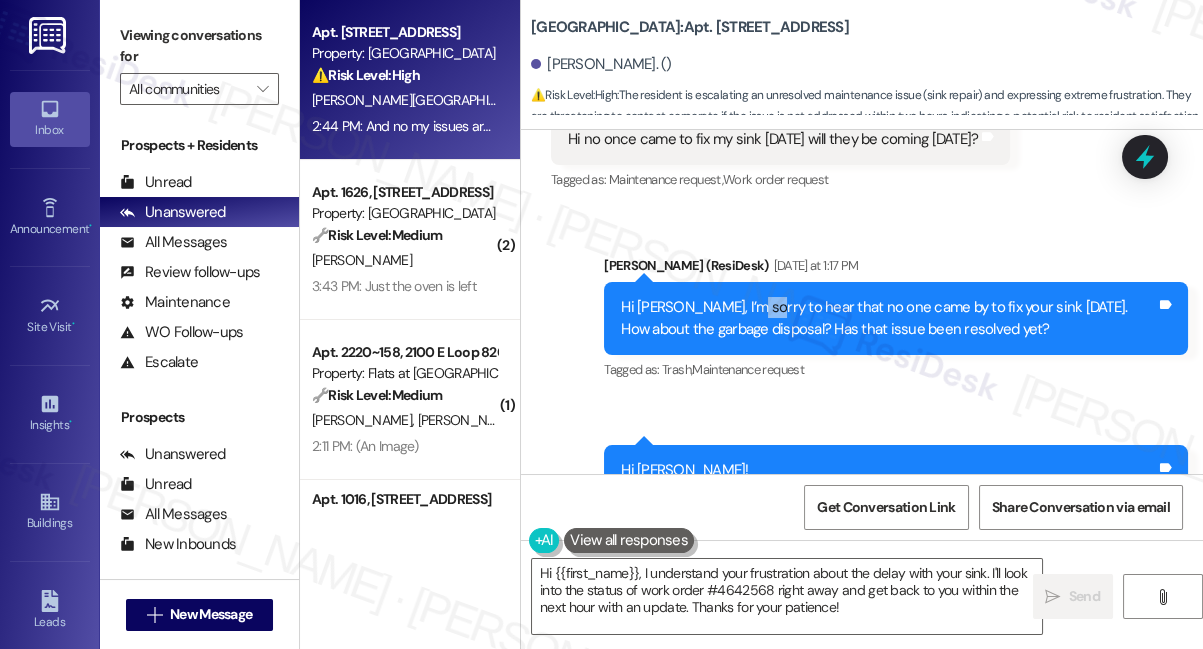 click on "Hi [PERSON_NAME], I’m sorry to hear that no one came by to fix your sink [DATE]. How about the garbage disposal? Has that issue been resolved yet?" at bounding box center (888, 318) 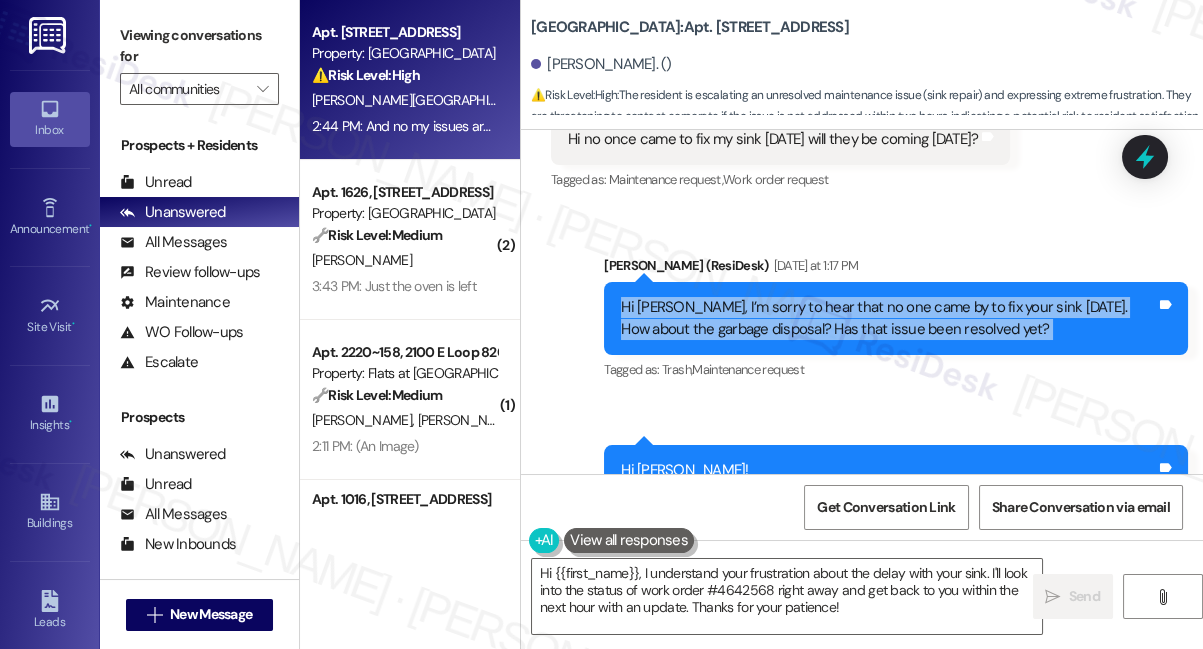 click on "Hi [PERSON_NAME], I’m sorry to hear that no one came by to fix your sink [DATE]. How about the garbage disposal? Has that issue been resolved yet?" at bounding box center (888, 318) 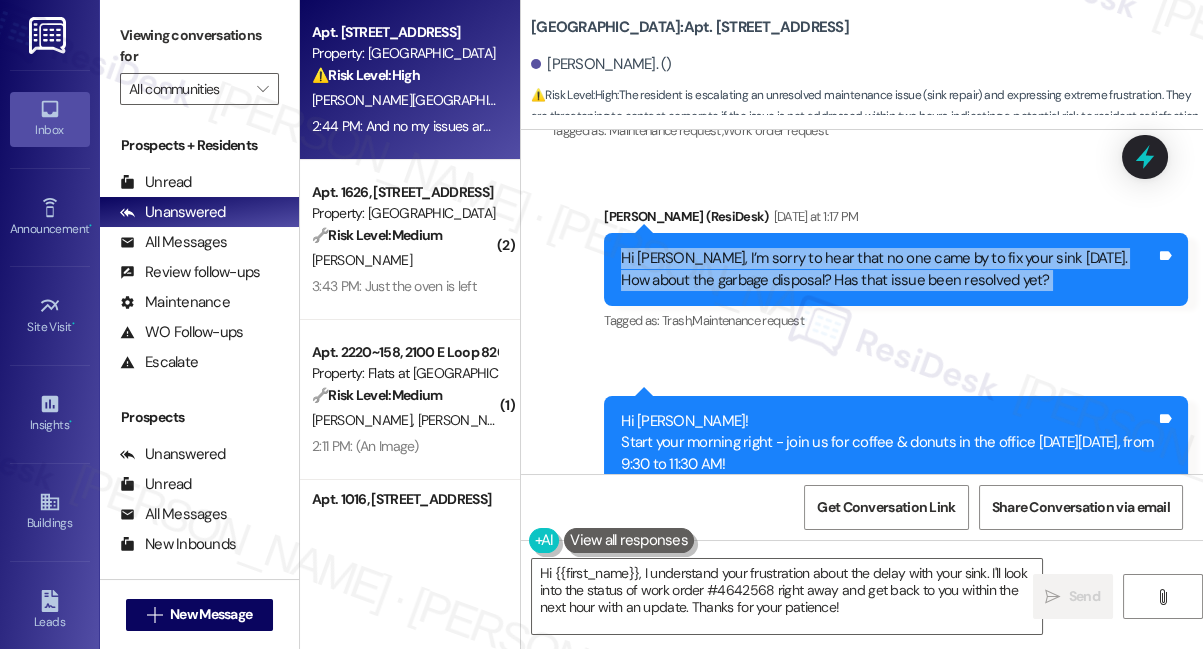 scroll, scrollTop: 17624, scrollLeft: 0, axis: vertical 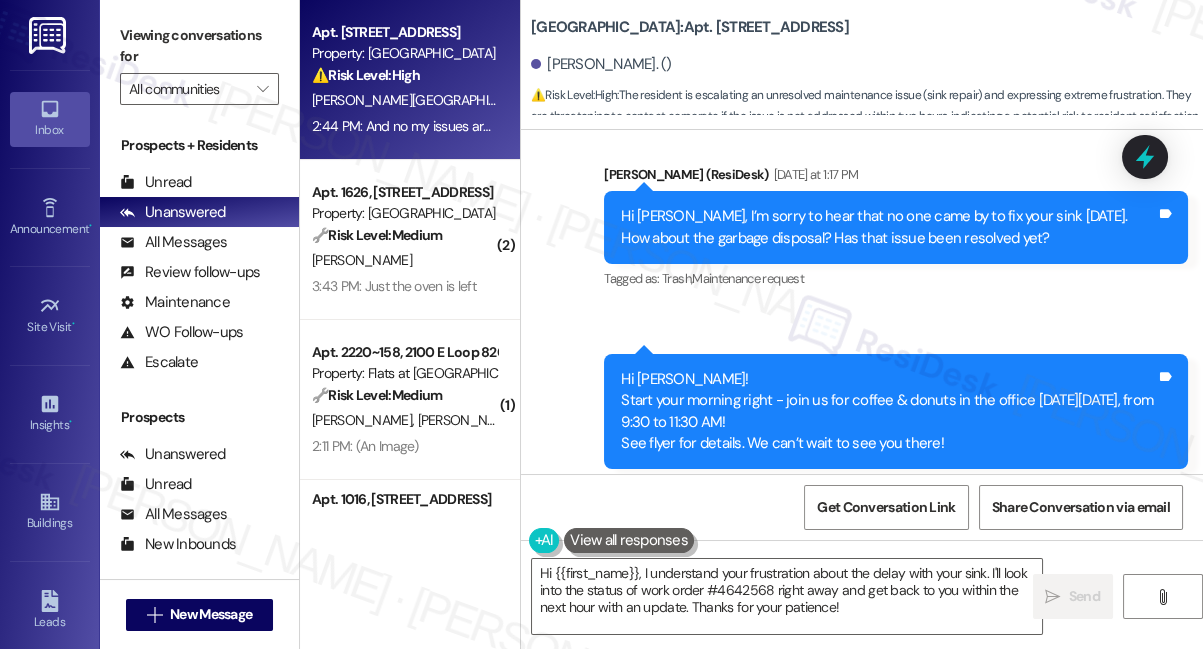 click on "Hi [PERSON_NAME]!
Start your morning right - join us for coffee & donuts in the office [DATE][DATE], from 9:30 to 11:30 AM!
See flyer for details. We can’t wait to see you there!" at bounding box center (888, 412) 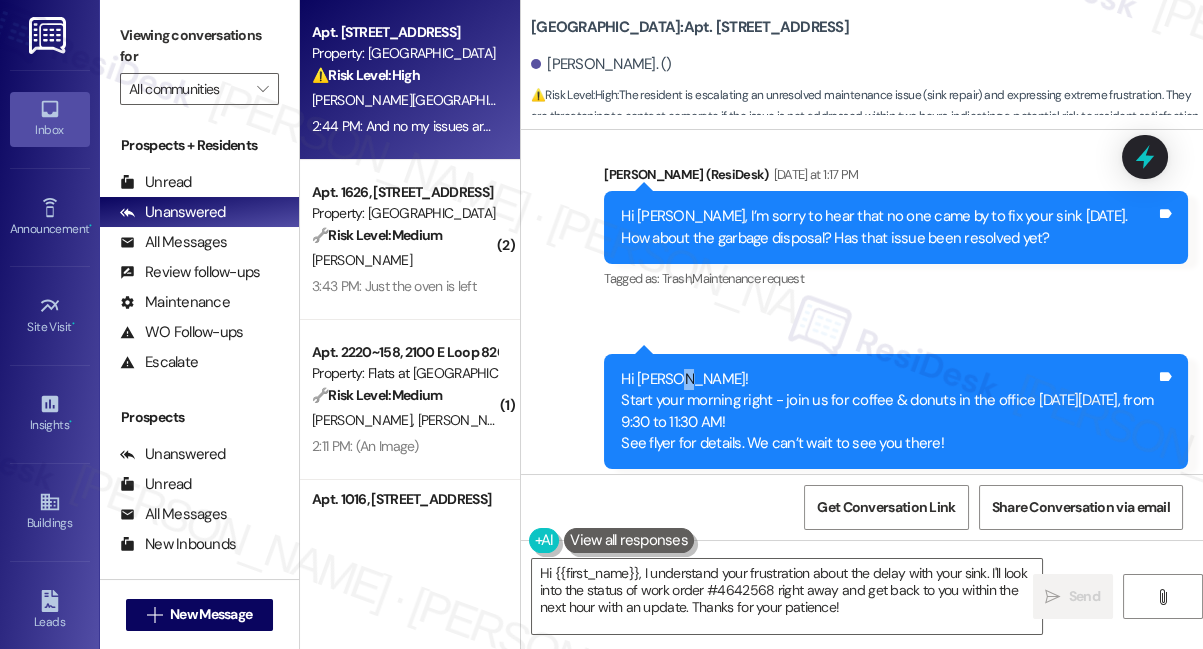 click on "Hi [PERSON_NAME]!
Start your morning right - join us for coffee & donuts in the office [DATE][DATE], from 9:30 to 11:30 AM!
See flyer for details. We can’t wait to see you there!" at bounding box center [888, 412] 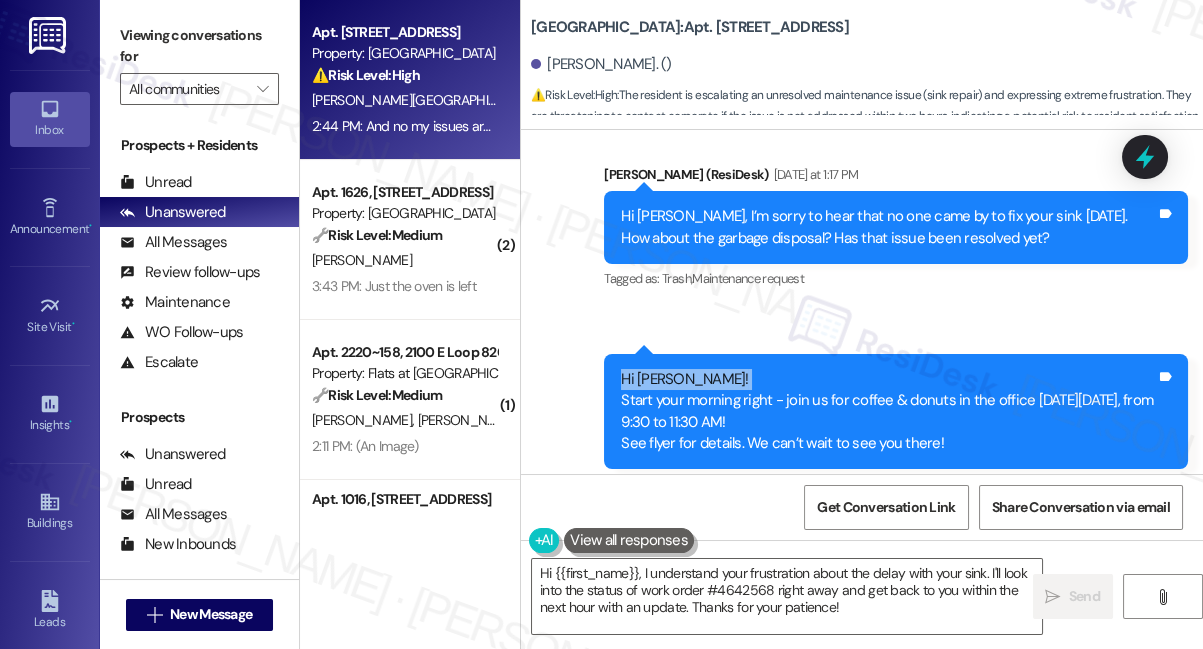 click on "Hi [PERSON_NAME]!
Start your morning right - join us for coffee & donuts in the office [DATE][DATE], from 9:30 to 11:30 AM!
See flyer for details. We can’t wait to see you there!" at bounding box center (888, 412) 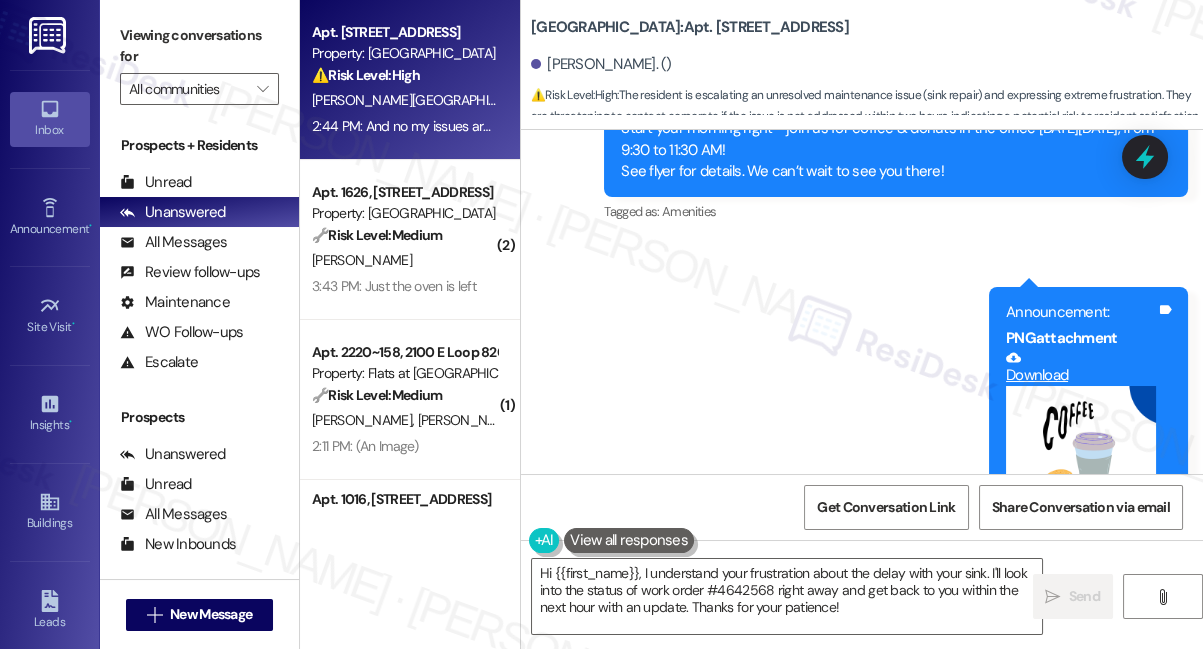 scroll, scrollTop: 18169, scrollLeft: 0, axis: vertical 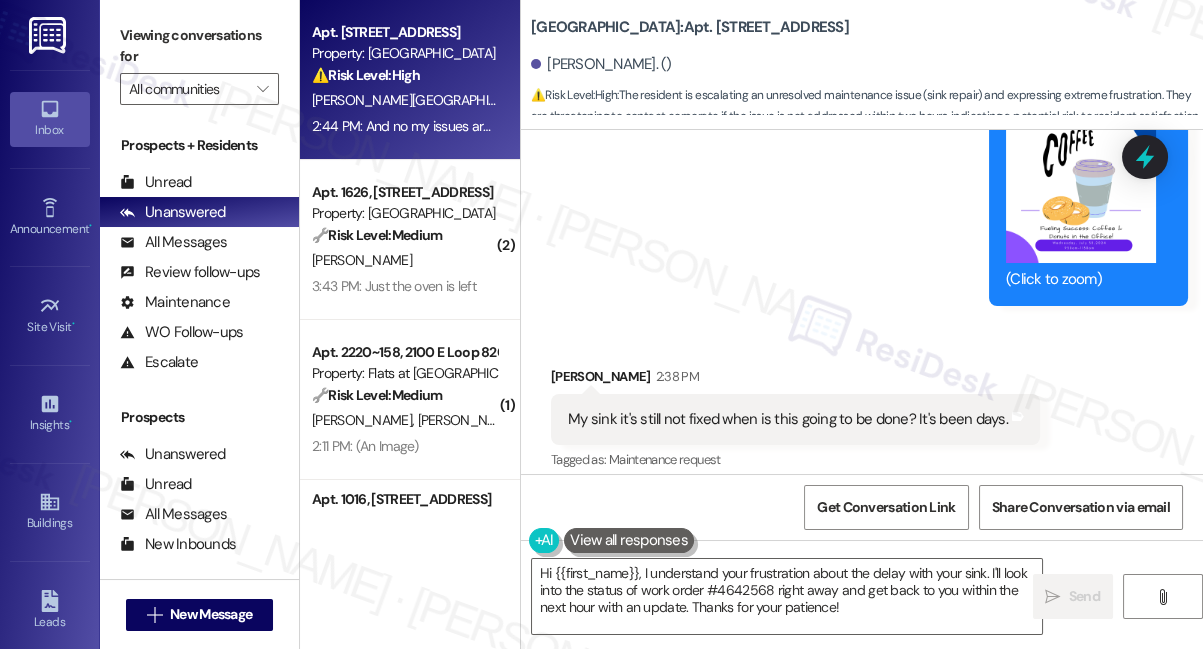 click on "My sink it's still not fixed when is this going to be done? It's been days.  Tags and notes" at bounding box center [795, 419] 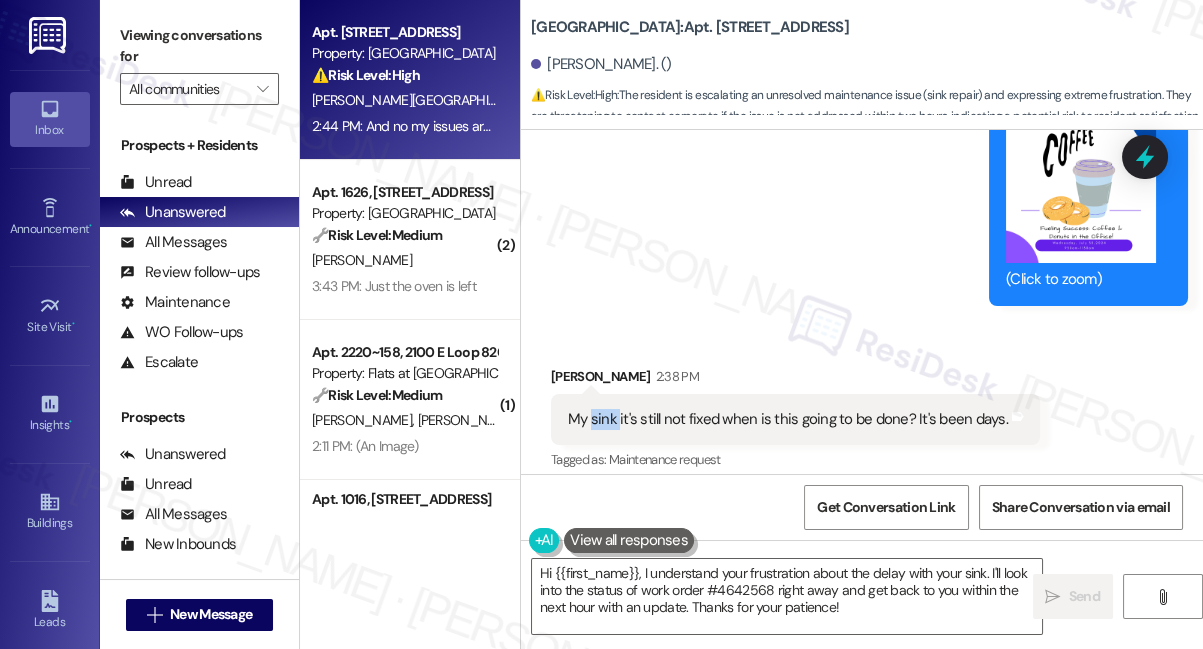 click on "My sink it's still not fixed when is this going to be done? It's been days.  Tags and notes" at bounding box center [795, 419] 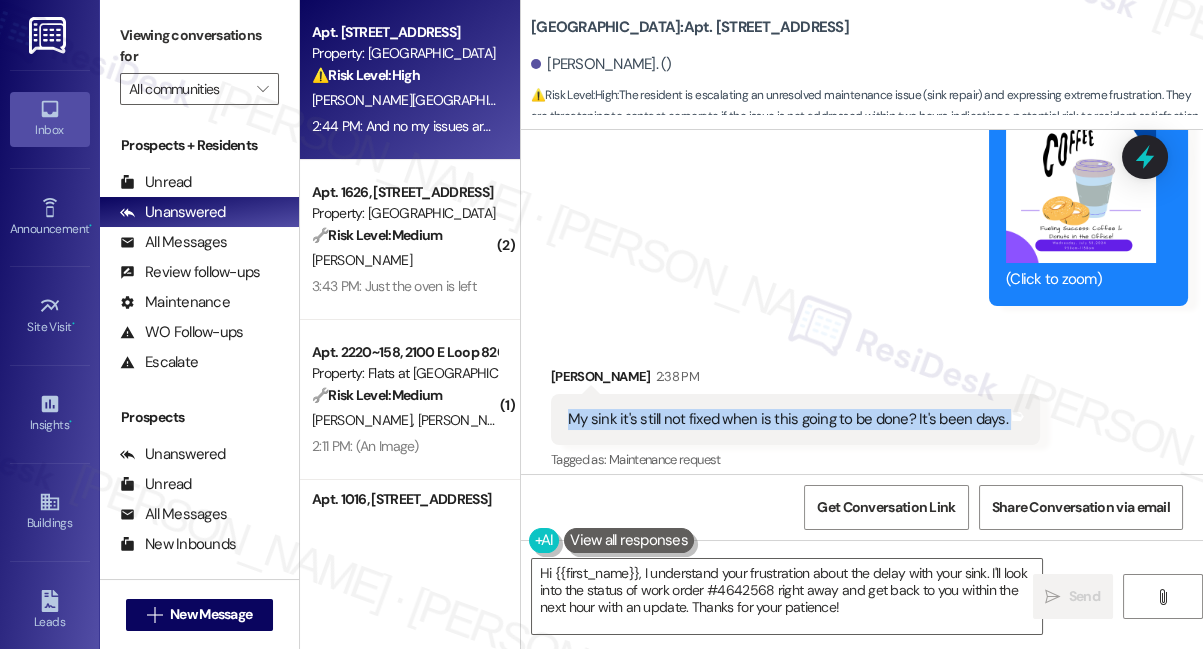 click on "My sink it's still not fixed when is this going to be done? It's been days.  Tags and notes" at bounding box center [795, 419] 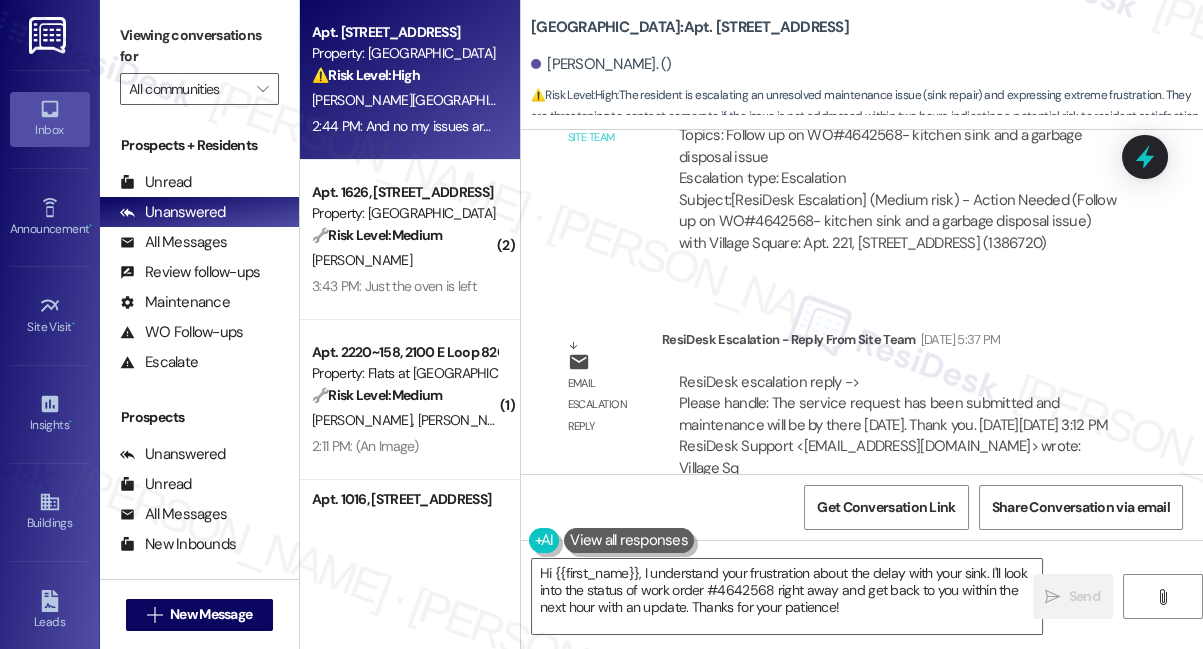 scroll, scrollTop: 16351, scrollLeft: 0, axis: vertical 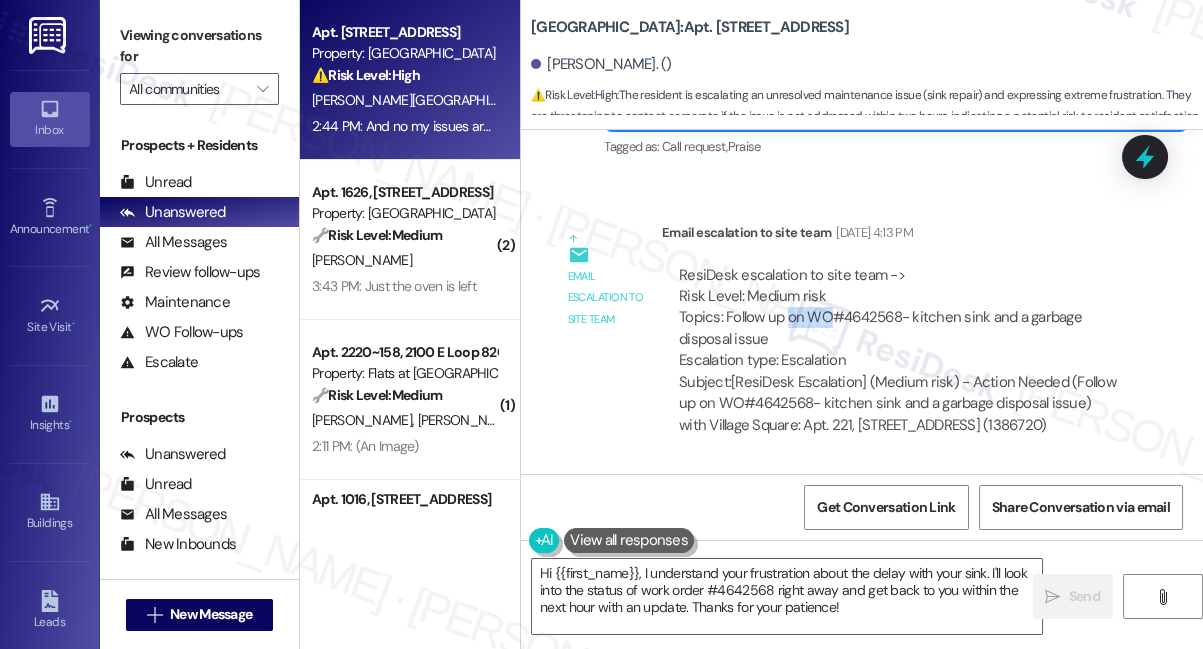 drag, startPoint x: 790, startPoint y: 299, endPoint x: 824, endPoint y: 307, distance: 34.928497 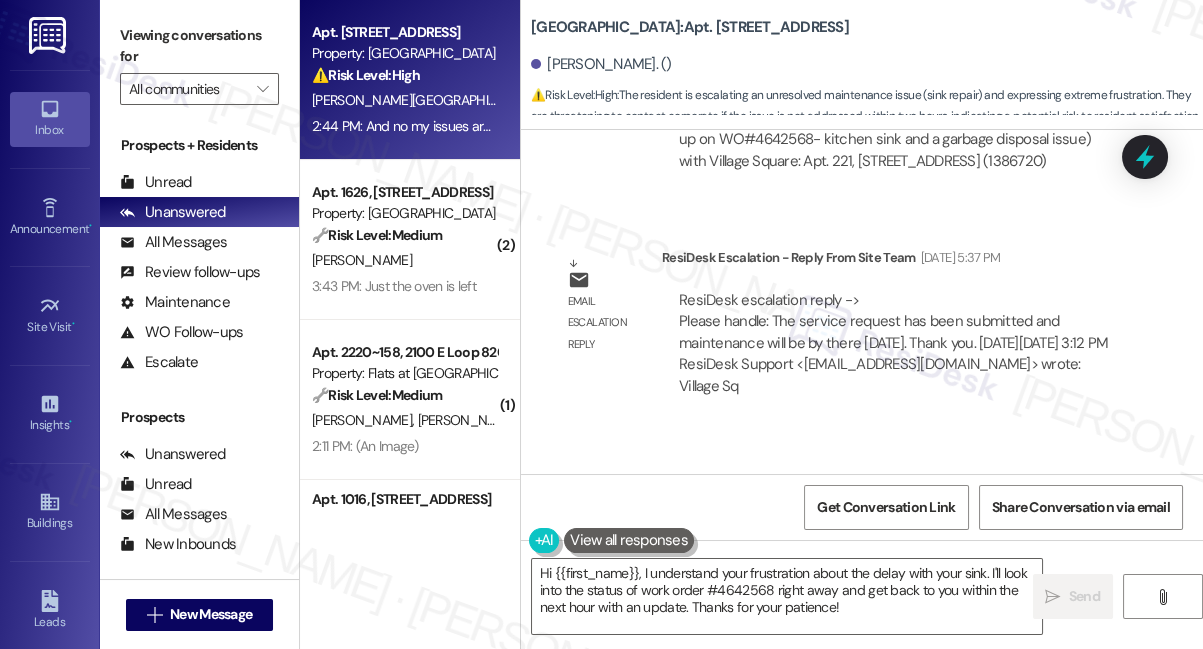 scroll, scrollTop: 16624, scrollLeft: 0, axis: vertical 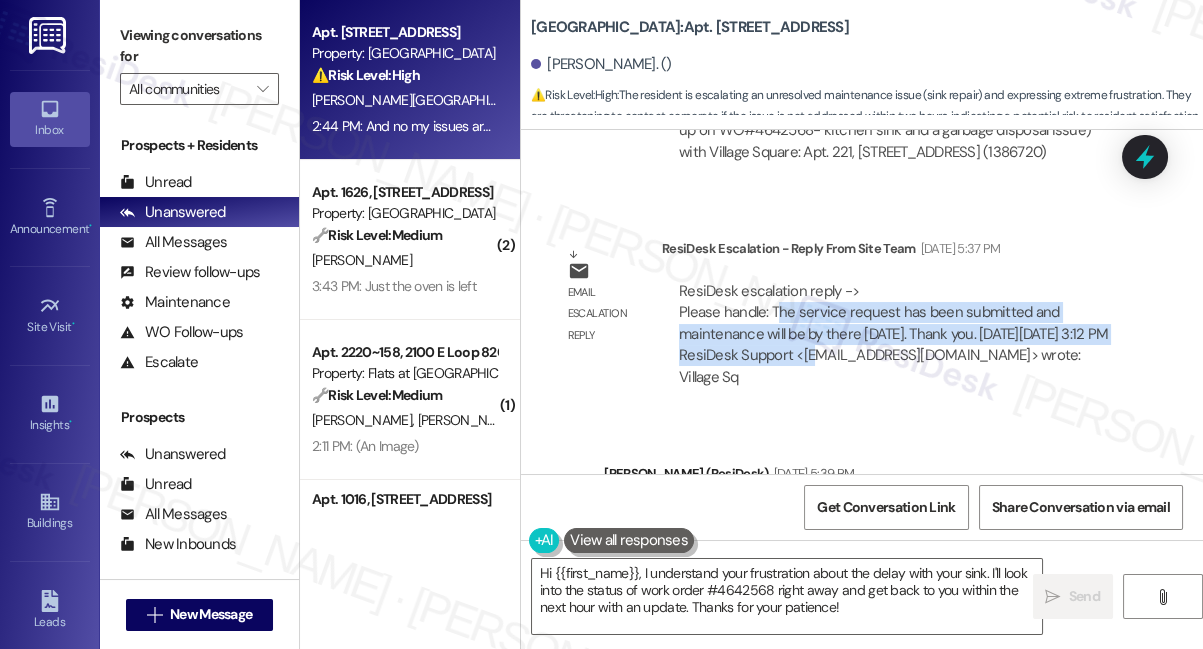 drag, startPoint x: 783, startPoint y: 293, endPoint x: 827, endPoint y: 327, distance: 55.605755 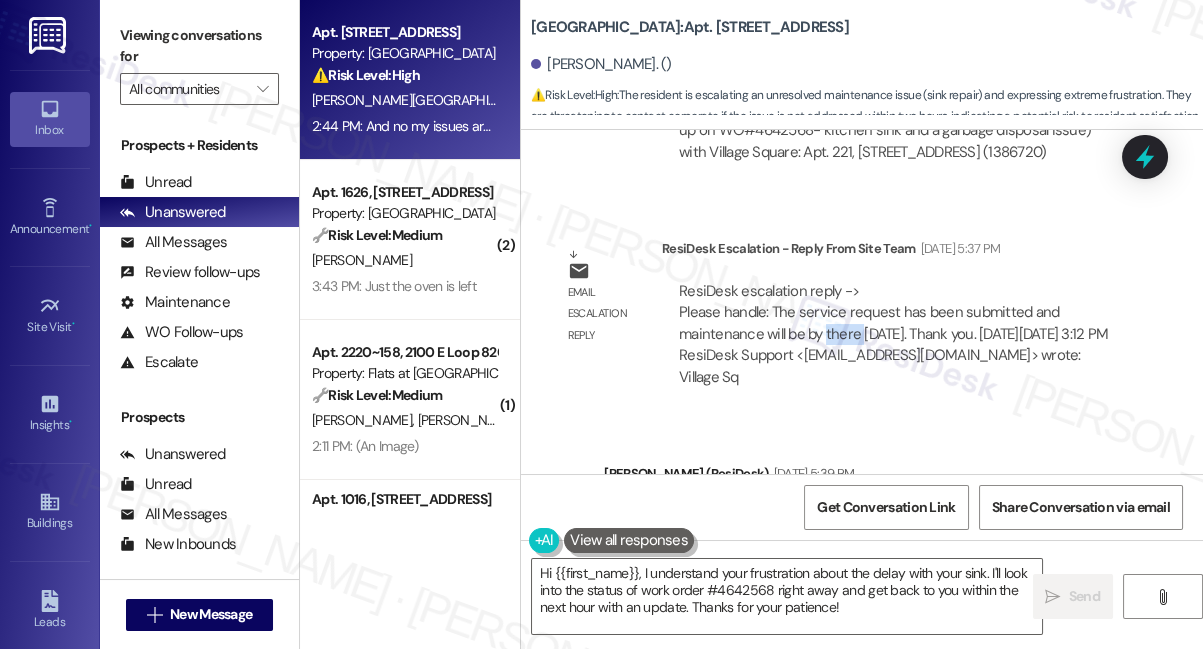 click on "ResiDesk escalation reply ->
Please handle: The service request has been submitted and maintenance will be by there [DATE]. Thank you. [DATE][DATE] 3:12 PM ResiDesk Support <[EMAIL_ADDRESS][DOMAIN_NAME]> wrote: Village Sq ResiDesk escalation reply ->
Please handle: The service request has been submitted and maintenance will be by there [DATE]. Thank you. [DATE][DATE] 3:12 PM ResiDesk Support <[EMAIL_ADDRESS][DOMAIN_NAME]> wrote: Village Sq" at bounding box center [893, 334] 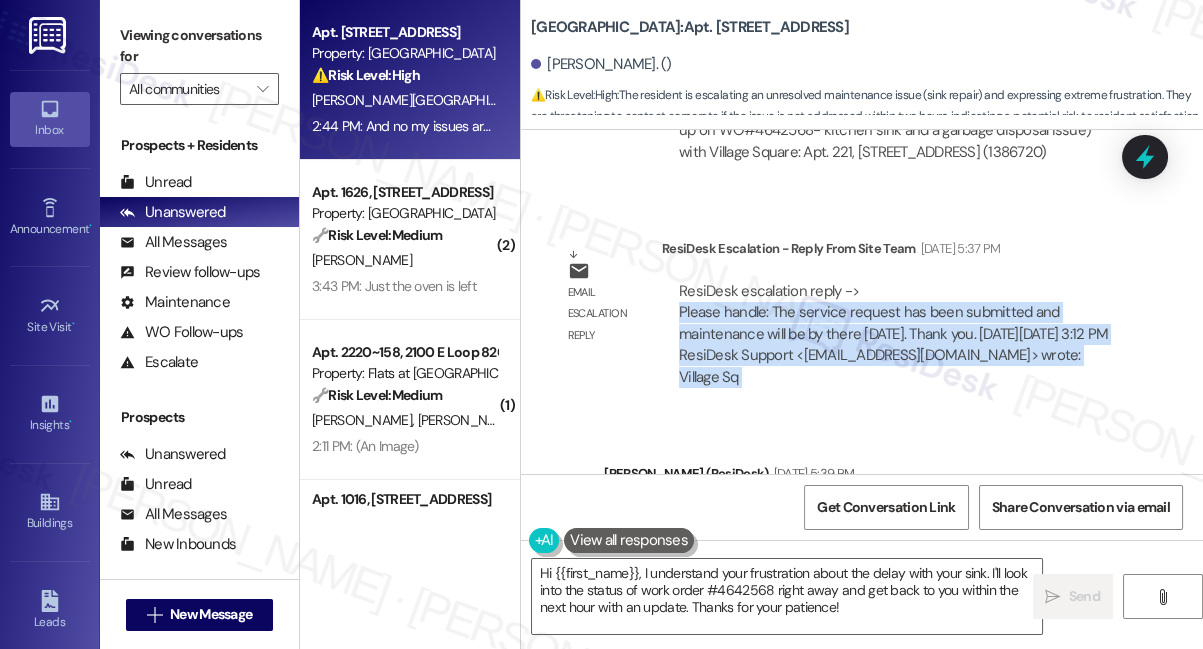 click on "ResiDesk escalation reply ->
Please handle: The service request has been submitted and maintenance will be by there [DATE]. Thank you. [DATE][DATE] 3:12 PM ResiDesk Support <[EMAIL_ADDRESS][DOMAIN_NAME]> wrote: Village Sq ResiDesk escalation reply ->
Please handle: The service request has been submitted and maintenance will be by there [DATE]. Thank you. [DATE][DATE] 3:12 PM ResiDesk Support <[EMAIL_ADDRESS][DOMAIN_NAME]> wrote: Village Sq" at bounding box center [893, 334] 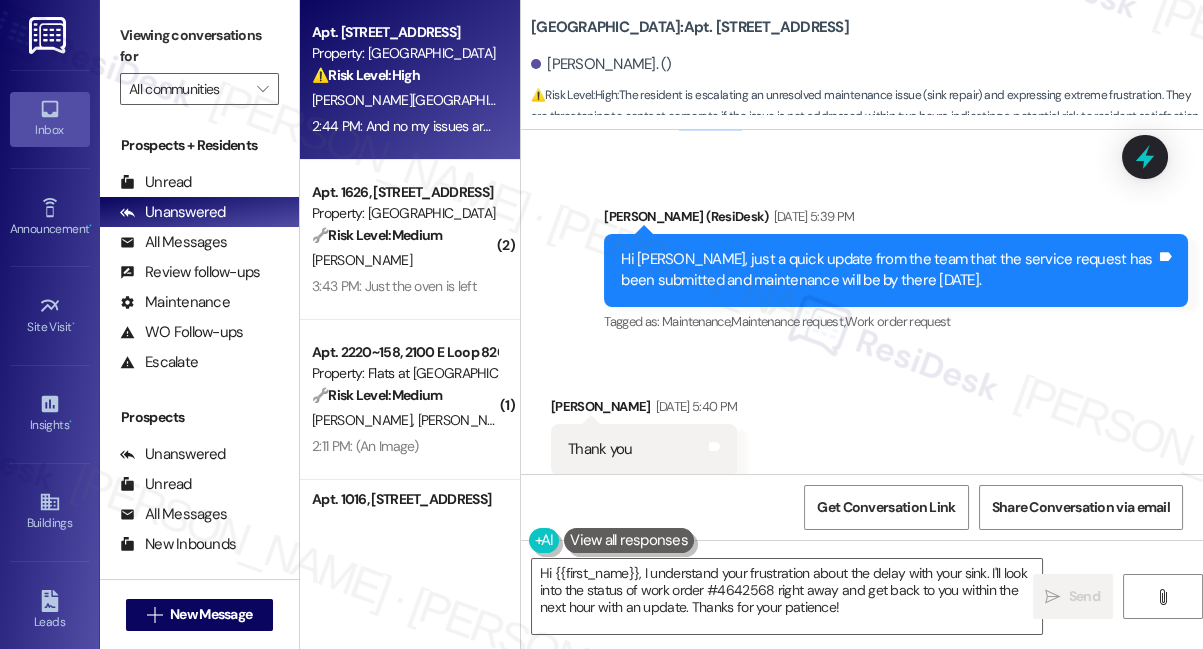 scroll, scrollTop: 16896, scrollLeft: 0, axis: vertical 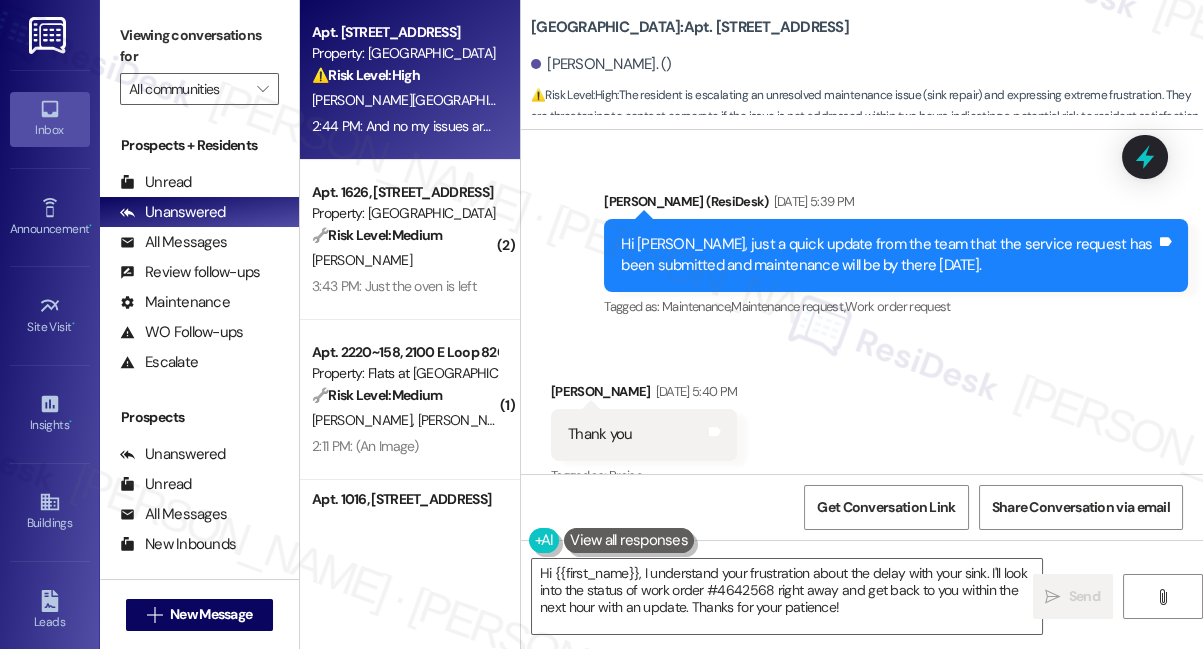 click on "Hi [PERSON_NAME], just a quick update from the team that the service request has been submitted and maintenance will be by there [DATE]." at bounding box center (888, 255) 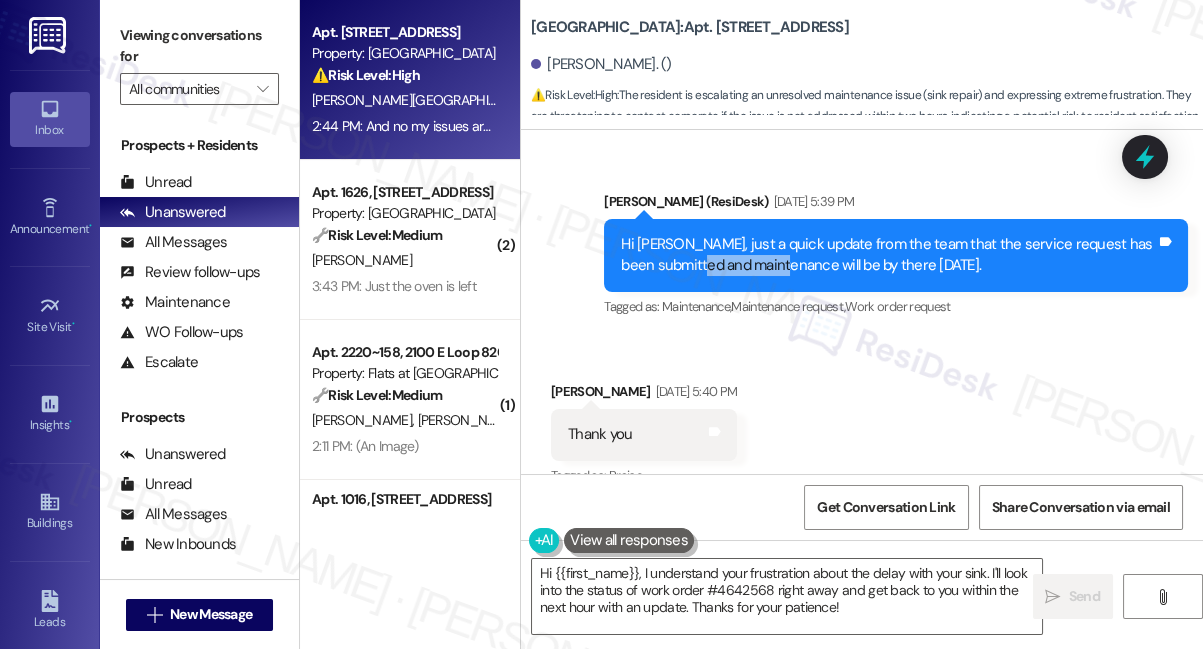 click on "Hi [PERSON_NAME], just a quick update from the team that the service request has been submitted and maintenance will be by there [DATE]." at bounding box center [888, 255] 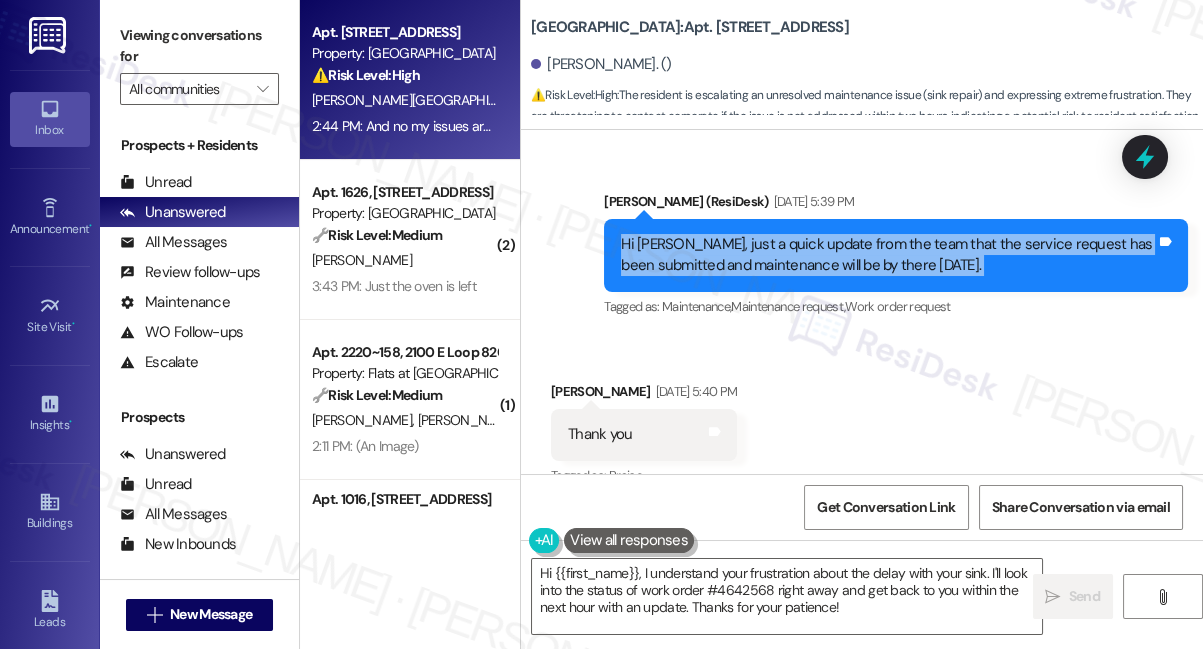 click on "Hi [PERSON_NAME], just a quick update from the team that the service request has been submitted and maintenance will be by there [DATE]." at bounding box center [888, 255] 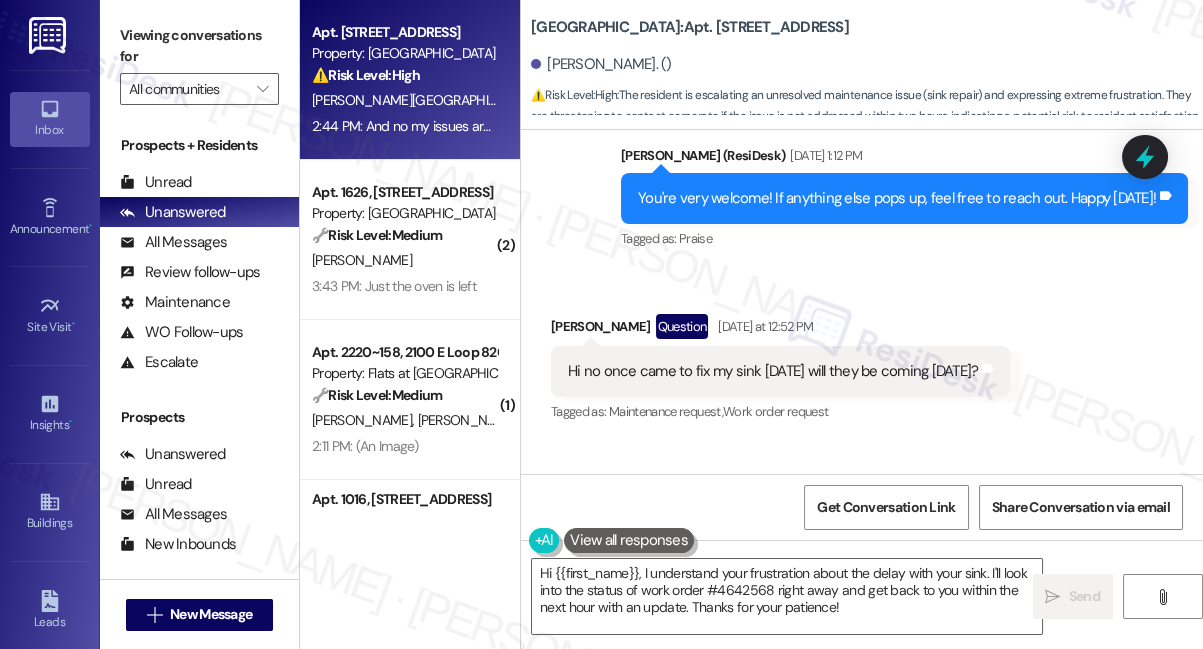scroll, scrollTop: 17260, scrollLeft: 0, axis: vertical 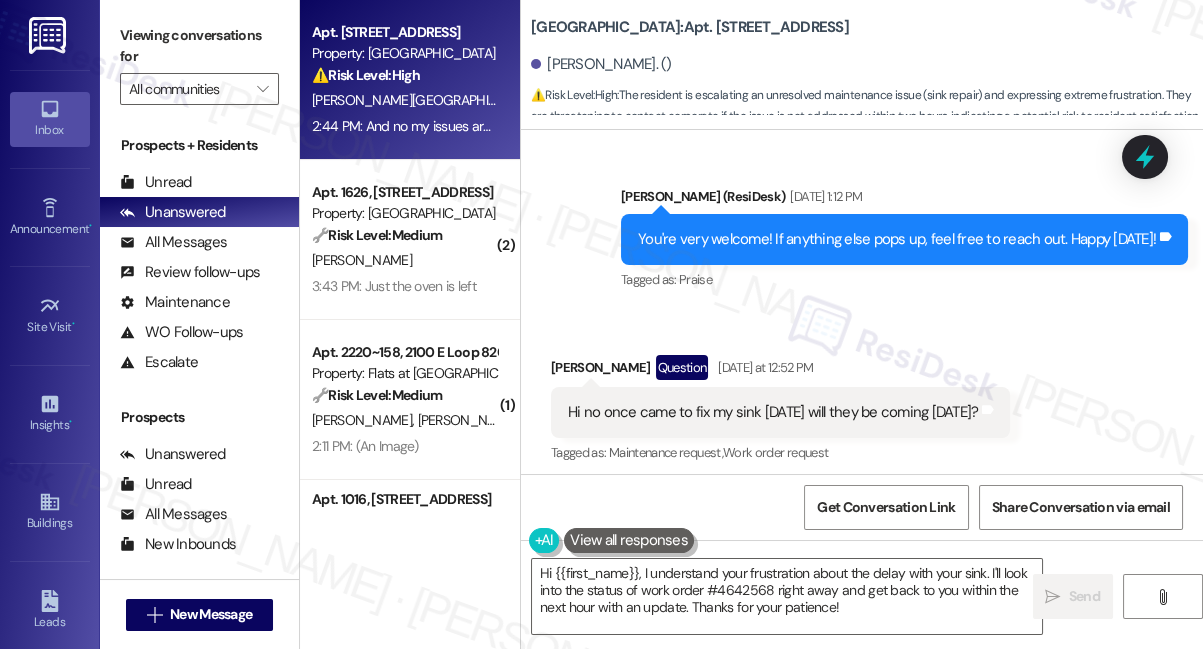 click on "Hi no once came to fix my sink [DATE] will they be coming [DATE]?" at bounding box center (773, 412) 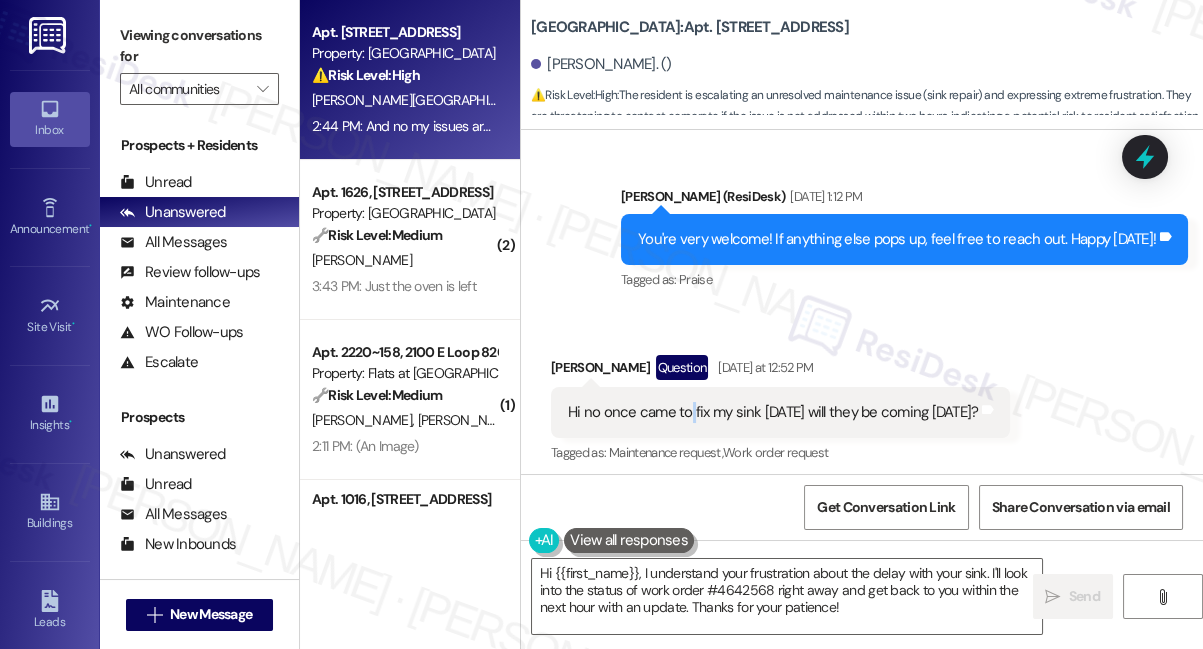 click on "Hi no once came to fix my sink [DATE] will they be coming [DATE]?" at bounding box center [773, 412] 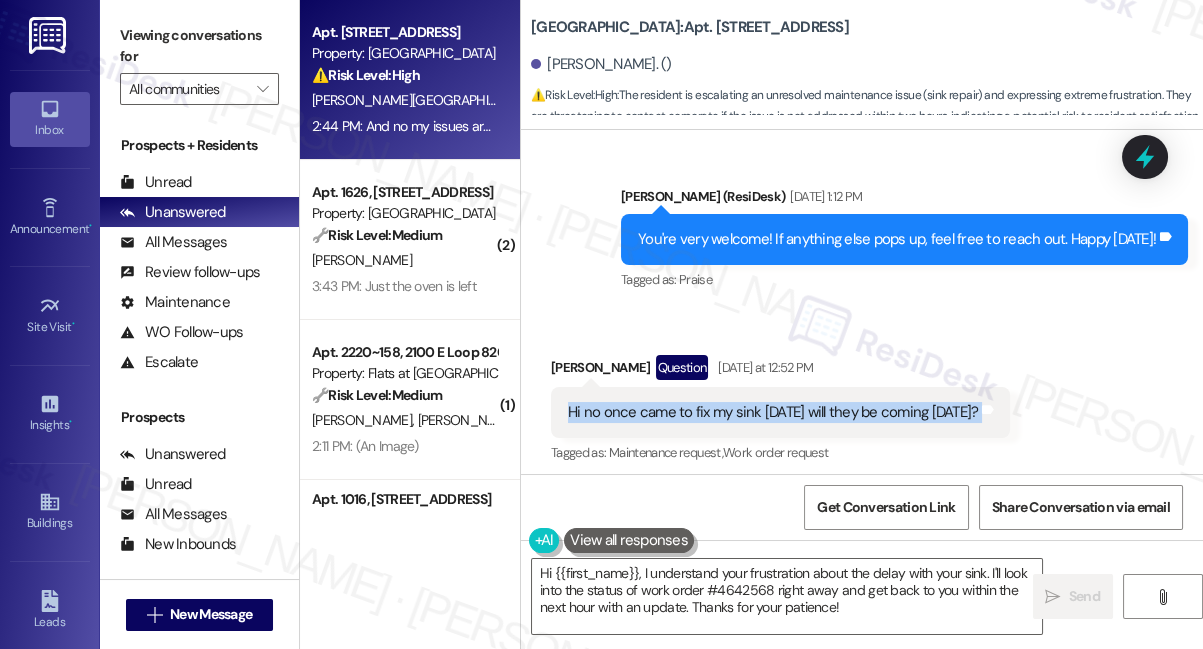click on "Hi no once came to fix my sink [DATE] will they be coming [DATE]?" at bounding box center (773, 412) 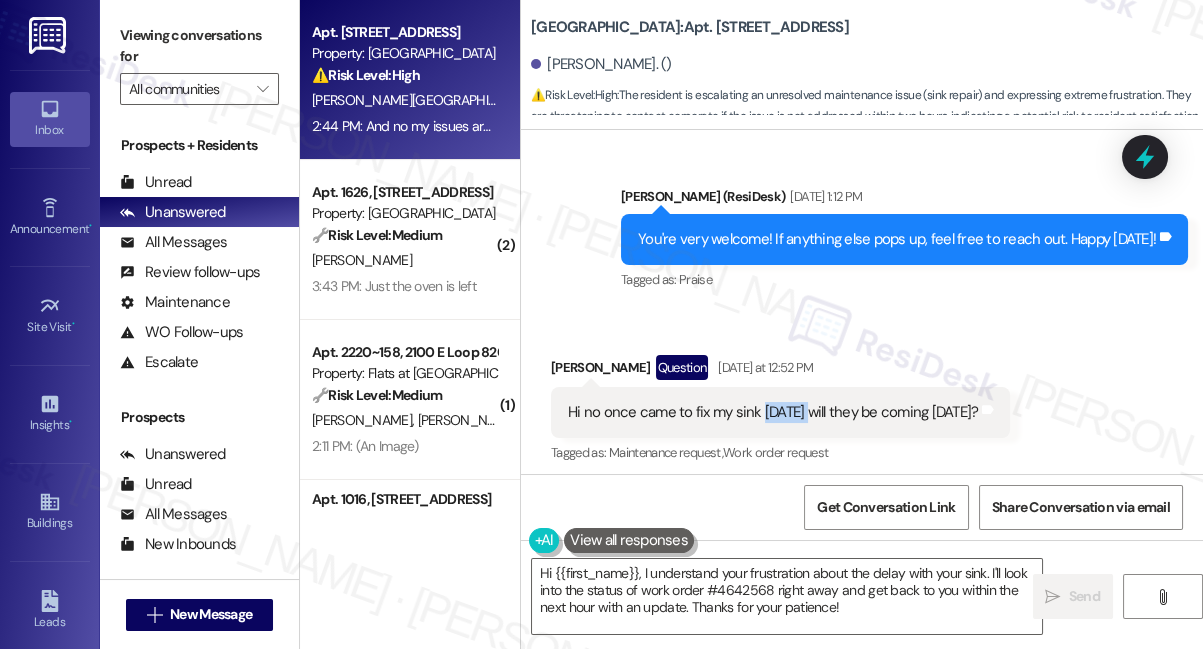 click on "Hi no once came to fix my sink [DATE] will they be coming [DATE]?" at bounding box center (773, 412) 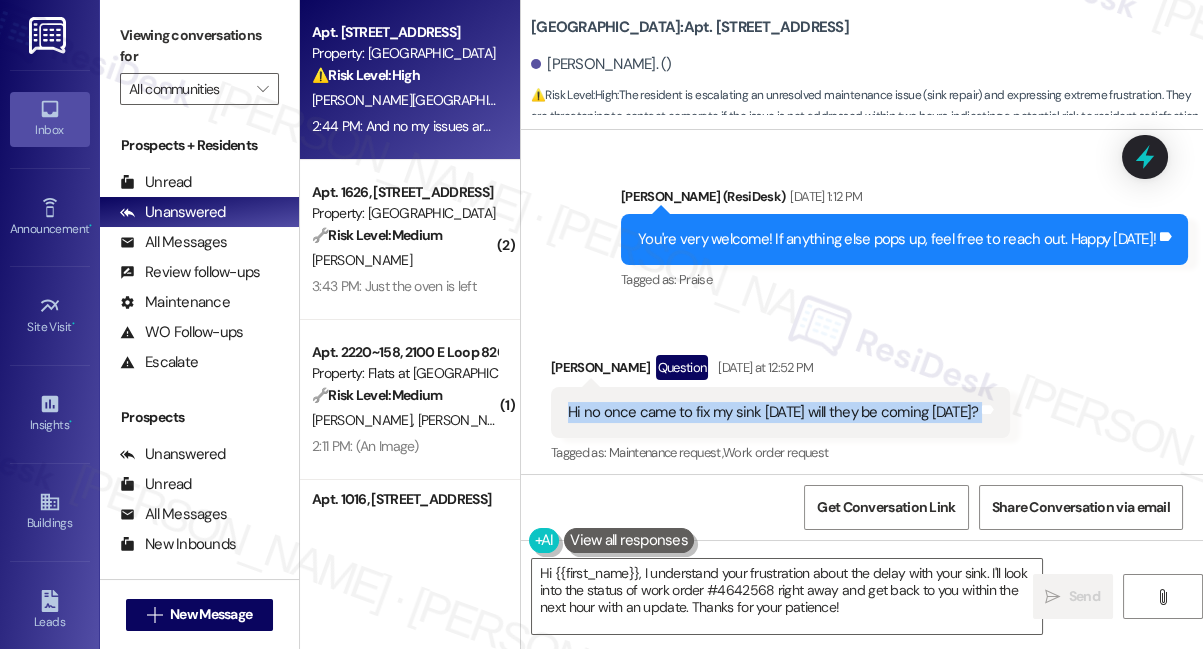 click on "Hi no once came to fix my sink [DATE] will they be coming [DATE]?" at bounding box center [773, 412] 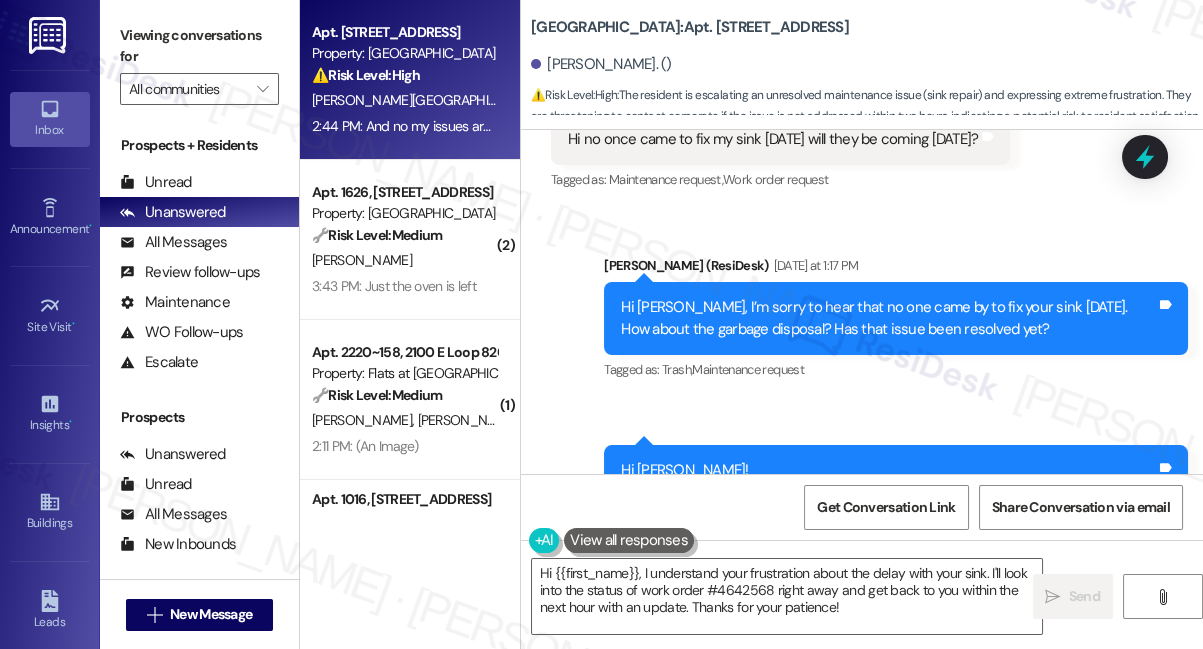click on "Hi [PERSON_NAME], I’m sorry to hear that no one came by to fix your sink [DATE]. How about the garbage disposal? Has that issue been resolved yet?" at bounding box center (888, 318) 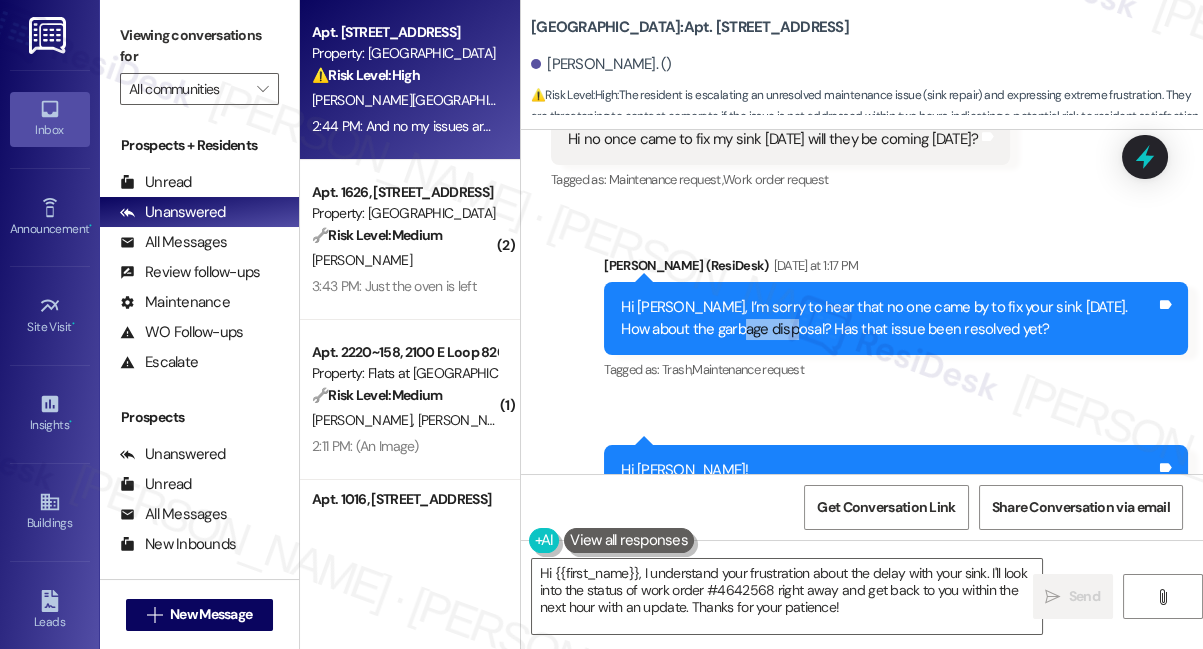 click on "Hi [PERSON_NAME], I’m sorry to hear that no one came by to fix your sink [DATE]. How about the garbage disposal? Has that issue been resolved yet?" at bounding box center [888, 318] 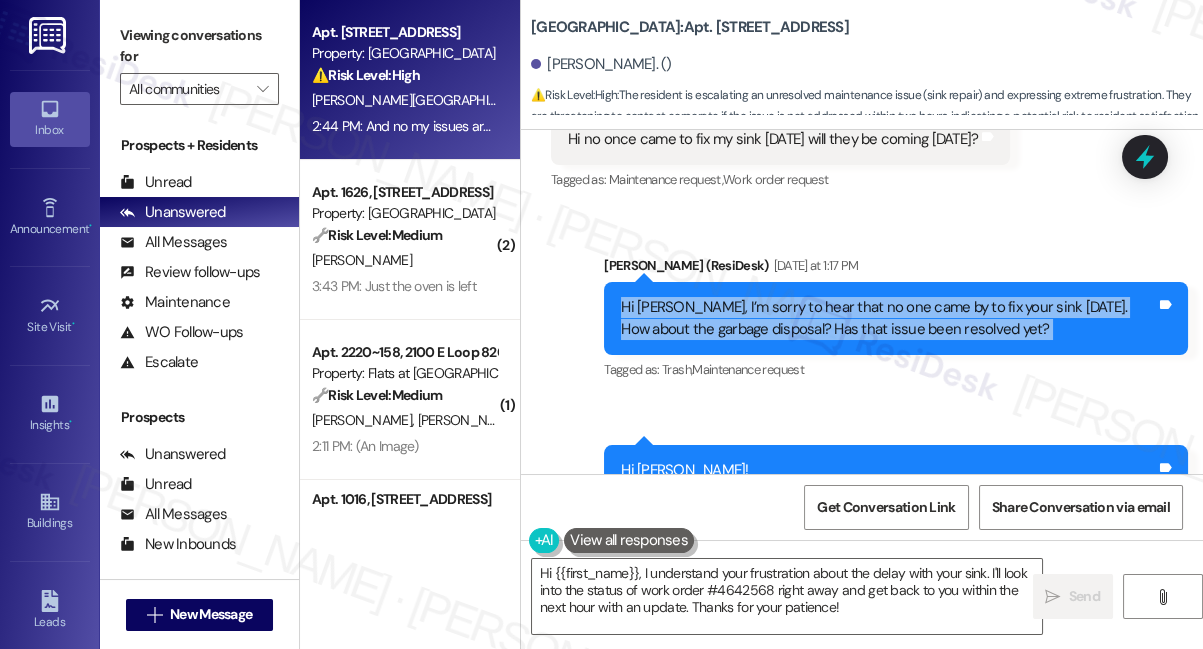 click on "Hi [PERSON_NAME], I’m sorry to hear that no one came by to fix your sink [DATE]. How about the garbage disposal? Has that issue been resolved yet?" at bounding box center [888, 318] 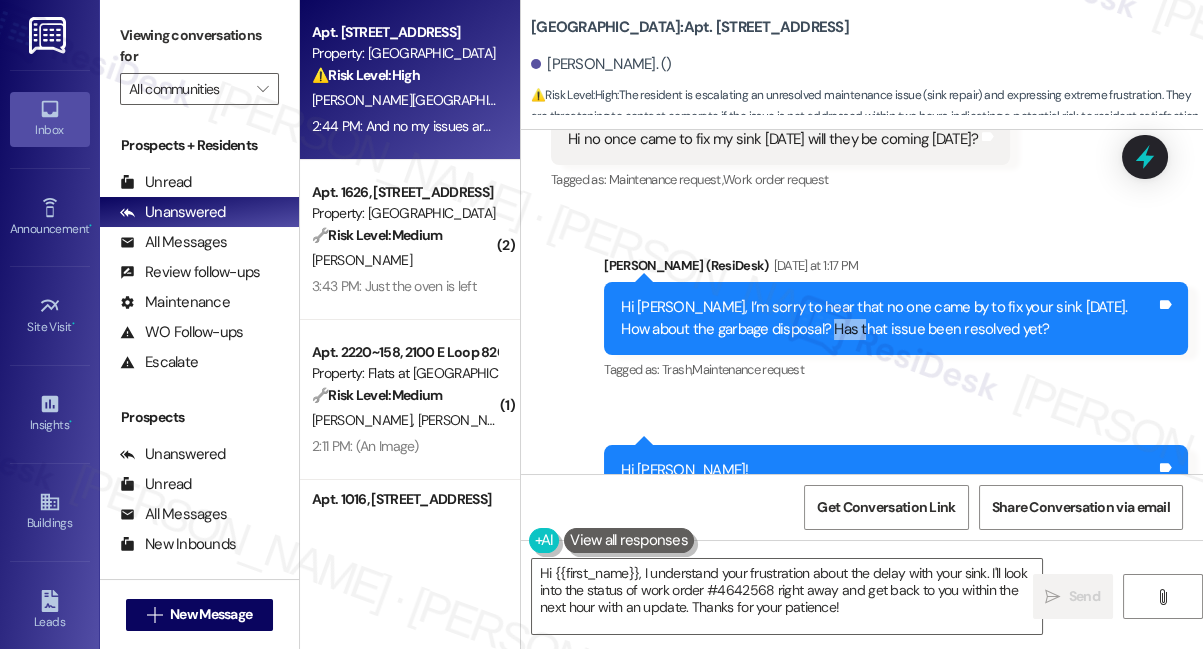 click on "Hi [PERSON_NAME], I’m sorry to hear that no one came by to fix your sink [DATE]. How about the garbage disposal? Has that issue been resolved yet?" at bounding box center (888, 318) 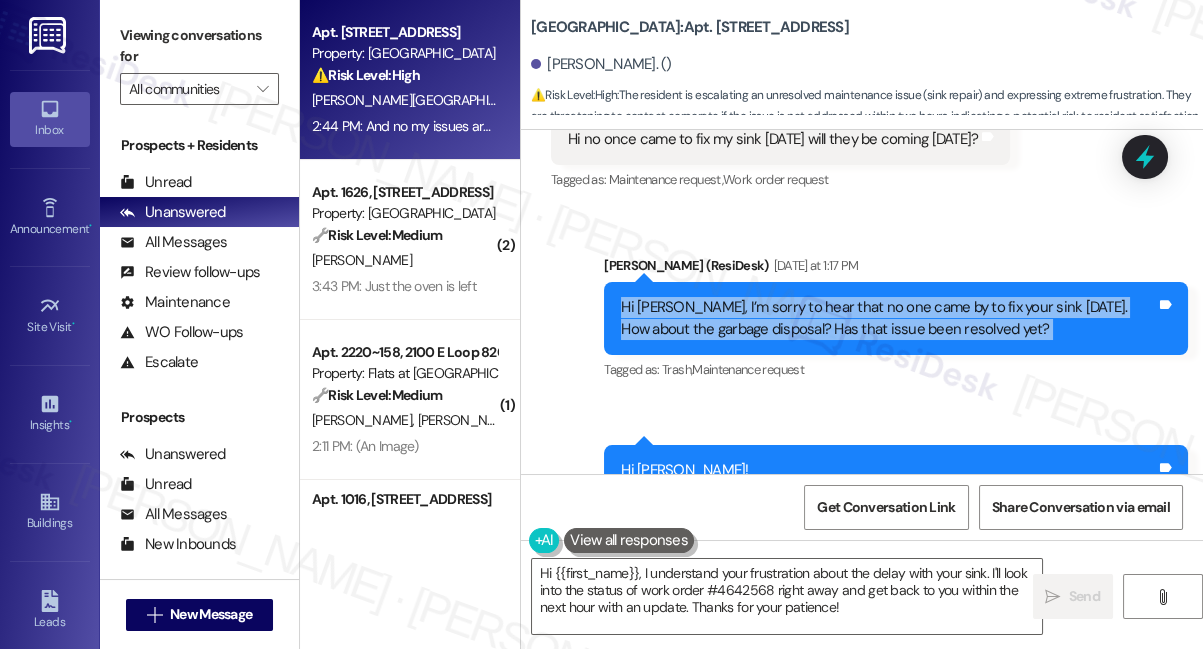 click on "Hi [PERSON_NAME], I’m sorry to hear that no one came by to fix your sink [DATE]. How about the garbage disposal? Has that issue been resolved yet?" at bounding box center [888, 318] 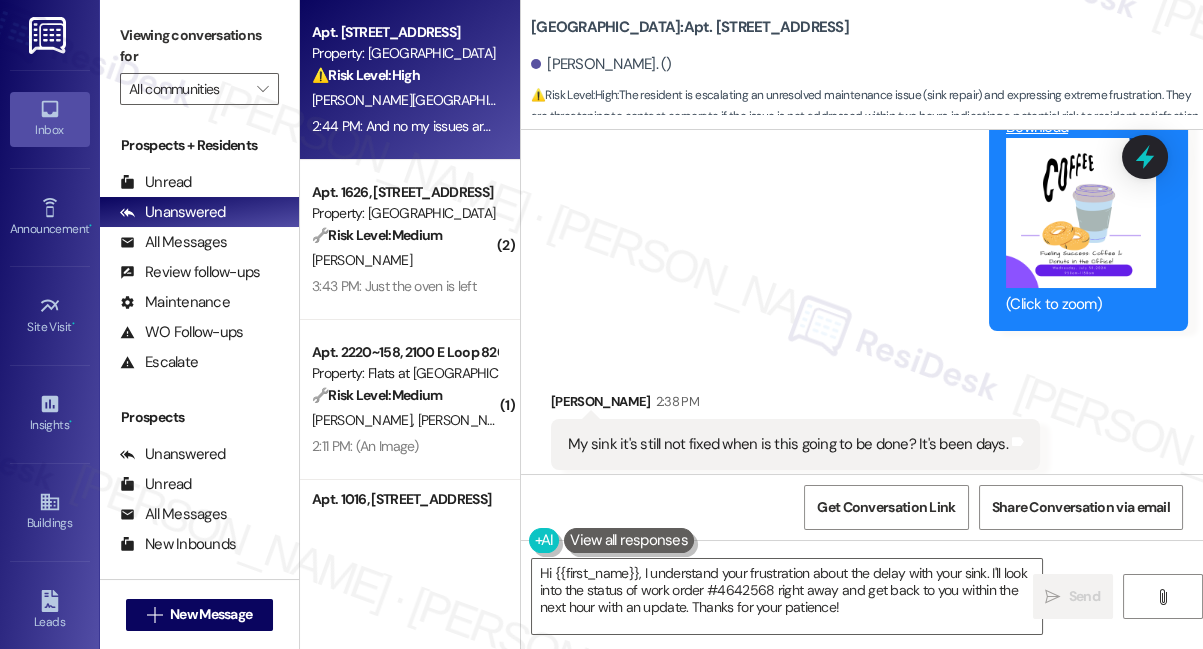 scroll, scrollTop: 18260, scrollLeft: 0, axis: vertical 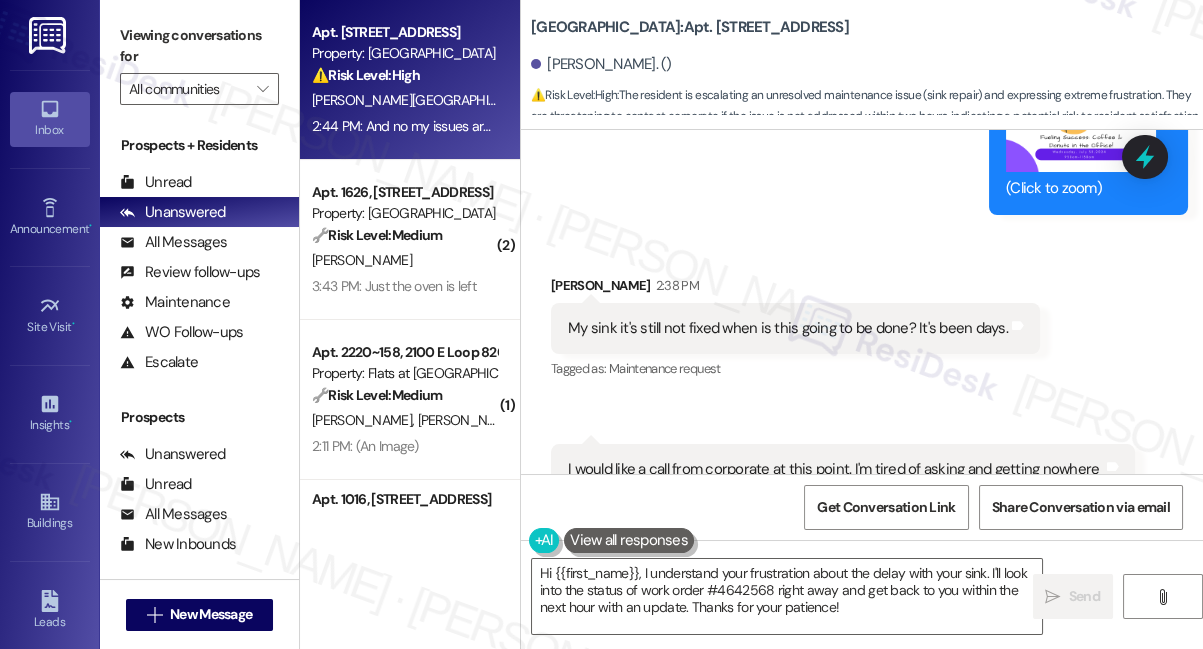 click on "My sink it's still not fixed when is this going to be done? It's been days." at bounding box center (788, 328) 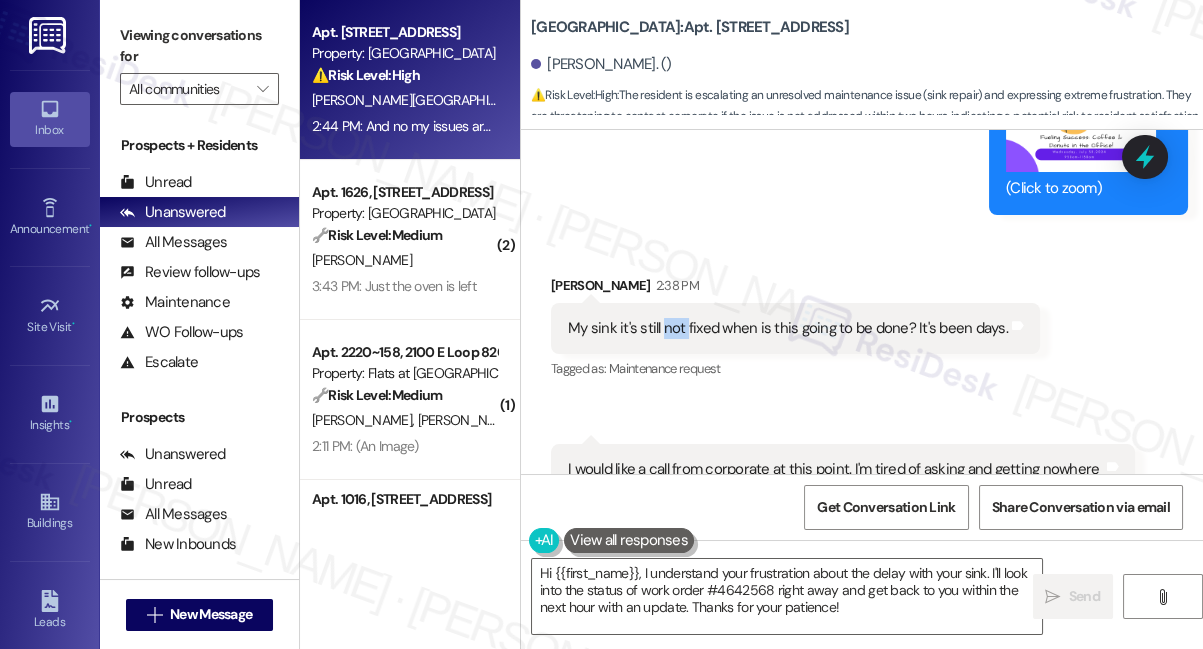 click on "My sink it's still not fixed when is this going to be done? It's been days." at bounding box center [788, 328] 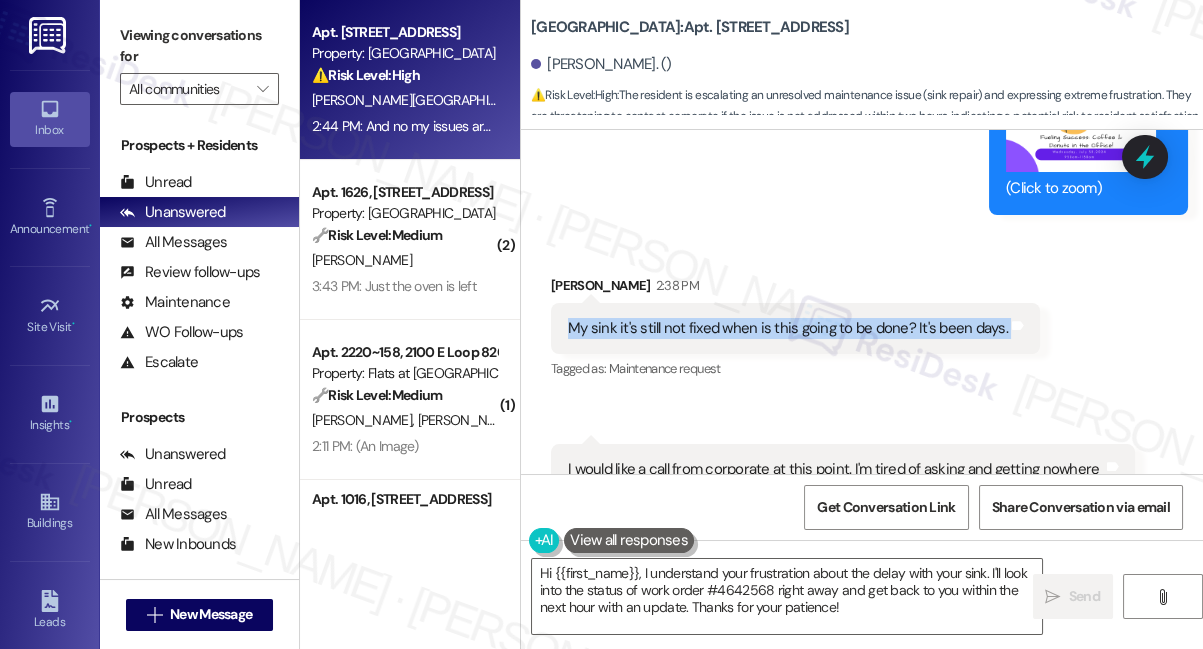 click on "My sink it's still not fixed when is this going to be done? It's been days." at bounding box center [788, 328] 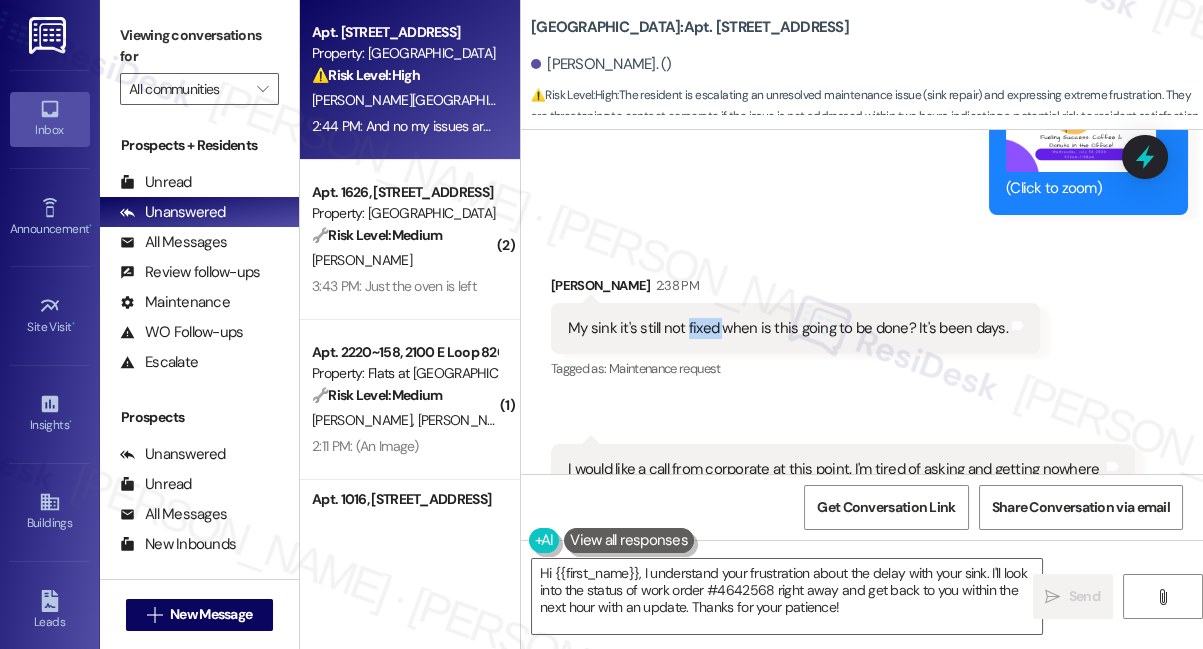 click on "My sink it's still not fixed when is this going to be done? It's been days." at bounding box center [788, 328] 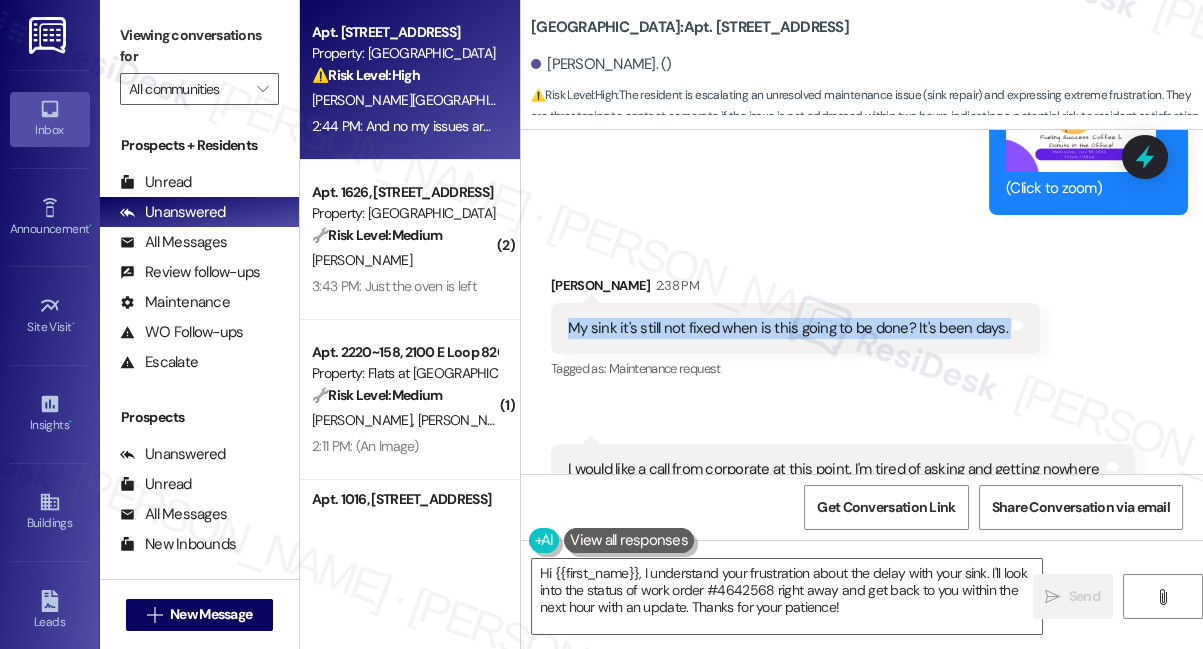 click on "My sink it's still not fixed when is this going to be done? It's been days." at bounding box center (788, 328) 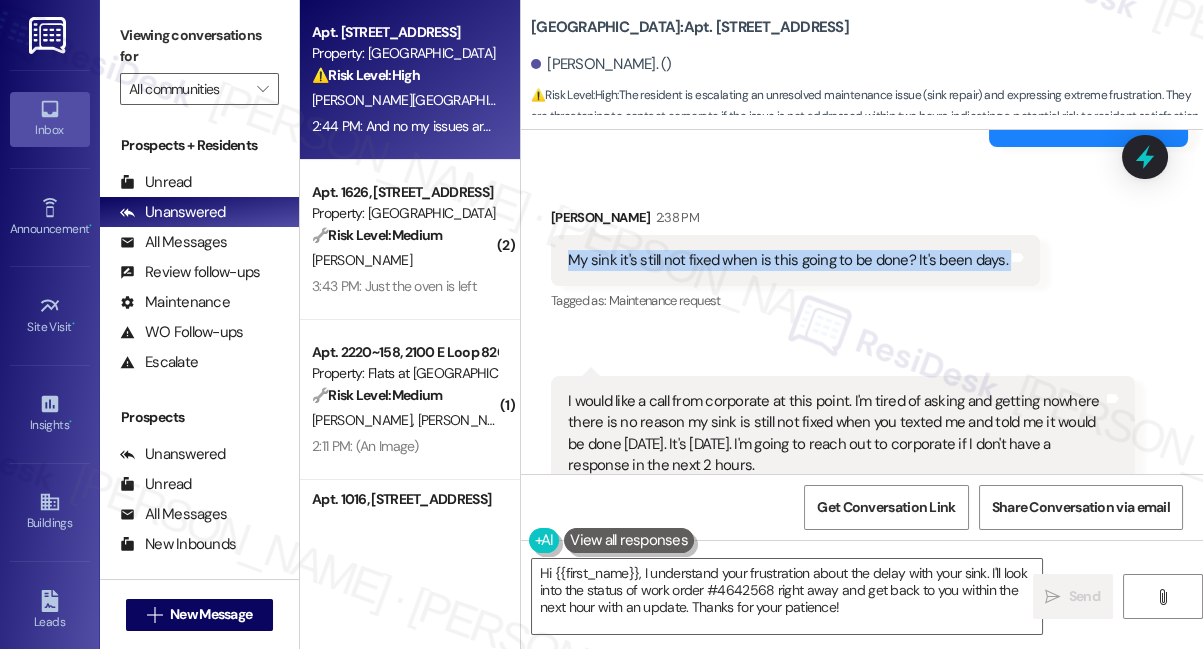 scroll, scrollTop: 18533, scrollLeft: 0, axis: vertical 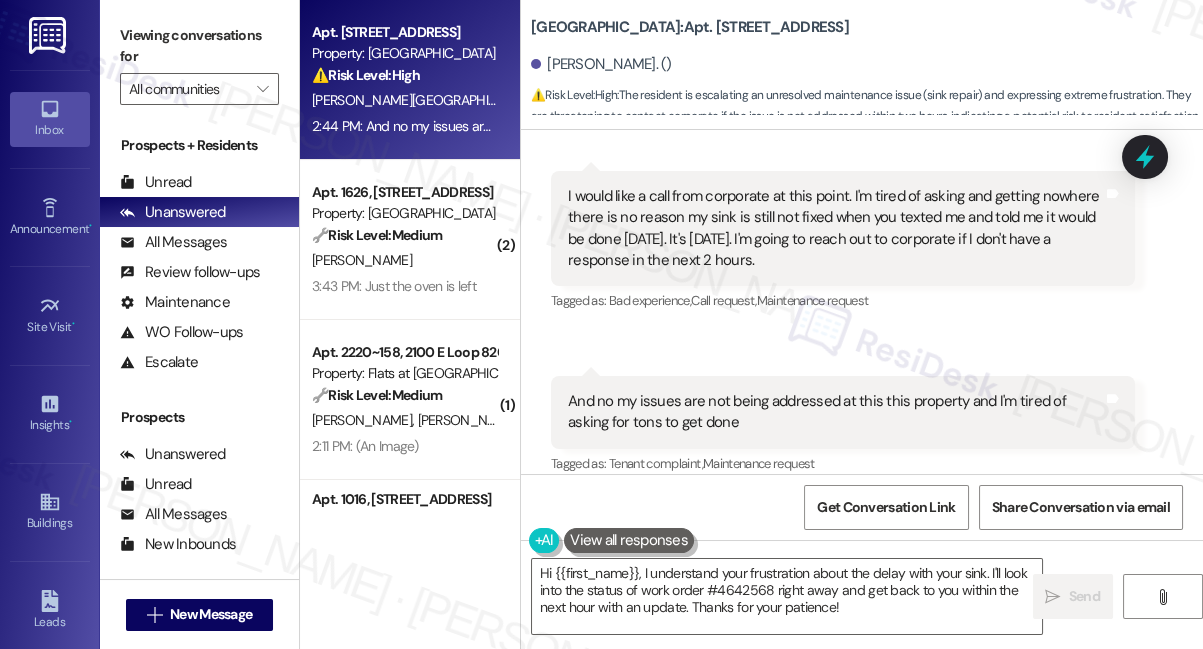 click on "I would like a call from corporate at this point. I'm tired of asking and getting nowhere there is no reason my sink is still not fixed when you texted me and told me it would be done [DATE]. It's [DATE]. I'm going to reach out to corporate if I don't have a response in the next 2 hours." at bounding box center (835, 229) 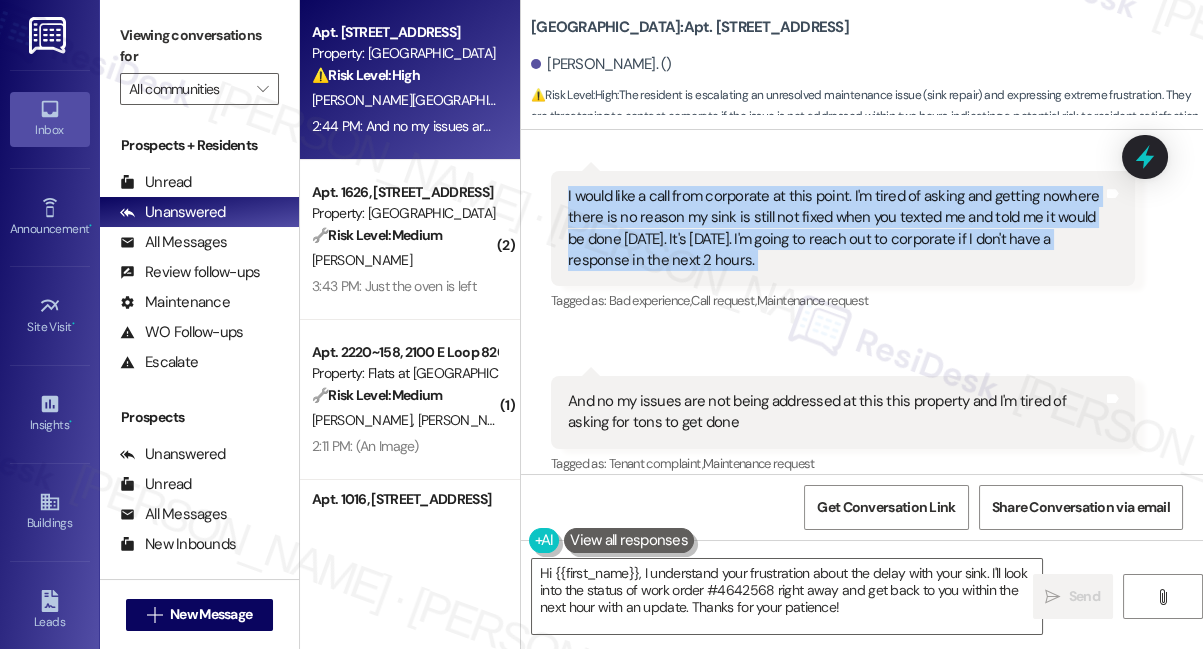 click on "I would like a call from corporate at this point. I'm tired of asking and getting nowhere there is no reason my sink is still not fixed when you texted me and told me it would be done [DATE]. It's [DATE]. I'm going to reach out to corporate if I don't have a response in the next 2 hours." at bounding box center (835, 229) 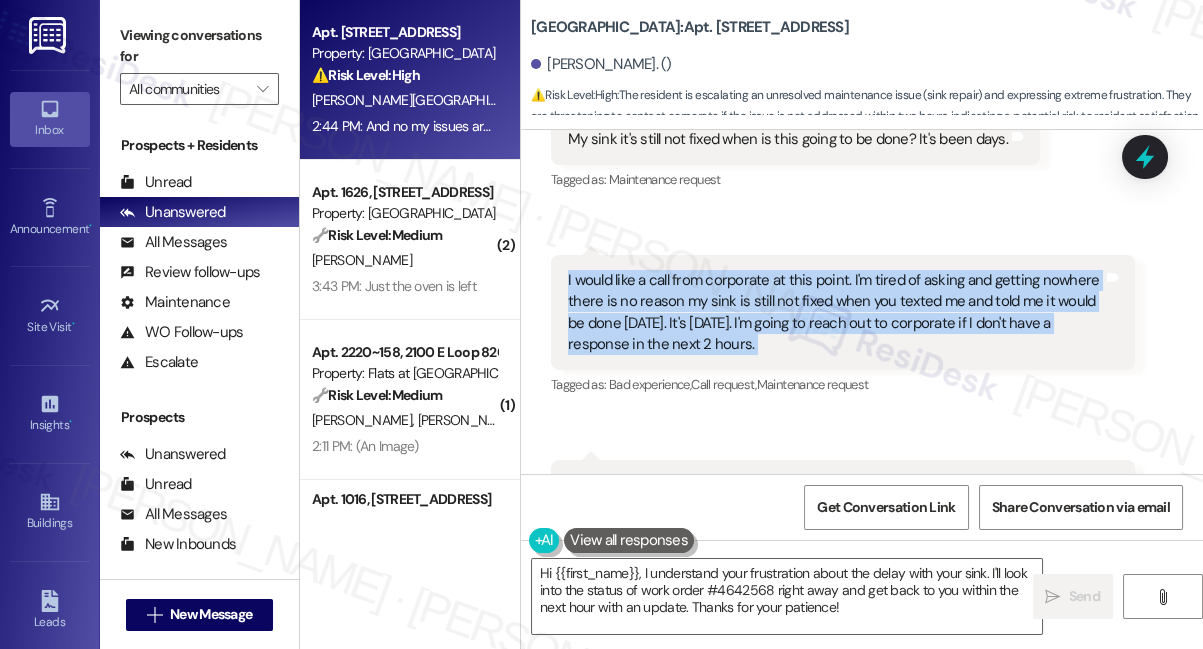 scroll, scrollTop: 18533, scrollLeft: 0, axis: vertical 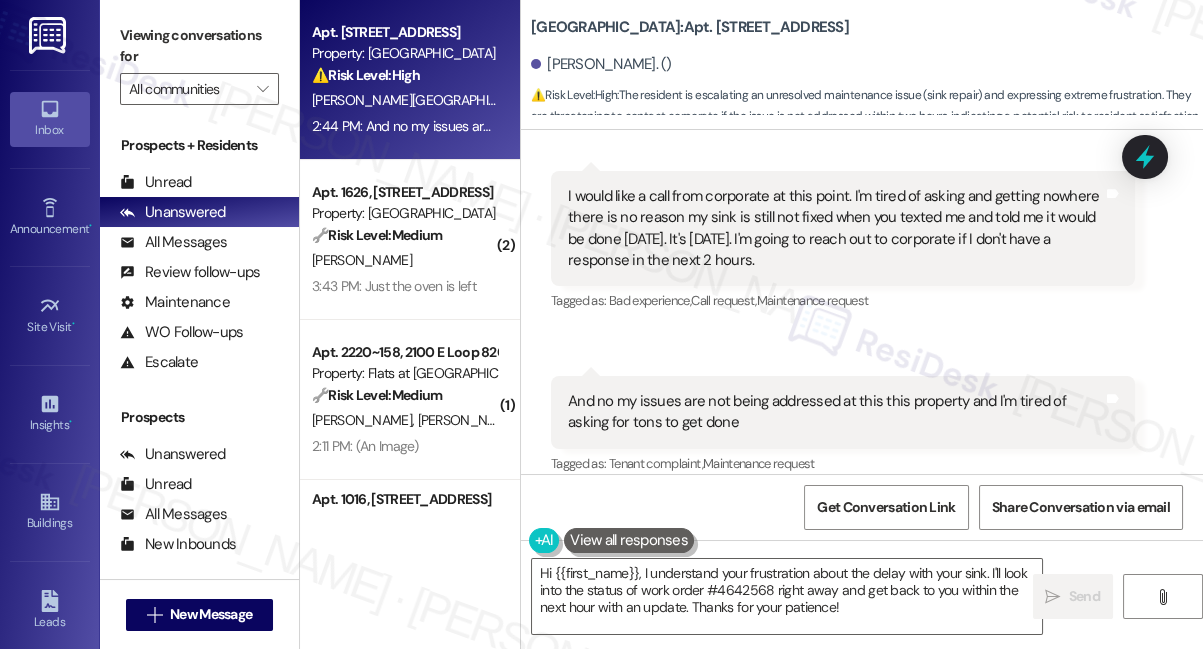 click on "And no my issues are not being addressed at this this property and I'm tired of asking for tons to get done" at bounding box center [835, 412] 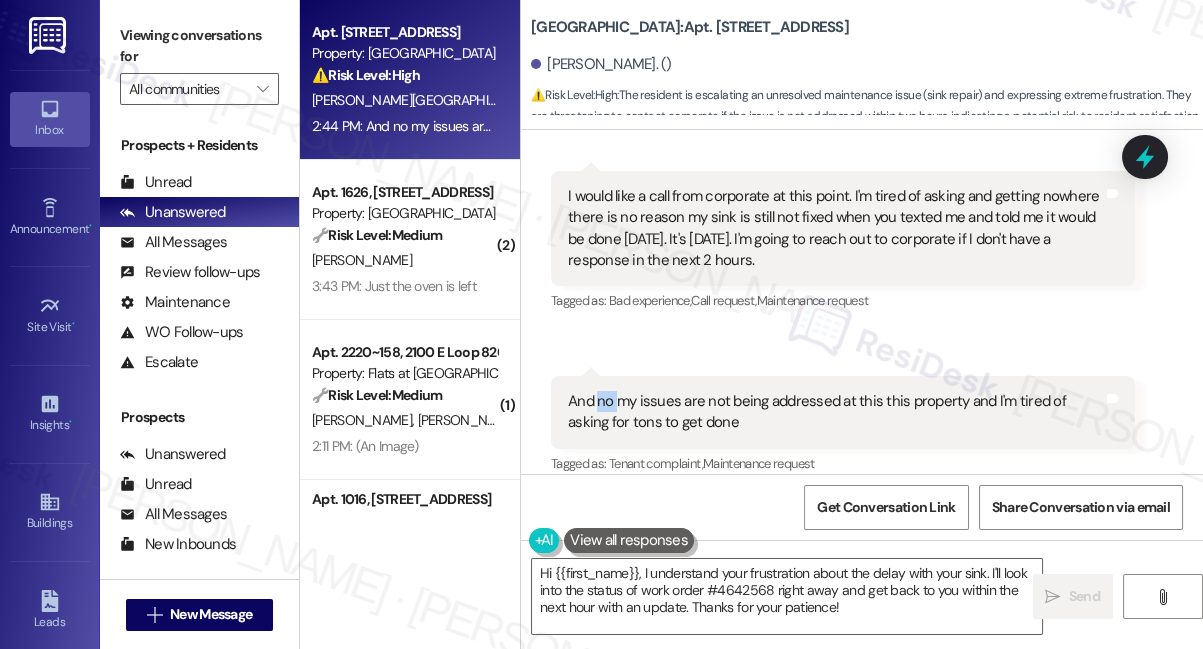 click on "And no my issues are not being addressed at this this property and I'm tired of asking for tons to get done" at bounding box center (835, 412) 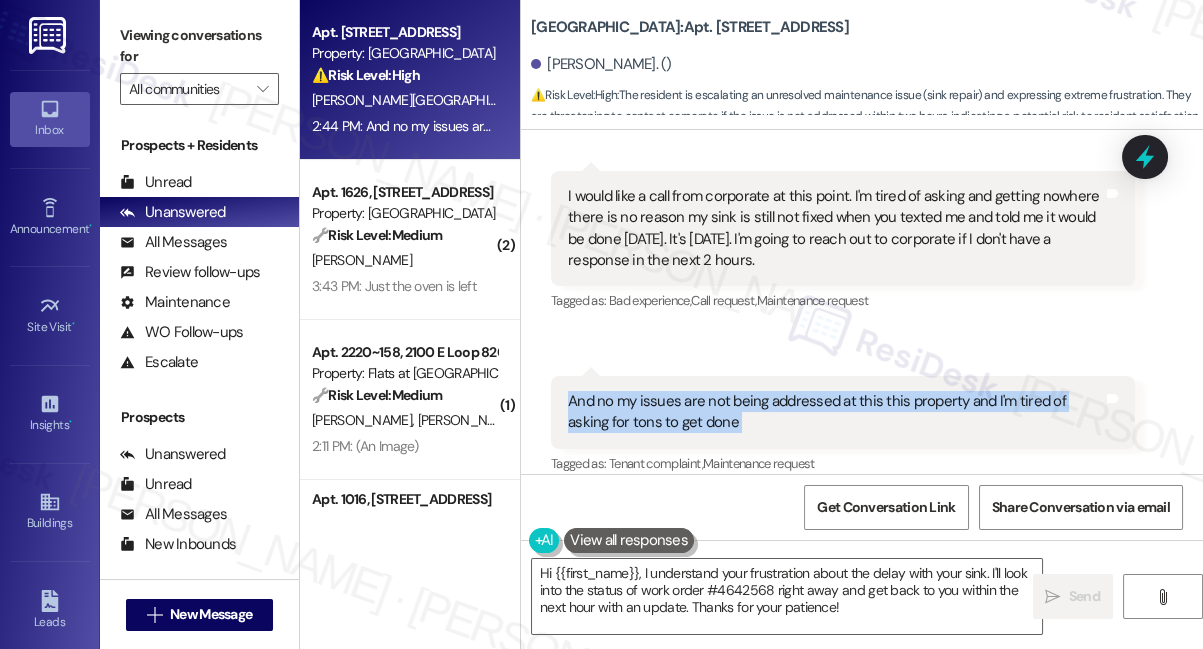 click on "And no my issues are not being addressed at this this property and I'm tired of asking for tons to get done" at bounding box center (835, 412) 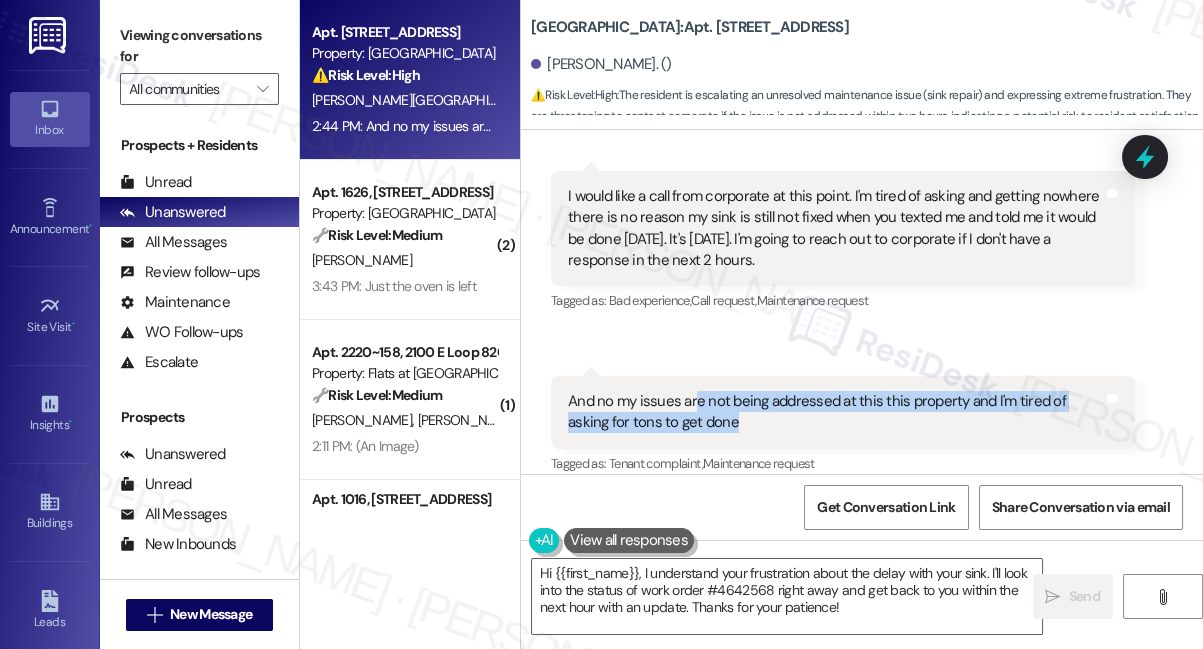 drag, startPoint x: 819, startPoint y: 401, endPoint x: 695, endPoint y: 376, distance: 126.495056 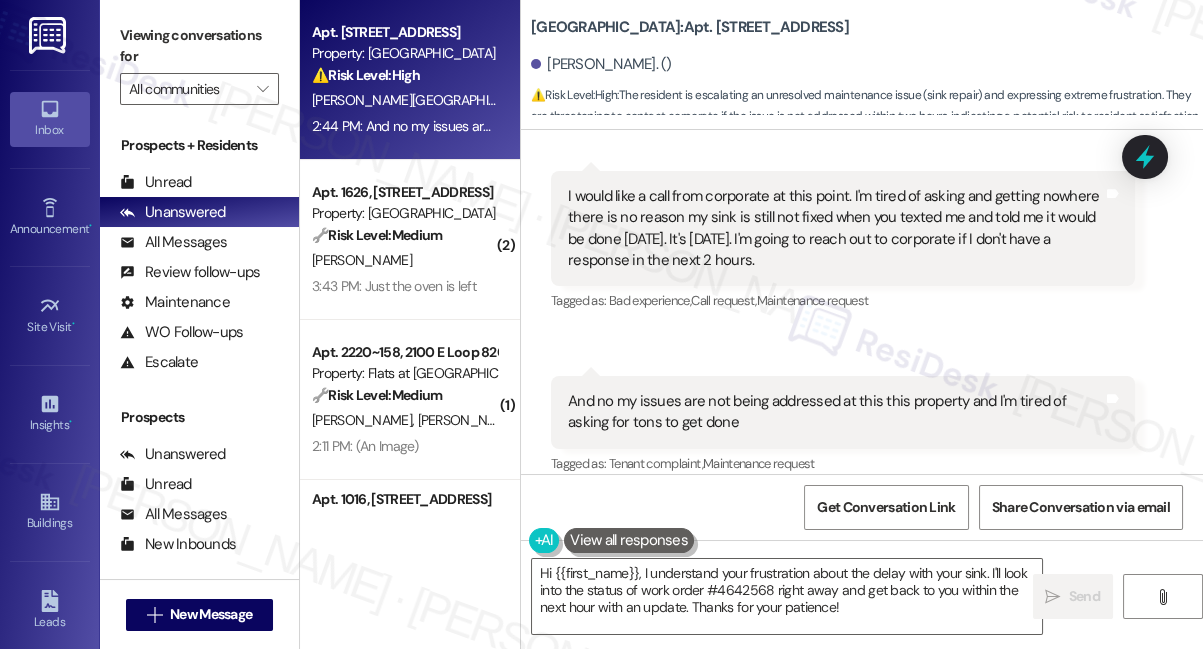 click on "I would like a call from corporate at this point. I'm tired of asking and getting nowhere there is no reason my sink is still not fixed when you texted me and told me it would be done [DATE]. It's [DATE]. I'm going to reach out to corporate if I don't have a response in the next 2 hours." at bounding box center [835, 229] 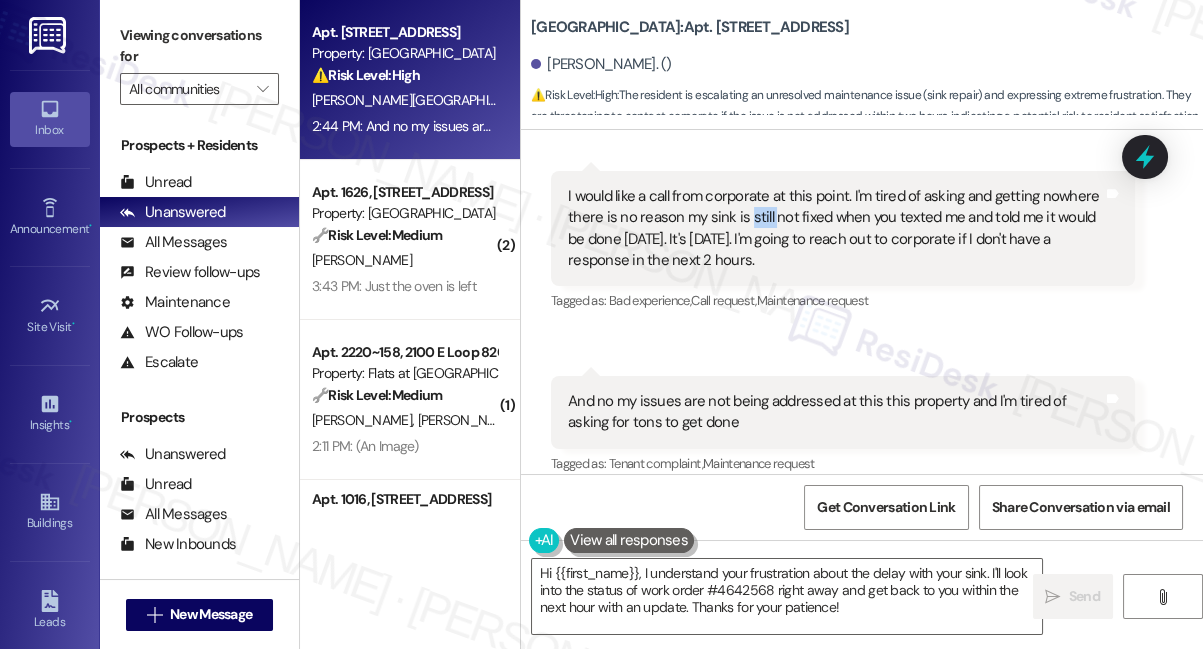 click on "I would like a call from corporate at this point. I'm tired of asking and getting nowhere there is no reason my sink is still not fixed when you texted me and told me it would be done [DATE]. It's [DATE]. I'm going to reach out to corporate if I don't have a response in the next 2 hours." at bounding box center (835, 229) 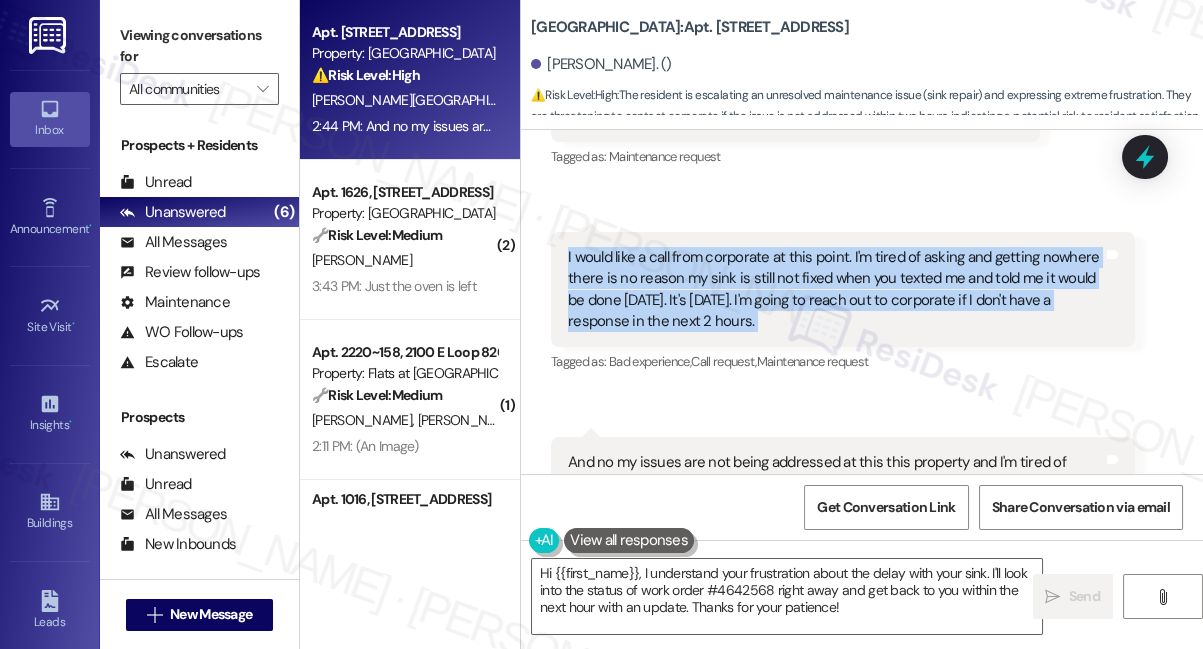 scroll, scrollTop: 18351, scrollLeft: 0, axis: vertical 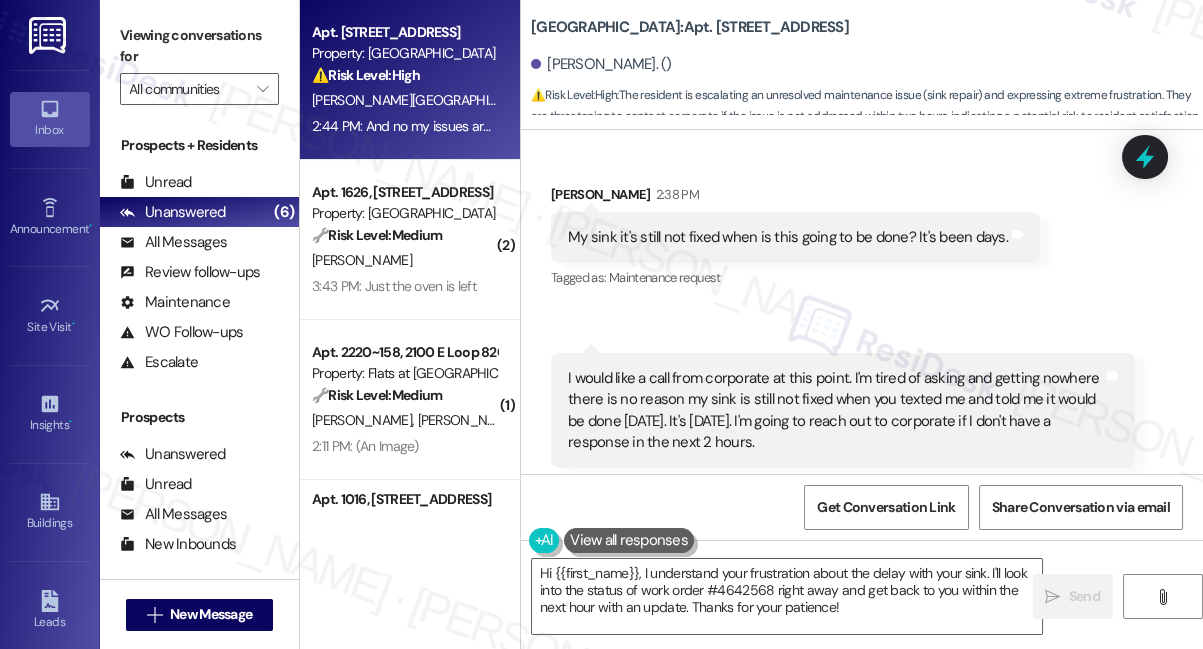 click on "My sink it's still not fixed when is this going to be done? It's been days." at bounding box center (788, 237) 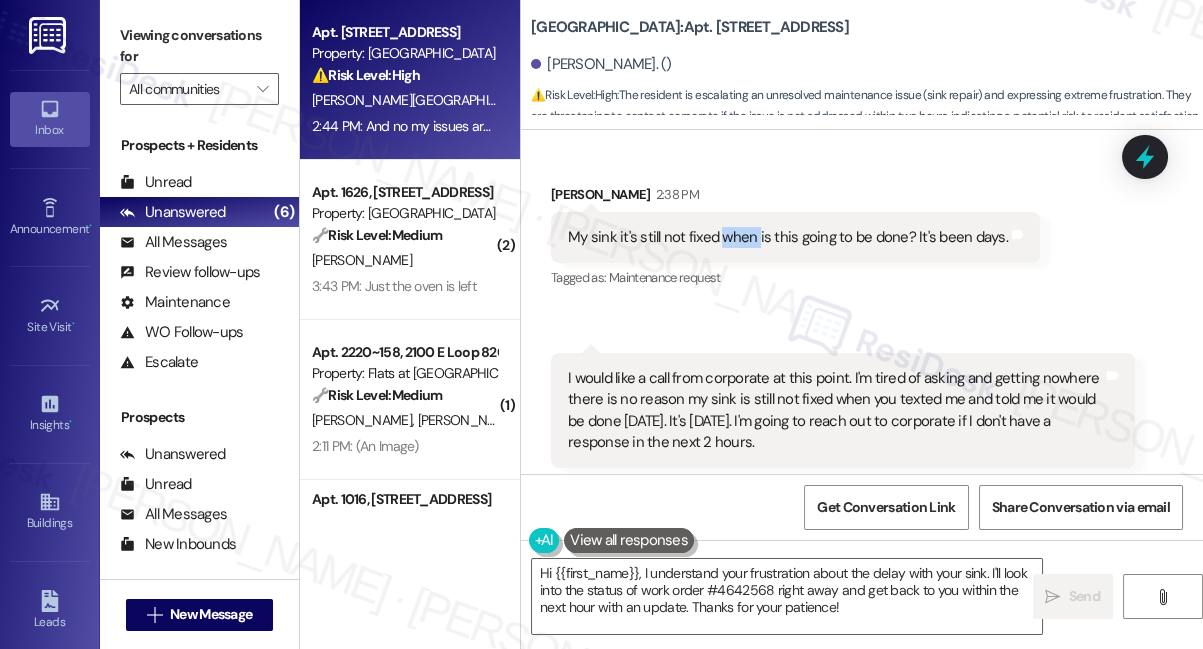 click on "My sink it's still not fixed when is this going to be done? It's been days." at bounding box center (788, 237) 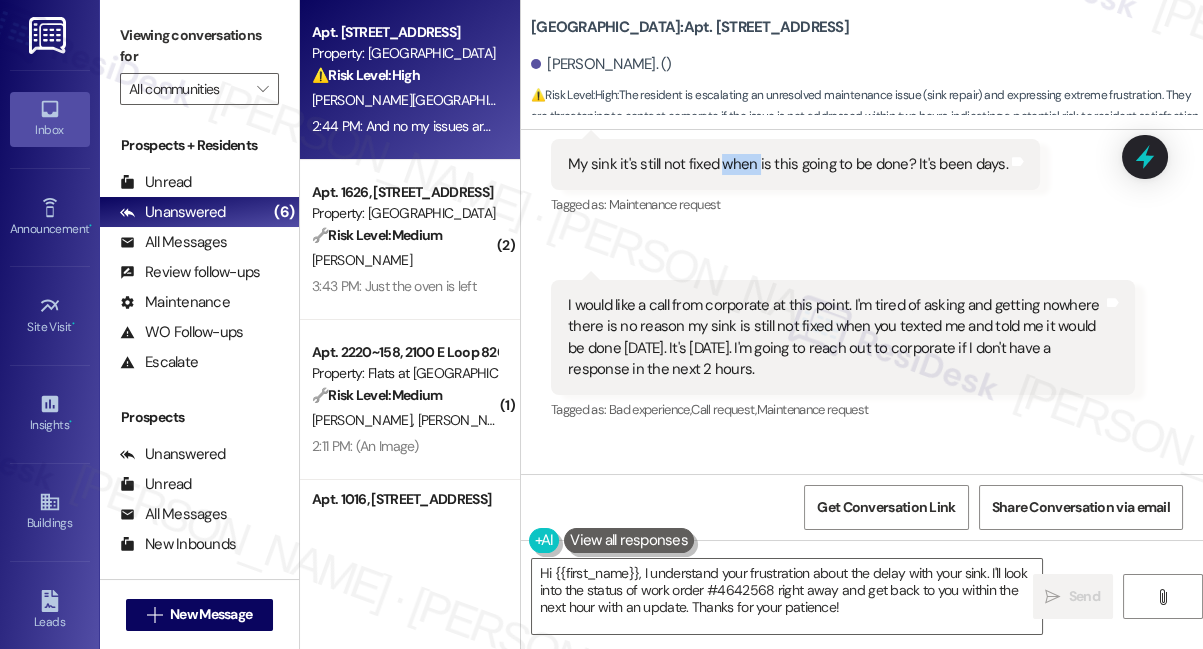 scroll, scrollTop: 18533, scrollLeft: 0, axis: vertical 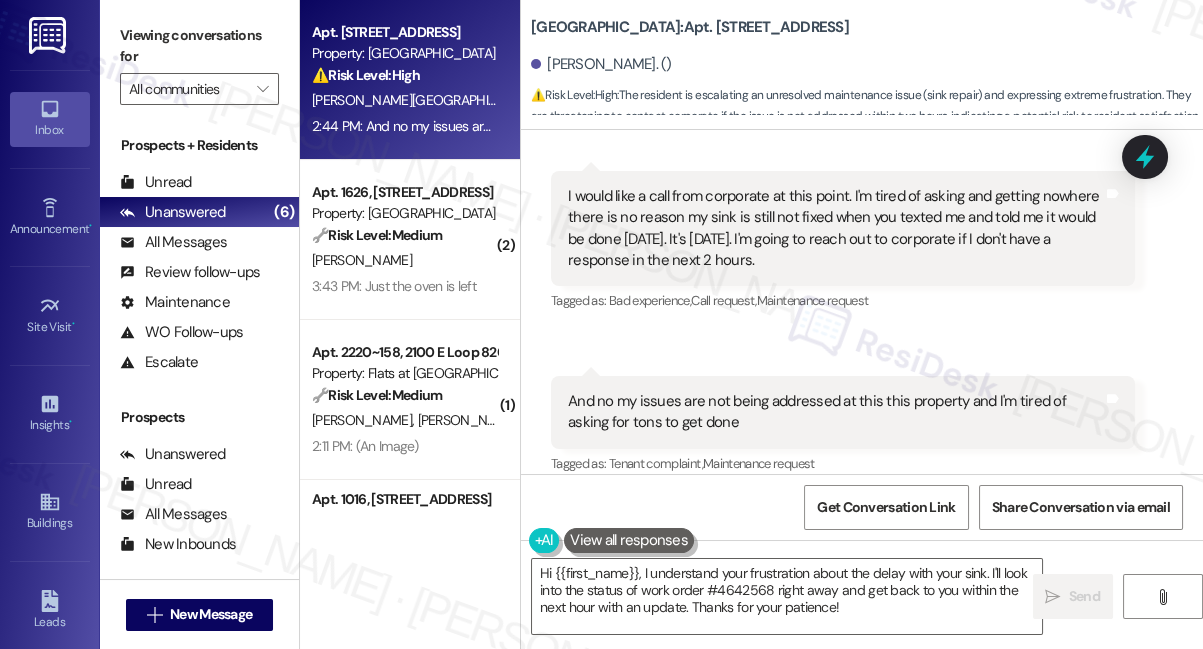 click on "And no my issues are not being addressed at this this property and I'm tired of asking for tons to get done" at bounding box center (835, 412) 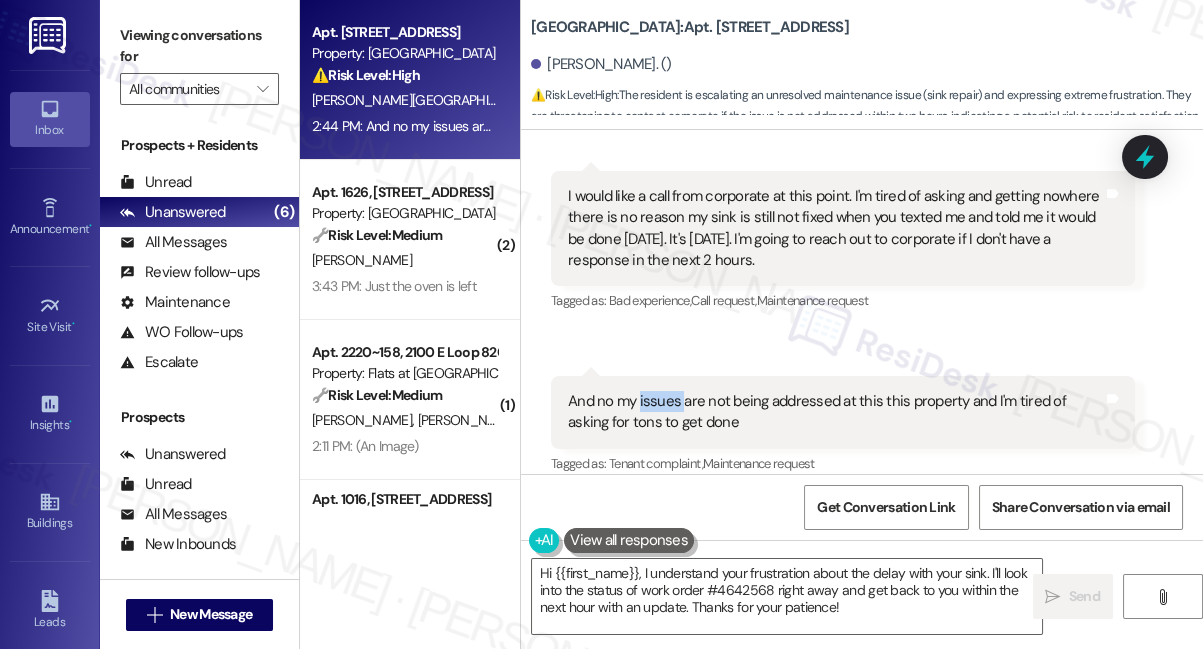 click on "And no my issues are not being addressed at this this property and I'm tired of asking for tons to get done" at bounding box center [835, 412] 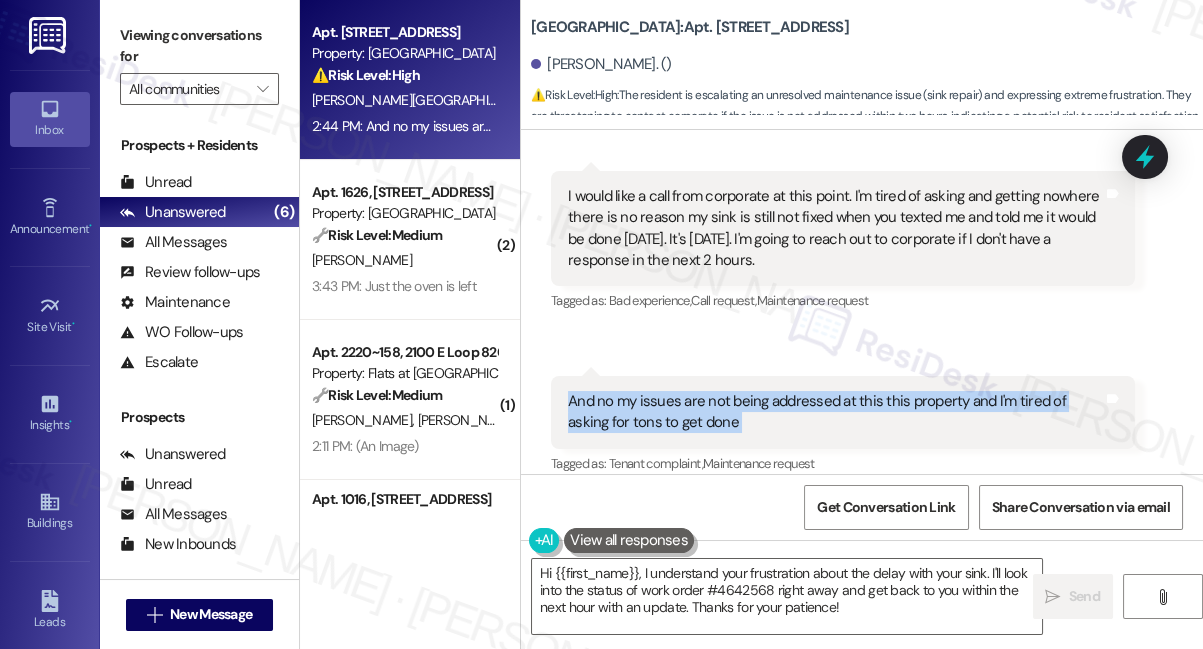 click on "And no my issues are not being addressed at this this property and I'm tired of asking for tons to get done" at bounding box center [835, 412] 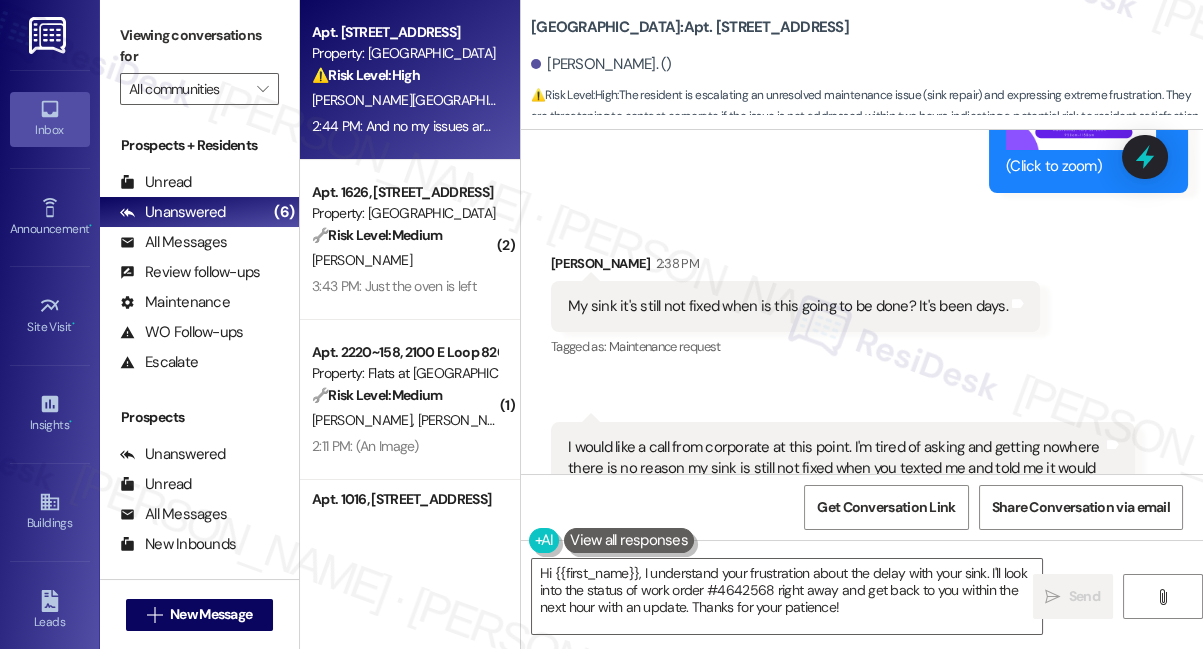 scroll, scrollTop: 18169, scrollLeft: 0, axis: vertical 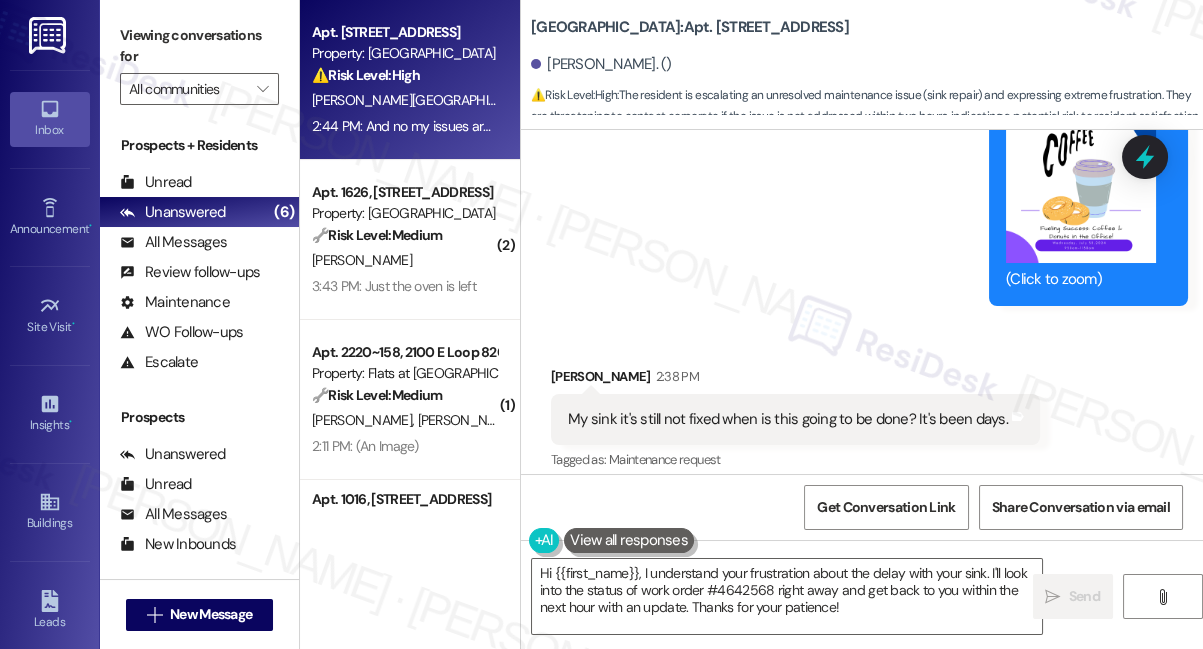 click on "My sink it's still not fixed when is this going to be done? It's been days." at bounding box center (788, 419) 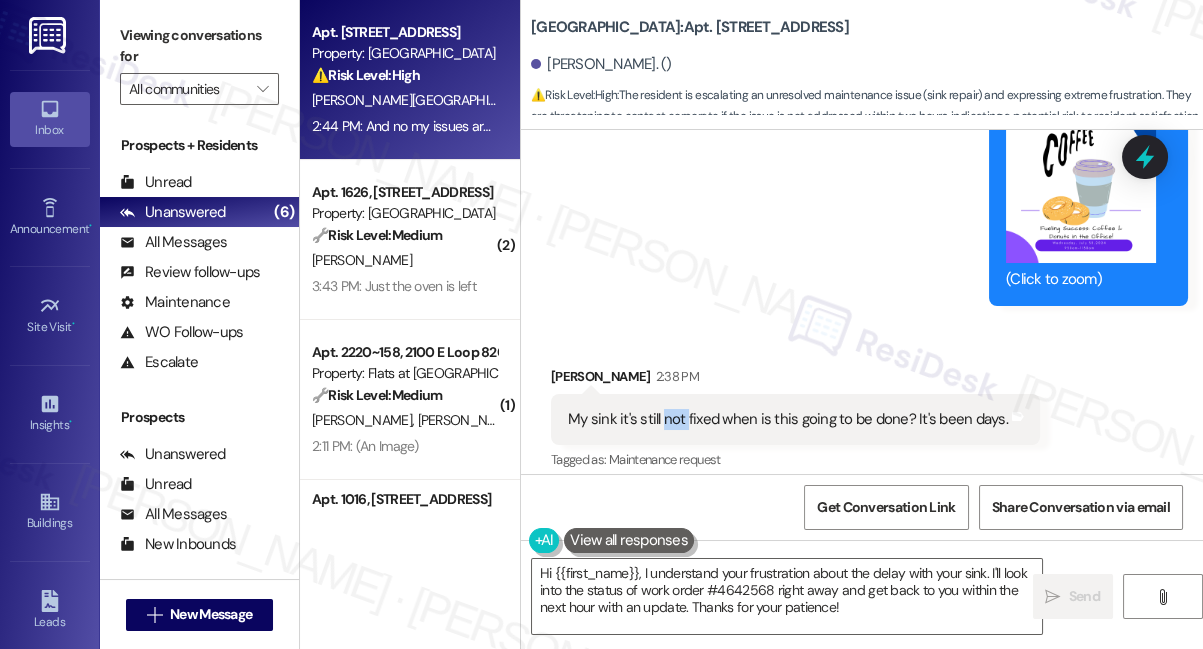 click on "My sink it's still not fixed when is this going to be done? It's been days." at bounding box center [788, 419] 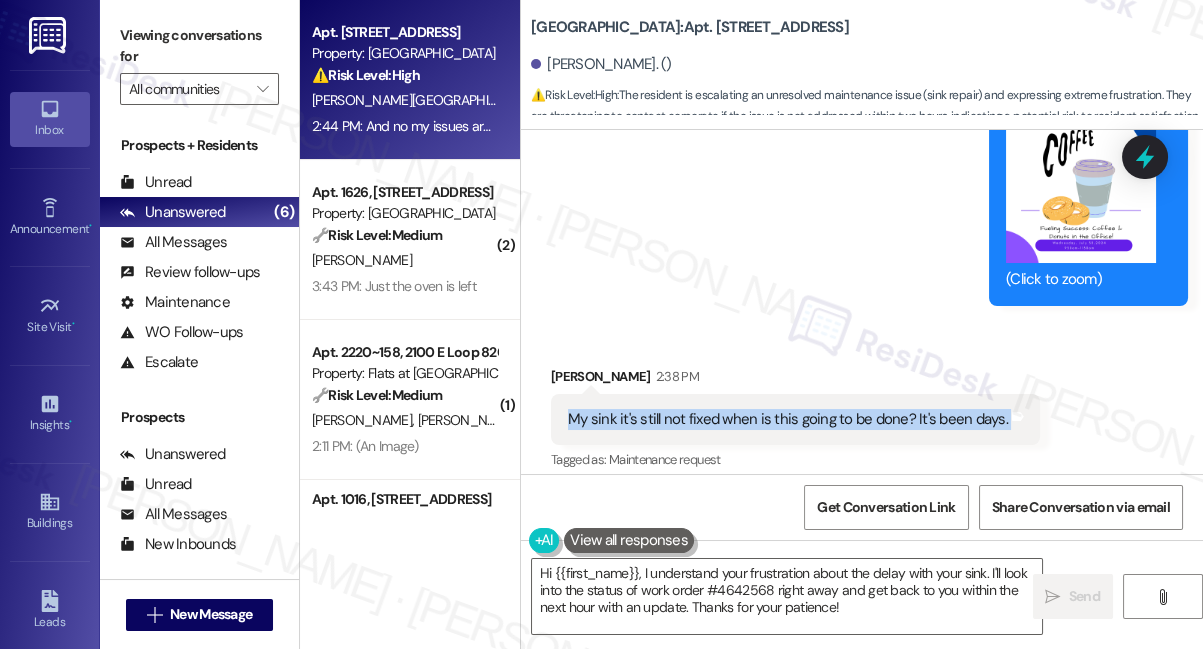click on "My sink it's still not fixed when is this going to be done? It's been days." at bounding box center (788, 419) 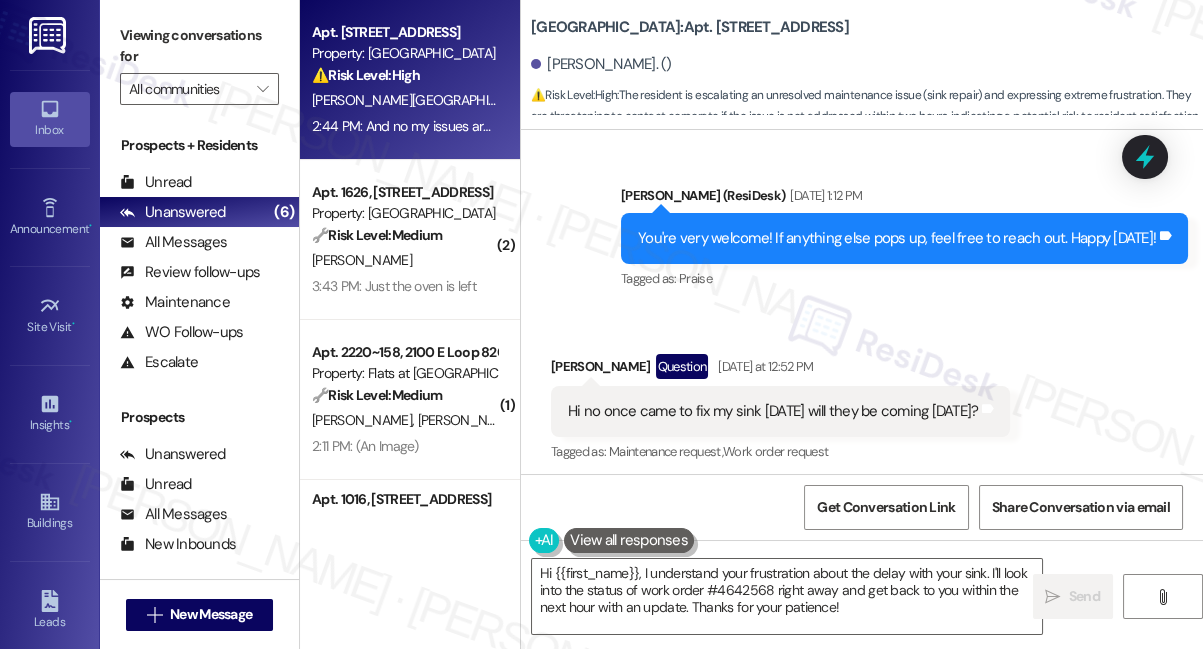 scroll, scrollTop: 17260, scrollLeft: 0, axis: vertical 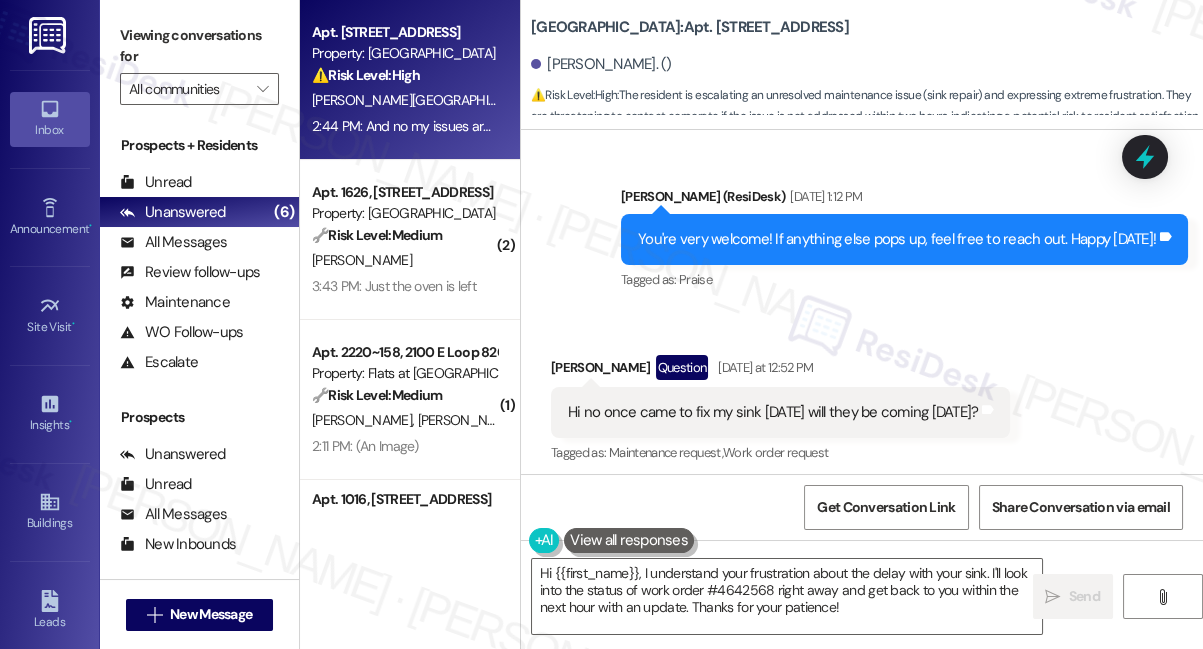 click on "Viewing conversations for" at bounding box center (199, 46) 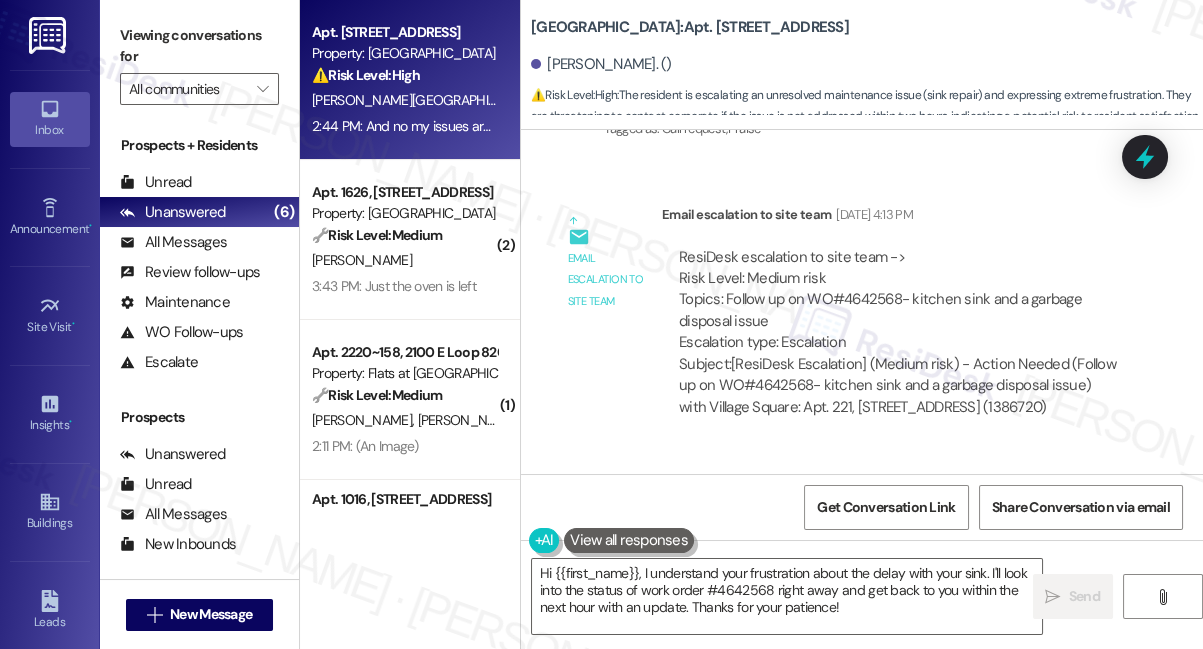 scroll, scrollTop: 16351, scrollLeft: 0, axis: vertical 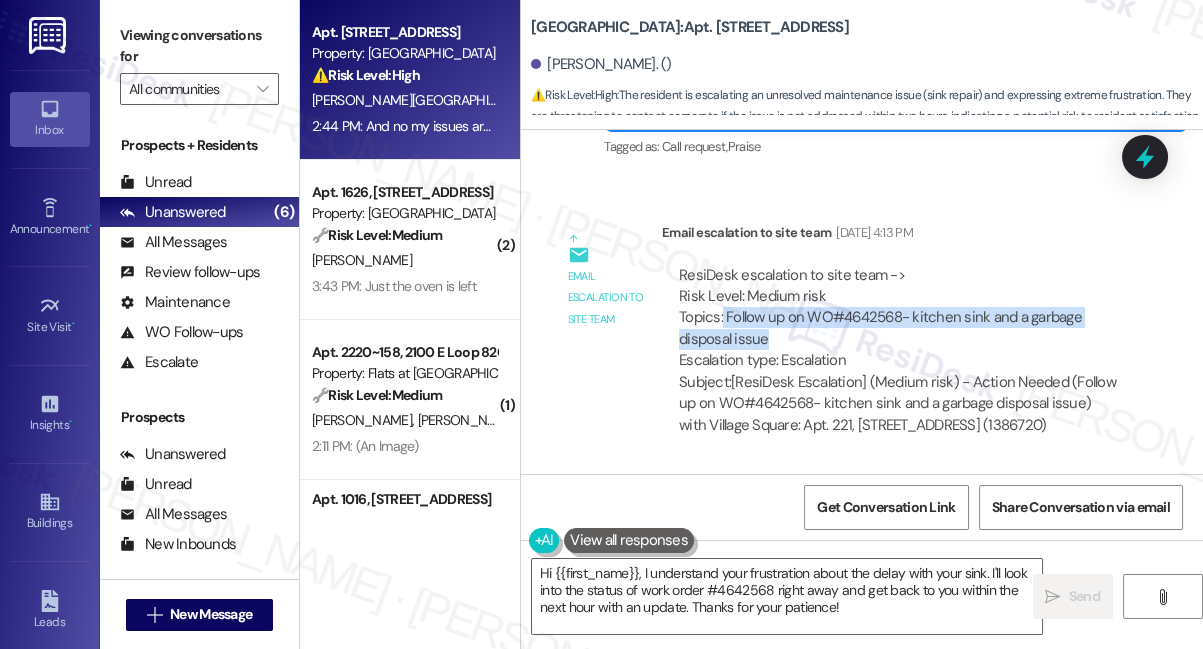 drag, startPoint x: 722, startPoint y: 296, endPoint x: 984, endPoint y: 312, distance: 262.4881 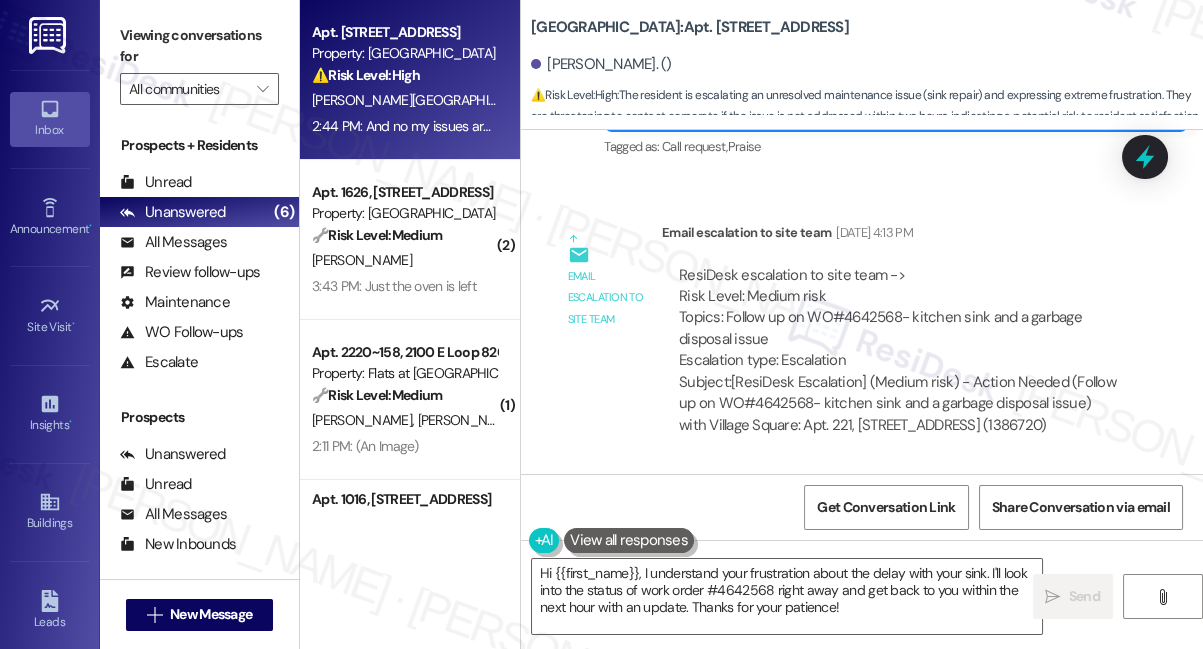 click on "ResiDesk escalation to site team ->
Risk Level: Medium risk
Topics: Follow up on WO#4642568-  kitchen sink and a garbage disposal issue
Escalation type: Escalation" at bounding box center [898, 318] 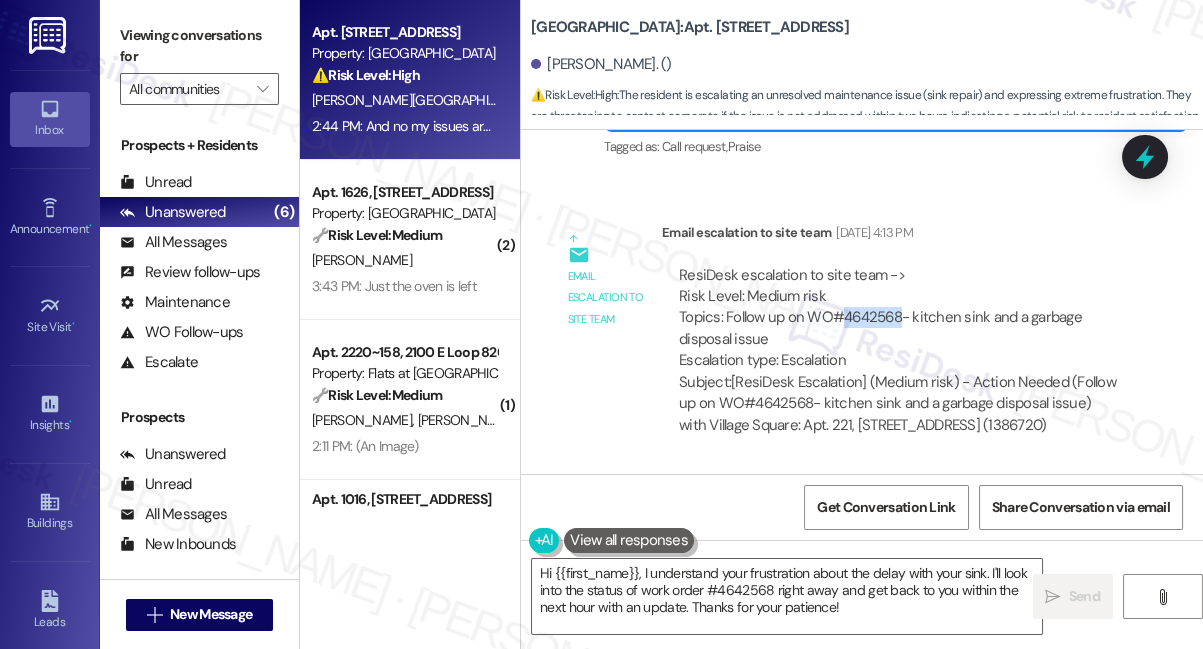 click on "ResiDesk escalation to site team ->
Risk Level: Medium risk
Topics: Follow up on WO#4642568-  kitchen sink and a garbage disposal issue
Escalation type: Escalation" at bounding box center (898, 318) 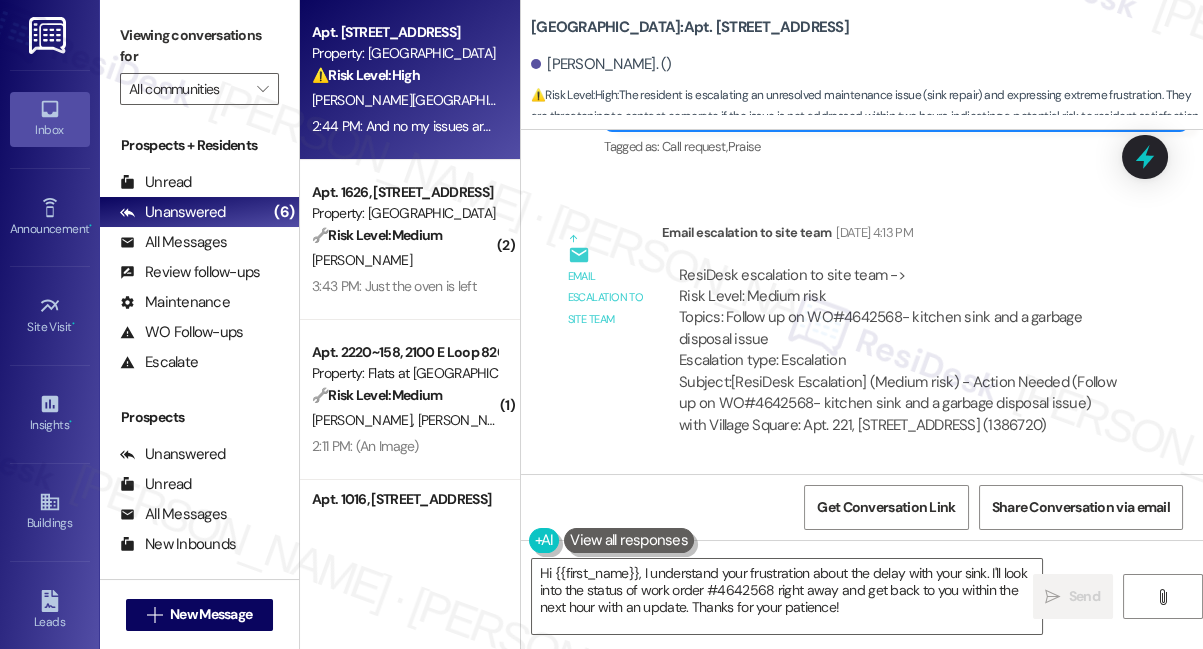 click on "ResiDesk escalation to site team ->
Risk Level: Medium risk
Topics: Follow up on WO#4642568-  kitchen sink and a garbage disposal issue
Escalation type: Escalation" at bounding box center (898, 318) 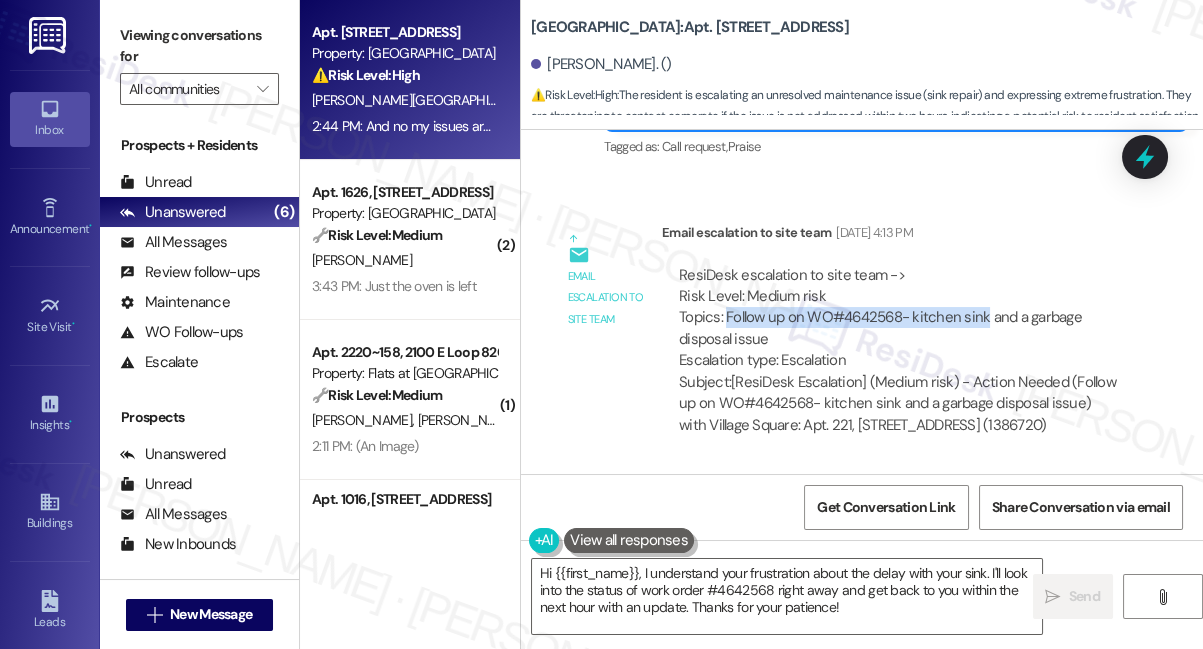 drag, startPoint x: 725, startPoint y: 297, endPoint x: 981, endPoint y: 299, distance: 256.0078 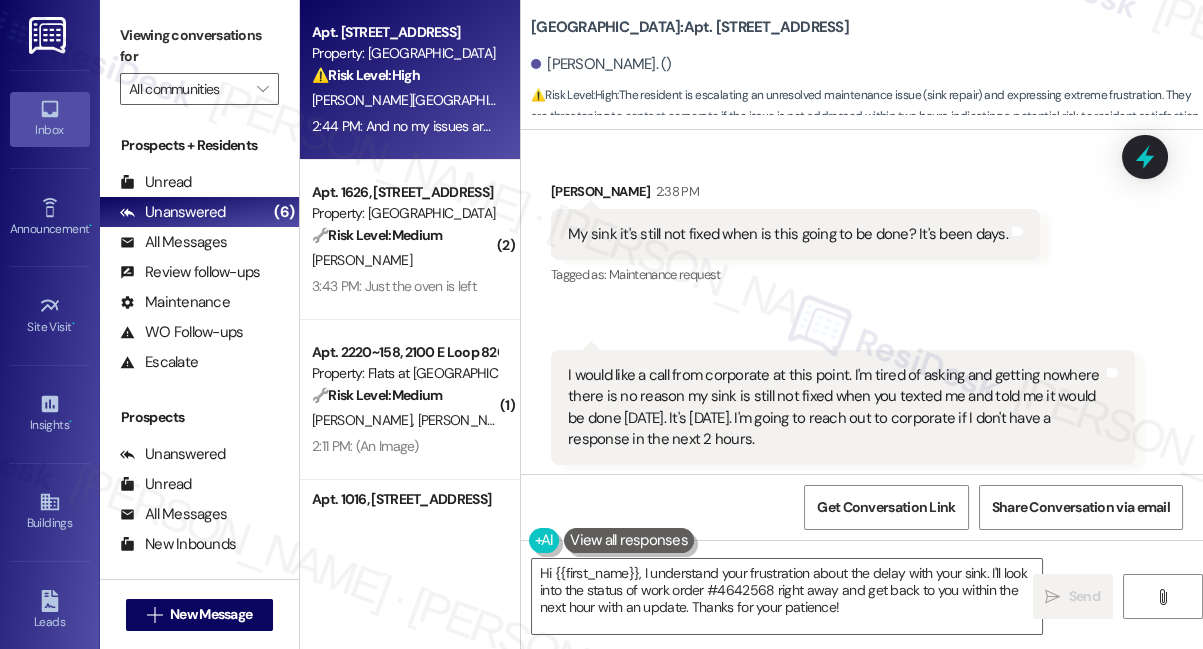 scroll, scrollTop: 18533, scrollLeft: 0, axis: vertical 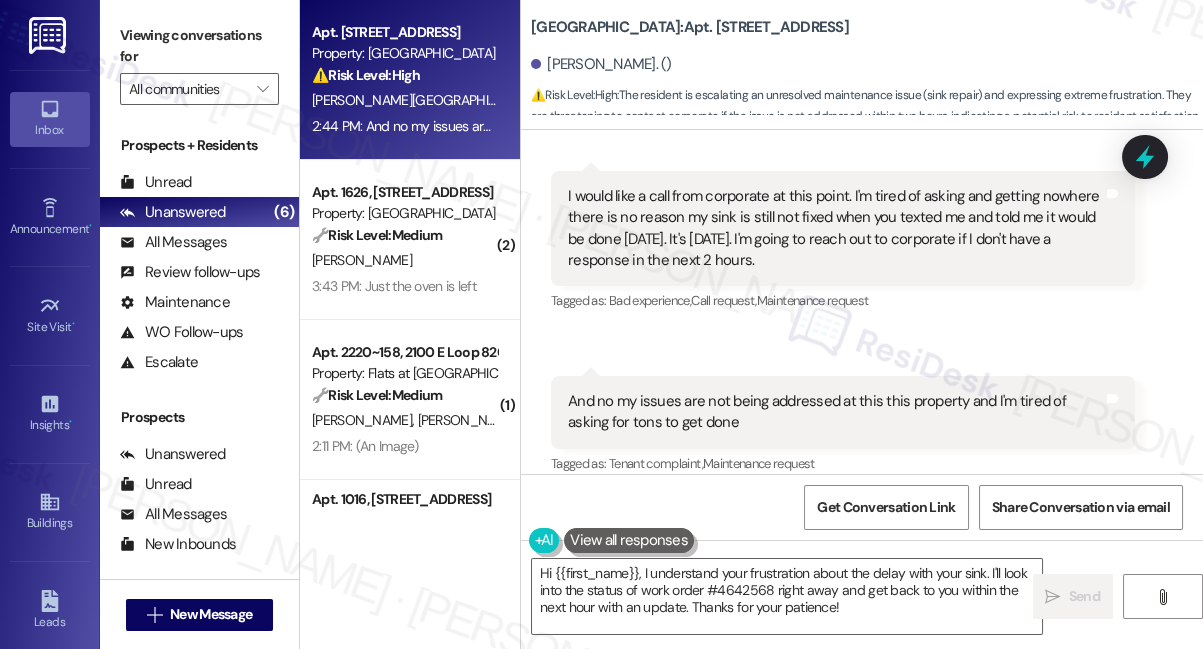click on "And no my issues are not being addressed at this this property and I'm tired of asking for tons to get done Tags and notes" at bounding box center (843, 412) 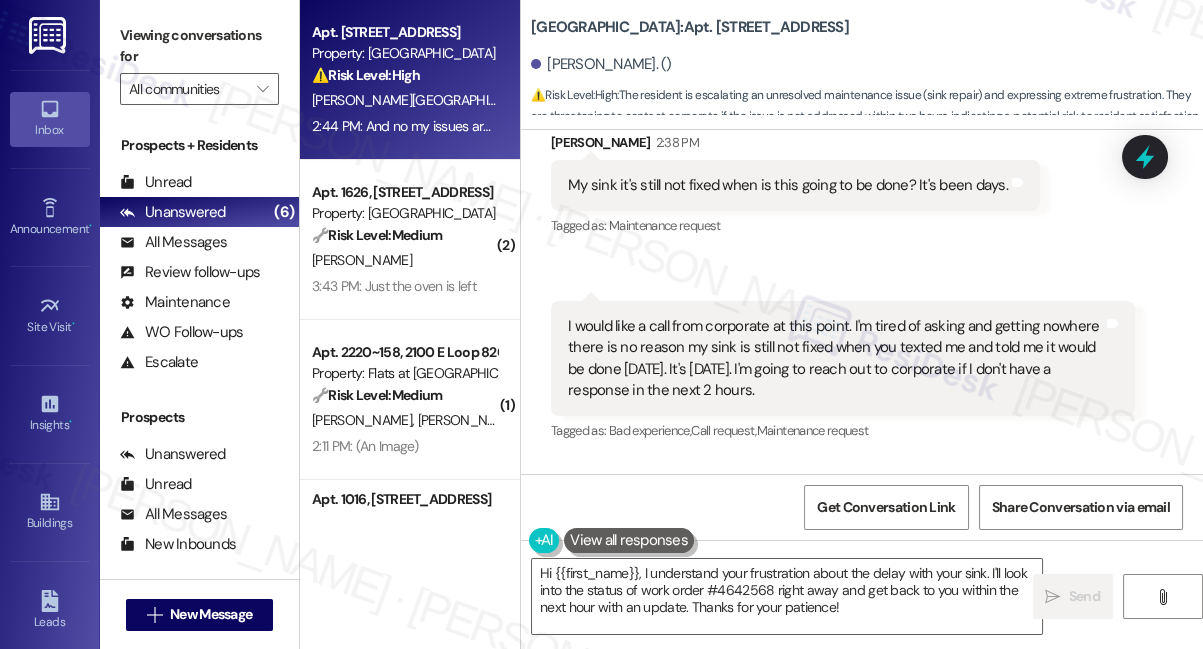 scroll, scrollTop: 18260, scrollLeft: 0, axis: vertical 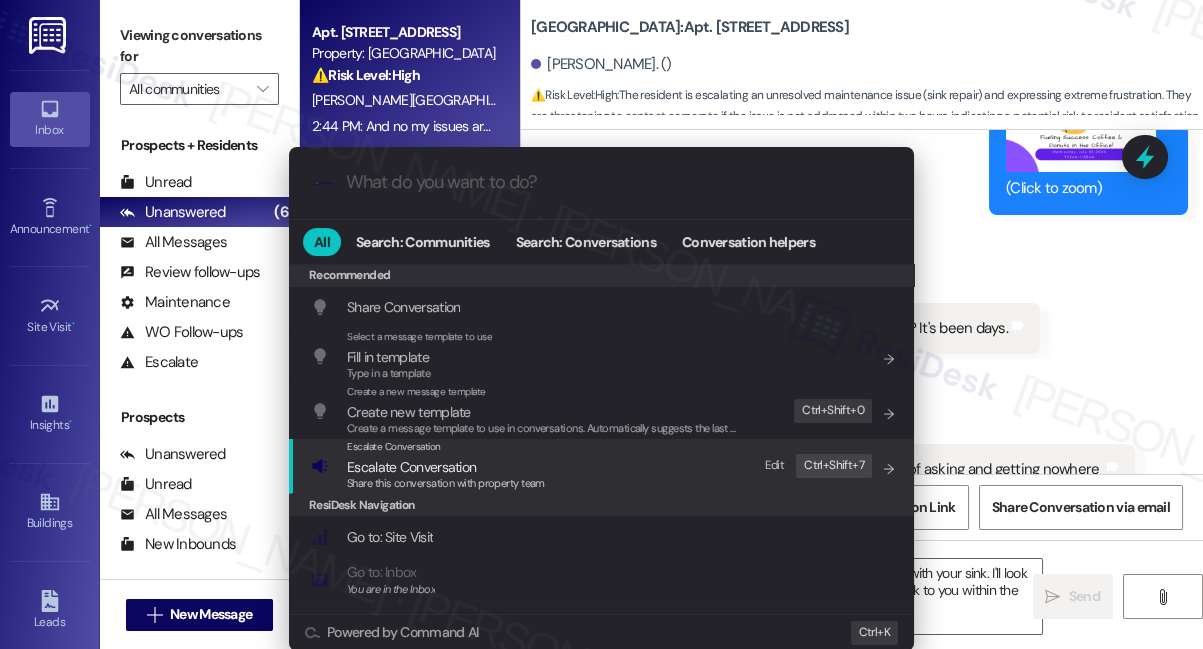 click on "Escalate Conversation Escalate Conversation Share this conversation with property team Edit Ctrl+ Shift+ 7" at bounding box center (603, 466) 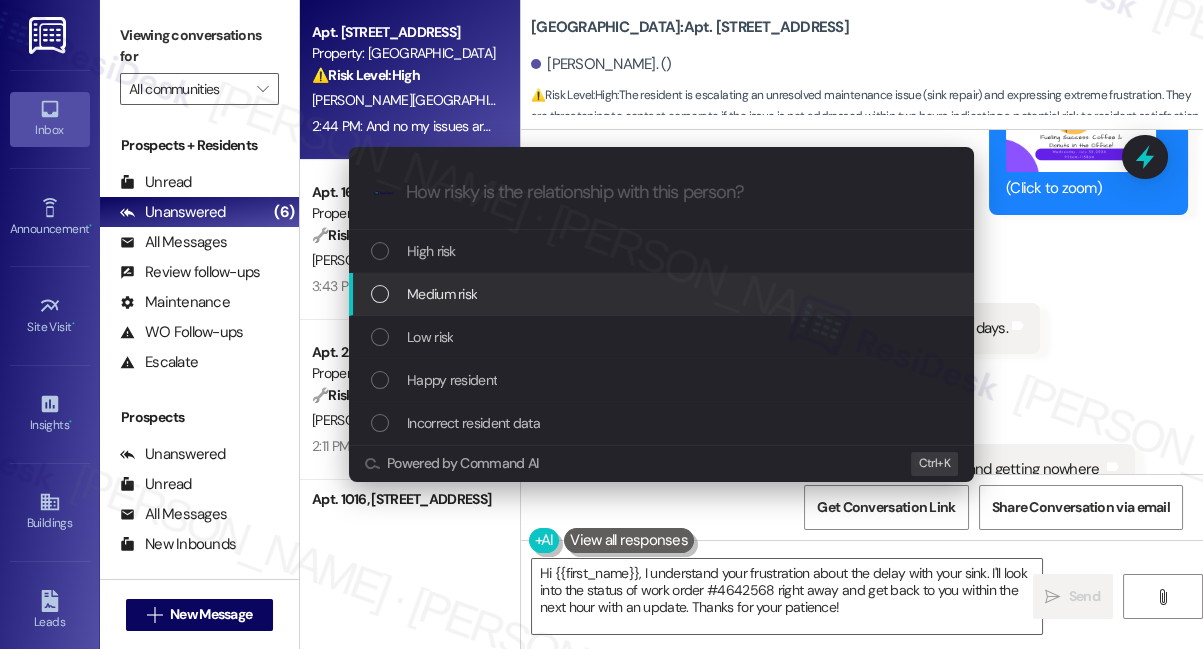click on "Medium risk" at bounding box center (442, 294) 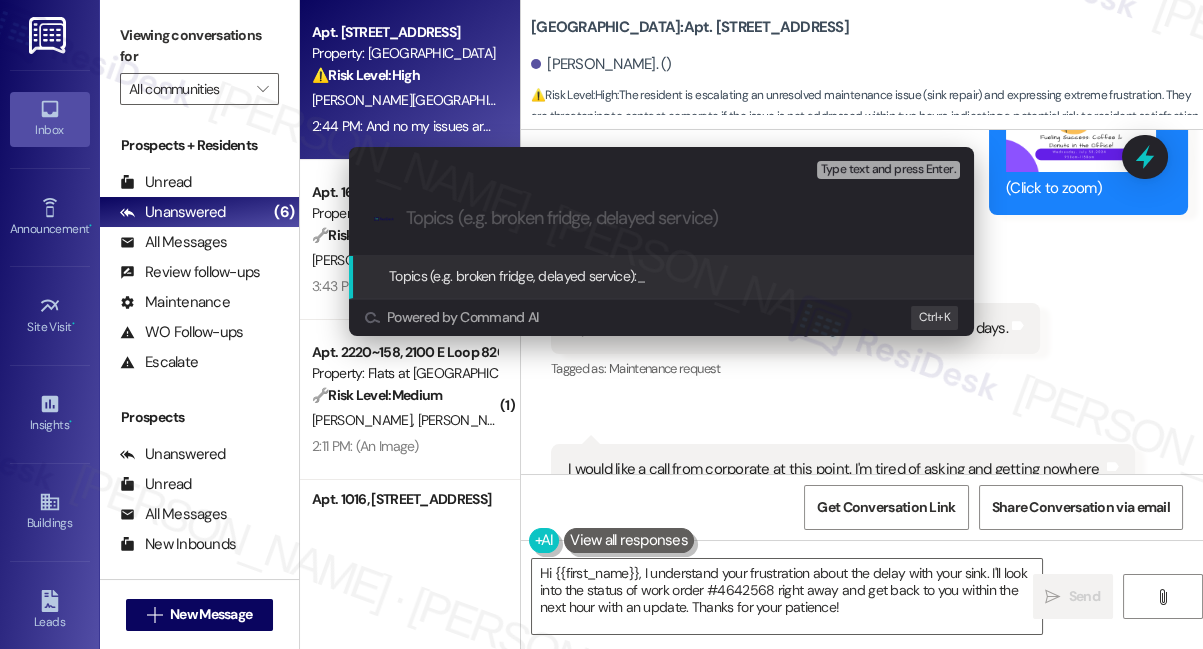 paste on "Follow up on WO#4642568- kitchen sink" 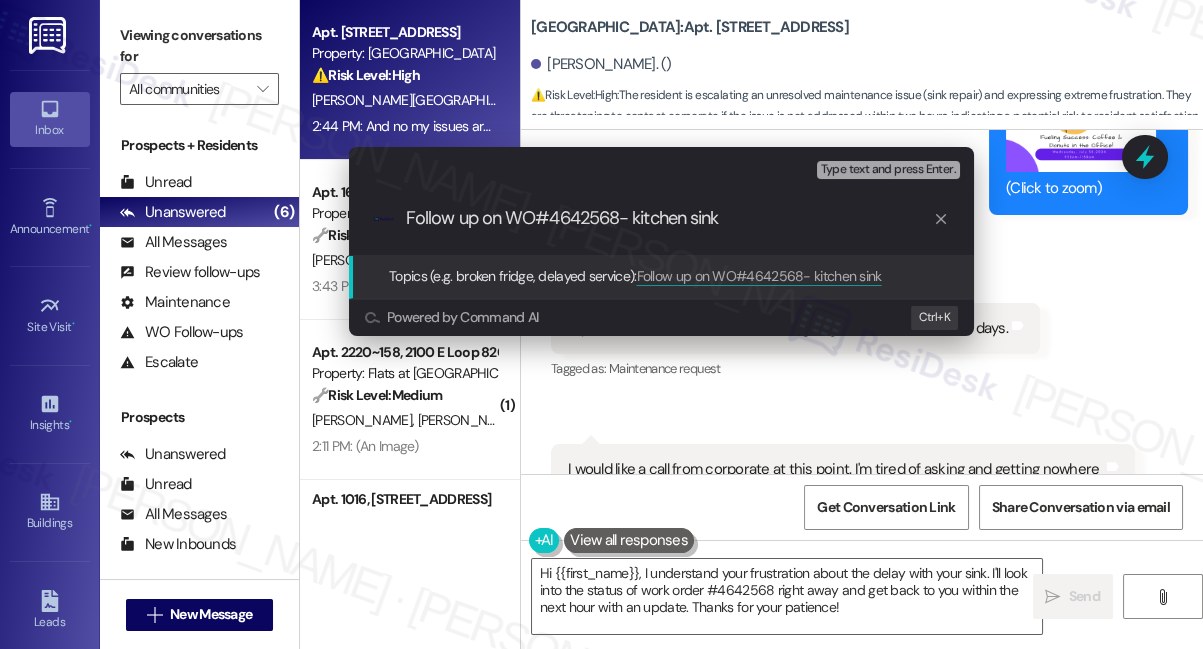 type 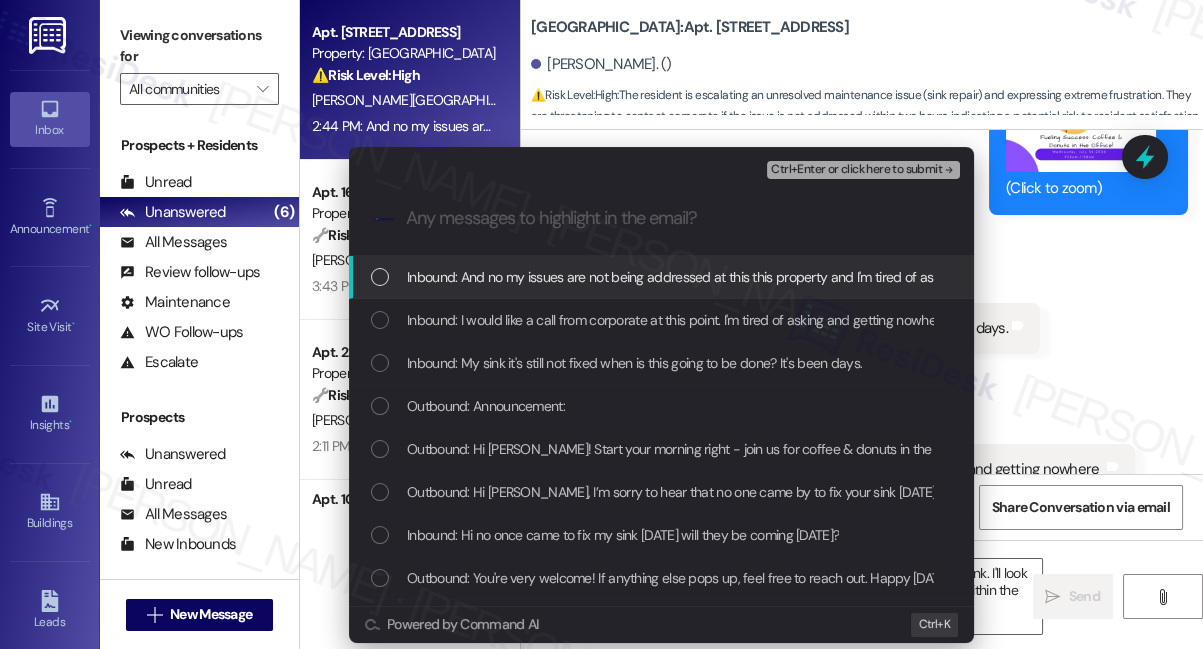 click on "Inbound: And no my issues are not being addressed at this this property and I'm tired of asking for tons to get done" at bounding box center [741, 277] 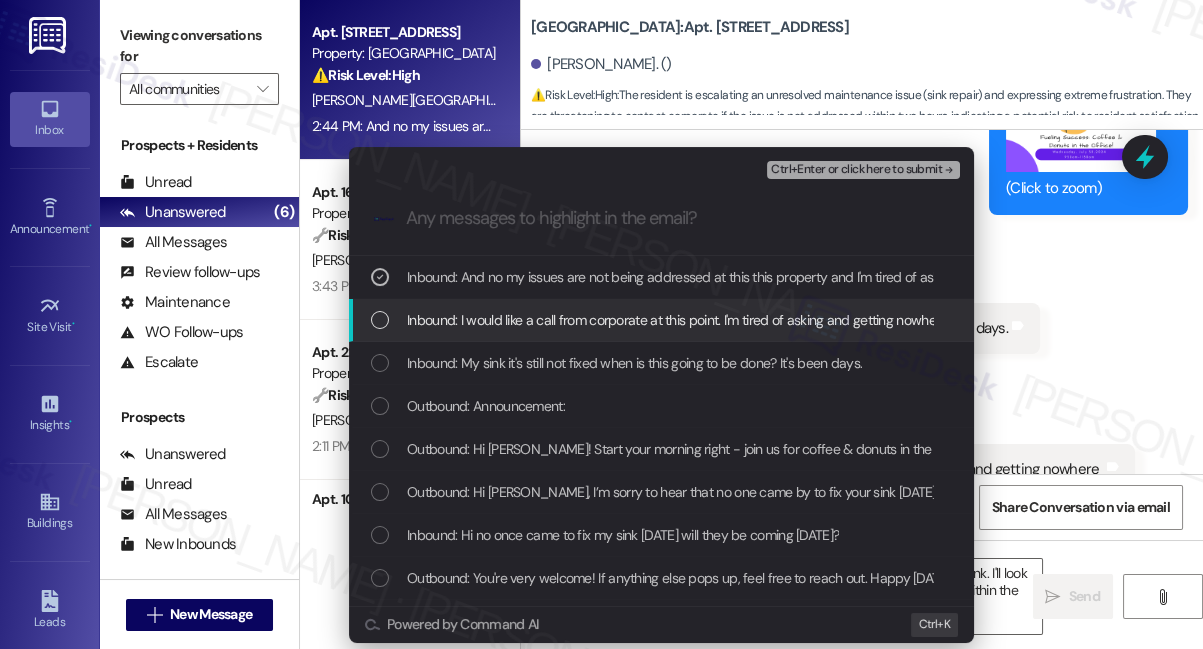 click on "Inbound: I would like a call from corporate at this point. I'm tired of asking and getting nowhere there is no reason my sink is still not fixed when you texted me and told me it would be done [DATE]. It's [DATE]. I'm going to reach out to corporate if I don't have a response in the next 2 hours." at bounding box center [1228, 320] 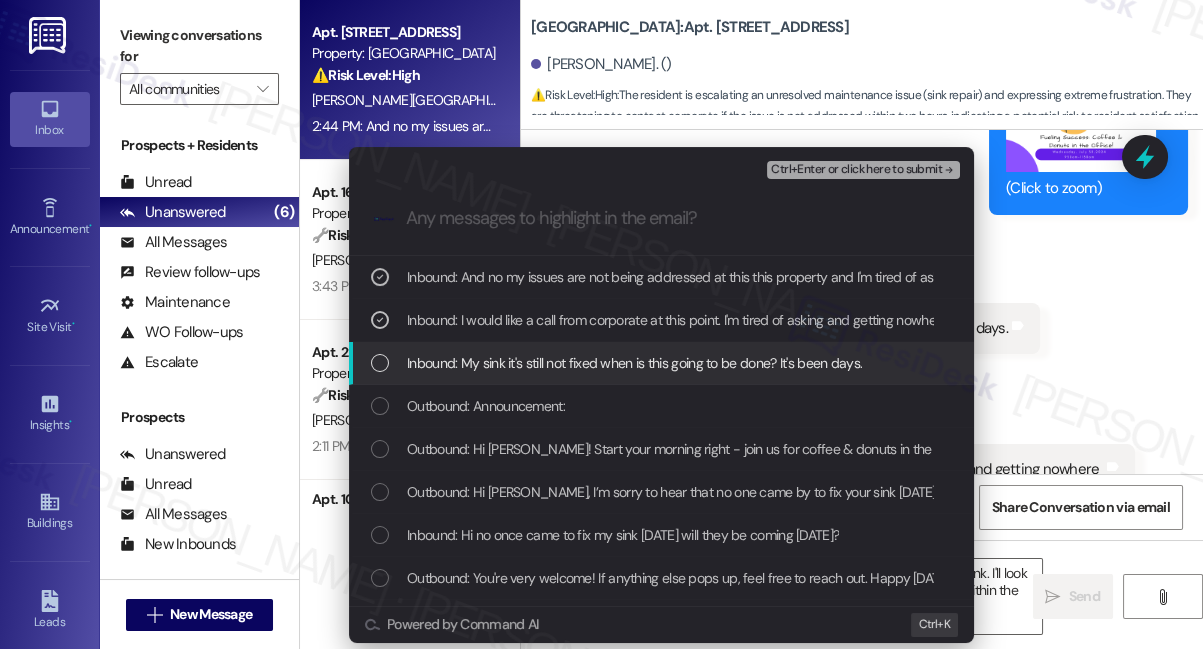 click on "Inbound: My sink it's still not fixed when is this going to be done? It's been days." at bounding box center [634, 363] 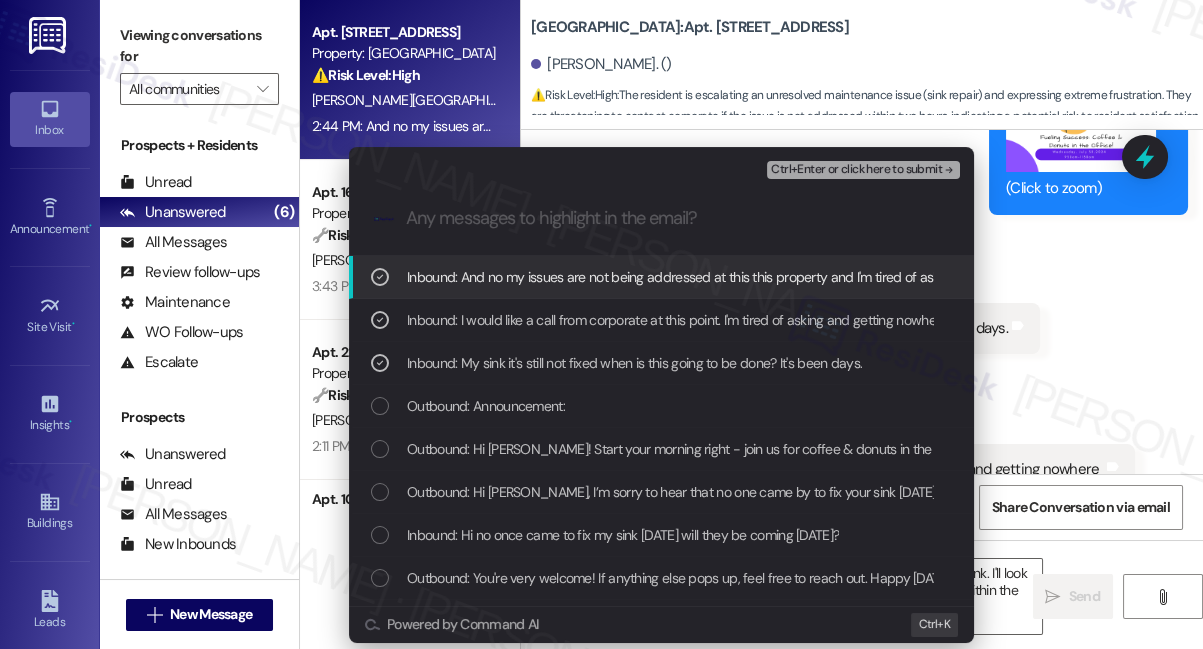 click on "Ctrl+Enter or click here to submit" at bounding box center [856, 170] 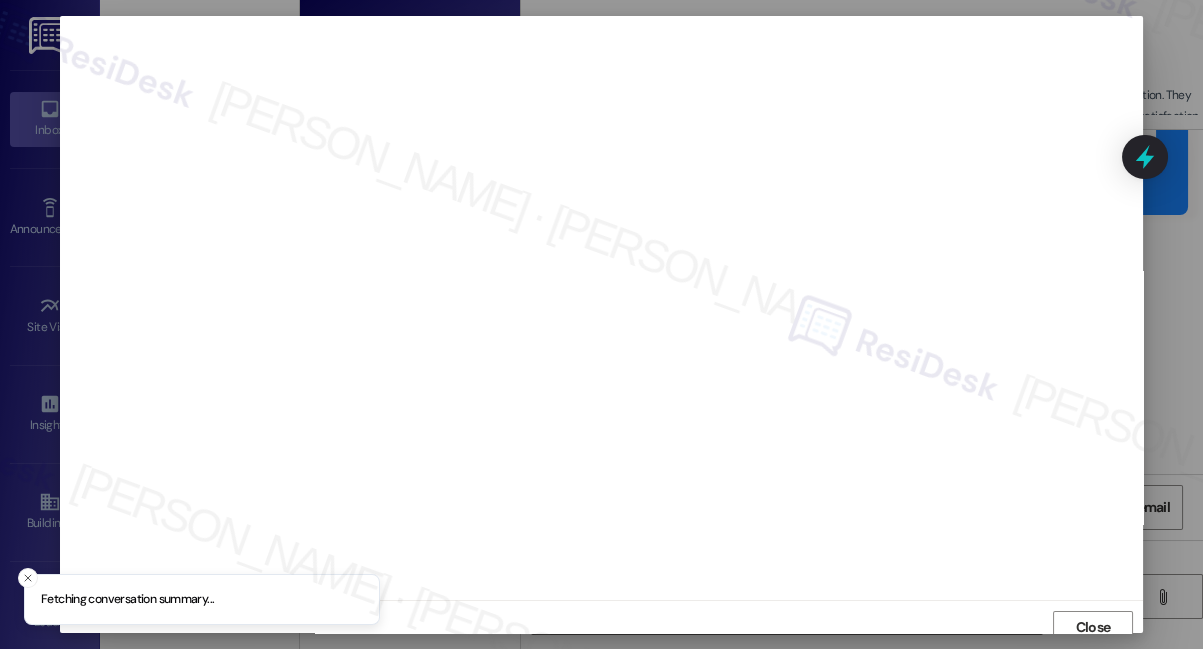 scroll, scrollTop: 10, scrollLeft: 0, axis: vertical 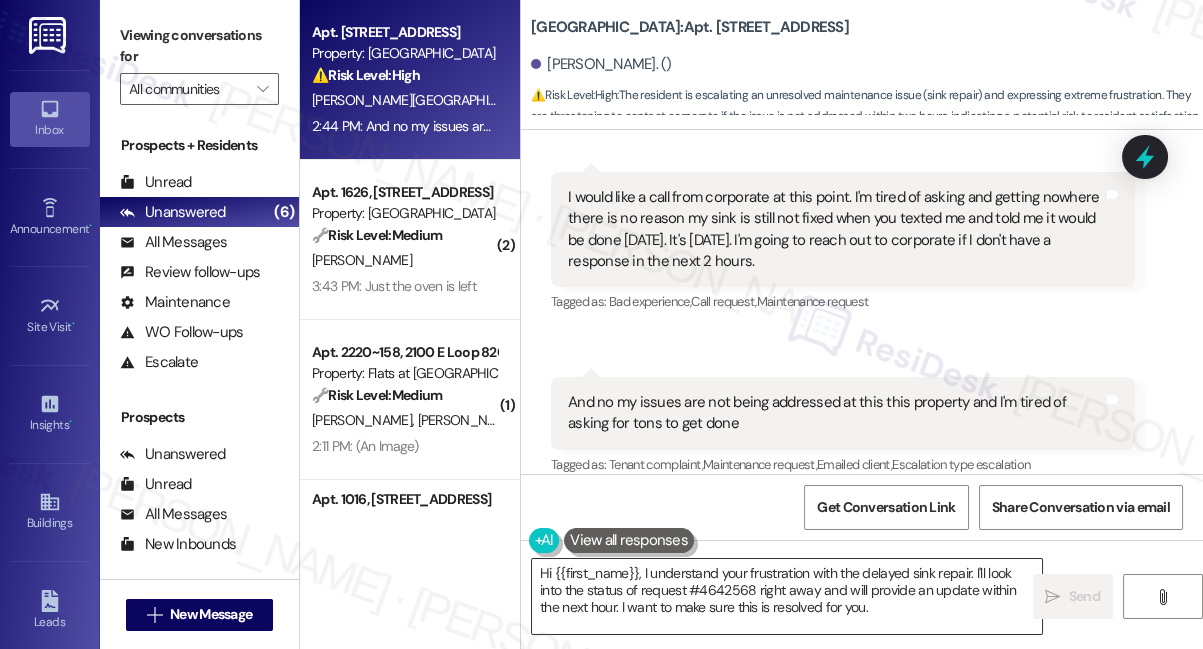 click on "Hi {{first_name}}, I understand your frustration with the delayed sink repair. I'll look into the status of request #4642568 right away and will provide an update within the next hour. I want to make sure this is resolved for you." at bounding box center (787, 596) 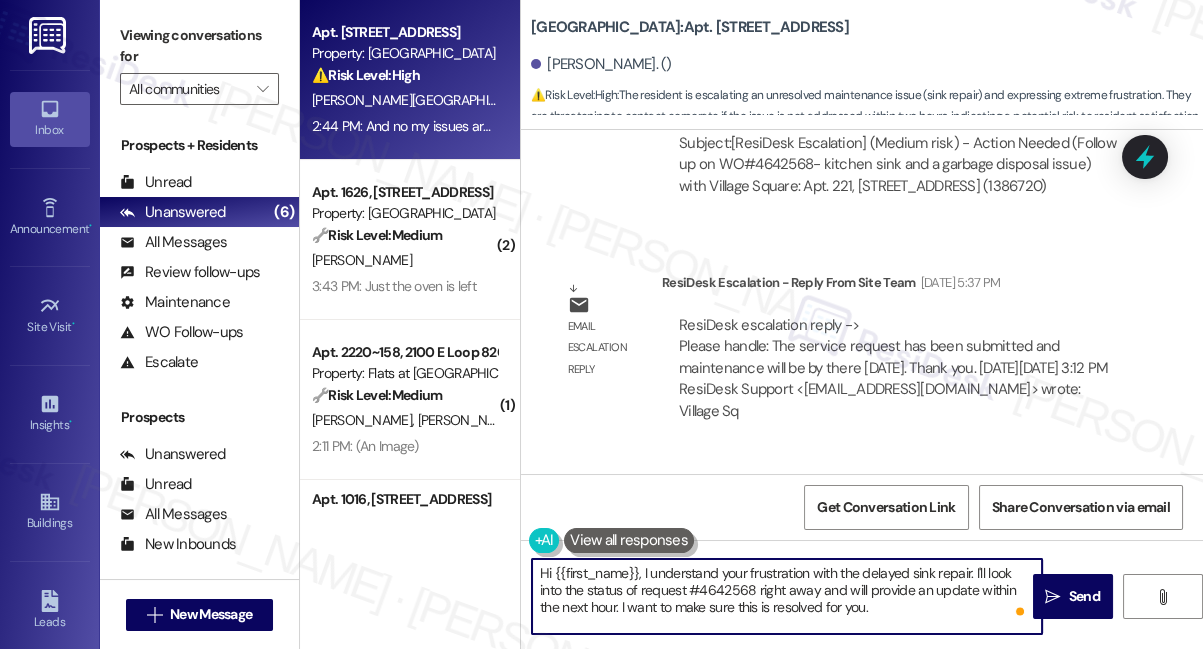 scroll, scrollTop: 16805, scrollLeft: 0, axis: vertical 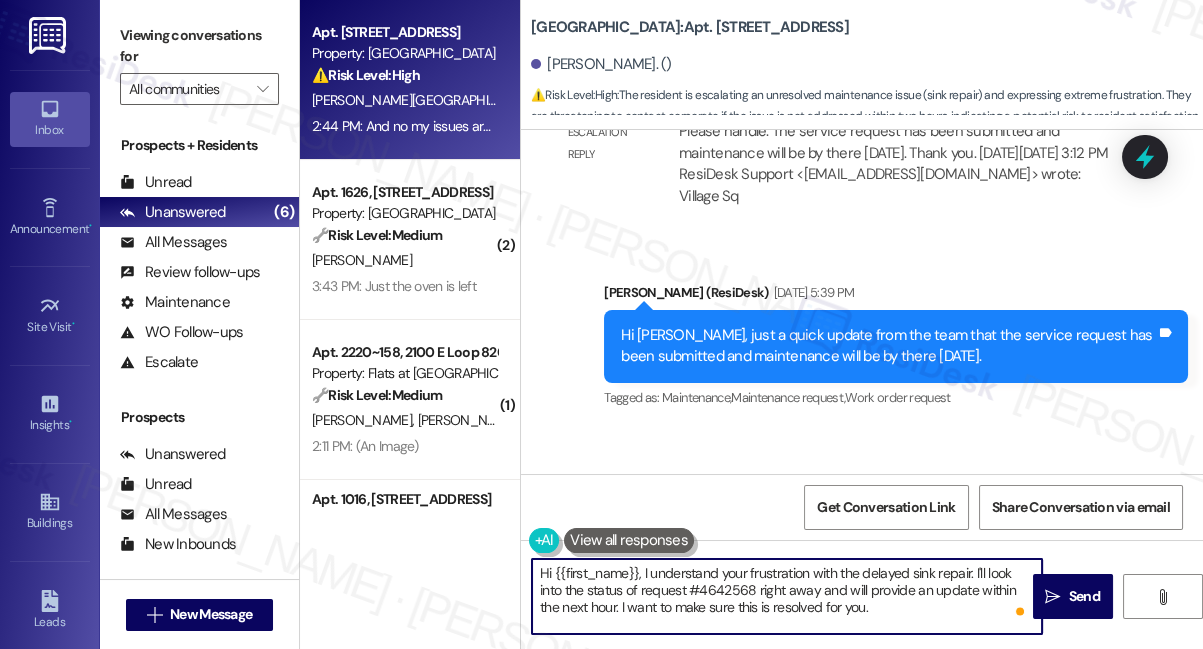 click on "Hi {{first_name}}, I understand your frustration with the delayed sink repair. I'll look into the status of request #4642568 right away and will provide an update within the next hour. I want to make sure this is resolved for you." at bounding box center (787, 596) 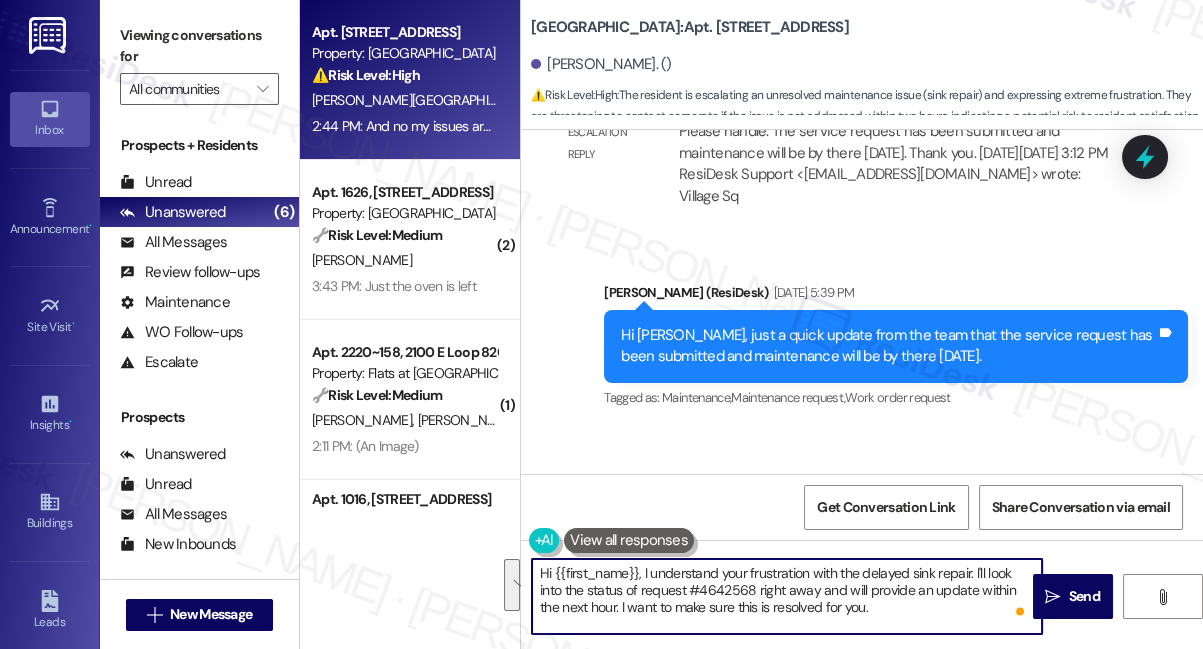 click on "Hi {{first_name}}, I understand your frustration with the delayed sink repair. I'll look into the status of request #4642568 right away and will provide an update within the next hour. I want to make sure this is resolved for you." at bounding box center [787, 596] 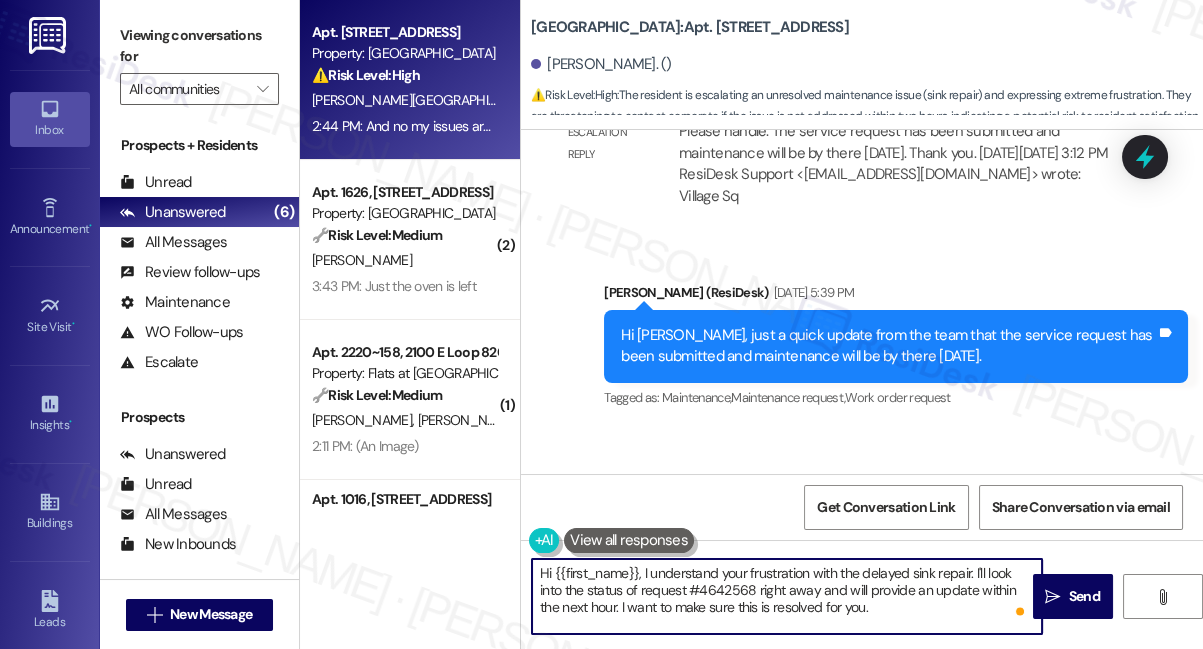 click on "Hi {{first_name}}, I understand your frustration with the delayed sink repair. I'll look into the status of request #4642568 right away and will provide an update within the next hour. I want to make sure this is resolved for you." at bounding box center (787, 596) 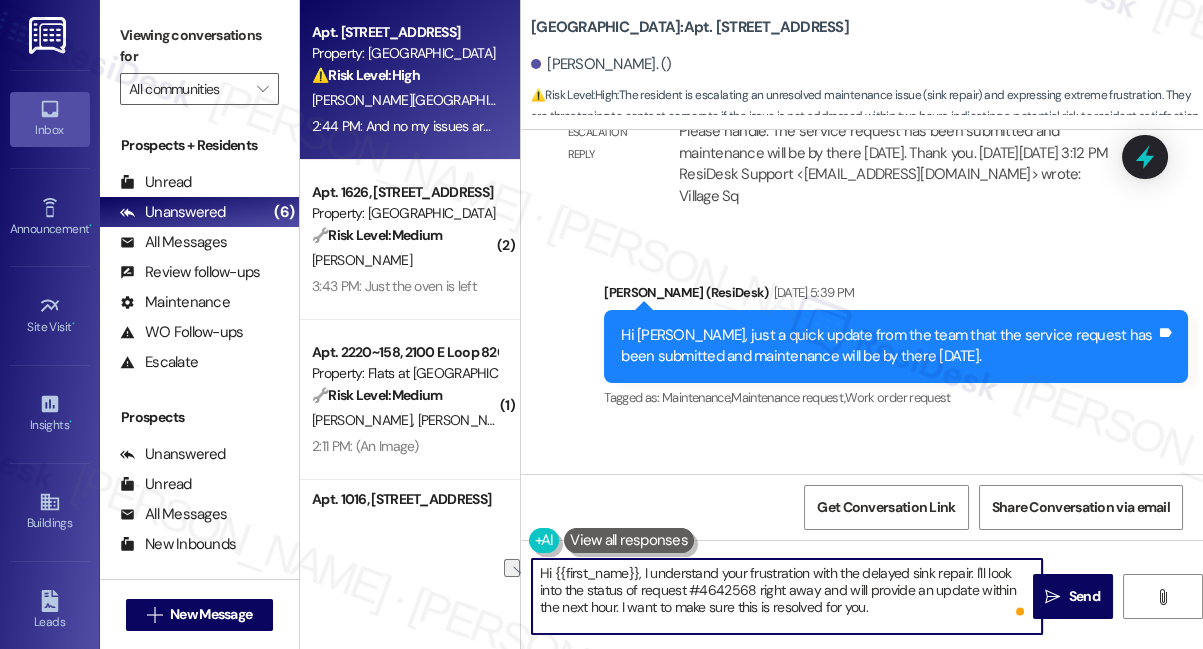 drag, startPoint x: 642, startPoint y: 571, endPoint x: 1011, endPoint y: 563, distance: 369.0867 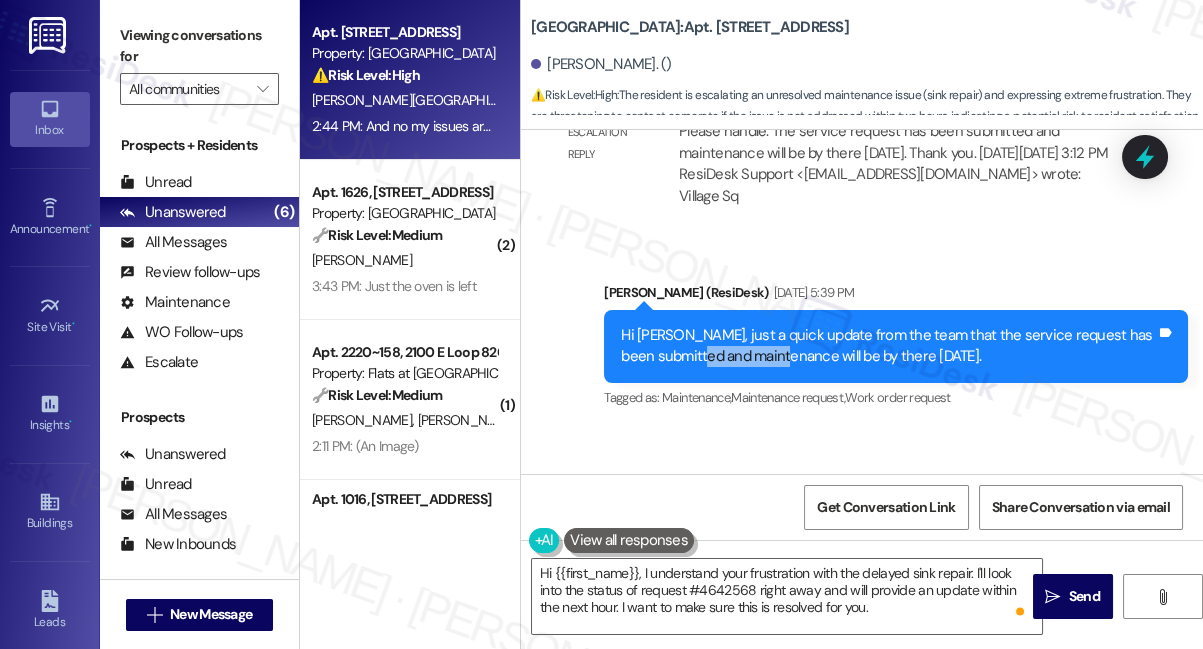 click on "Hi [PERSON_NAME], just a quick update from the team that the service request has been submitted and maintenance will be by there [DATE]." at bounding box center (888, 346) 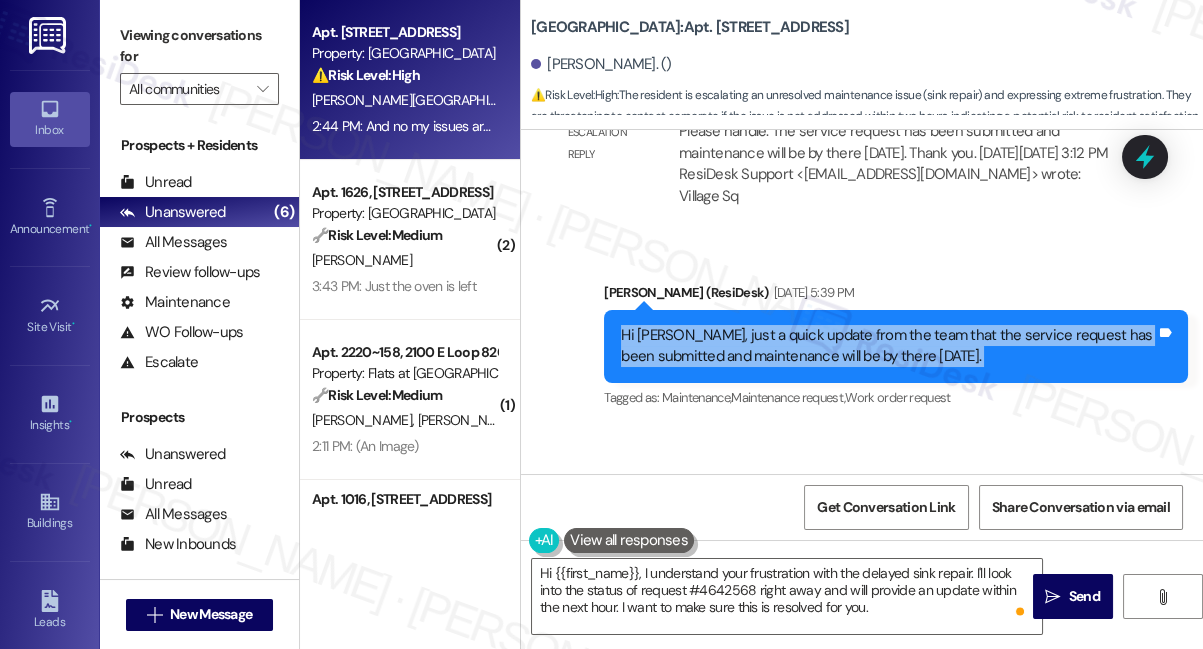 click on "Hi [PERSON_NAME], just a quick update from the team that the service request has been submitted and maintenance will be by there [DATE]." at bounding box center (888, 346) 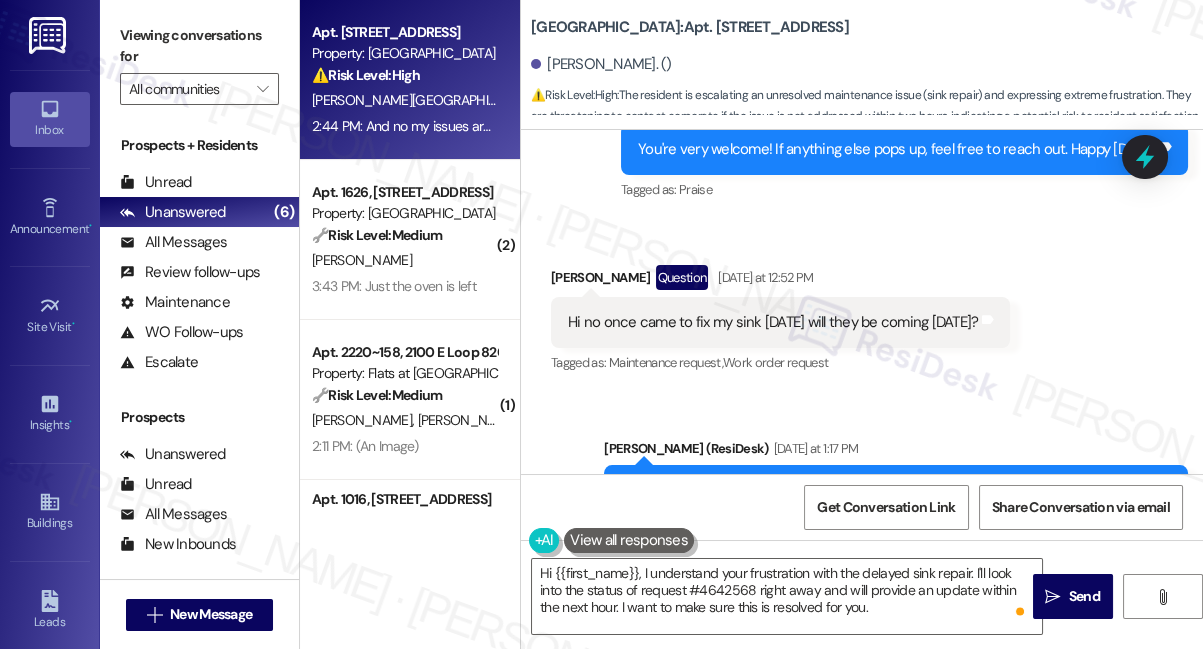 scroll, scrollTop: 17441, scrollLeft: 0, axis: vertical 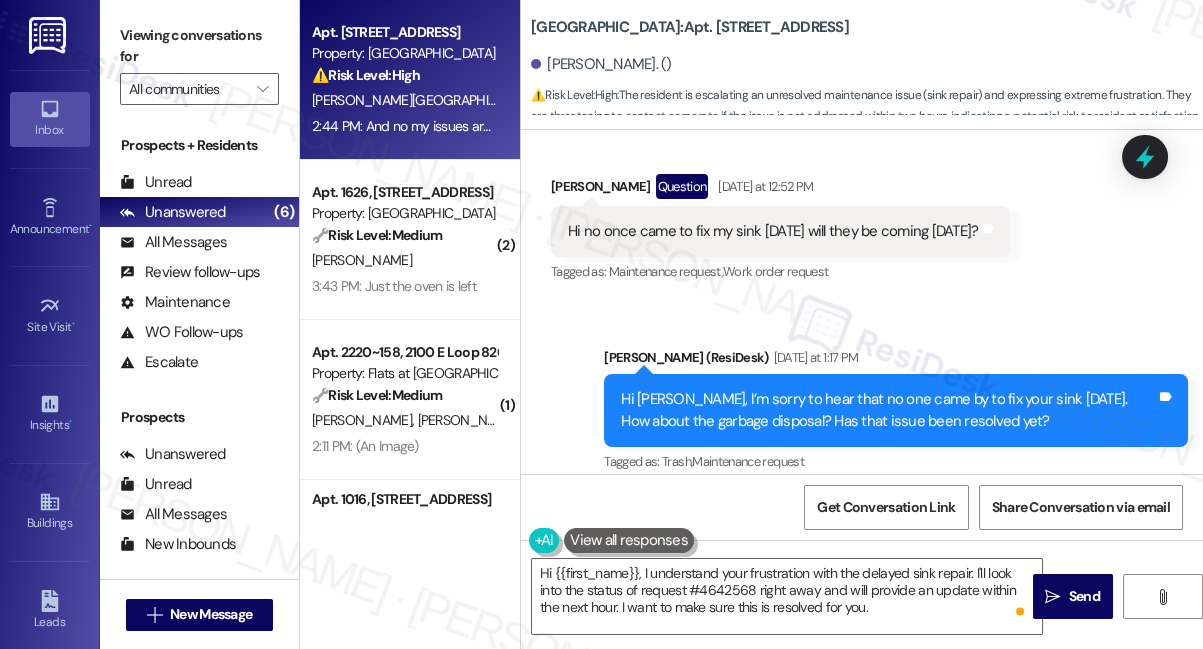 click on "Hi no once came to fix my sink [DATE] will they be coming [DATE]? Tags and notes" at bounding box center [780, 231] 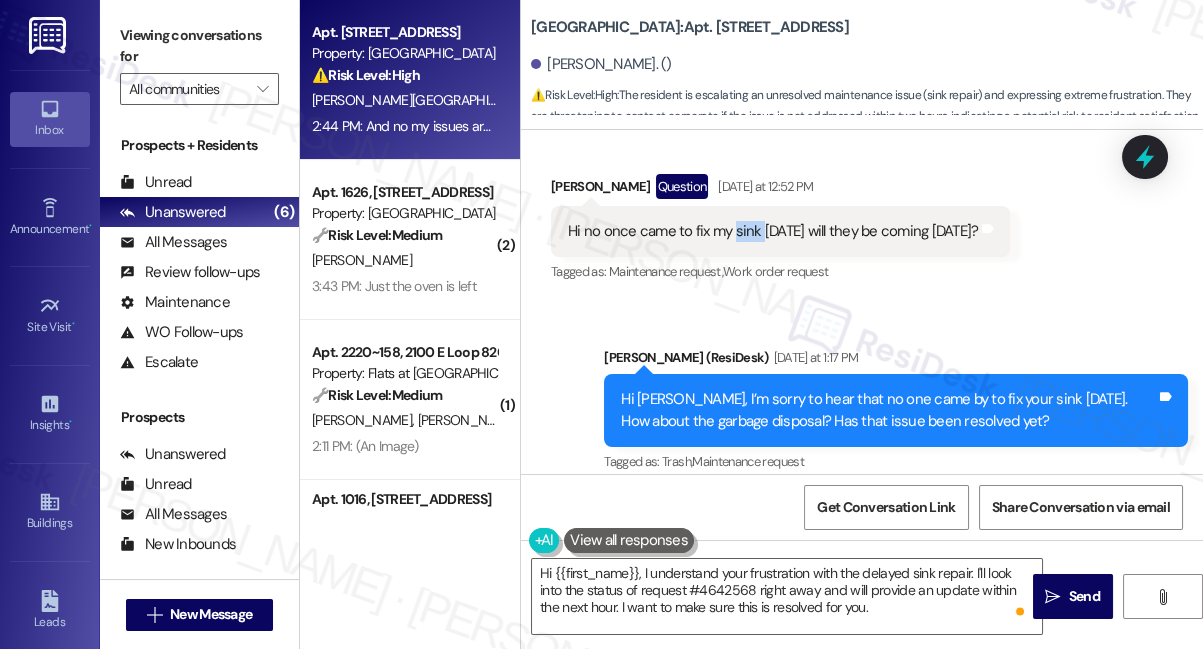 click on "Hi no once came to fix my sink [DATE] will they be coming [DATE]? Tags and notes" at bounding box center [780, 231] 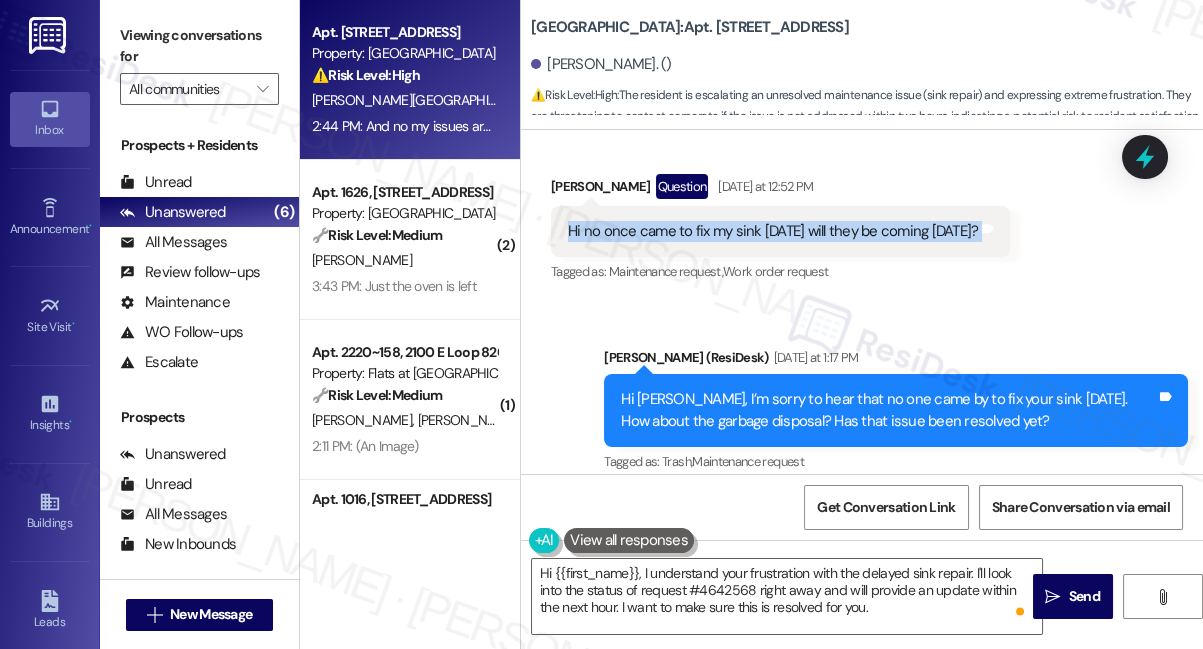 click on "Hi no once came to fix my sink [DATE] will they be coming [DATE]? Tags and notes" at bounding box center (780, 231) 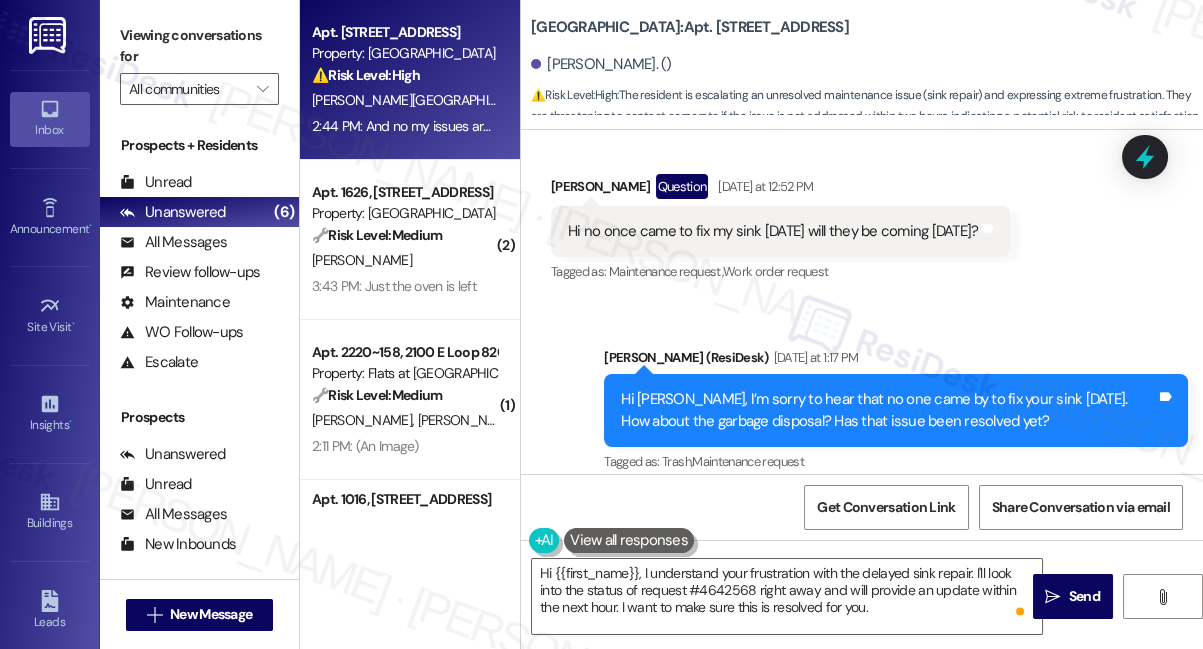 click on "Hi [PERSON_NAME], I’m sorry to hear that no one came by to fix your sink [DATE]. How about the garbage disposal? Has that issue been resolved yet?" at bounding box center (888, 410) 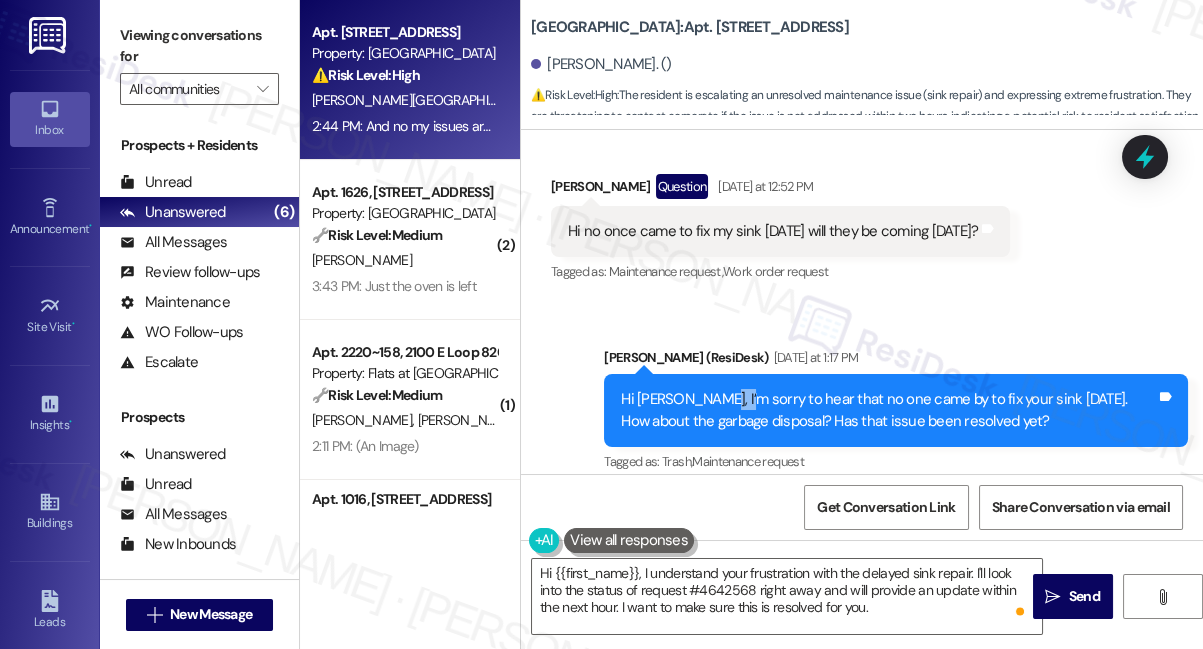 click on "Hi [PERSON_NAME], I’m sorry to hear that no one came by to fix your sink [DATE]. How about the garbage disposal? Has that issue been resolved yet?" at bounding box center [888, 410] 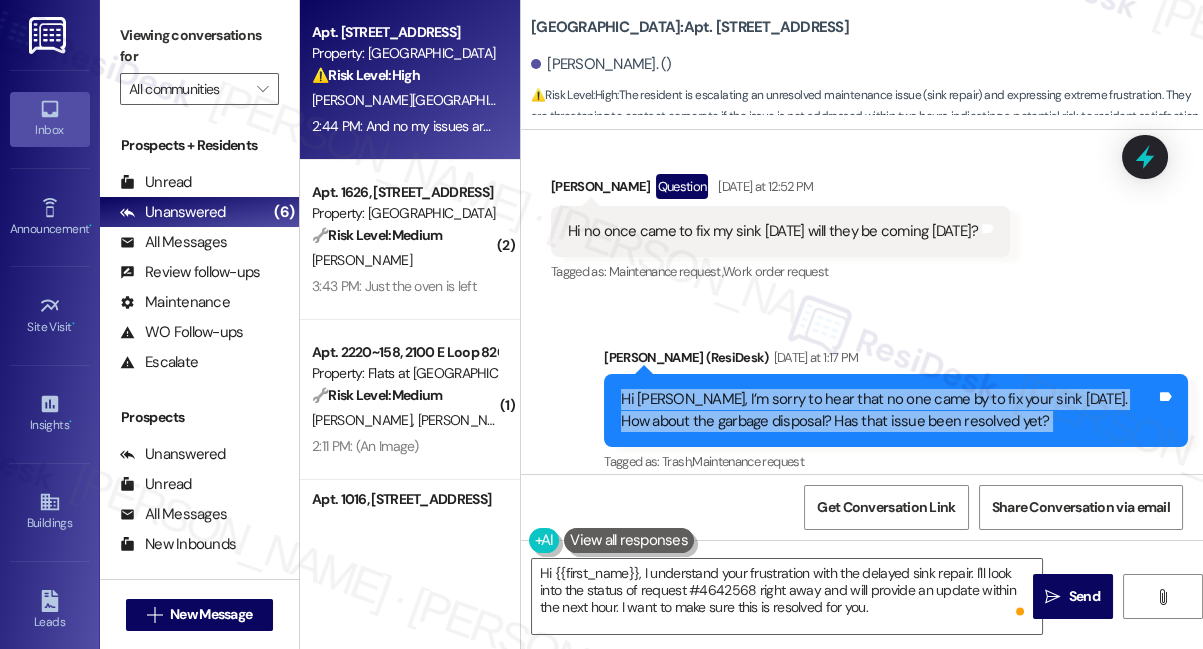 click on "Hi [PERSON_NAME], I’m sorry to hear that no one came by to fix your sink [DATE]. How about the garbage disposal? Has that issue been resolved yet?" at bounding box center (888, 410) 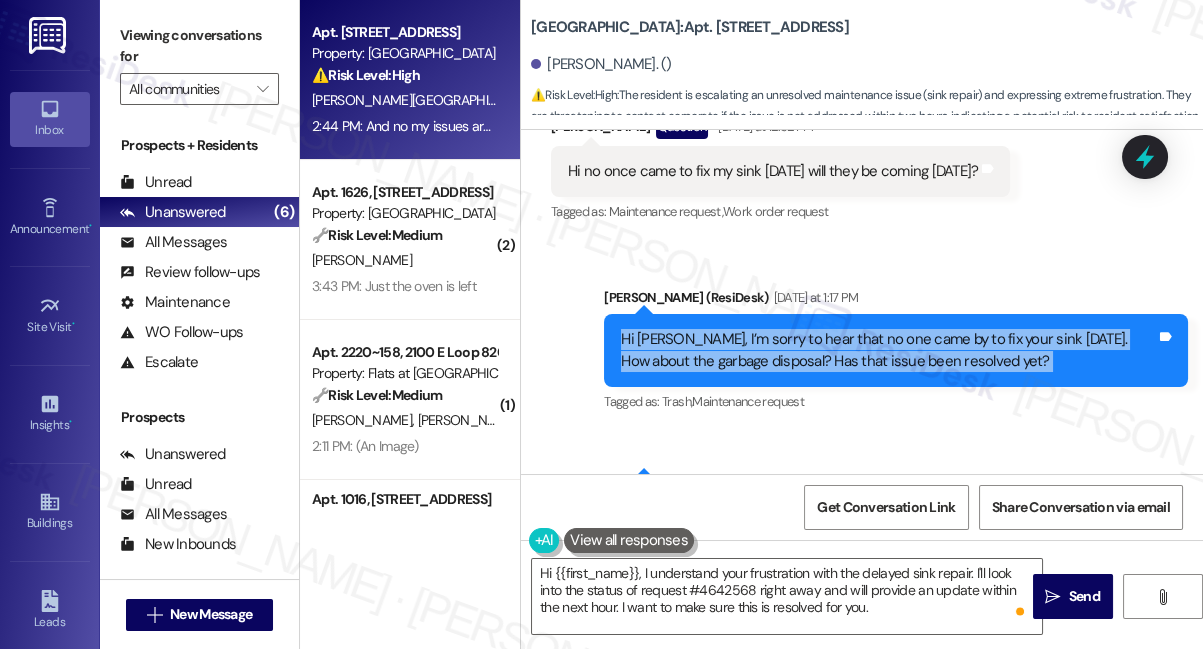 scroll, scrollTop: 17623, scrollLeft: 0, axis: vertical 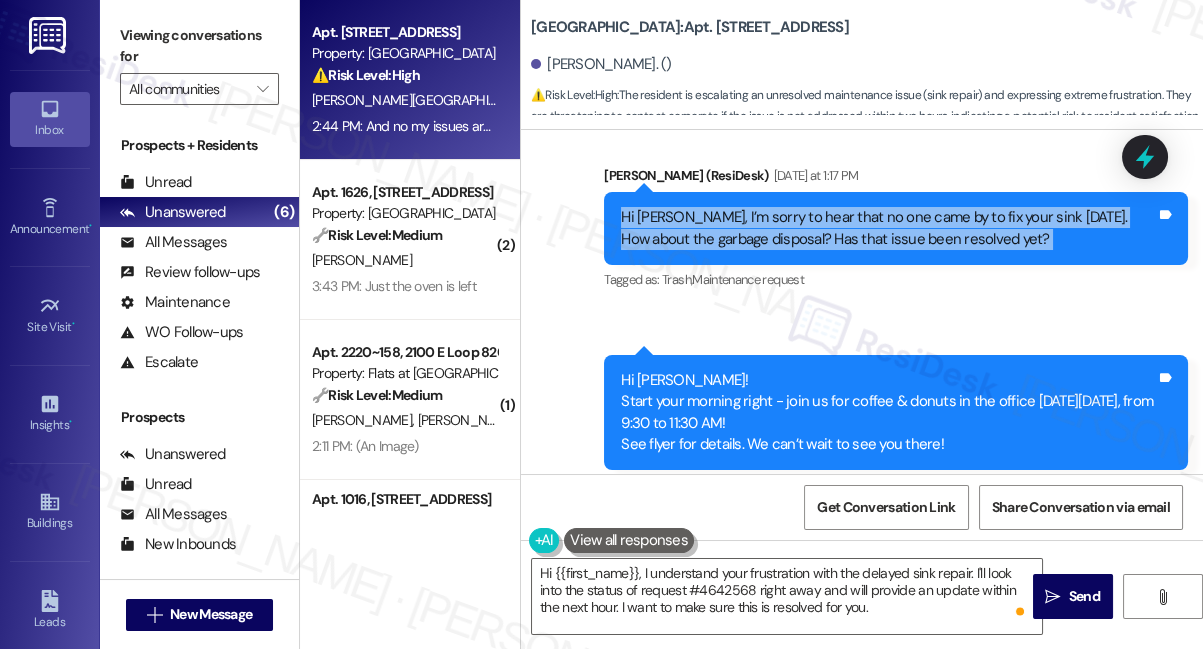 click on "Hi [PERSON_NAME], I’m sorry to hear that no one came by to fix your sink [DATE]. How about the garbage disposal? Has that issue been resolved yet?" at bounding box center [888, 228] 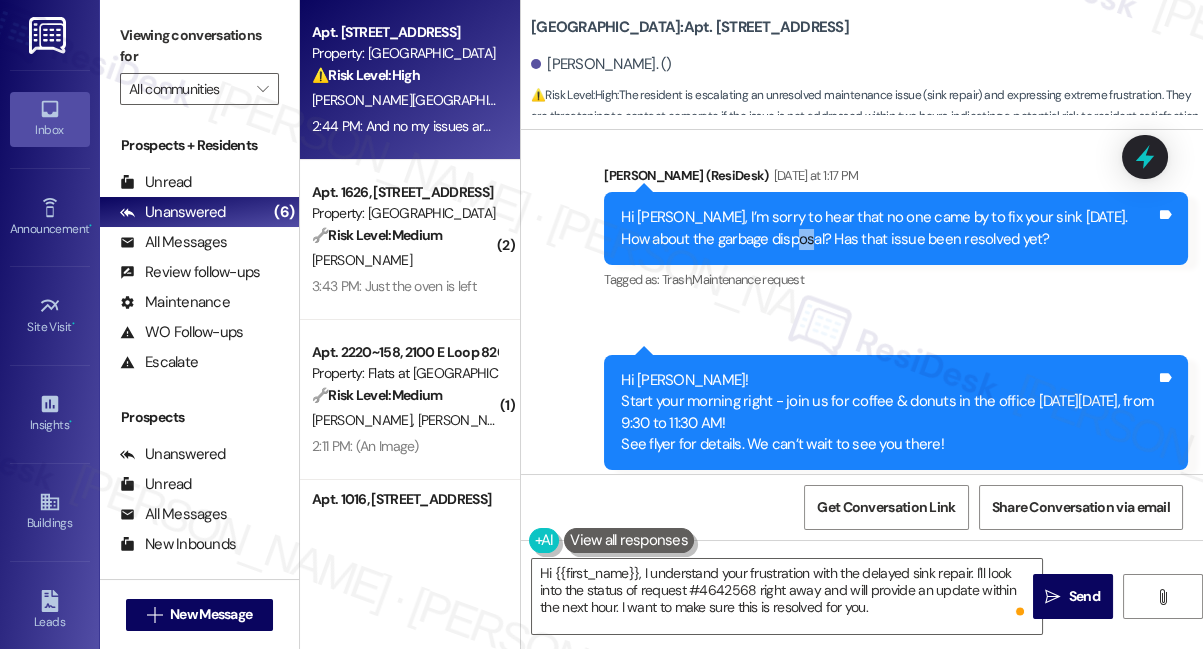 click on "Hi [PERSON_NAME], I’m sorry to hear that no one came by to fix your sink [DATE]. How about the garbage disposal? Has that issue been resolved yet?" at bounding box center (888, 228) 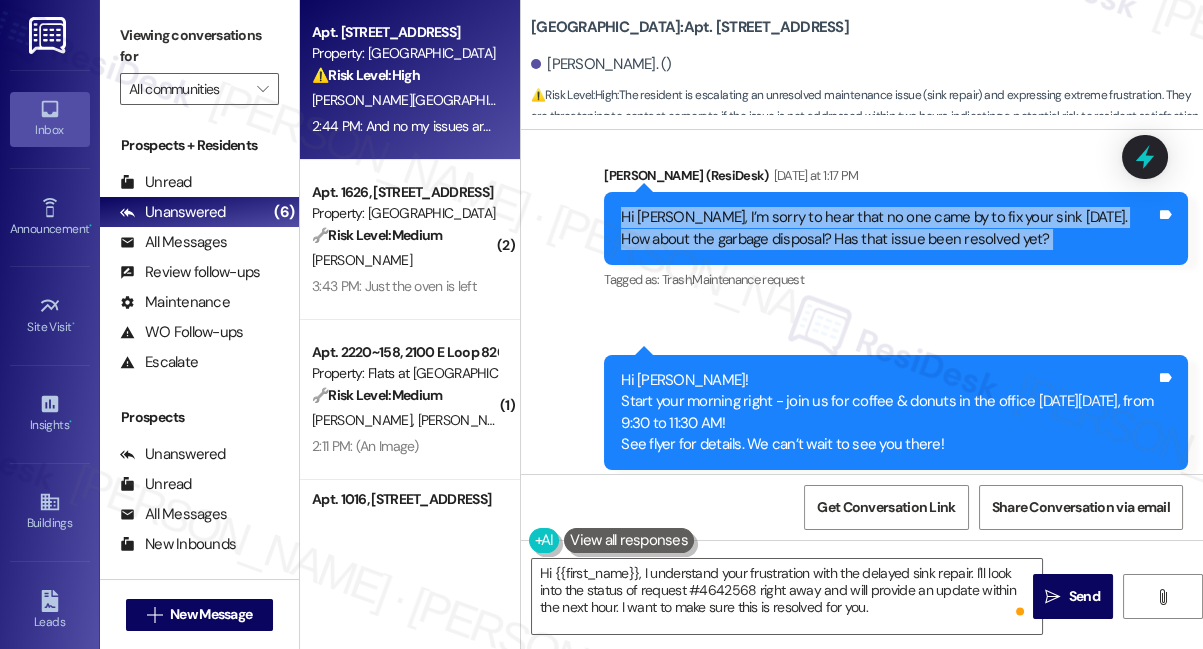 drag, startPoint x: 752, startPoint y: 210, endPoint x: 738, endPoint y: 219, distance: 16.643316 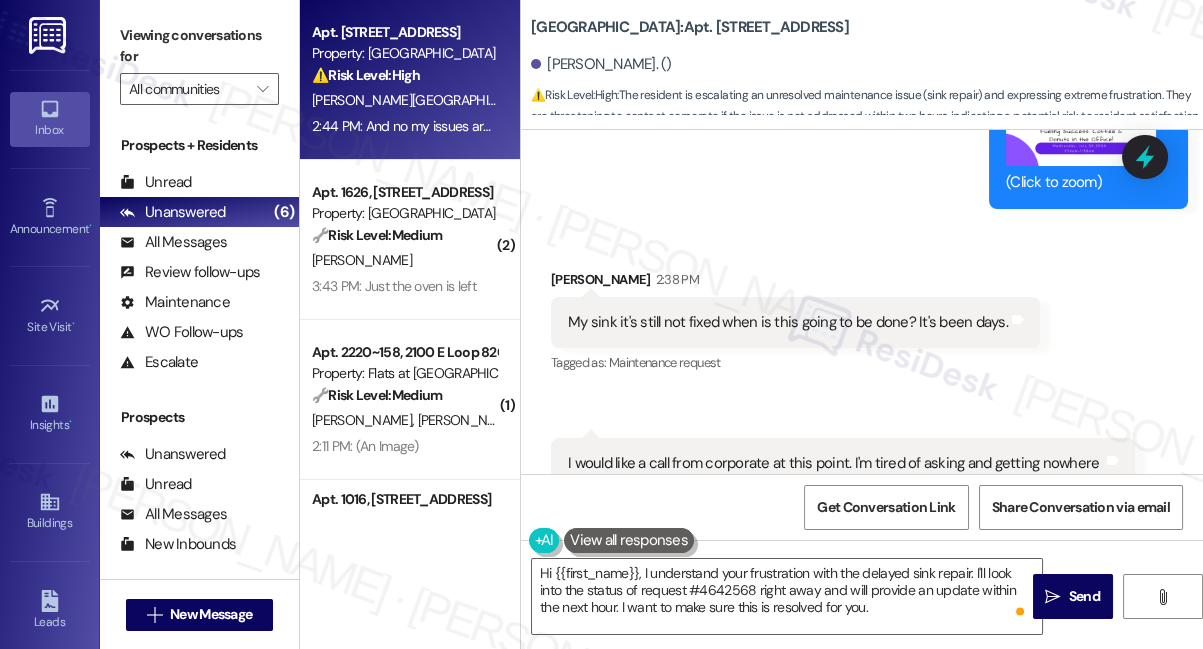 scroll, scrollTop: 18350, scrollLeft: 0, axis: vertical 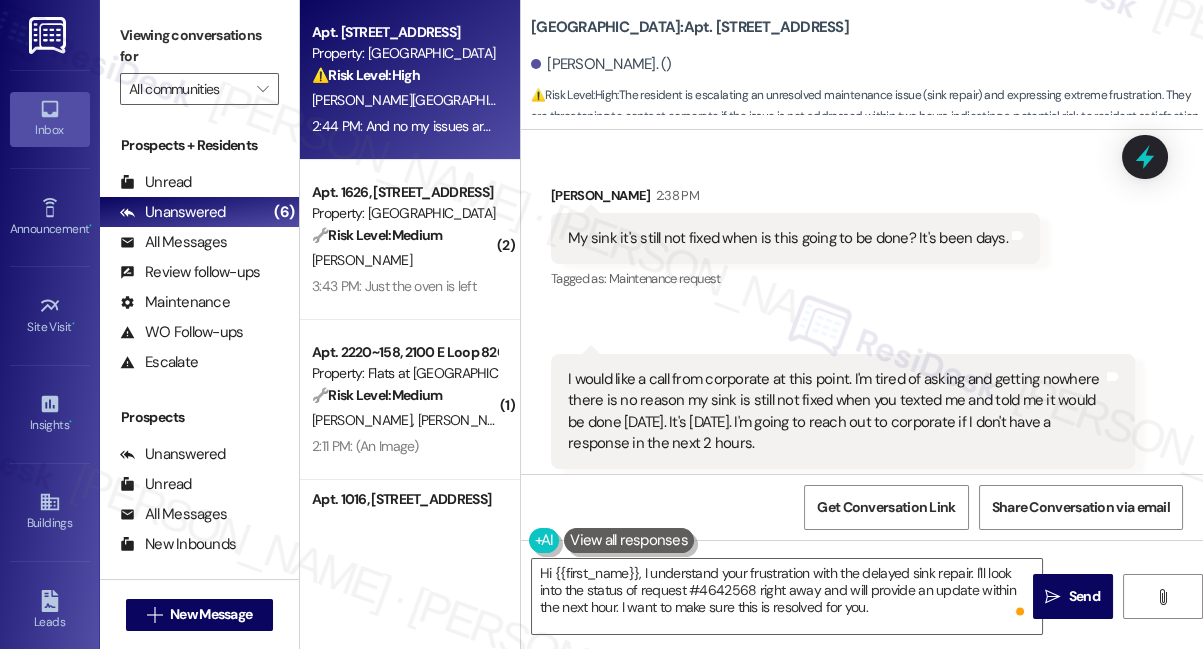 click on "I would like a call from corporate at this point. I'm tired of asking and getting nowhere there is no reason my sink is still not fixed when you texted me and told me it would be done [DATE]. It's [DATE]. I'm going to reach out to corporate if I don't have a response in the next 2 hours." at bounding box center (835, 412) 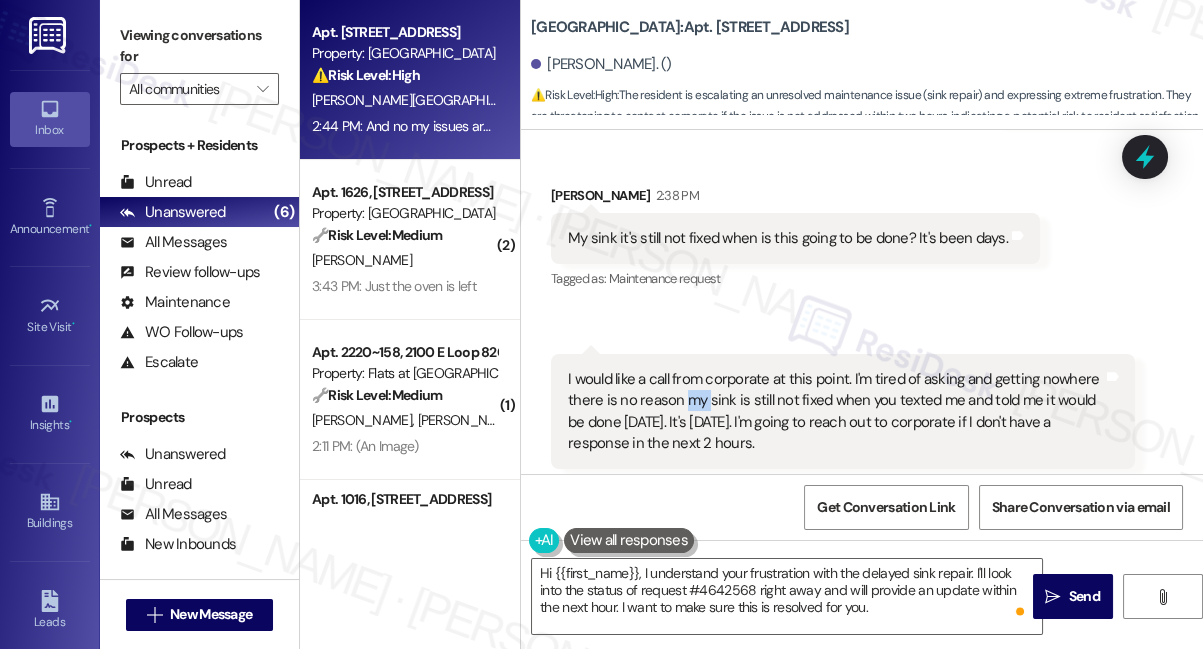 click on "I would like a call from corporate at this point. I'm tired of asking and getting nowhere there is no reason my sink is still not fixed when you texted me and told me it would be done [DATE]. It's [DATE]. I'm going to reach out to corporate if I don't have a response in the next 2 hours." at bounding box center [835, 412] 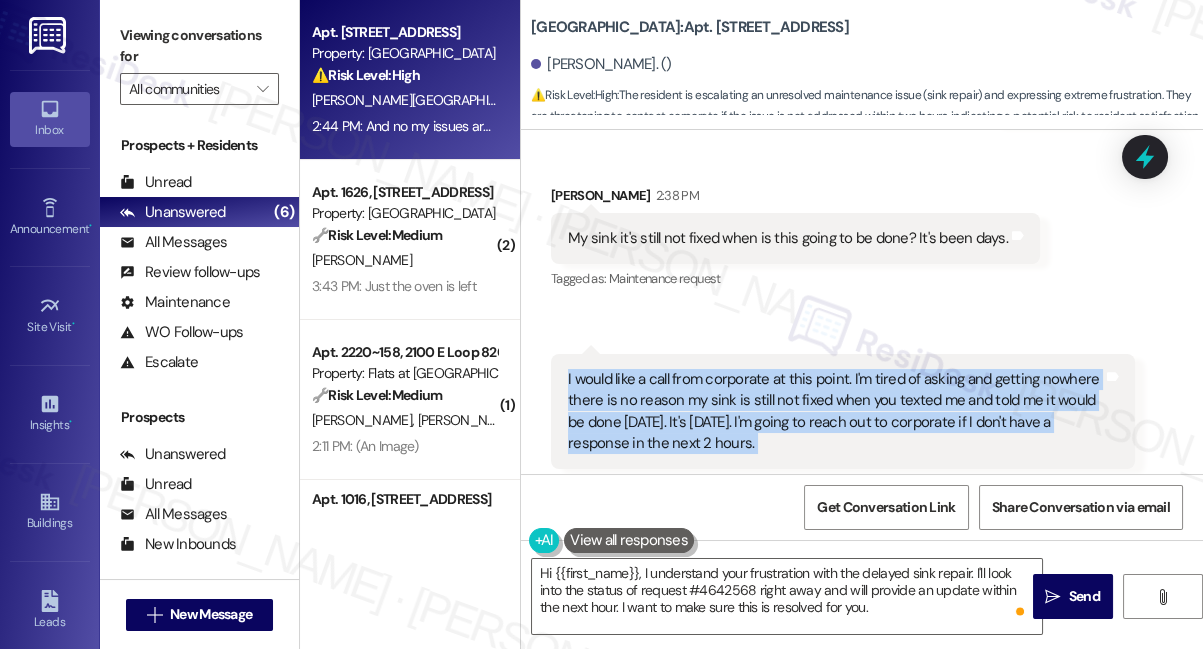 drag, startPoint x: 689, startPoint y: 384, endPoint x: 681, endPoint y: 399, distance: 17 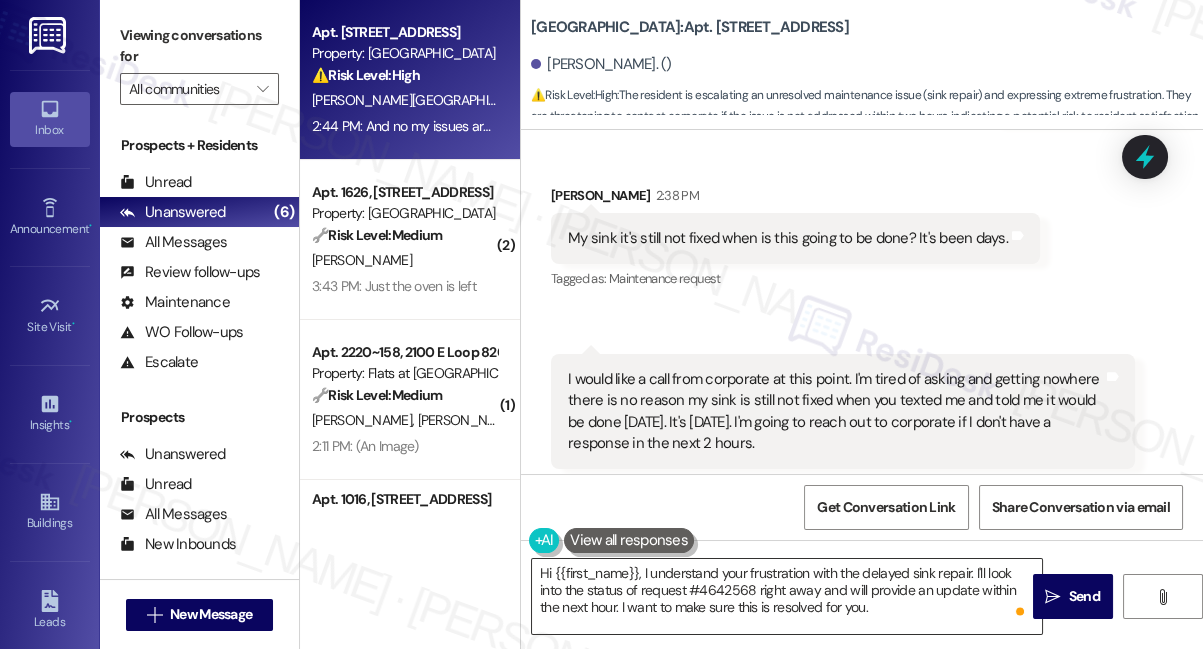 click on "Hi {{first_name}}, I understand your frustration with the delayed sink repair. I'll look into the status of request #4642568 right away and will provide an update within the next hour. I want to make sure this is resolved for you." at bounding box center [787, 596] 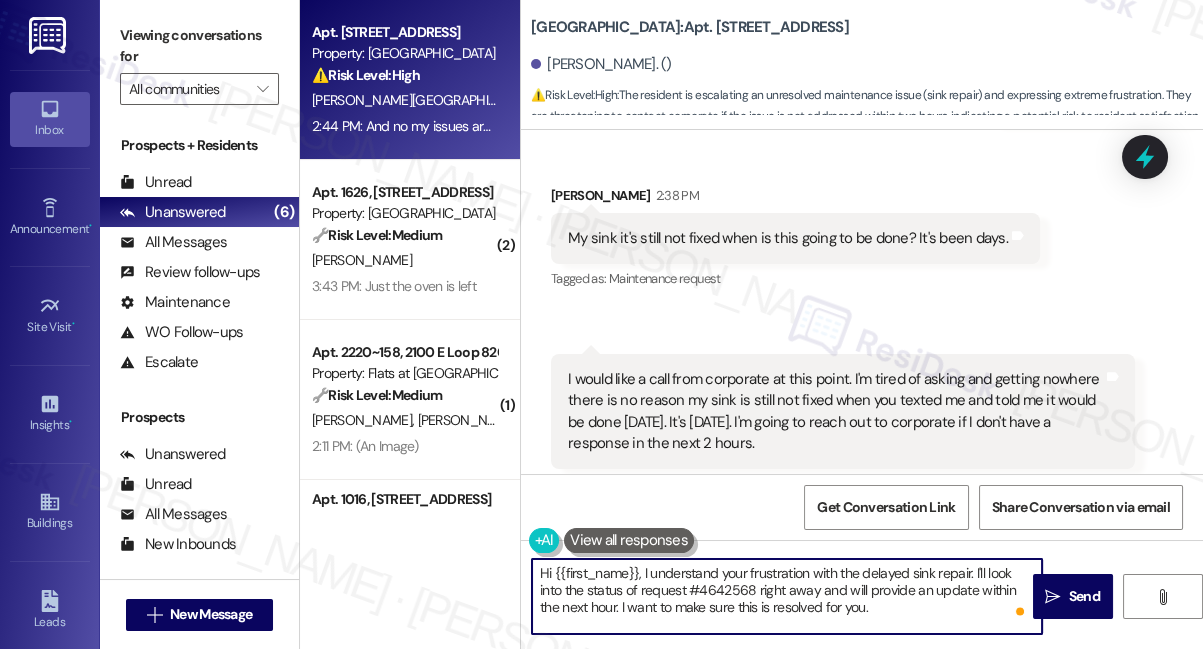 click on "Hi {{first_name}}, I understand your frustration with the delayed sink repair. I'll look into the status of request #4642568 right away and will provide an update within the next hour. I want to make sure this is resolved for you." at bounding box center [787, 596] 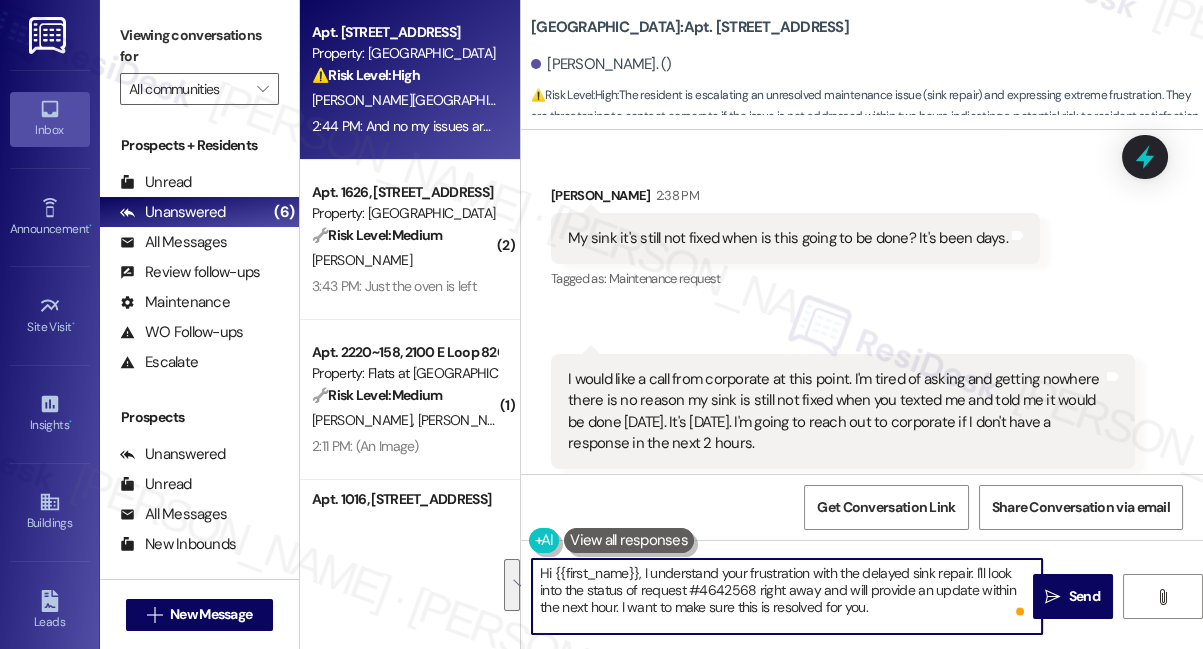 click on "Hi {{first_name}}, I understand your frustration with the delayed sink repair. I'll look into the status of request #4642568 right away and will provide an update within the next hour. I want to make sure this is resolved for you." at bounding box center (787, 596) 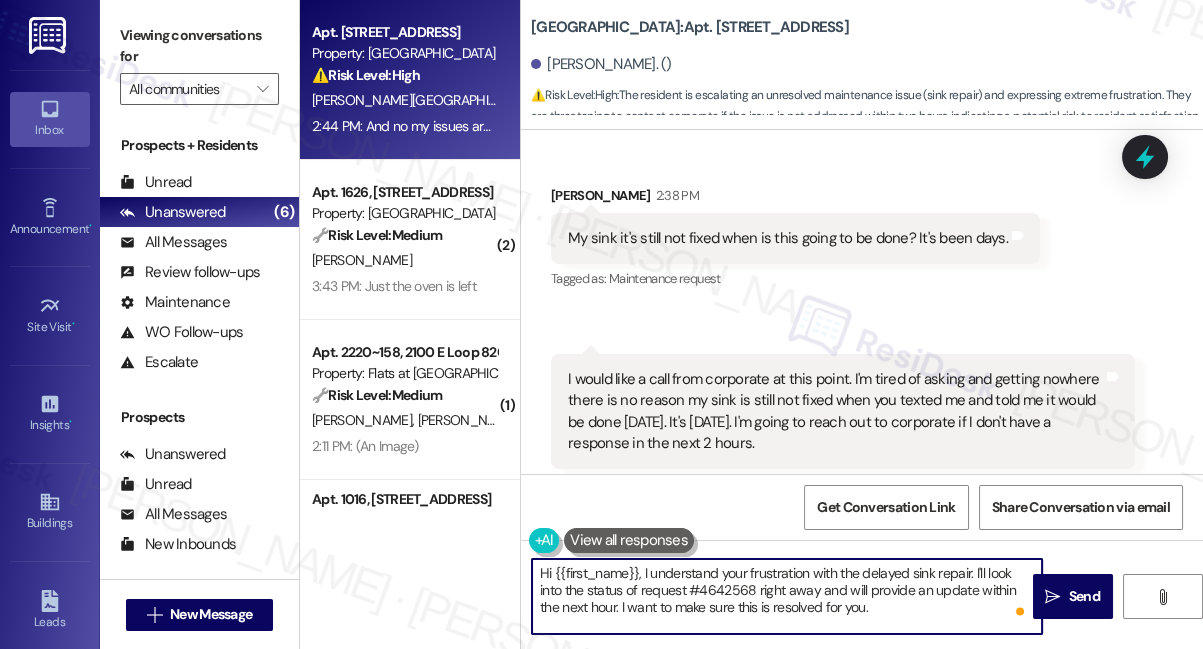 click on "Hi {{first_name}}, I understand your frustration with the delayed sink repair. I'll look into the status of request #4642568 right away and will provide an update within the next hour. I want to make sure this is resolved for you." at bounding box center (787, 596) 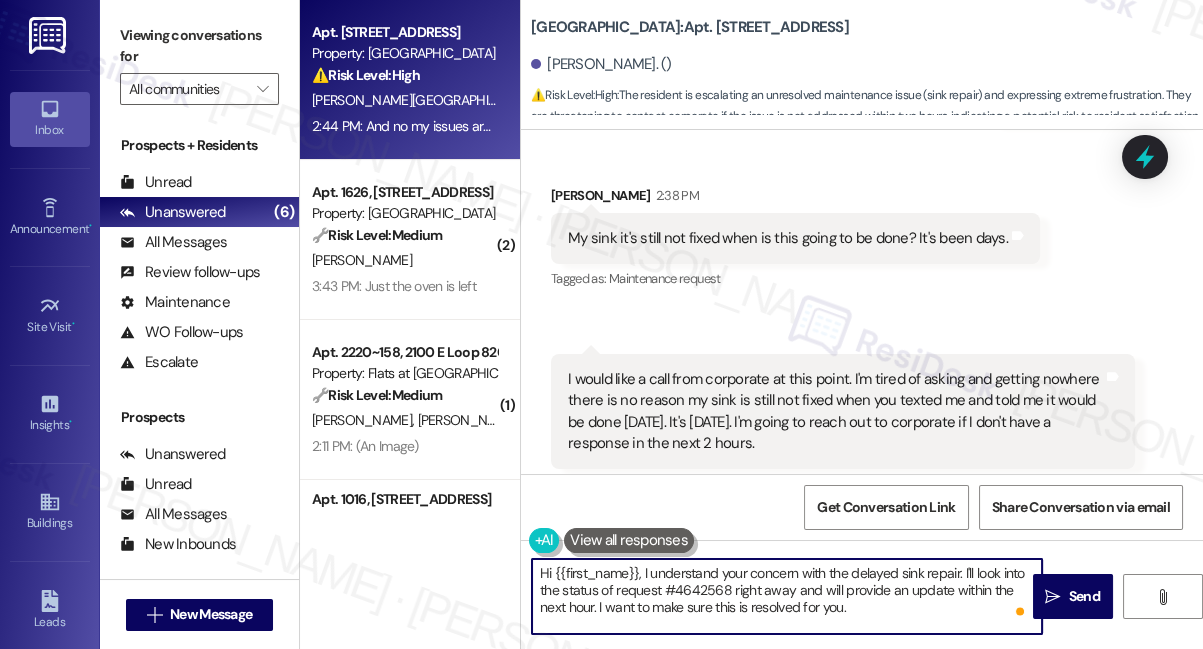 click on "Hi {{first_name}}, I understand your concern with the delayed sink repair. I'll look into the status of request #4642568 right away and will provide an update within the next hour. I want to make sure this is resolved for you." at bounding box center (787, 596) 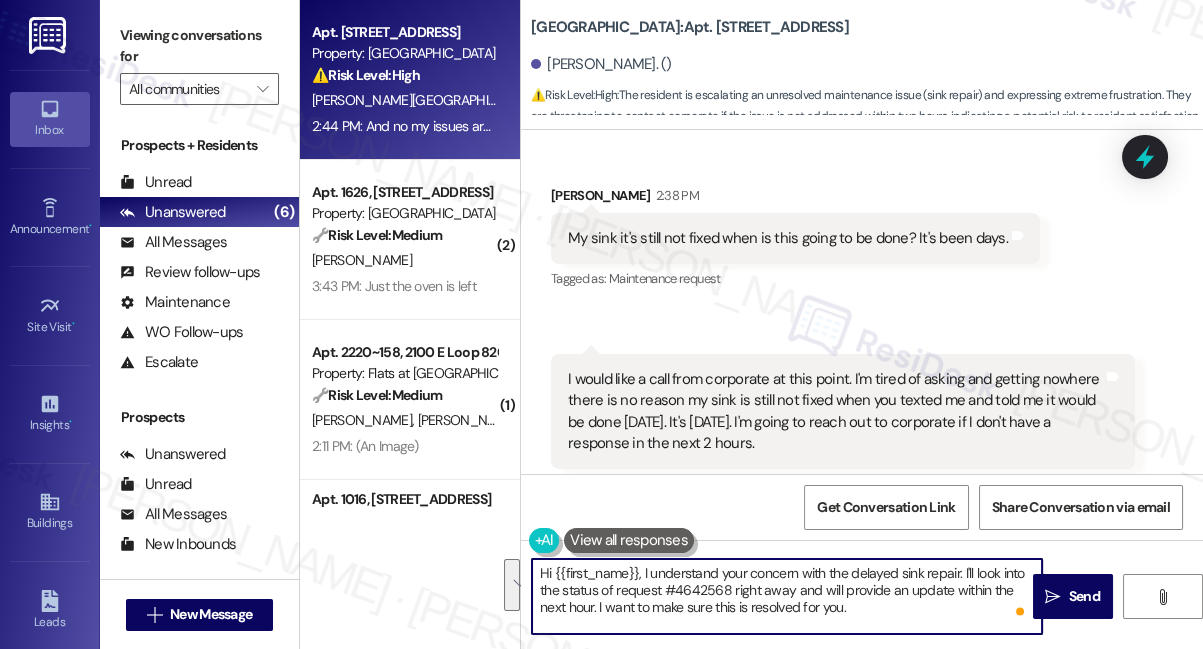 click on "Hi {{first_name}}, I understand your concern with the delayed sink repair. I'll look into the status of request #4642568 right away and will provide an update within the next hour. I want to make sure this is resolved for you." at bounding box center (787, 596) 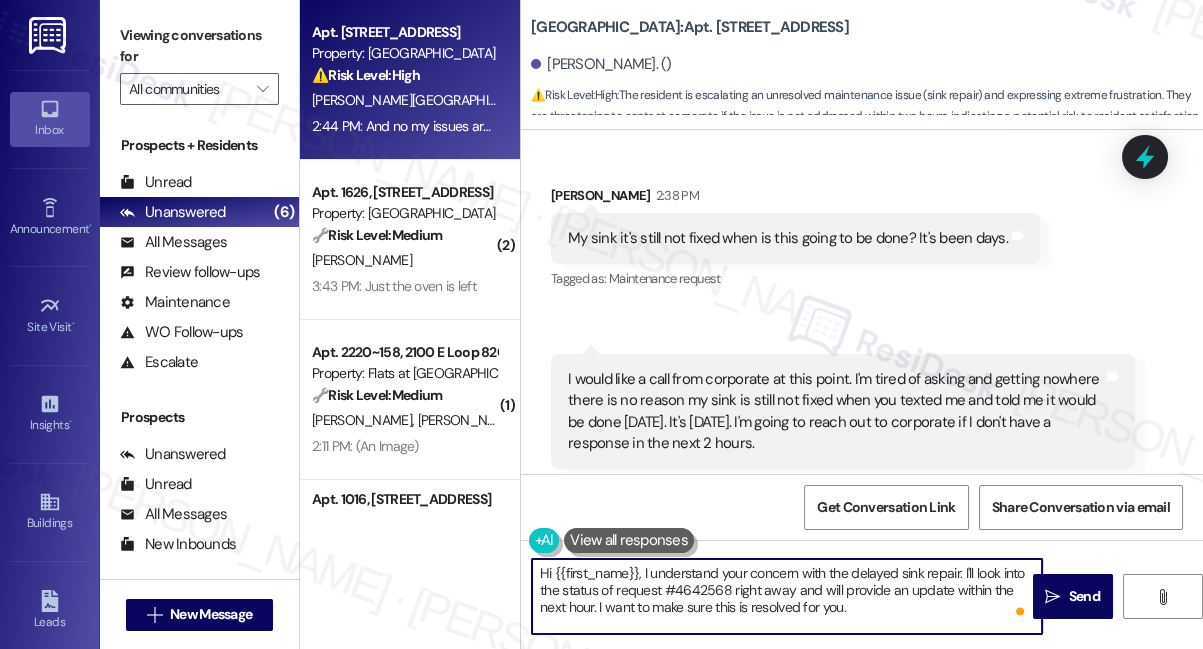 click on "Hi {{first_name}}, I understand your concern with the delayed sink repair. I'll look into the status of request #4642568 right away and will provide an update within the next hour. I want to make sure this is resolved for you." at bounding box center [787, 596] 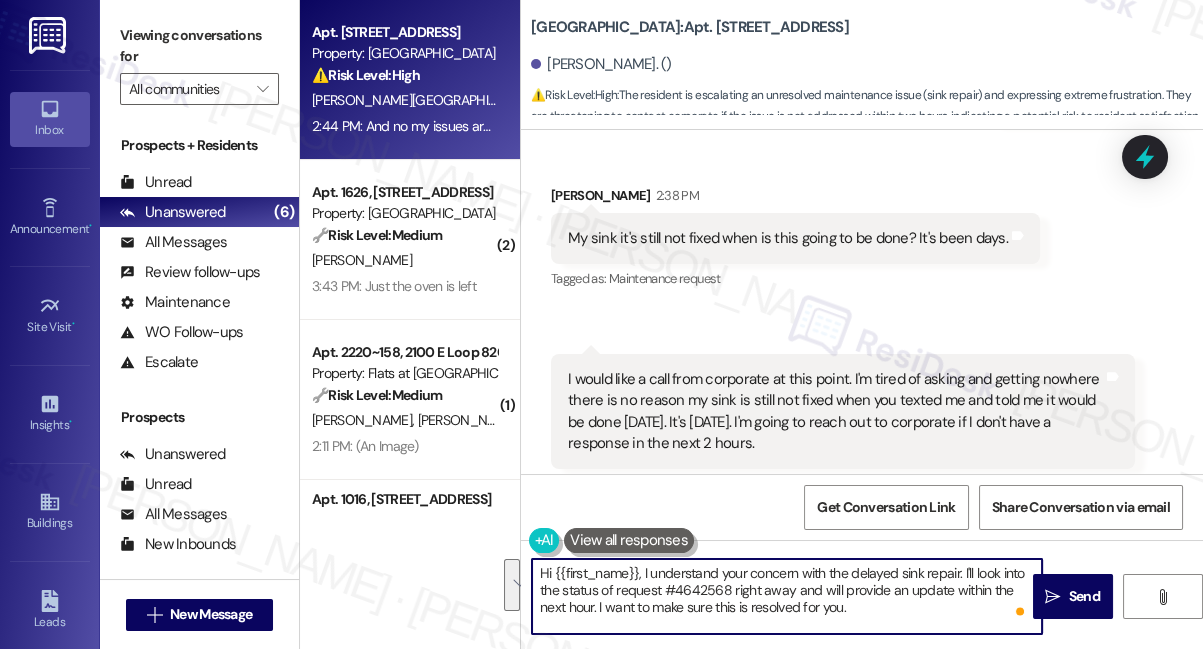 click on "Hi {{first_name}}, I understand your concern with the delayed sink repair. I'll look into the status of request #4642568 right away and will provide an update within the next hour. I want to make sure this is resolved for you." at bounding box center (787, 596) 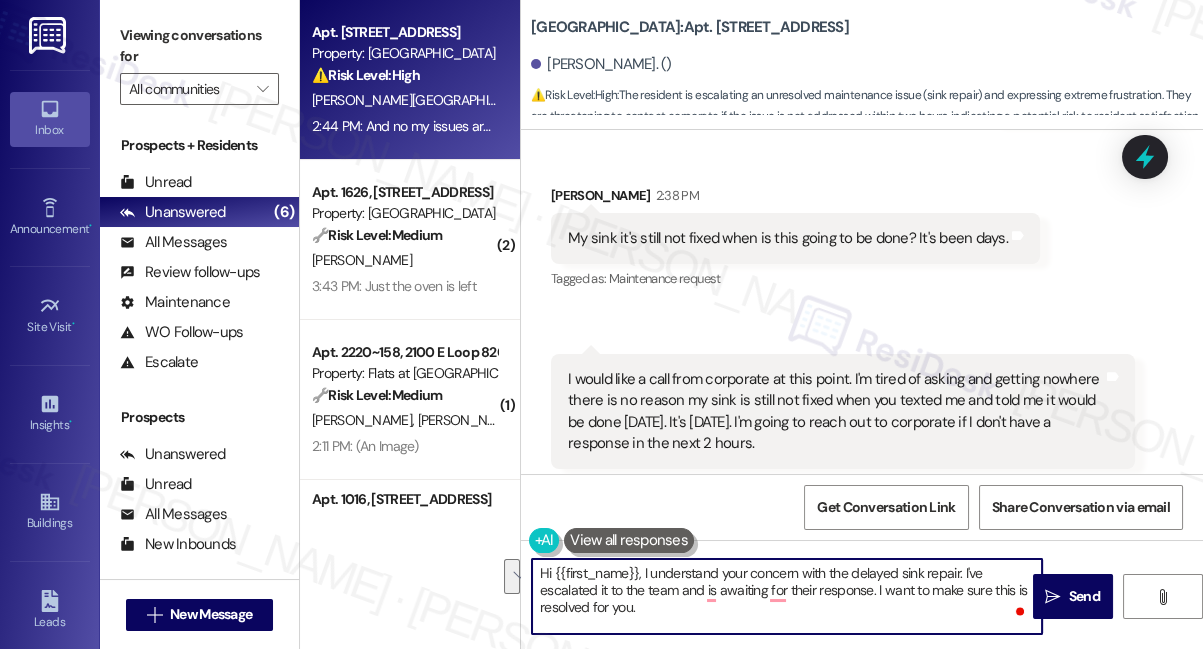 drag, startPoint x: 875, startPoint y: 585, endPoint x: 982, endPoint y: 613, distance: 110.60289 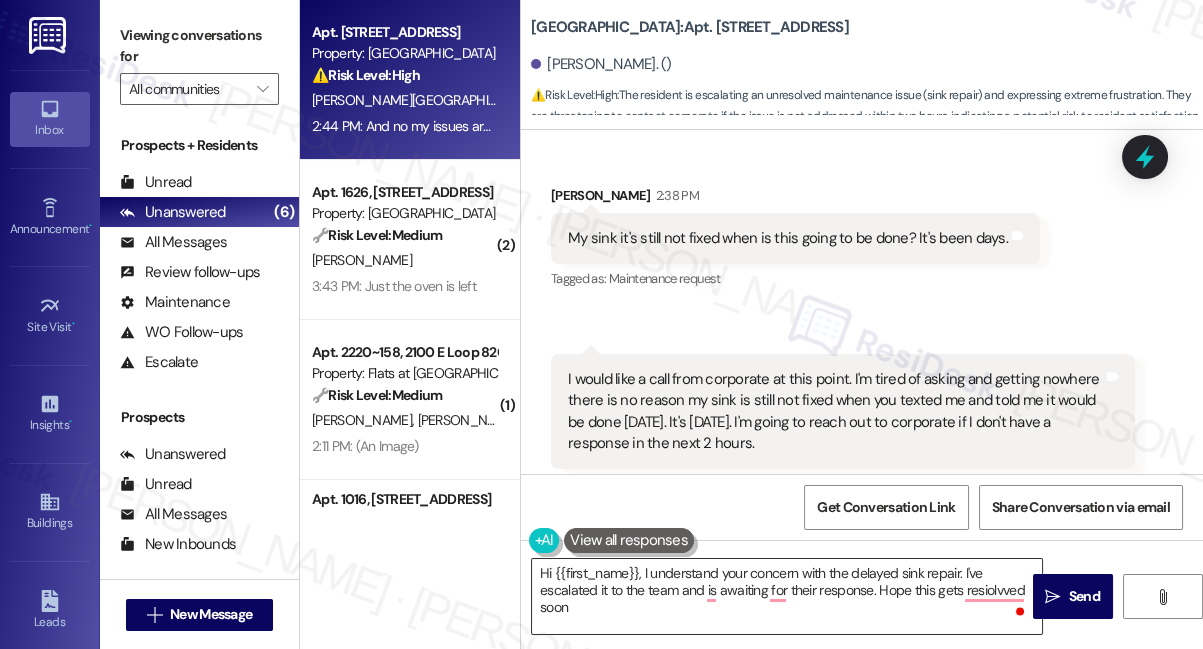 click on "Hi {{first_name}}, I understand your concern with the delayed sink repair. I've escalated it to the team and is awaiting for their response. Hope this gets resiolvved soon" at bounding box center [787, 596] 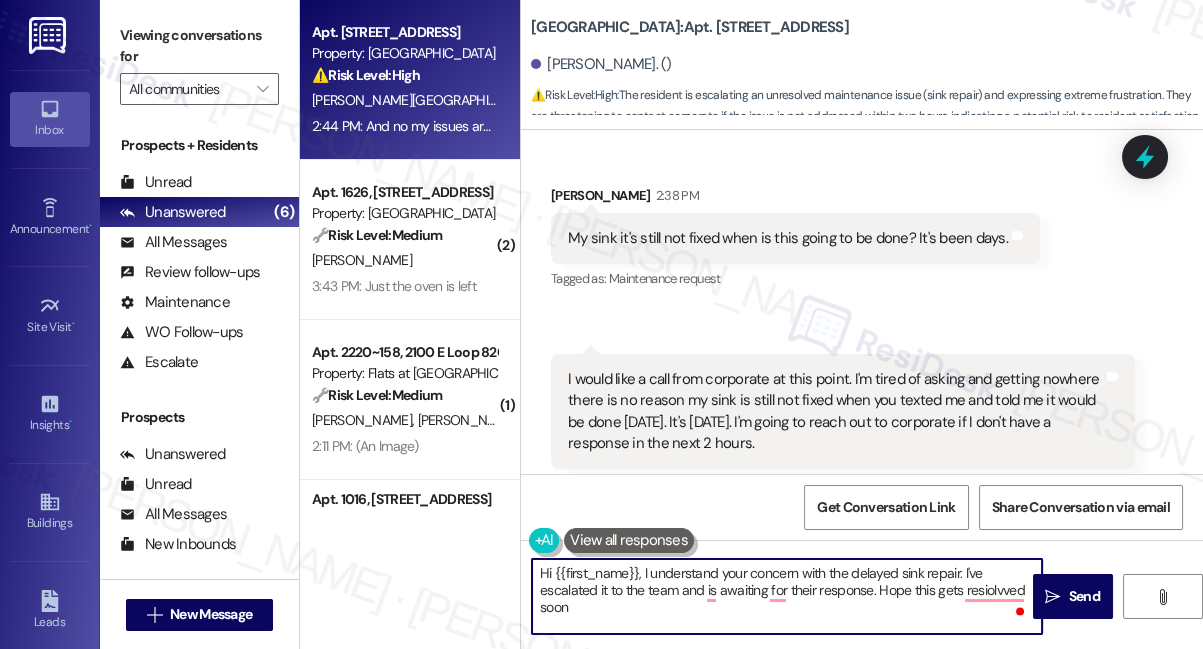 click on "Hi {{first_name}}, I understand your concern with the delayed sink repair. I've escalated it to the team and is awaiting for their response. Hope this gets resiolvved soon" at bounding box center (787, 596) 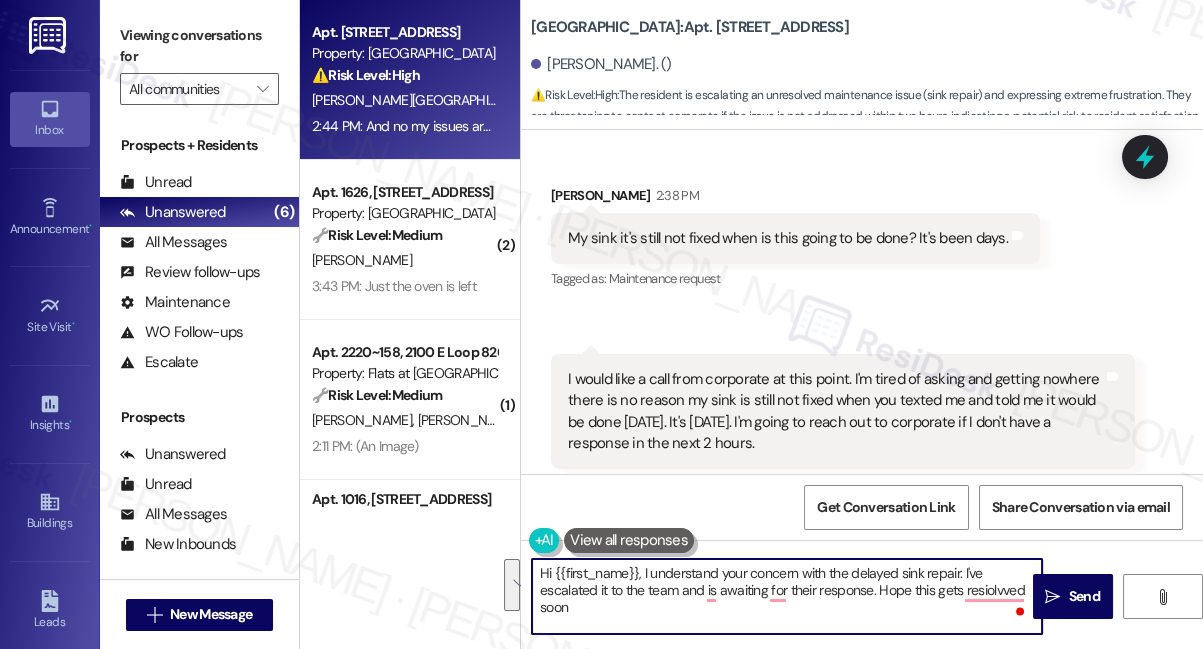paste on "[PERSON_NAME], i understand how you're feeling right now. I would also feel the same if I were to deal with a recurring leak. Please know that I have escalated this to the site team as a high priority, and I asked for help to expedite the repair if possible. I'll make sure to keep you posted with any updates from them. Again, we sincerely apologize for the inconvenience." 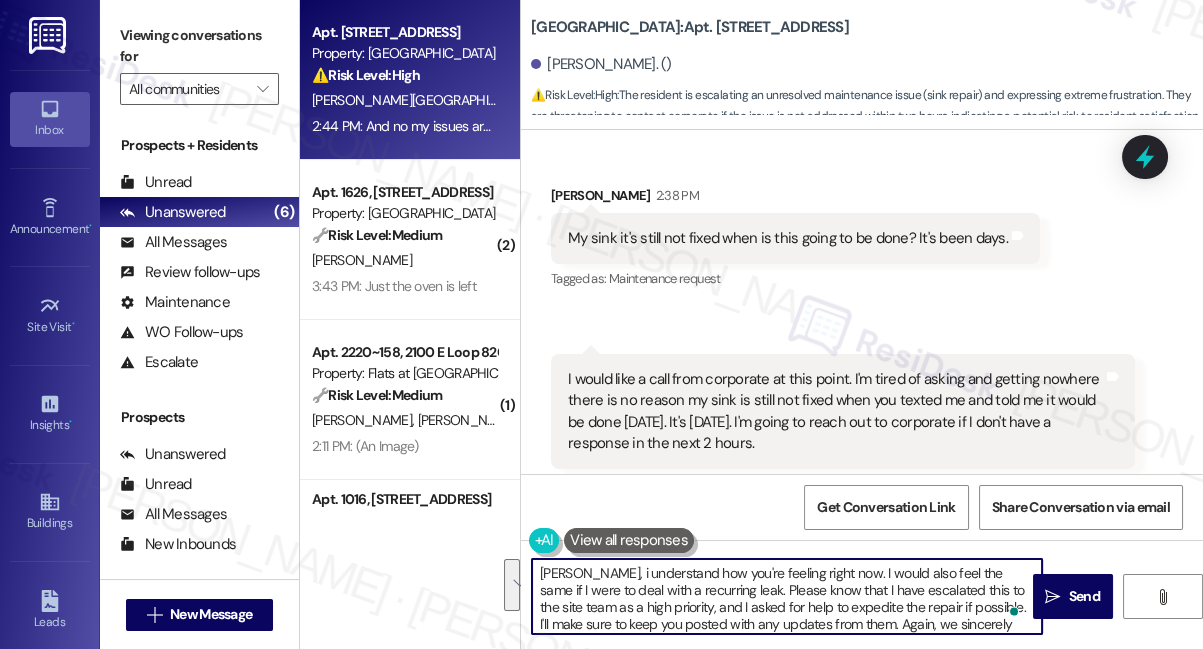 scroll, scrollTop: 34, scrollLeft: 0, axis: vertical 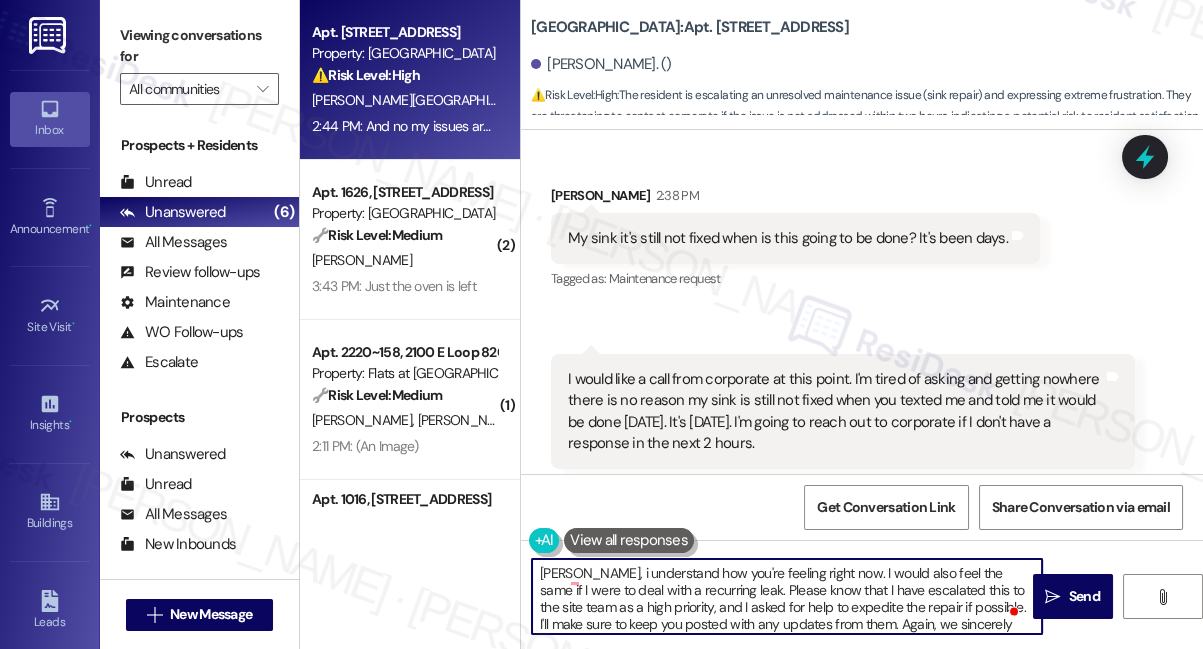 click on "[PERSON_NAME] 2:38 PM" at bounding box center [795, 199] 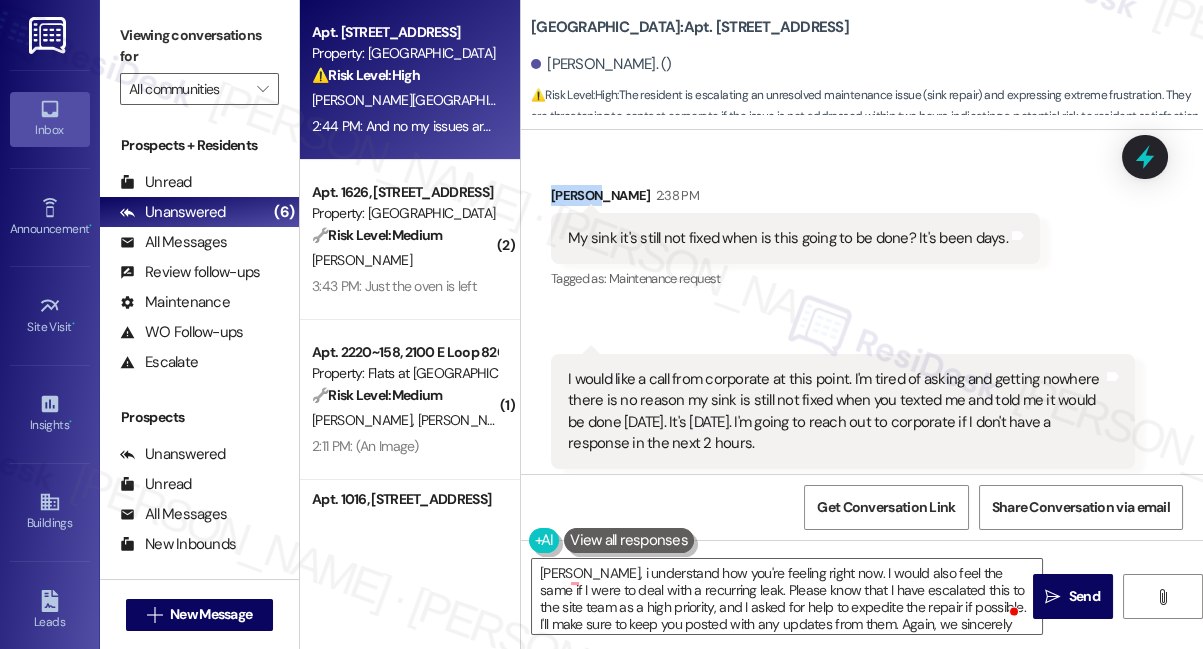 click on "[PERSON_NAME] 2:38 PM" at bounding box center [795, 199] 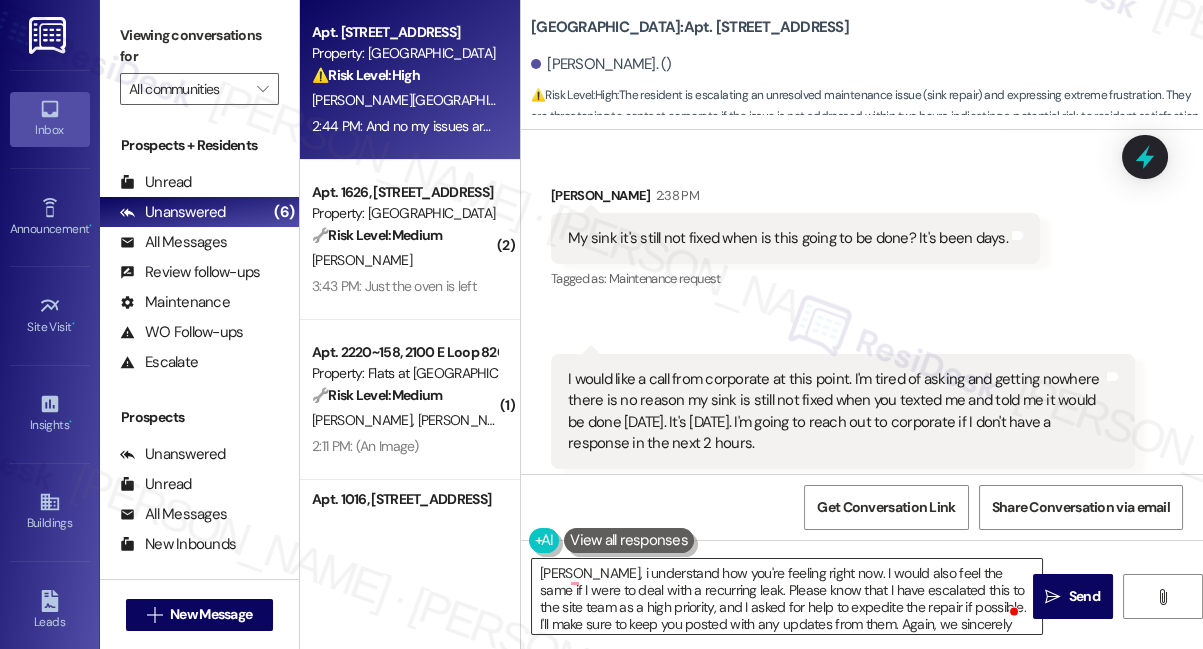 click on "[PERSON_NAME], i understand how you're feeling right now. I would also feel the same if I were to deal with a recurring leak. Please know that I have escalated this to the site team as a high priority, and I asked for help to expedite the repair if possible. I'll make sure to keep you posted with any updates from them. Again, we sincerely apologize for the inconvenience." at bounding box center (787, 596) 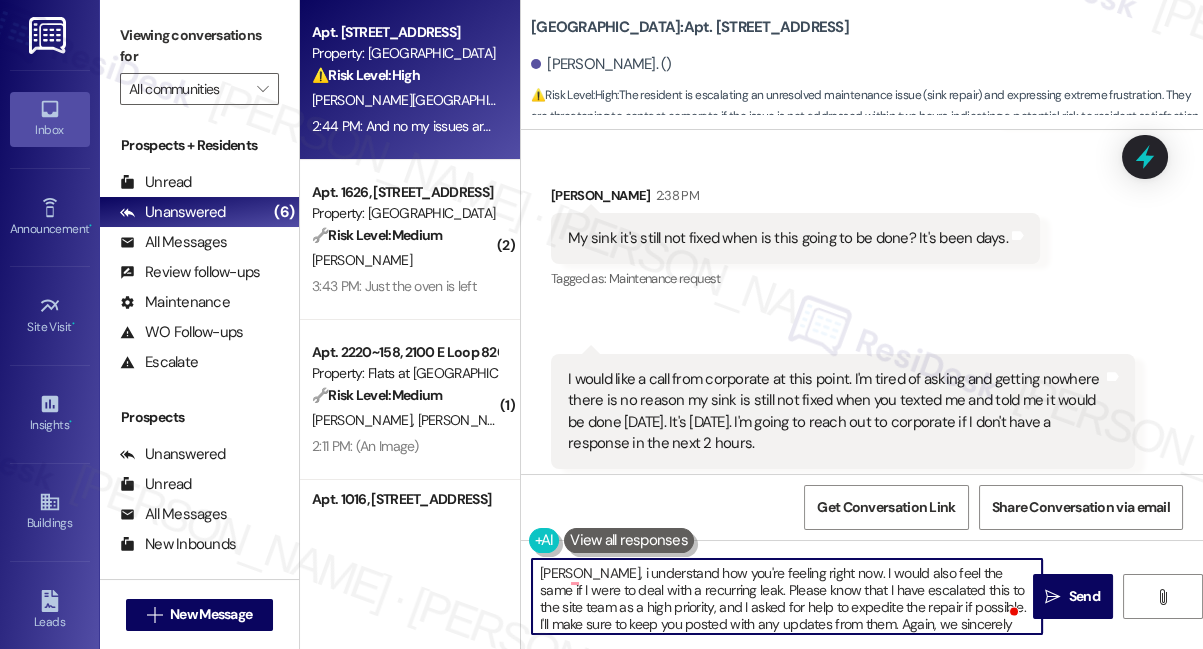 click on "[PERSON_NAME], i understand how you're feeling right now. I would also feel the same if I were to deal with a recurring leak. Please know that I have escalated this to the site team as a high priority, and I asked for help to expedite the repair if possible. I'll make sure to keep you posted with any updates from them. Again, we sincerely apologize for the inconvenience." at bounding box center [787, 596] 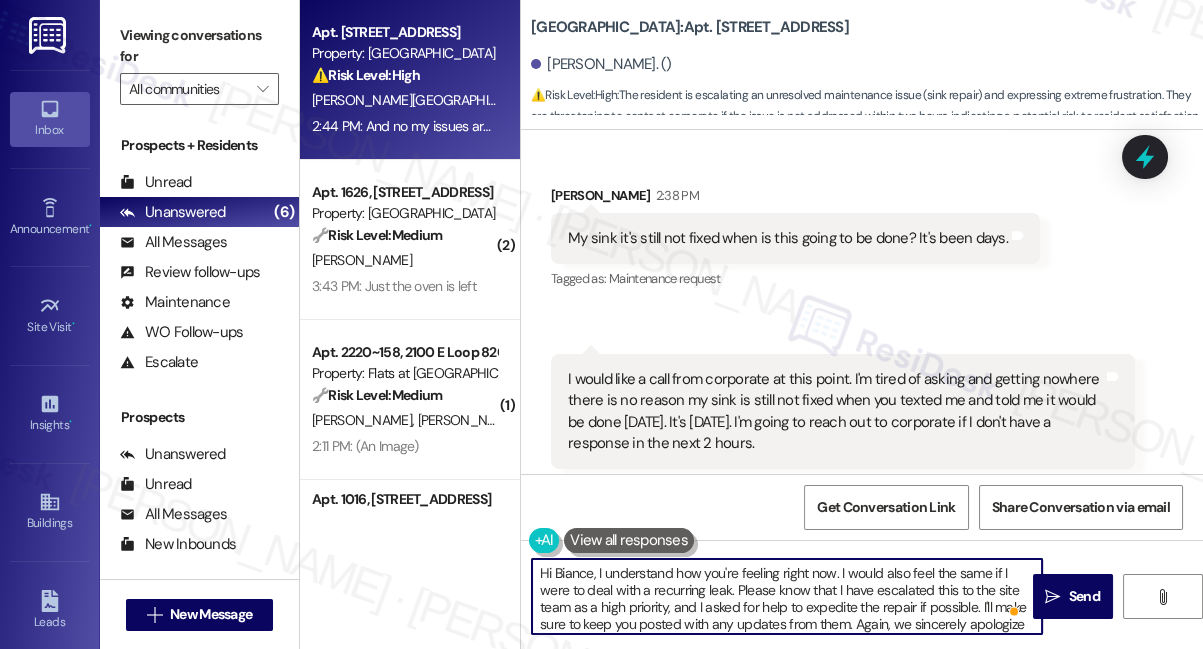 click on "Hi Biance, I understand how you're feeling right now. I would also feel the same if I were to deal with a recurring leak. Please know that I have escalated this to the site team as a high priority, and I asked for help to expedite the repair if possible. I'll make sure to keep you posted with any updates from them. Again, we sincerely apologize for the inconvenience." at bounding box center (787, 596) 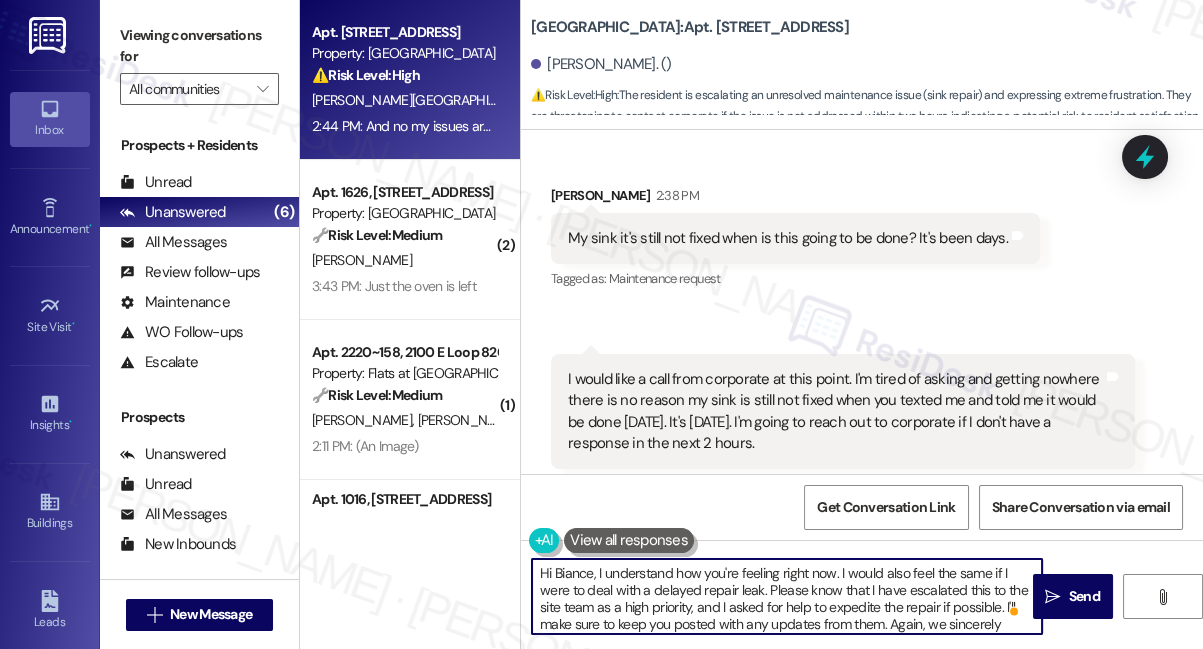 click on "Hi Biance, I understand how you're feeling right now. I would also feel the same if I were to deal with a delayed repair leak. Please know that I have escalated this to the site team as a high priority, and I asked for help to expedite the repair if possible. I'll make sure to keep you posted with any updates from them. Again, we sincerely apologize for the inconvenience." at bounding box center (787, 596) 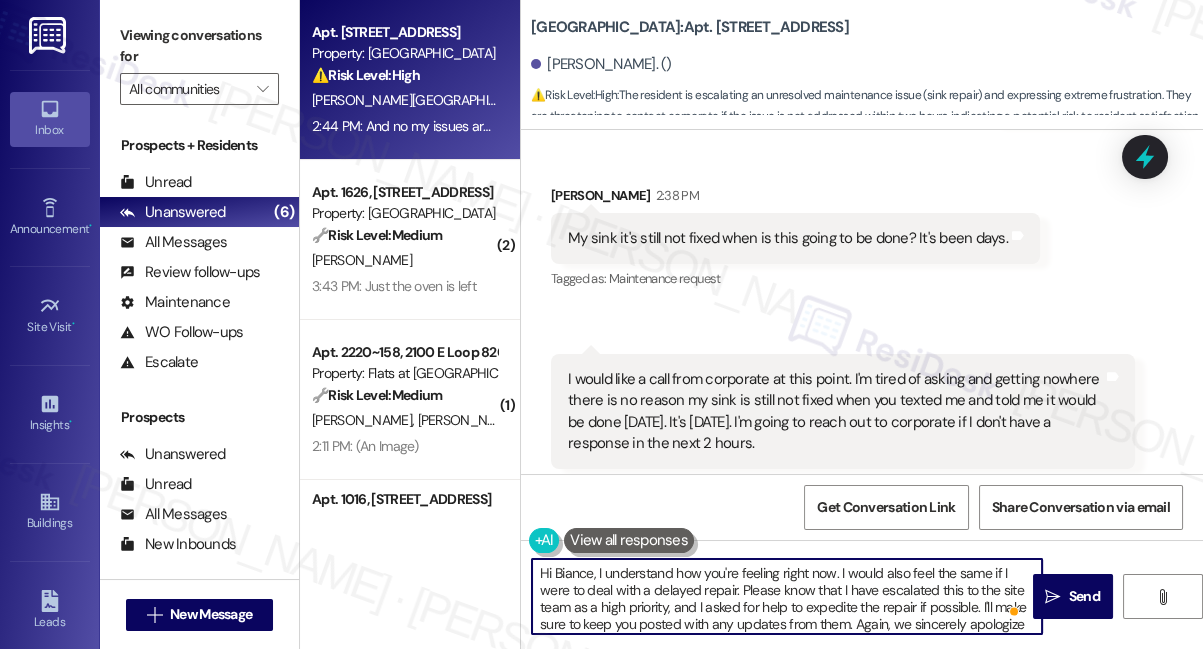scroll, scrollTop: 28, scrollLeft: 0, axis: vertical 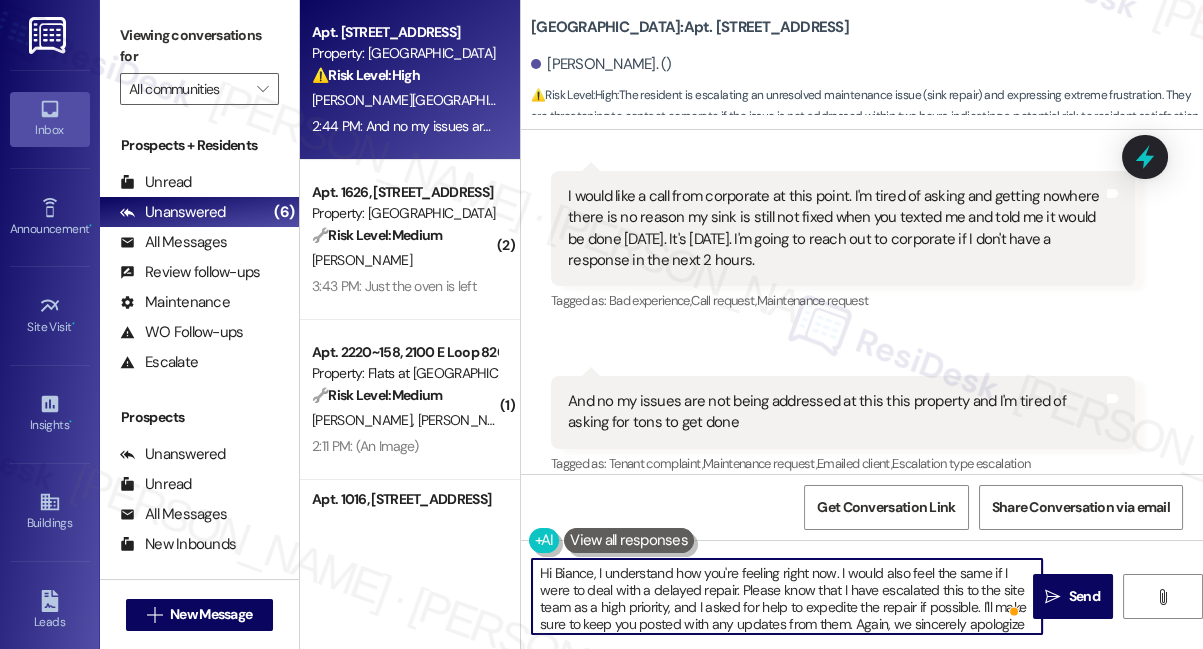 click on "Hi Biance, I understand how you're feeling right now. I would also feel the same if I were to deal with a delayed repair. Please know that I have escalated this to the site team as a high priority, and I asked for help to expedite the repair if possible. I'll make sure to keep you posted with any updates from them. Again, we sincerely apologize for the inconvenience." at bounding box center [787, 596] 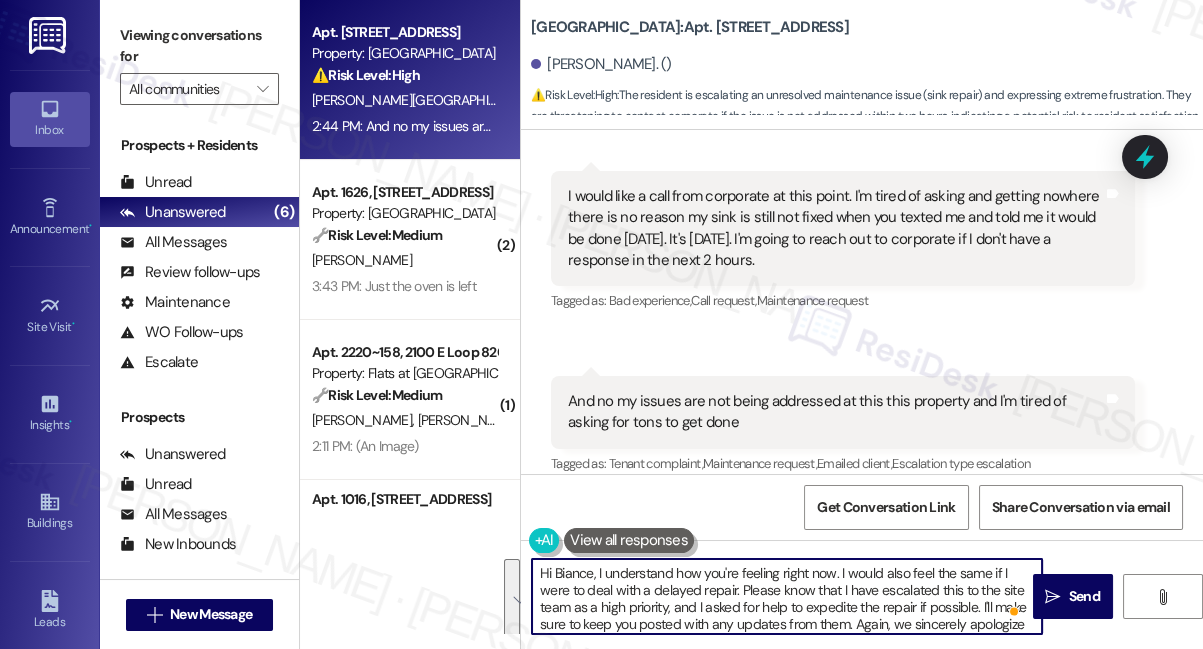 click on "Hi Biance, I understand how you're feeling right now. I would also feel the same if I were to deal with a delayed repair. Please know that I have escalated this to the site team as a high priority, and I asked for help to expedite the repair if possible. I'll make sure to keep you posted with any updates from them. Again, we sincerely apologize for the inconvenience." at bounding box center (787, 596) 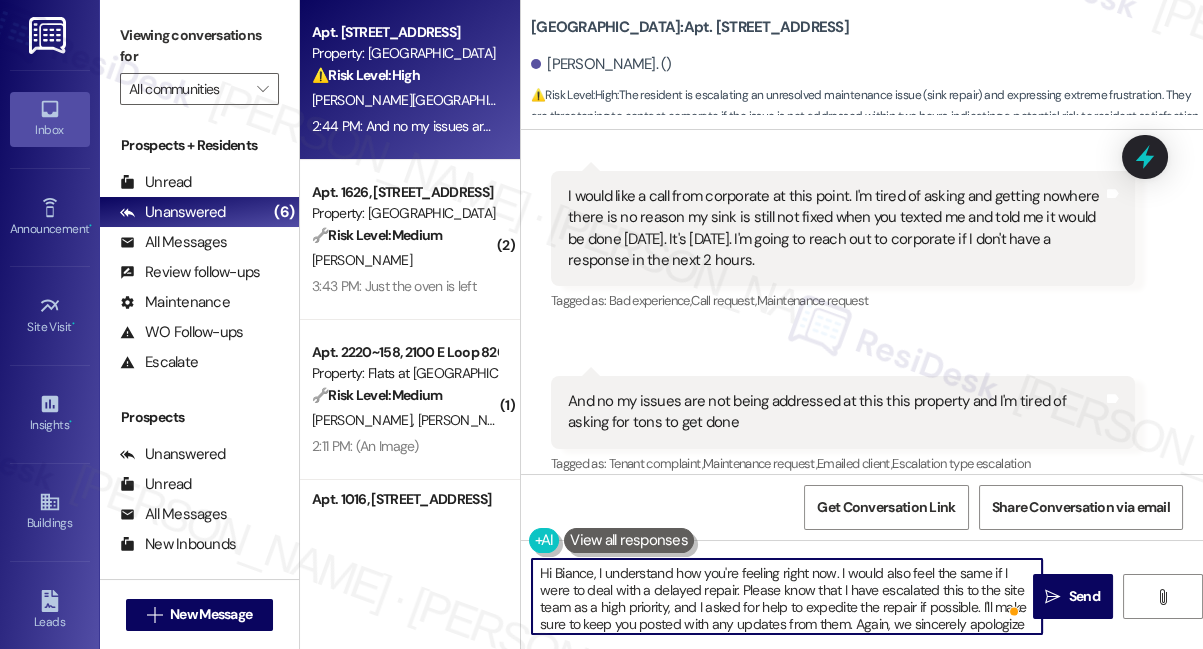 scroll, scrollTop: 21, scrollLeft: 0, axis: vertical 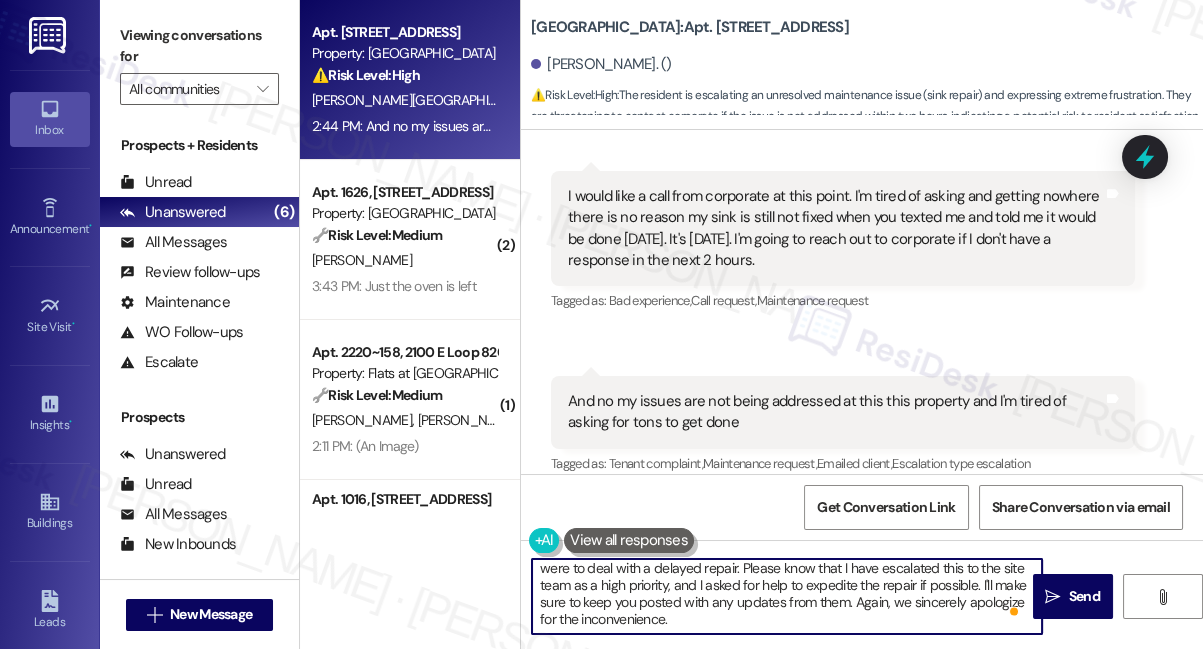 click on "Hi Biance, I understand how you're feeling right now. I would also feel the same if I were to deal with a delayed repair. Please know that I have escalated this to the site team as a high priority, and I asked for help to expedite the repair if possible. I'll make sure to keep you posted with any updates from them. Again, we sincerely apologize for the inconvenience." at bounding box center [787, 596] 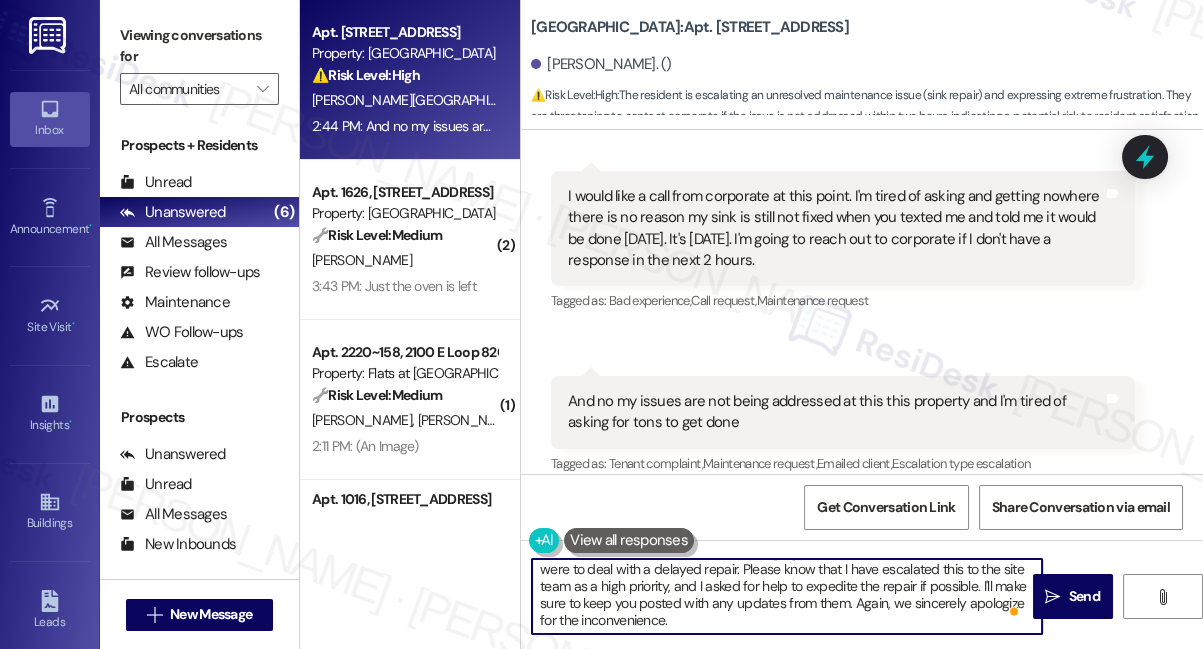 click on "Hi Biance, I understand how you're feeling right now. I would also feel the same if I were to deal with a delayed repair. Please know that I have escalated this to the site team as a high priority, and I asked for help to expedite the repair if possible. I'll make sure to keep you posted with any updates from them. Again, we sincerely apologize for the inconvenience." at bounding box center [787, 596] 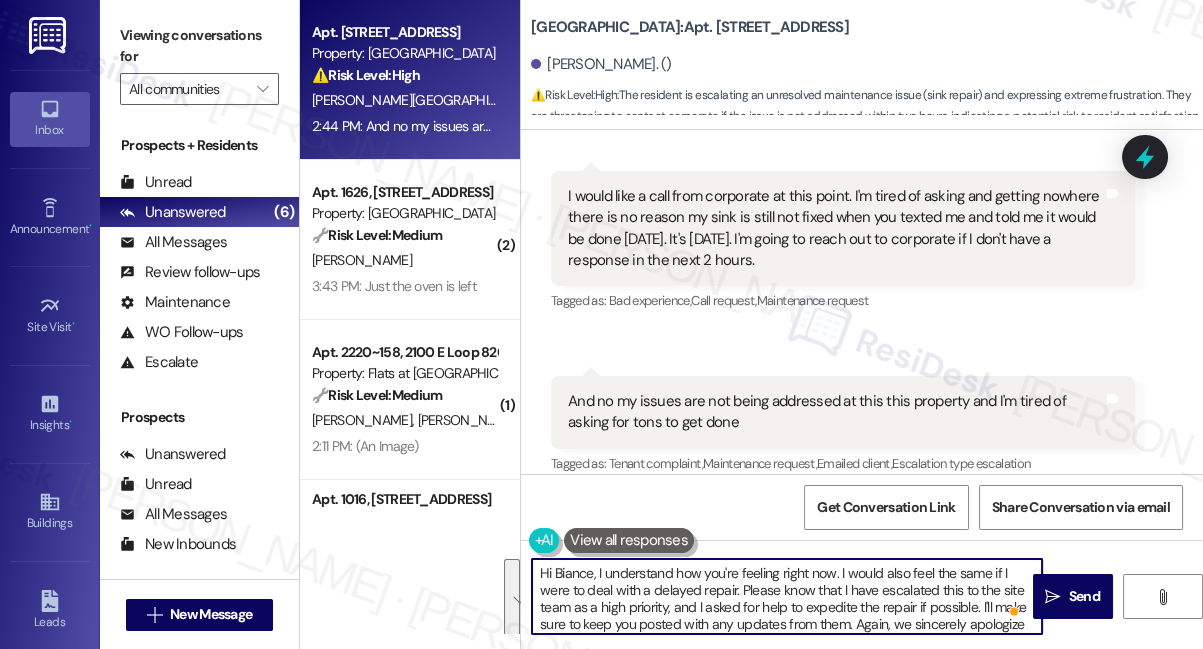 click on "Hi Biance, I understand how you're feeling right now. I would also feel the same if I were to deal with a delayed repair. Please know that I have escalated this to the site team as a high priority, and I asked for help to expedite the repair if possible. I'll make sure to keep you posted with any updates from them. Again, we sincerely apologize for the inconvenience." at bounding box center [787, 596] 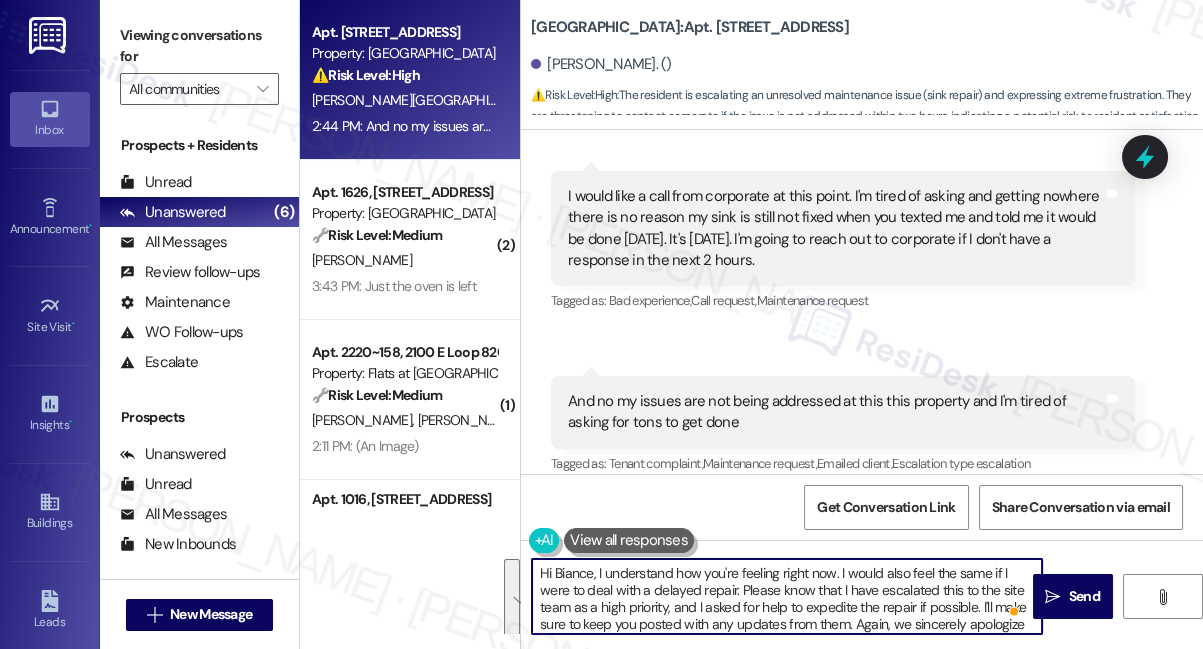 click on "Hi Biance, I understand how you're feeling right now. I would also feel the same if I were to deal with a delayed repair. Please know that I have escalated this to the site team as a high priority, and I asked for help to expedite the repair if possible. I'll make sure to keep you posted with any updates from them. Again, we sincerely apologize for the inconvenience." at bounding box center (787, 596) 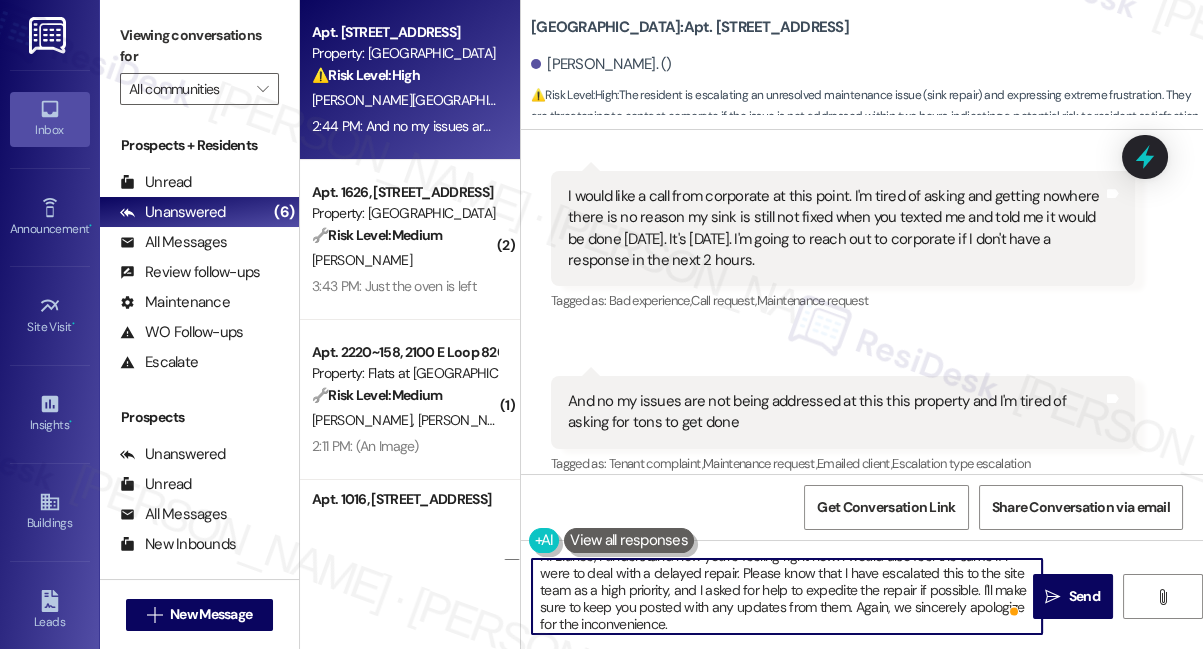 drag, startPoint x: 974, startPoint y: 610, endPoint x: 666, endPoint y: 591, distance: 308.58548 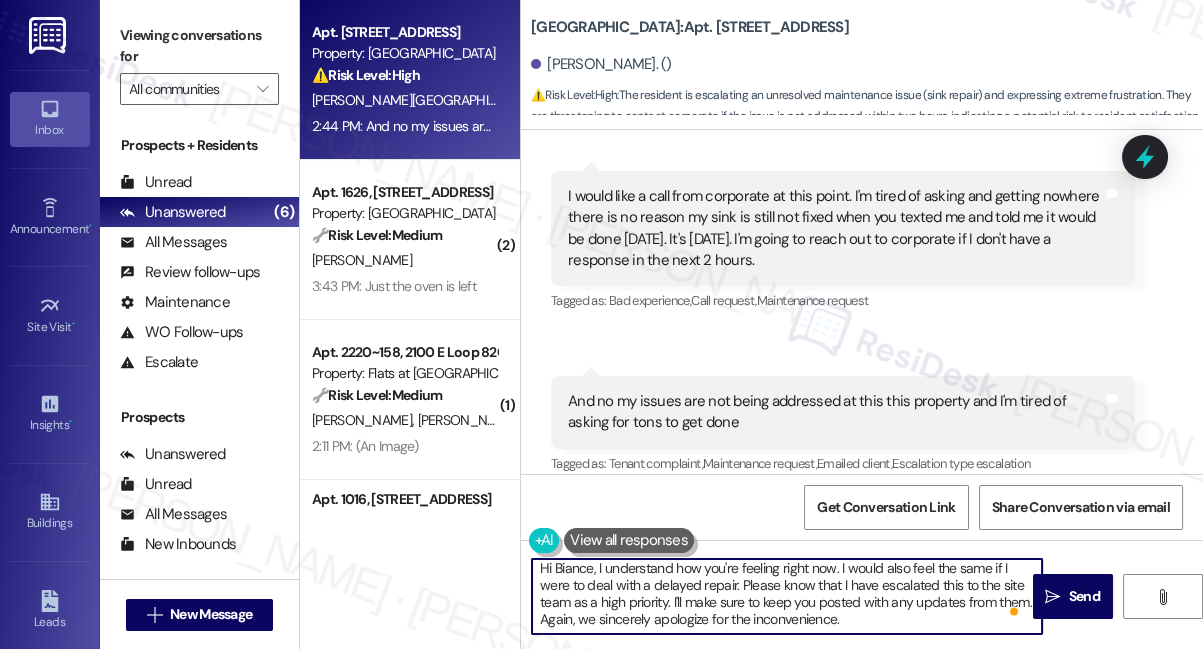 click on "Hi Biance, I understand how you're feeling right now. I would also feel the same if I were to deal with a delayed repair. Please know that I have escalated this to the site team as a high priority. I'll make sure to keep you posted with any updates from them. Again, we sincerely apologize for the inconvenience." at bounding box center (787, 596) 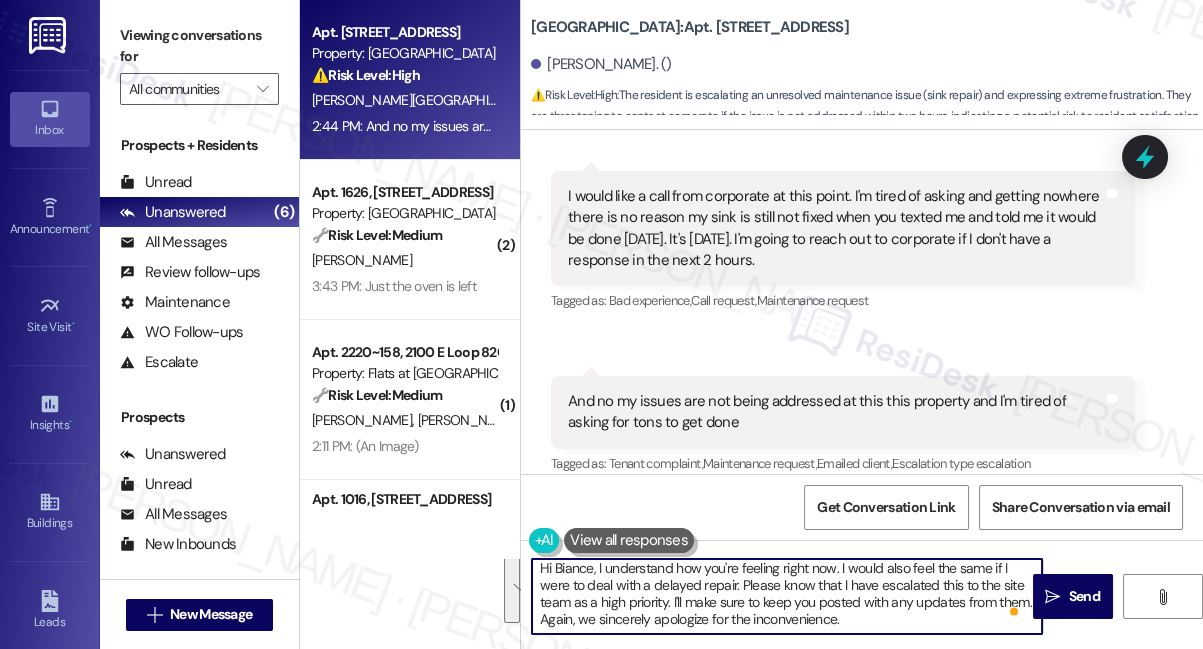 click on "Hi Biance, I understand how you're feeling right now. I would also feel the same if I were to deal with a delayed repair. Please know that I have escalated this to the site team as a high priority. I'll make sure to keep you posted with any updates from them. Again, we sincerely apologize for the inconvenience." at bounding box center (787, 596) 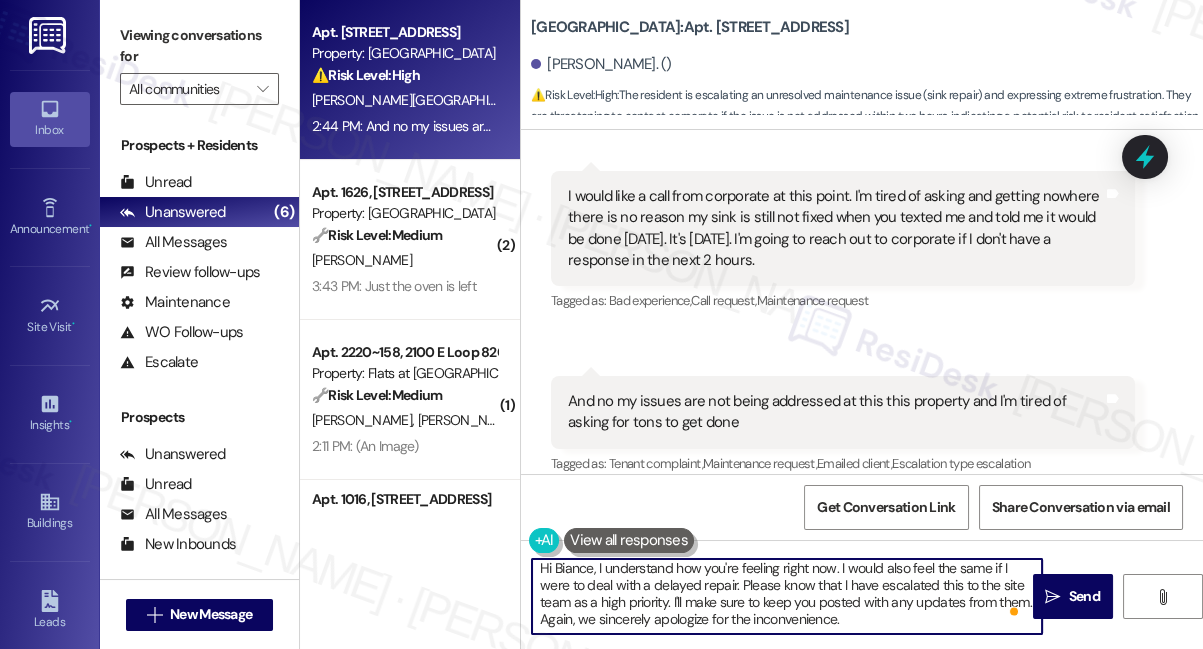 click on "Hi Biance, I understand how you're feeling right now. I would also feel the same if I were to deal with a delayed repair. Please know that I have escalated this to the site team as a high priority. I'll make sure to keep you posted with any updates from them. Again, we sincerely apologize for the inconvenience." at bounding box center [787, 596] 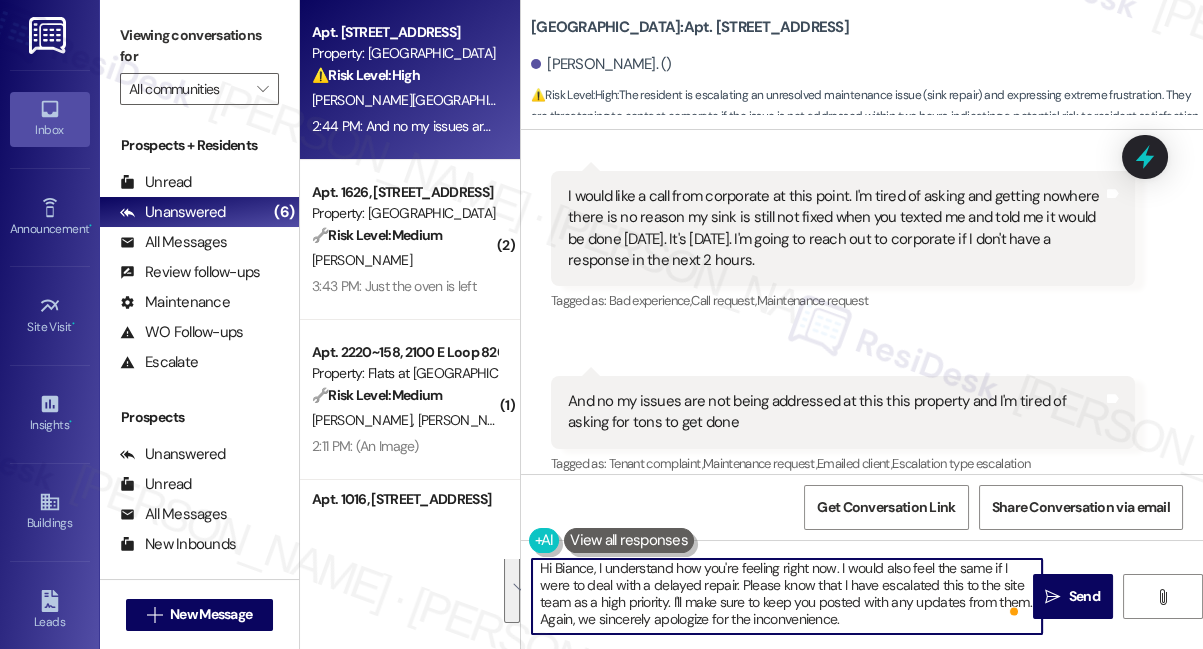 click on "Hi Biance, I understand how you're feeling right now. I would also feel the same if I were to deal with a delayed repair. Please know that I have escalated this to the site team as a high priority. I'll make sure to keep you posted with any updates from them. Again, we sincerely apologize for the inconvenience." at bounding box center (787, 596) 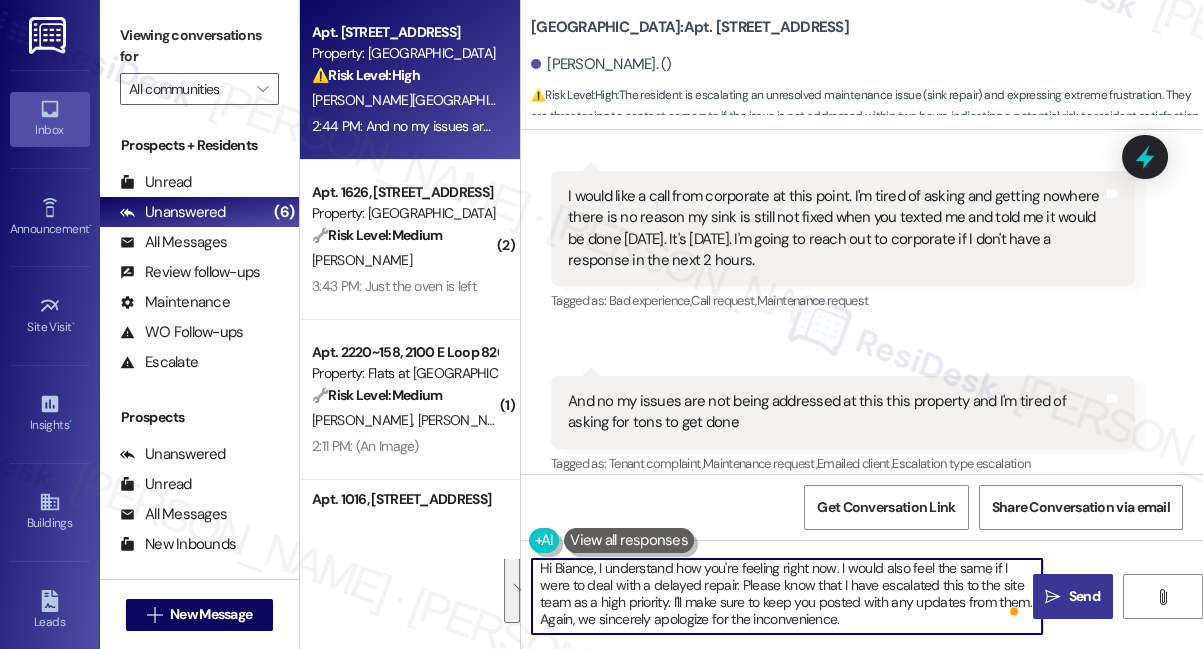 type on "Hi Biance, I understand how you're feeling right now. I would also feel the same if I were to deal with a delayed repair. Please know that I have escalated this to the site team as a high priority. I'll make sure to keep you posted with any updates from them. Again, we sincerely apologize for the inconvenience." 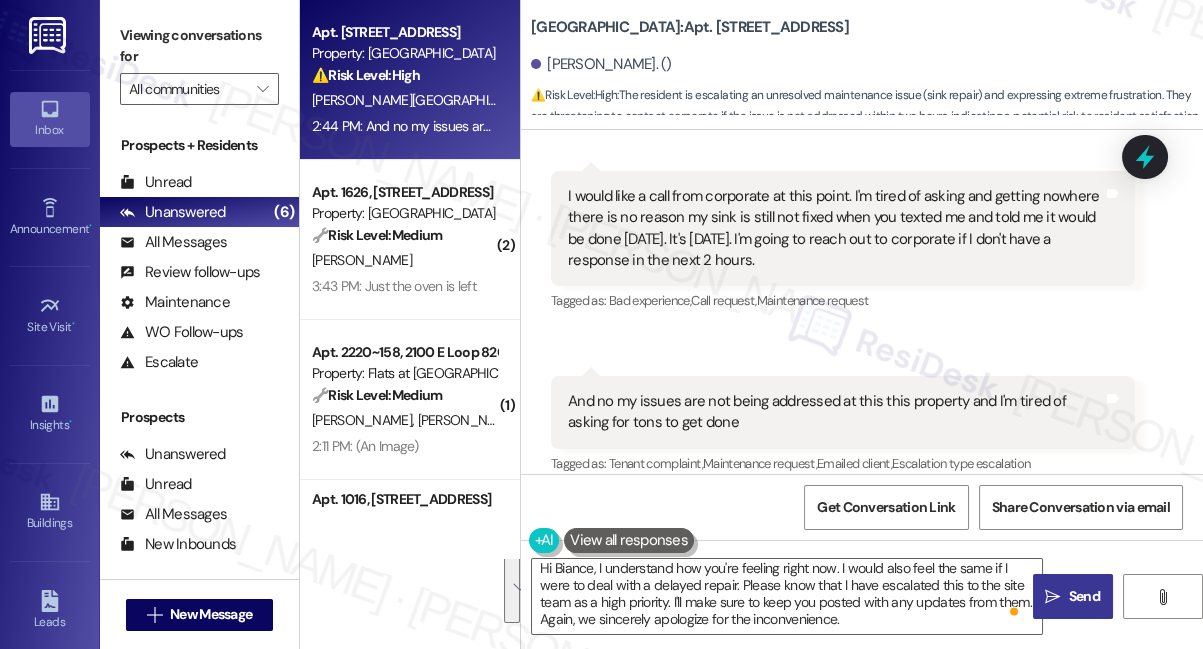 click on "" at bounding box center [1052, 597] 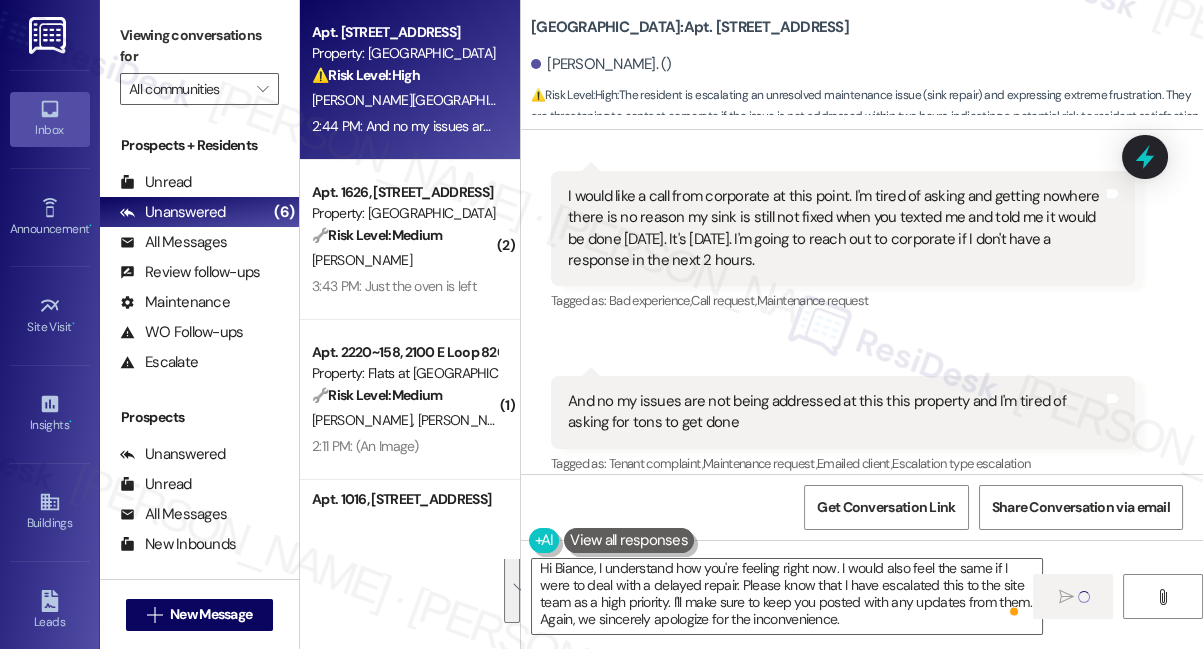 type 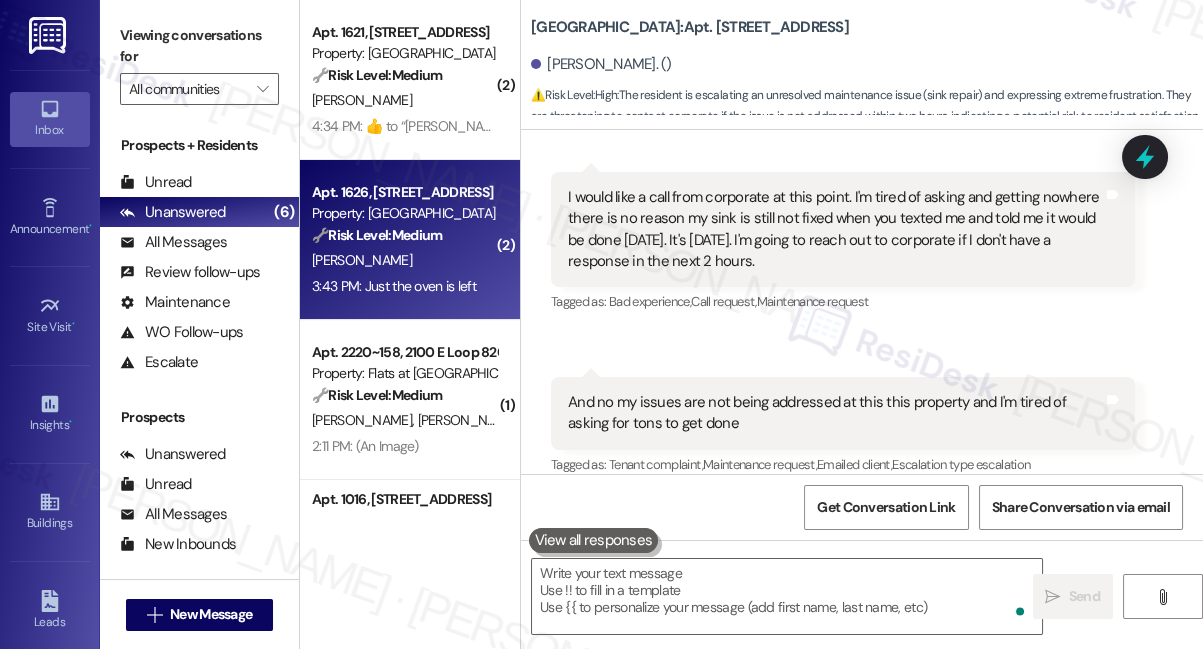 drag, startPoint x: 489, startPoint y: 280, endPoint x: 442, endPoint y: 258, distance: 51.894123 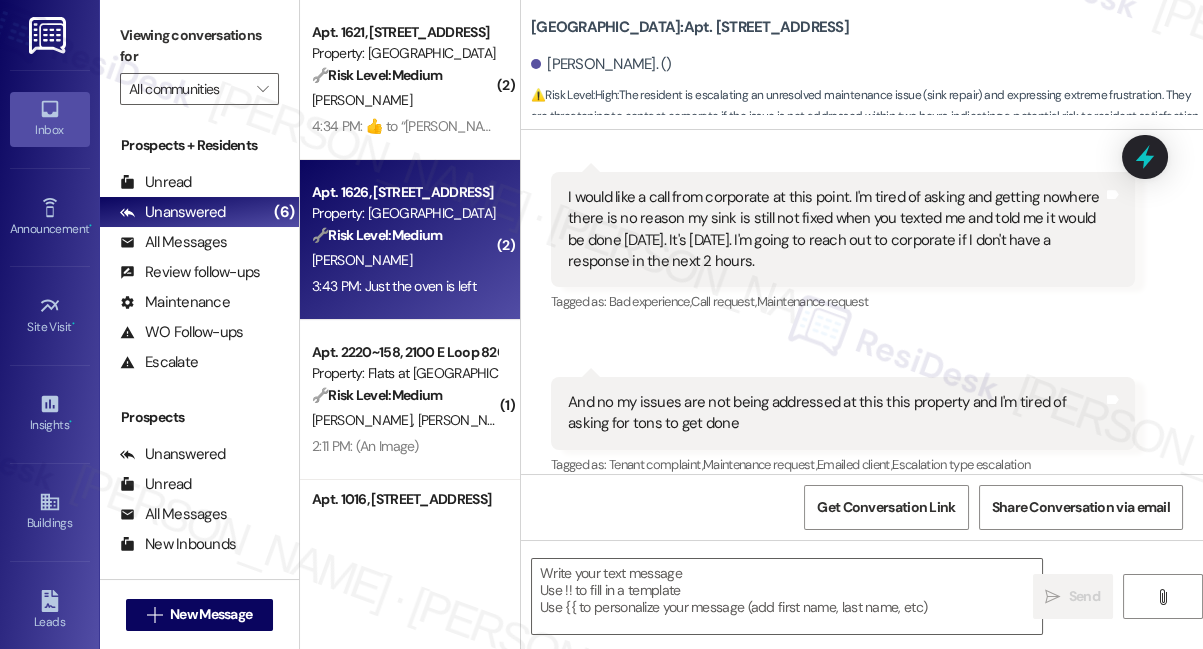 type on "Fetching suggested responses. Please feel free to read through the conversation in the meantime." 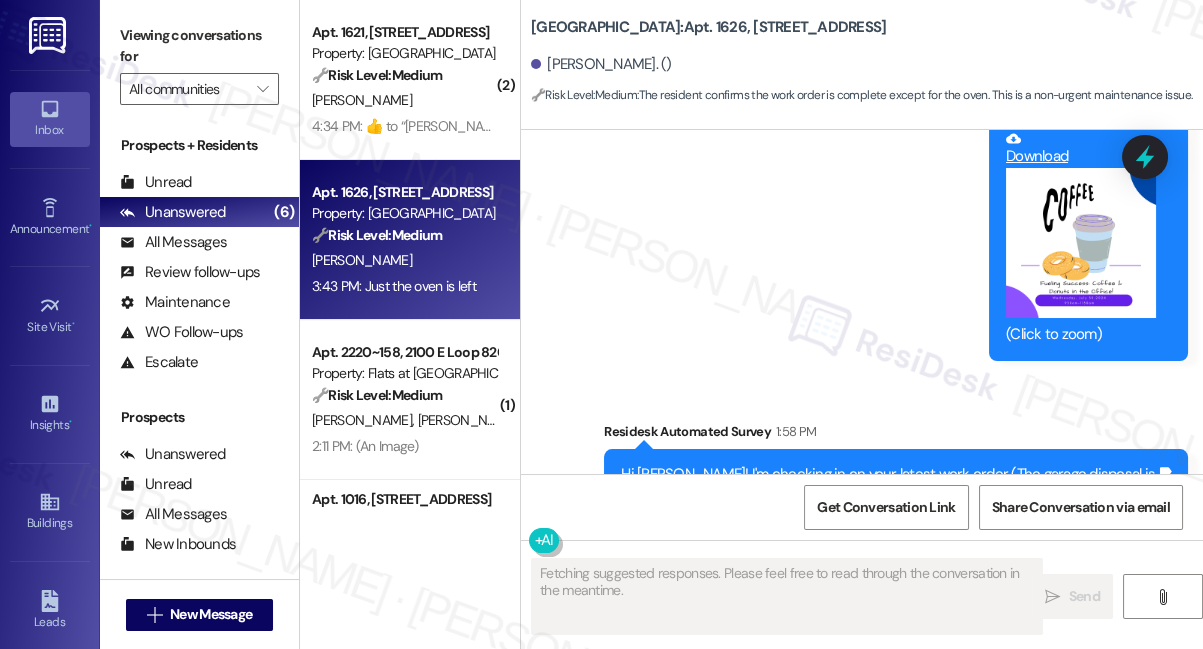 click on "Hi [PERSON_NAME]! I'm checking in on your latest work order (The garage disposal is not ..., ID: 4625266). Was everything completed to your satisfaction? You can answer with a quick (Y/N)" at bounding box center (888, 496) 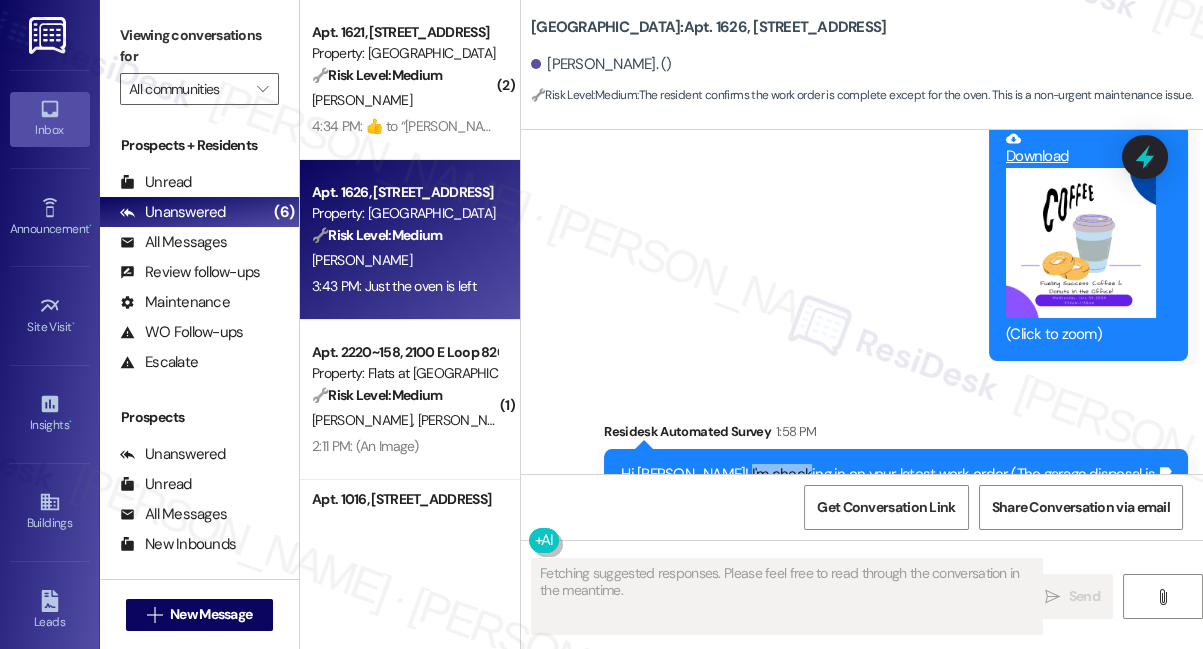 click on "Hi [PERSON_NAME]! I'm checking in on your latest work order (The garage disposal is not ..., ID: 4625266). Was everything completed to your satisfaction? You can answer with a quick (Y/N)" at bounding box center [888, 496] 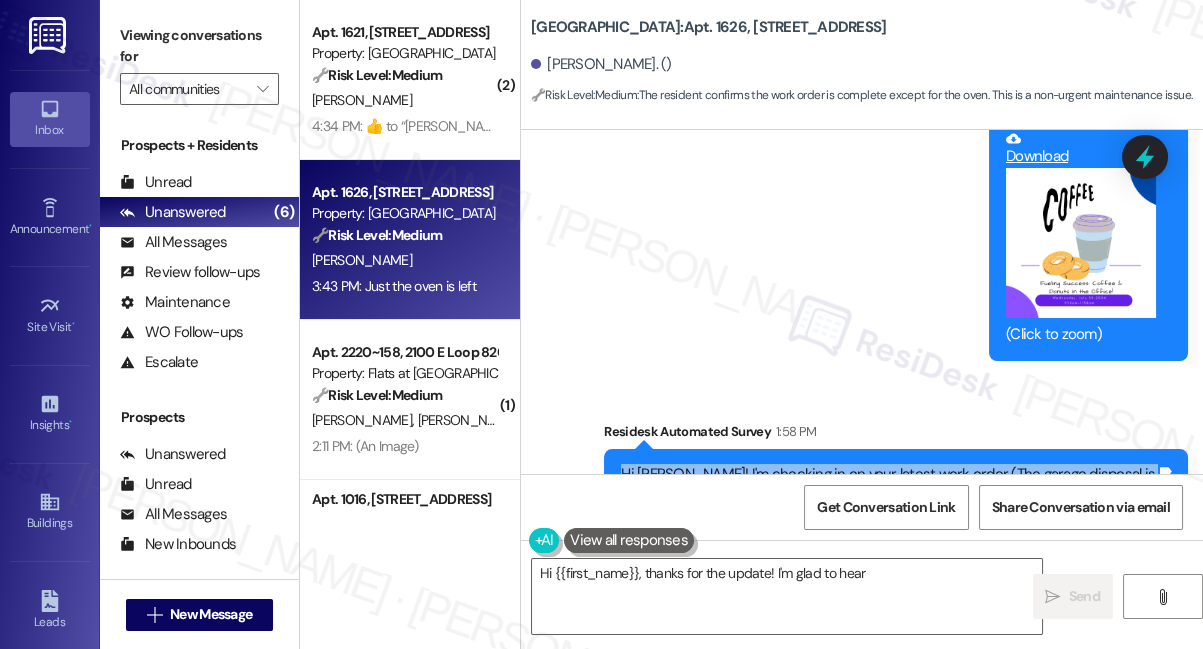 click on "Hi [PERSON_NAME]! I'm checking in on your latest work order (The garage disposal is not ..., ID: 4625266). Was everything completed to your satisfaction? You can answer with a quick (Y/N)" at bounding box center (888, 496) 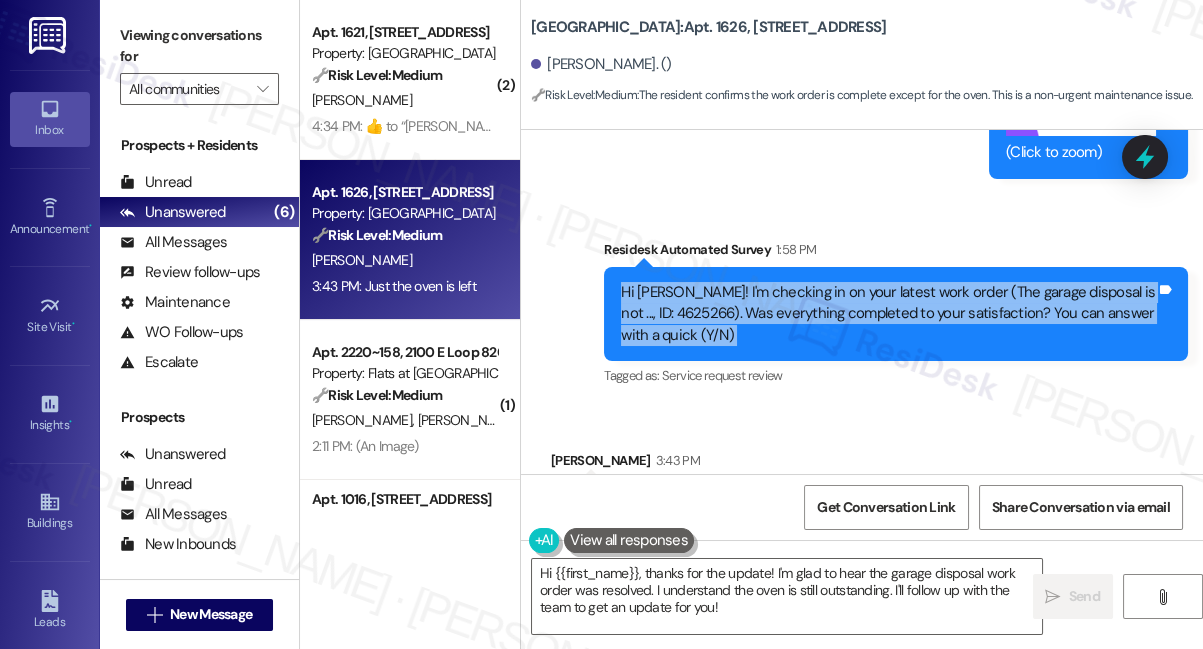 click on "Hi [PERSON_NAME]! I'm checking in on your latest work order (The garage disposal is not ..., ID: 4625266). Was everything completed to your satisfaction? You can answer with a quick (Y/N)" at bounding box center (888, 314) 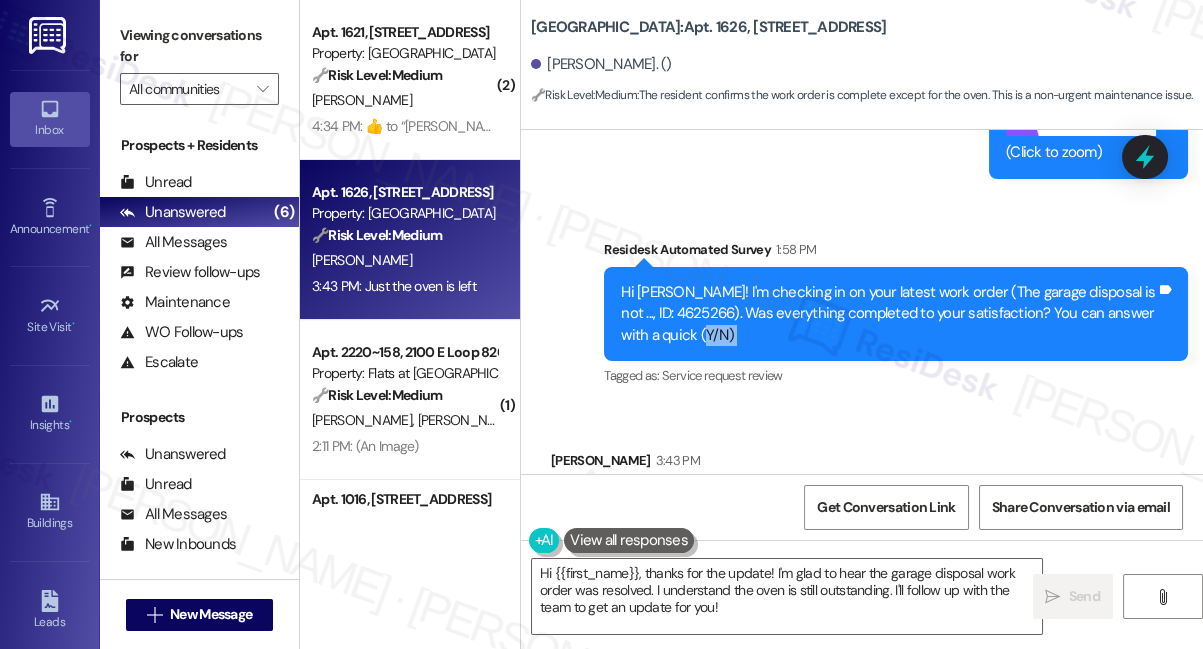 click on "Hi [PERSON_NAME]! I'm checking in on your latest work order (The garage disposal is not ..., ID: 4625266). Was everything completed to your satisfaction? You can answer with a quick (Y/N)" at bounding box center [888, 314] 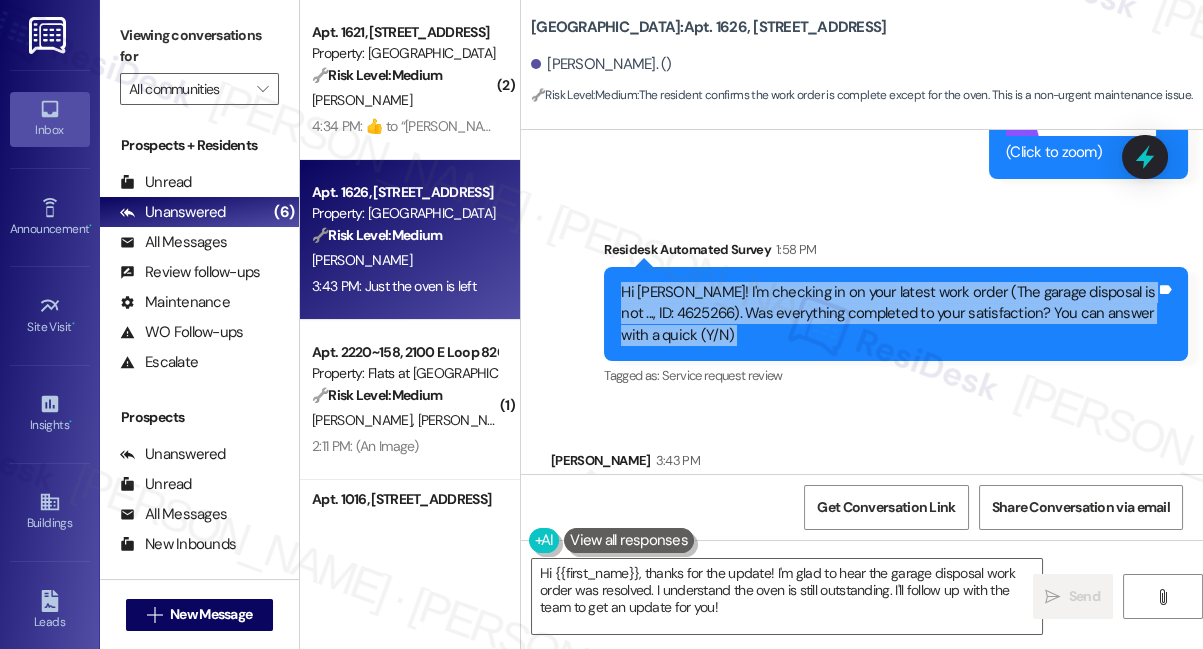 click on "Hi [PERSON_NAME]! I'm checking in on your latest work order (The garage disposal is not ..., ID: 4625266). Was everything completed to your satisfaction? You can answer with a quick (Y/N)" at bounding box center [888, 314] 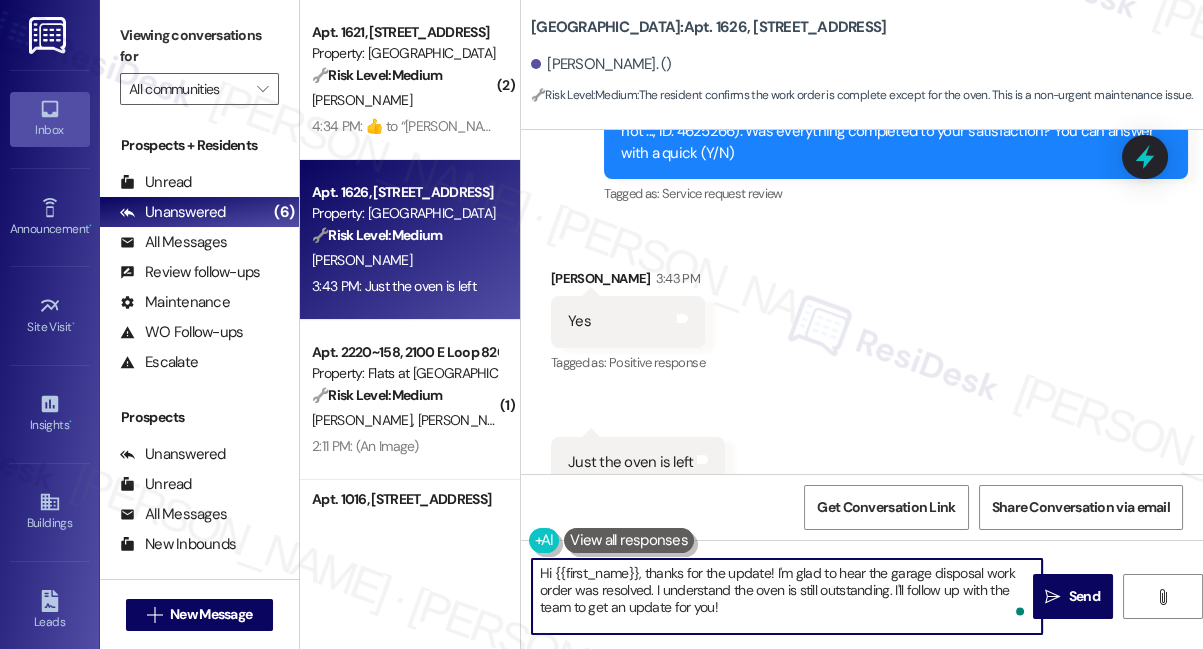 drag, startPoint x: 890, startPoint y: 590, endPoint x: 912, endPoint y: 605, distance: 26.627054 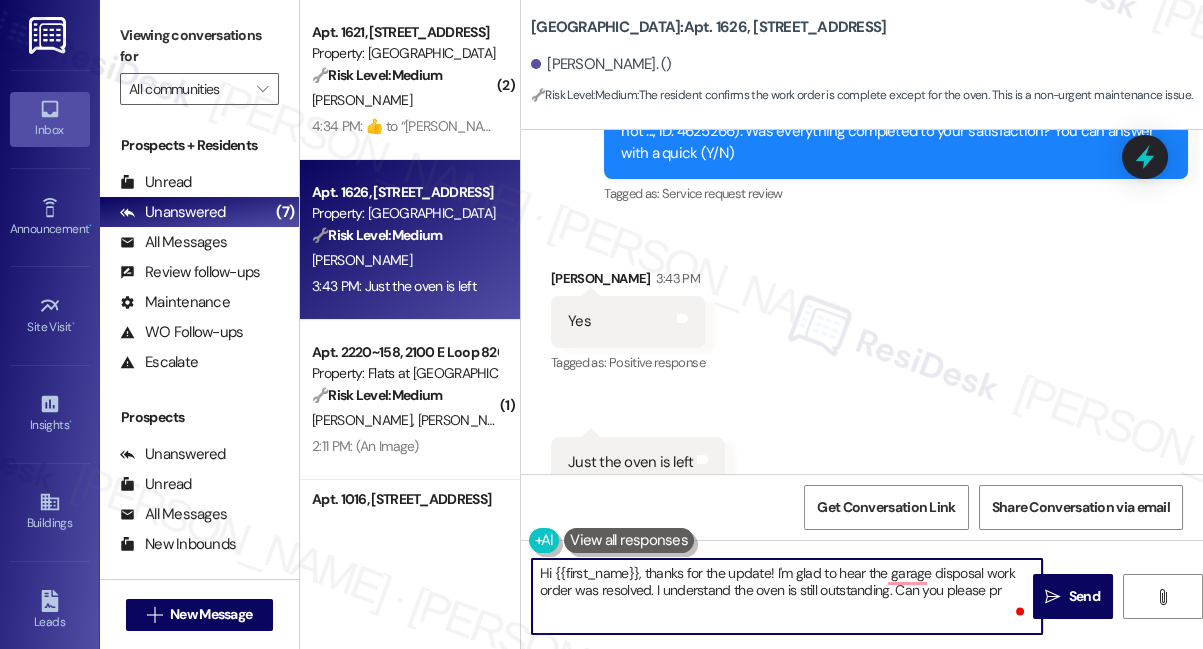 type on "Hi {{first_name}}, thanks for the update! I'm glad to hear the garage disposal work order was resolved. I understand the oven is still outstanding. Can you please pr" 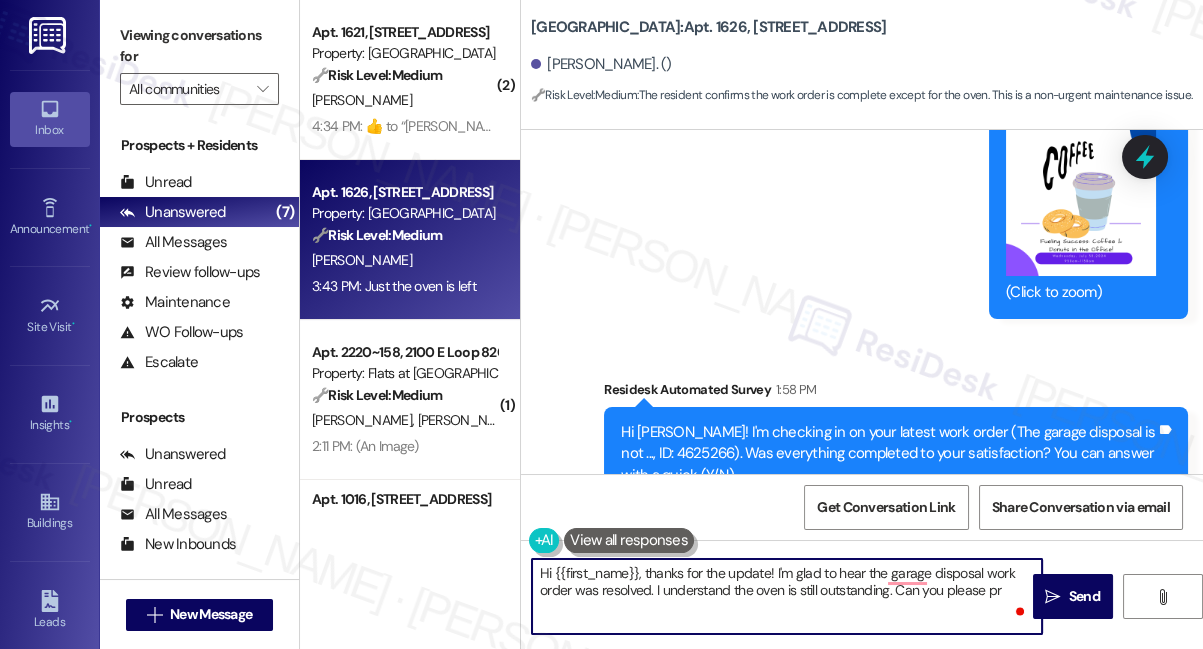 scroll, scrollTop: 30672, scrollLeft: 0, axis: vertical 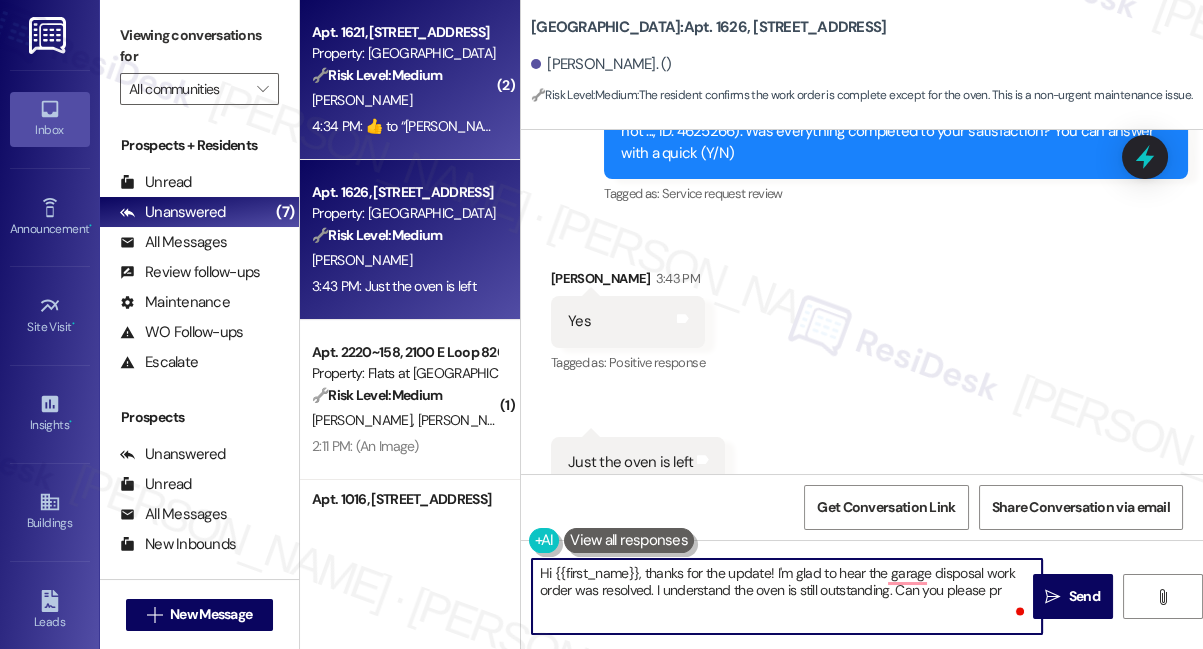 click on "4:34 PM:  ​👍​ to “ [PERSON_NAME] ([GEOGRAPHIC_DATA]): Hi [PERSON_NAME]! I'm checking in on your latest work order (Shower pipe making loud noi..., ID: 4450076). Was everything completed to your satisfaction? You can answer with a quick (Y/N) ”  4:34 PM:  ​👍​ to “ [PERSON_NAME] (Village Square): Hi [PERSON_NAME]! I'm checking in on your latest work order (Shower pipe making loud noi..., ID: 4450076). Was everything completed to your satisfaction? You can answer with a quick (Y/N) ”" at bounding box center [1034, 126] 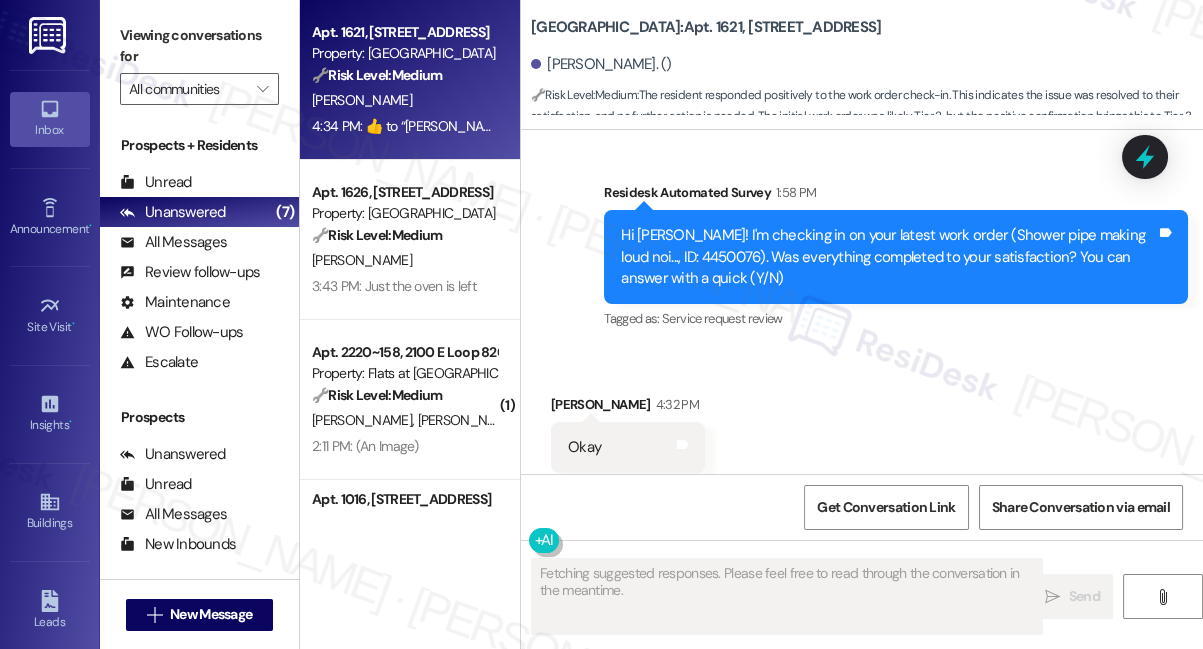 scroll, scrollTop: 14091, scrollLeft: 0, axis: vertical 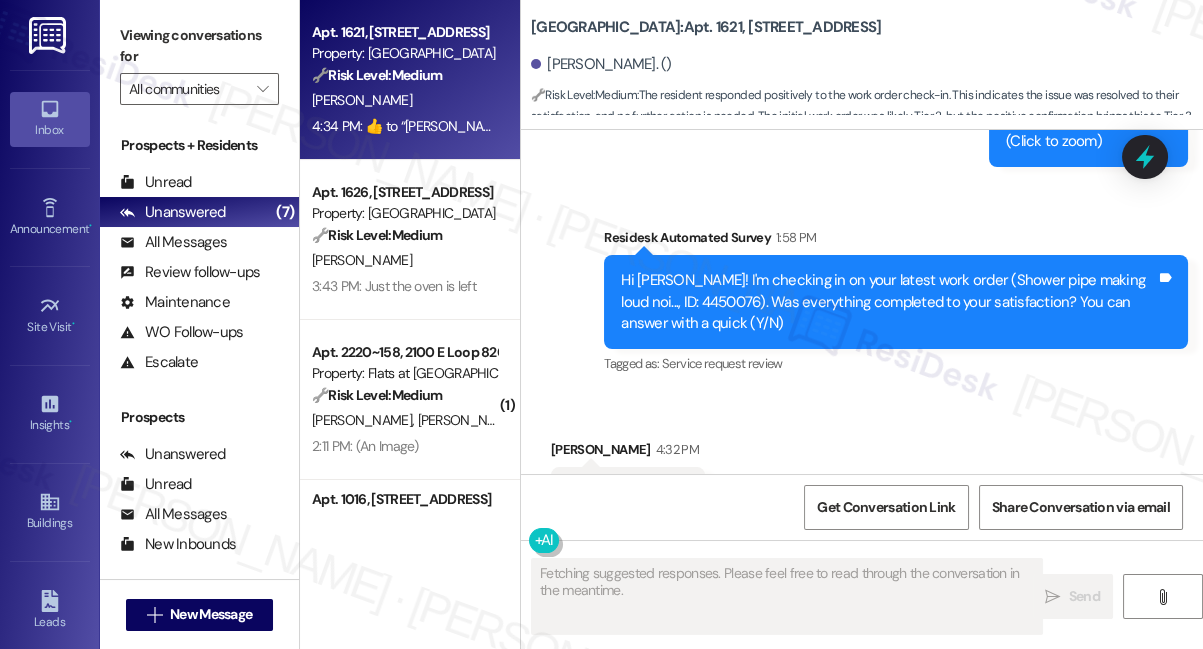 click on "Hi [PERSON_NAME]! I'm checking in on your latest work order (Shower pipe making loud noi..., ID: 4450076). Was everything completed to your satisfaction? You can answer with a quick (Y/N)" at bounding box center (888, 302) 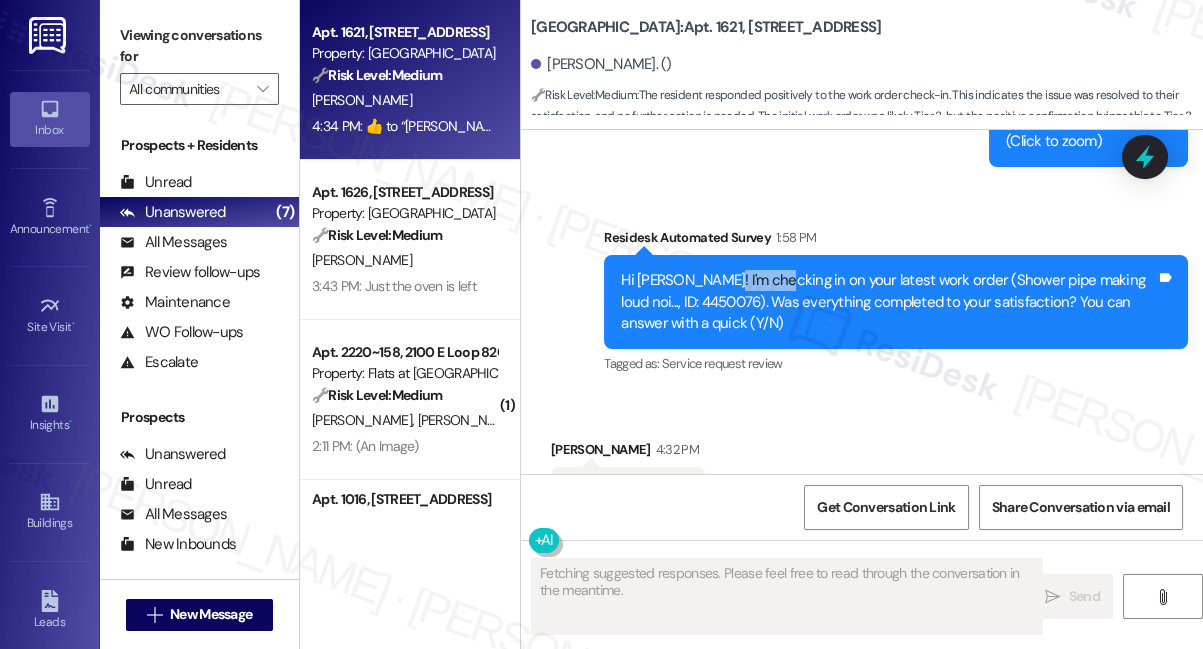 click on "Hi [PERSON_NAME]! I'm checking in on your latest work order (Shower pipe making loud noi..., ID: 4450076). Was everything completed to your satisfaction? You can answer with a quick (Y/N)" at bounding box center (888, 302) 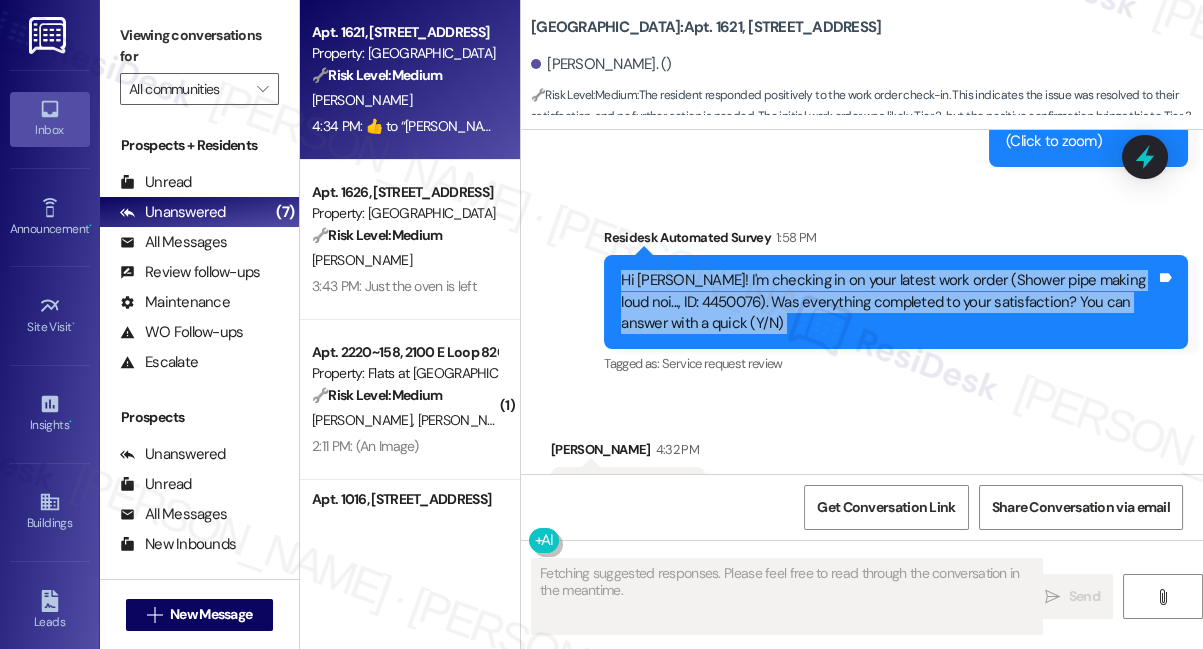 click on "Hi [PERSON_NAME]! I'm checking in on your latest work order (Shower pipe making loud noi..., ID: 4450076). Was everything completed to your satisfaction? You can answer with a quick (Y/N)" at bounding box center (888, 302) 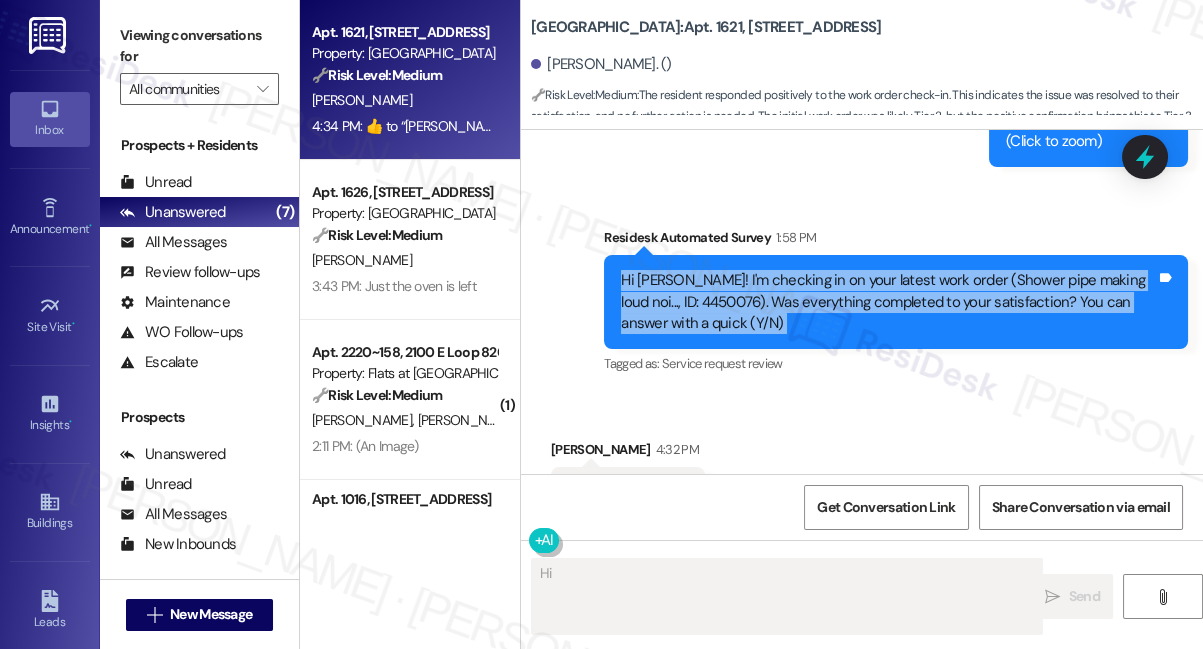 click on "Hi [PERSON_NAME]! I'm checking in on your latest work order (Shower pipe making loud noi..., ID: 4450076). Was everything completed to your satisfaction? You can answer with a quick (Y/N)" at bounding box center (888, 302) 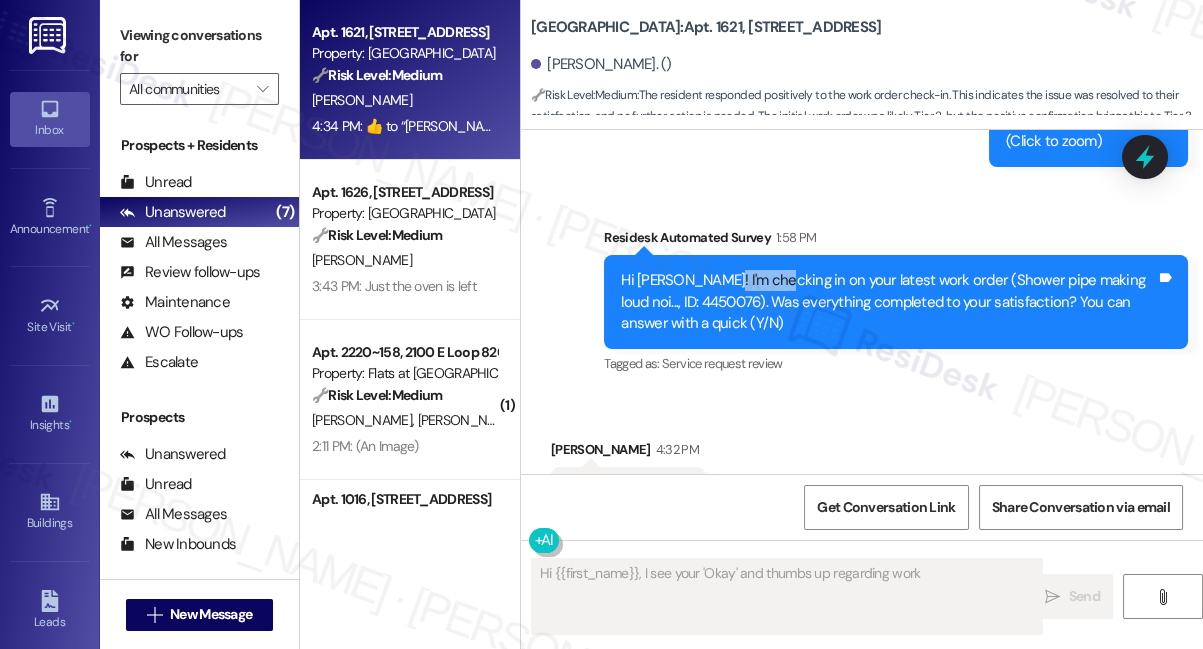 click on "Hi [PERSON_NAME]! I'm checking in on your latest work order (Shower pipe making loud noi..., ID: 4450076). Was everything completed to your satisfaction? You can answer with a quick (Y/N)" at bounding box center [888, 302] 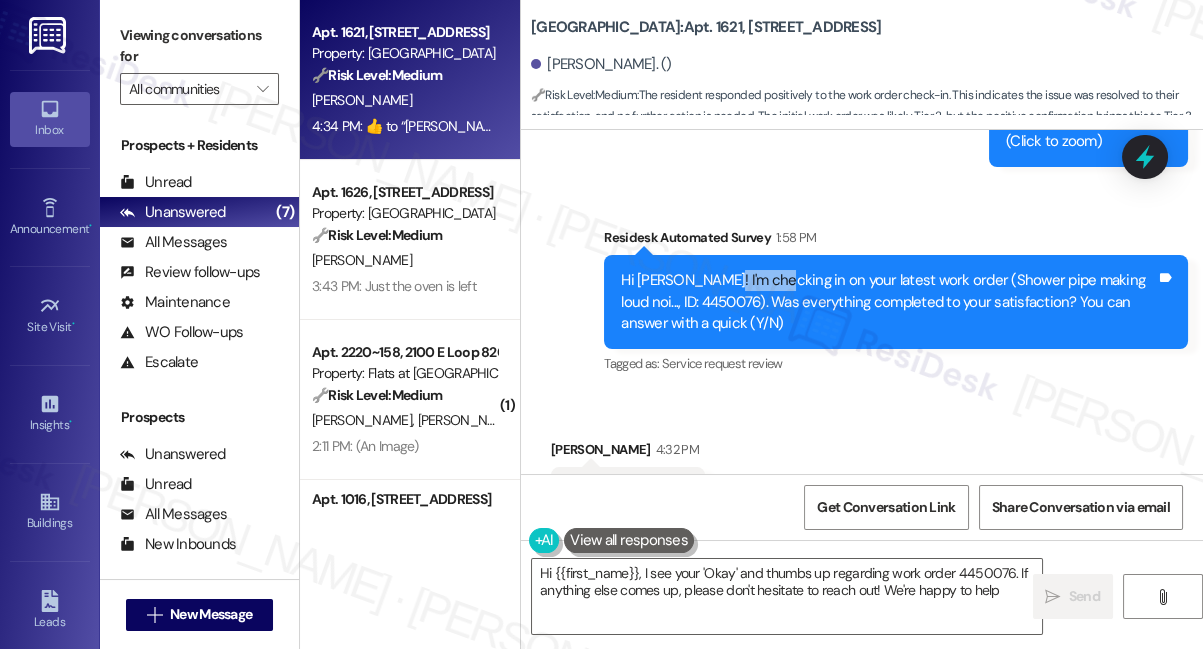 type on "Hi {{first_name}}, I see your 'Okay' and thumbs up regarding work order 4450076. If anything else comes up, please don't hesitate to reach out! We're happy to help!" 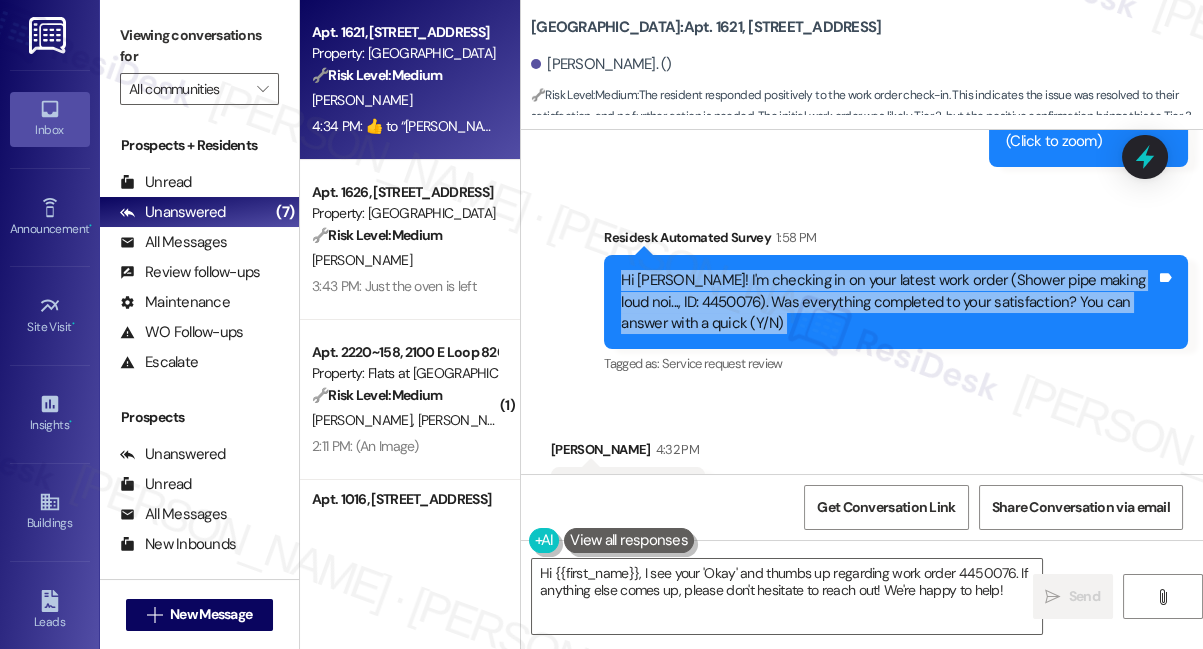 click on "Hi [PERSON_NAME]! I'm checking in on your latest work order (Shower pipe making loud noi..., ID: 4450076). Was everything completed to your satisfaction? You can answer with a quick (Y/N)" at bounding box center [888, 302] 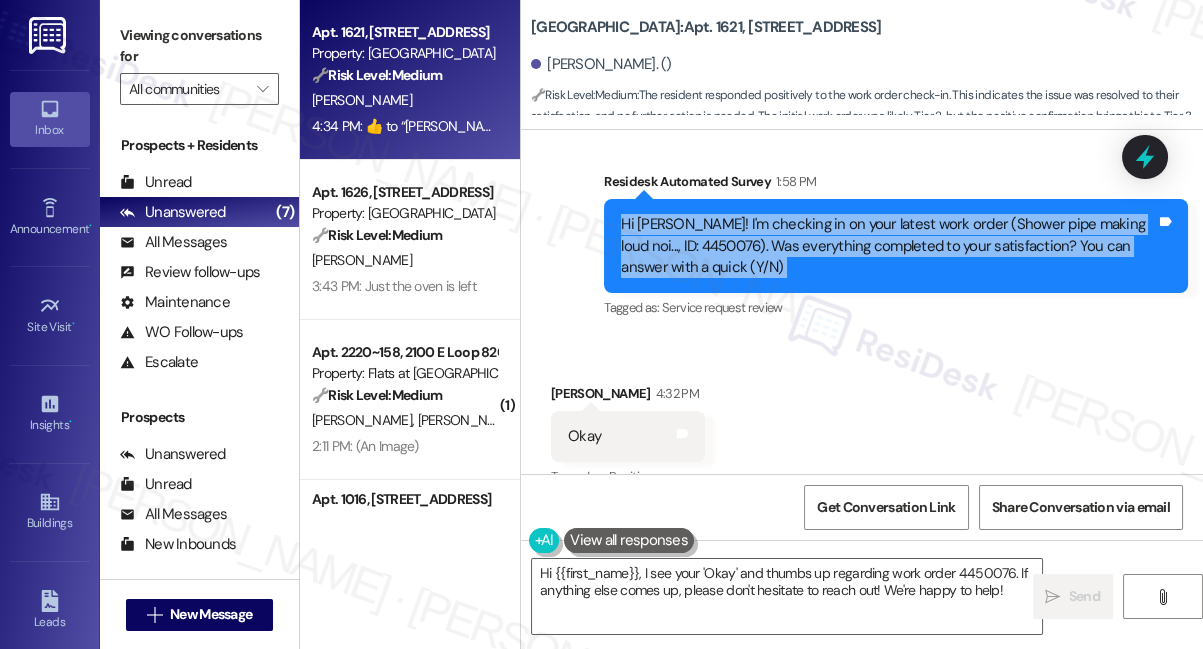 scroll, scrollTop: 14364, scrollLeft: 0, axis: vertical 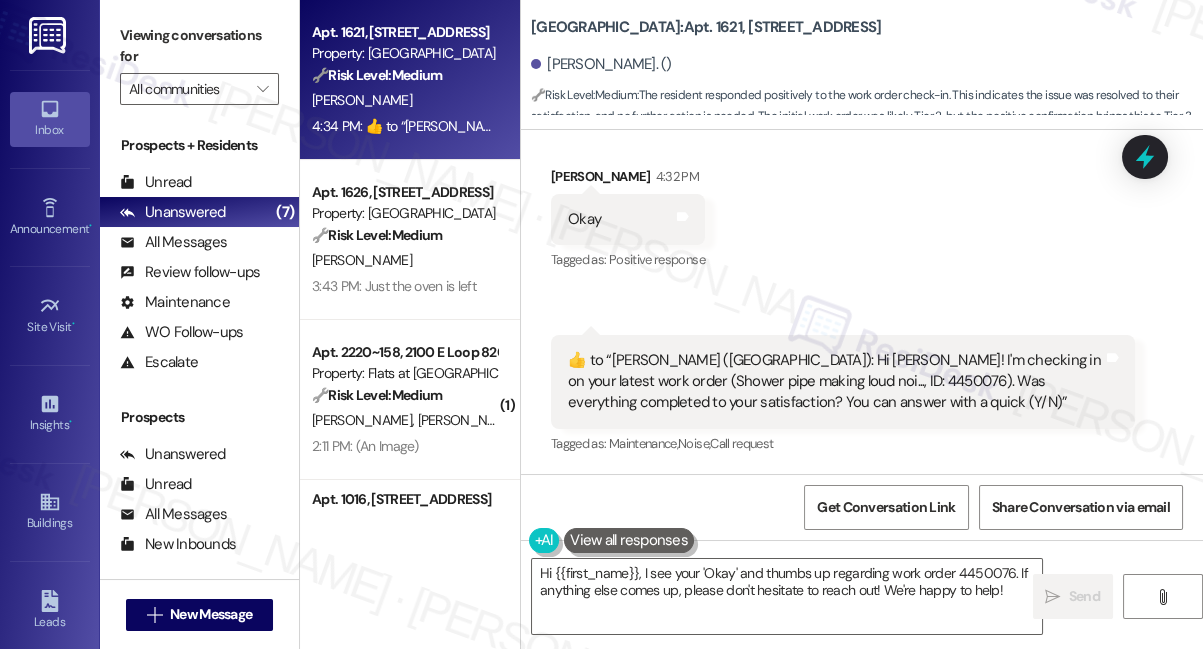 click on "Okay Tags and notes" at bounding box center [628, 219] 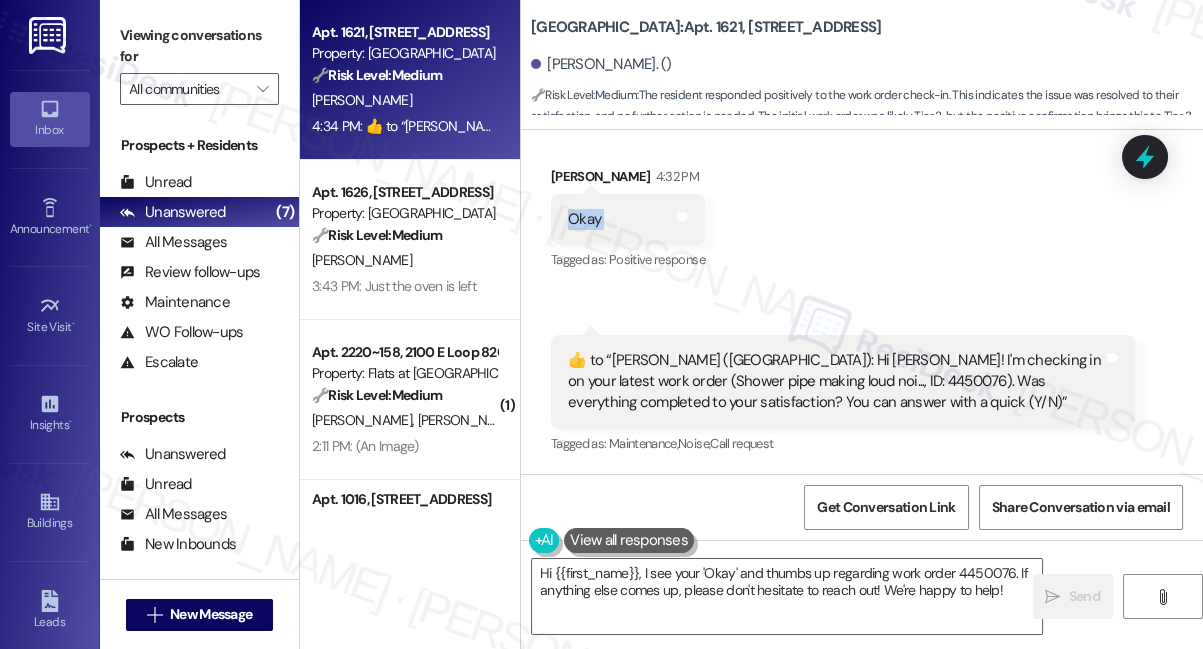 click on "Okay Tags and notes" at bounding box center [628, 219] 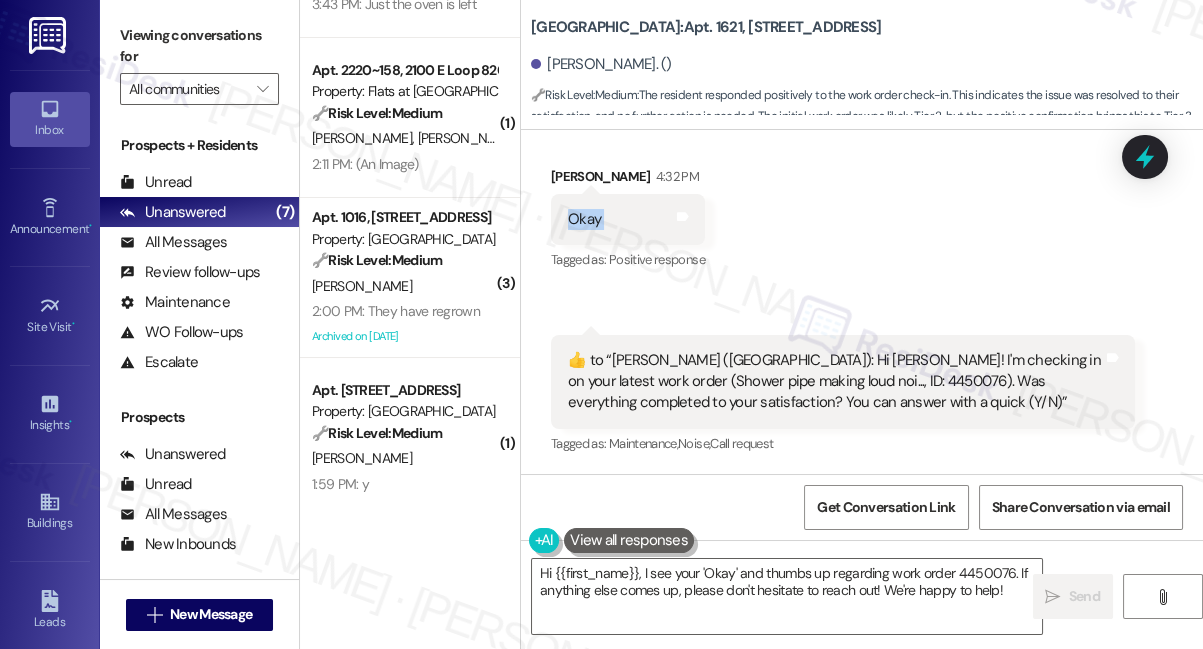 scroll, scrollTop: 271, scrollLeft: 0, axis: vertical 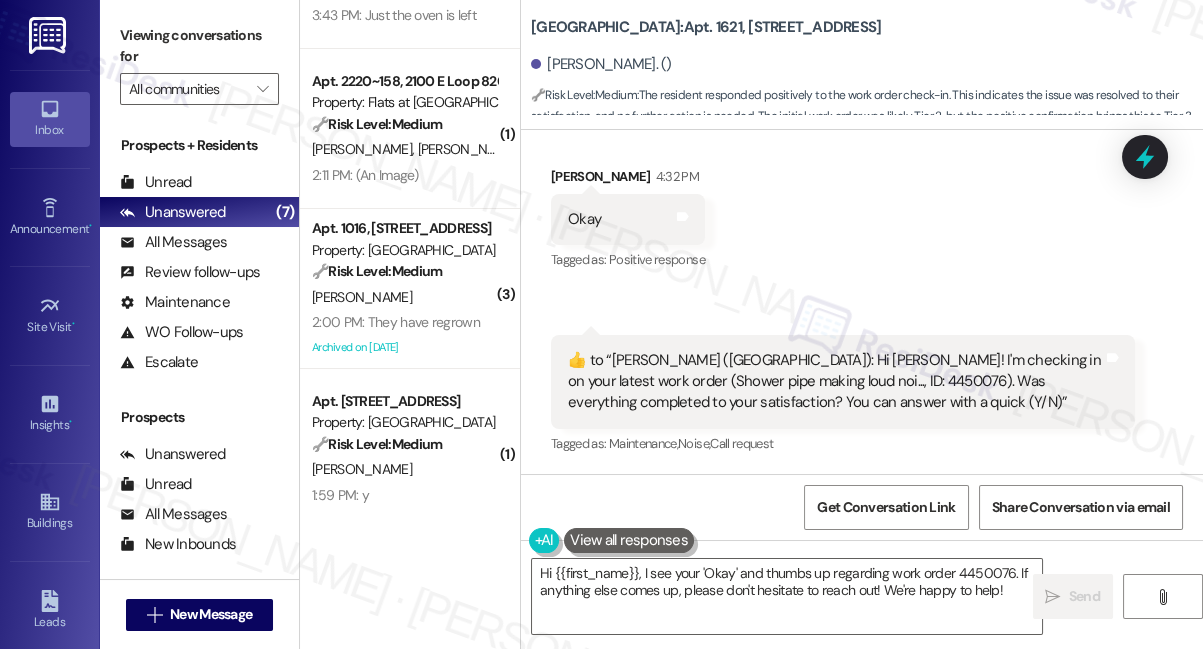 click on "​👍​ to “ [PERSON_NAME] ([GEOGRAPHIC_DATA]): Hi [PERSON_NAME]! I'm checking in on your latest work order (Shower pipe making loud noi..., ID: 4450076). Was everything completed to your satisfaction? You can answer with a quick (Y/N) ”" at bounding box center (835, 382) 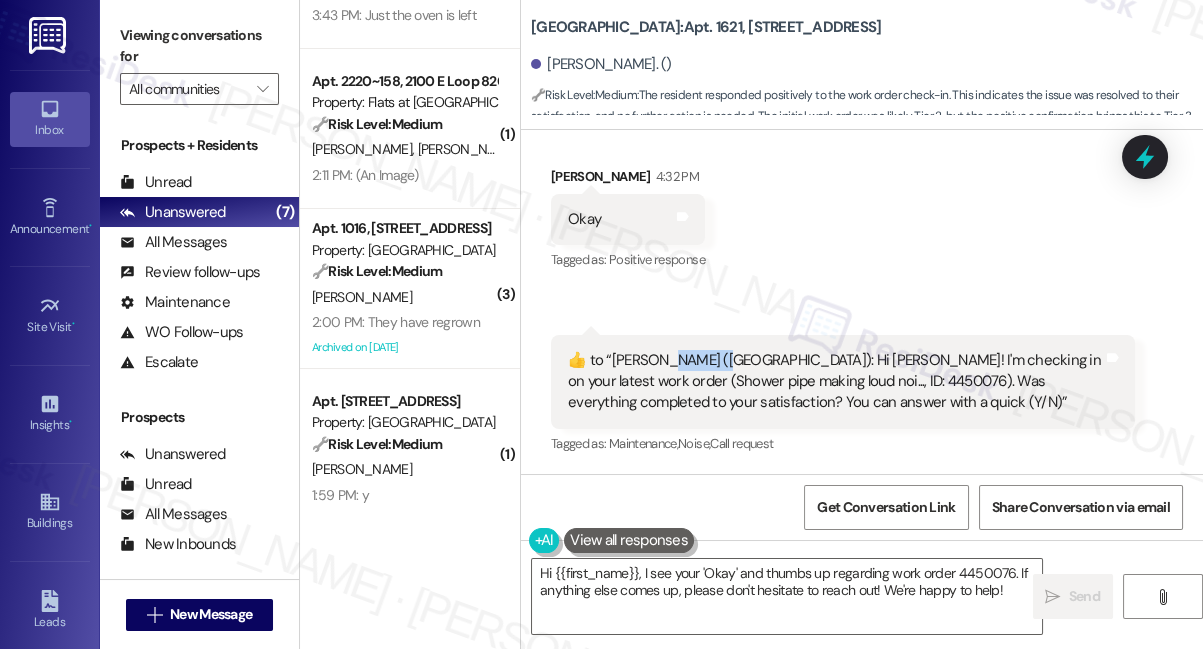 click on "​👍​ to “ [PERSON_NAME] ([GEOGRAPHIC_DATA]): Hi [PERSON_NAME]! I'm checking in on your latest work order (Shower pipe making loud noi..., ID: 4450076). Was everything completed to your satisfaction? You can answer with a quick (Y/N) ”" at bounding box center [835, 382] 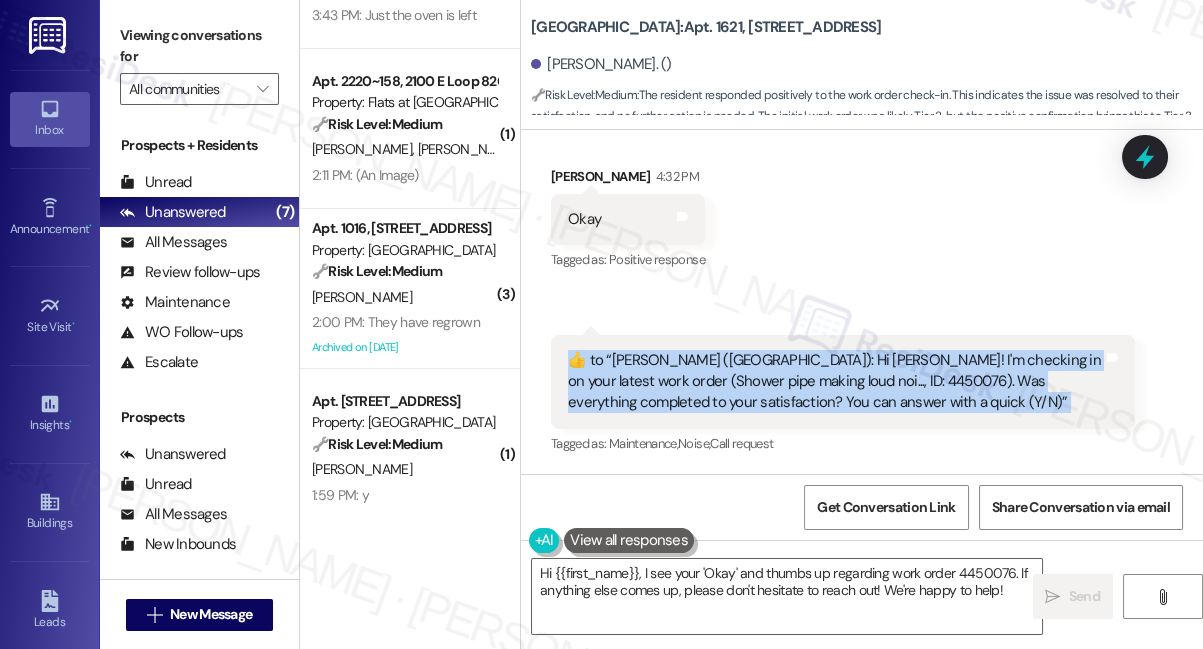 click on "​👍​ to “ [PERSON_NAME] ([GEOGRAPHIC_DATA]): Hi [PERSON_NAME]! I'm checking in on your latest work order (Shower pipe making loud noi..., ID: 4450076). Was everything completed to your satisfaction? You can answer with a quick (Y/N) ”" at bounding box center [835, 382] 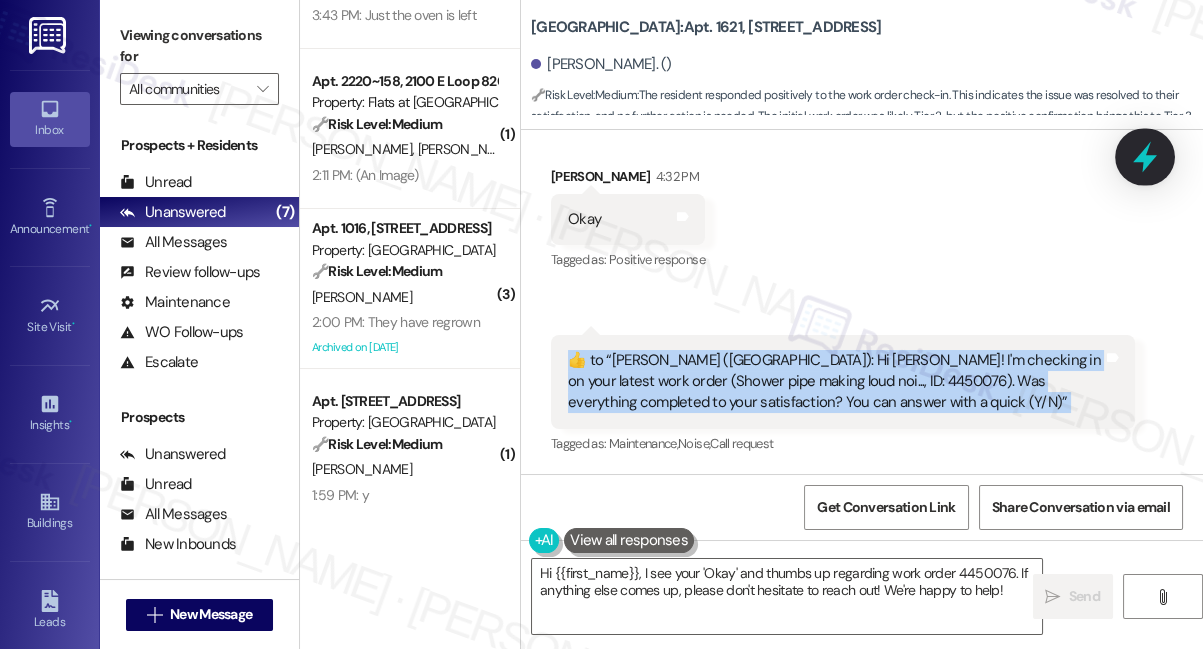click 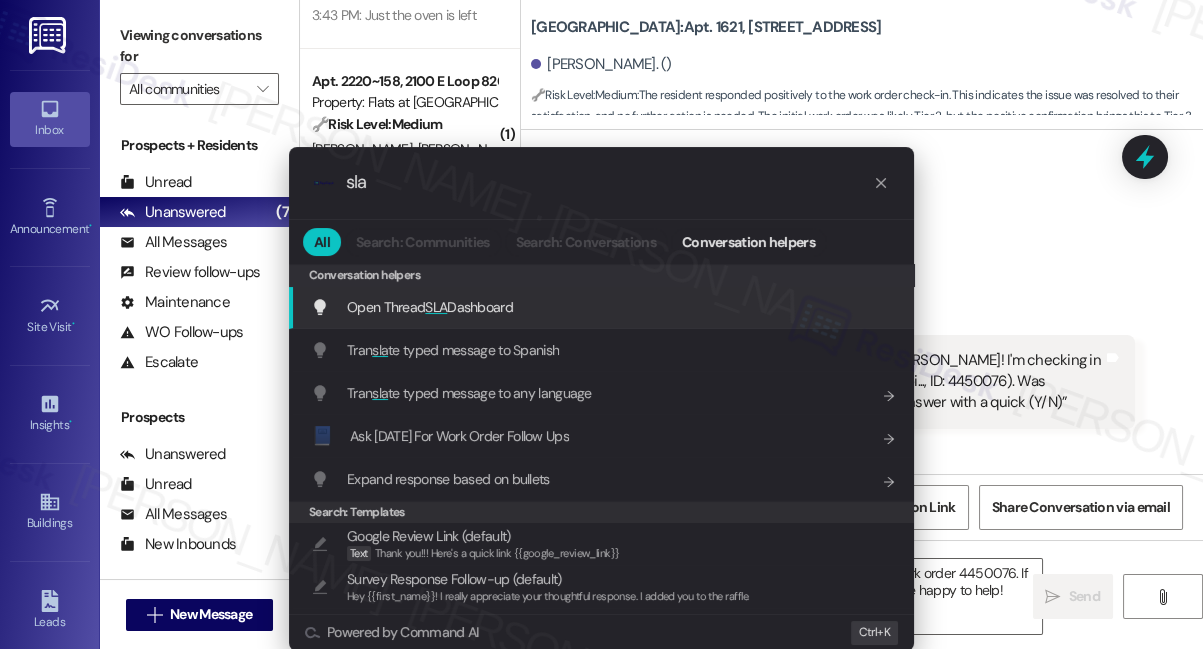 type on "sla" 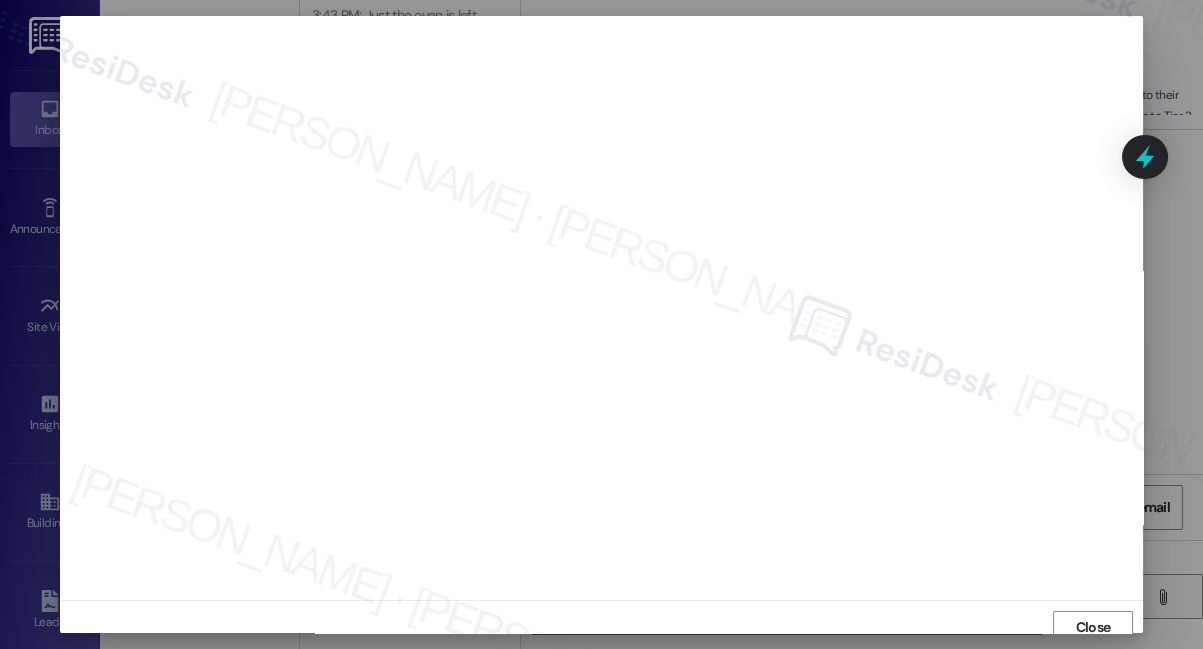 scroll, scrollTop: 10, scrollLeft: 0, axis: vertical 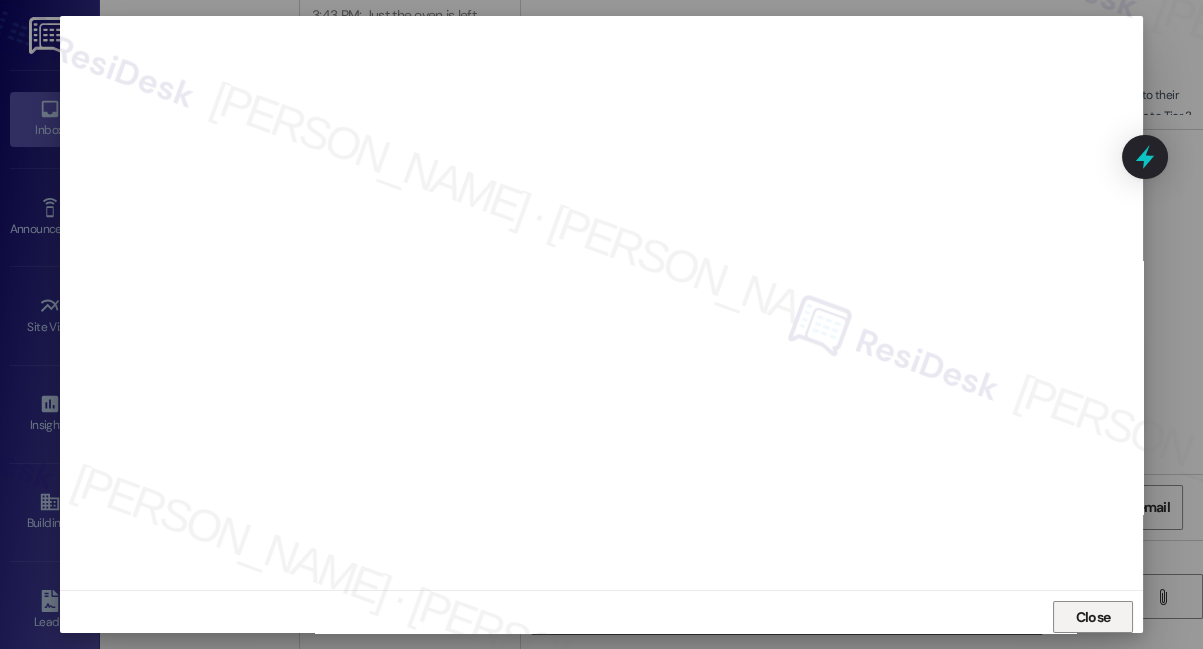 click on "Close" at bounding box center (1093, 617) 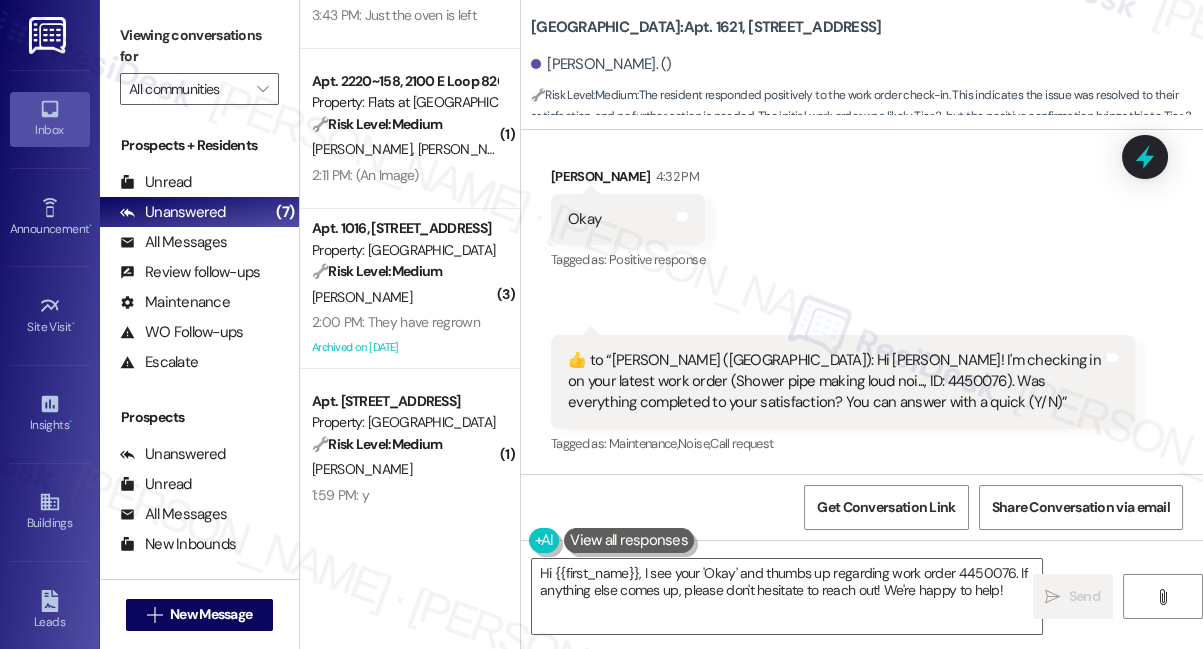 scroll, scrollTop: 14365, scrollLeft: 0, axis: vertical 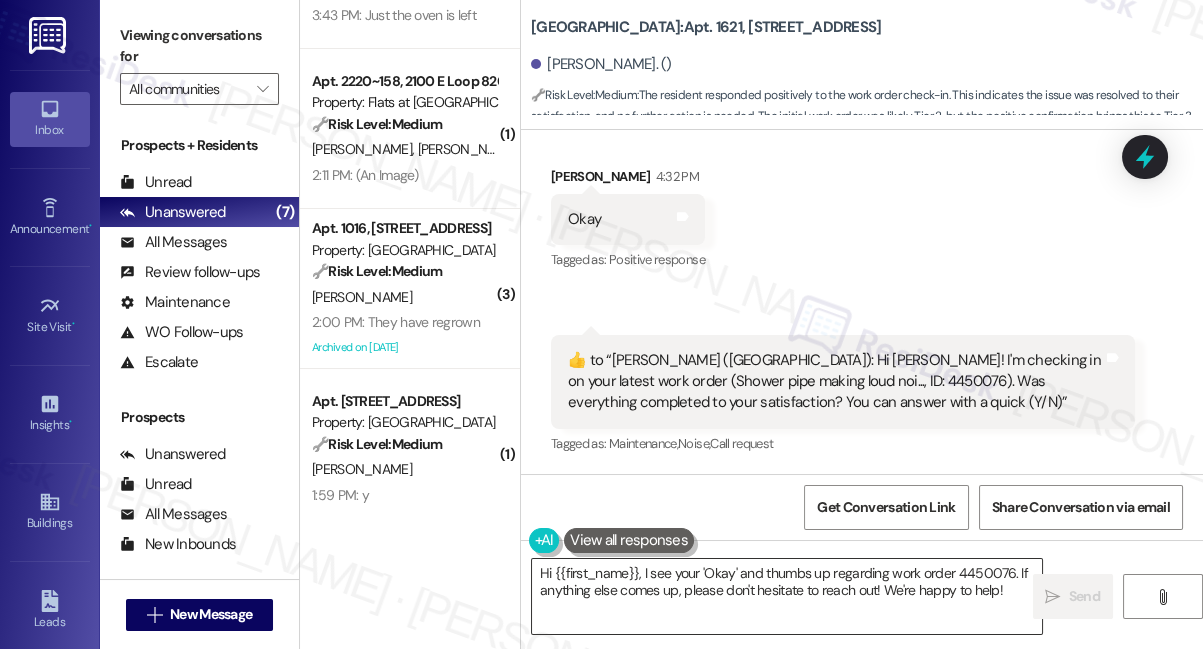 click on "Hi {{first_name}}, I see your 'Okay' and thumbs up regarding work order 4450076. If anything else comes up, please don't hesitate to reach out! We're happy to help!" at bounding box center [787, 596] 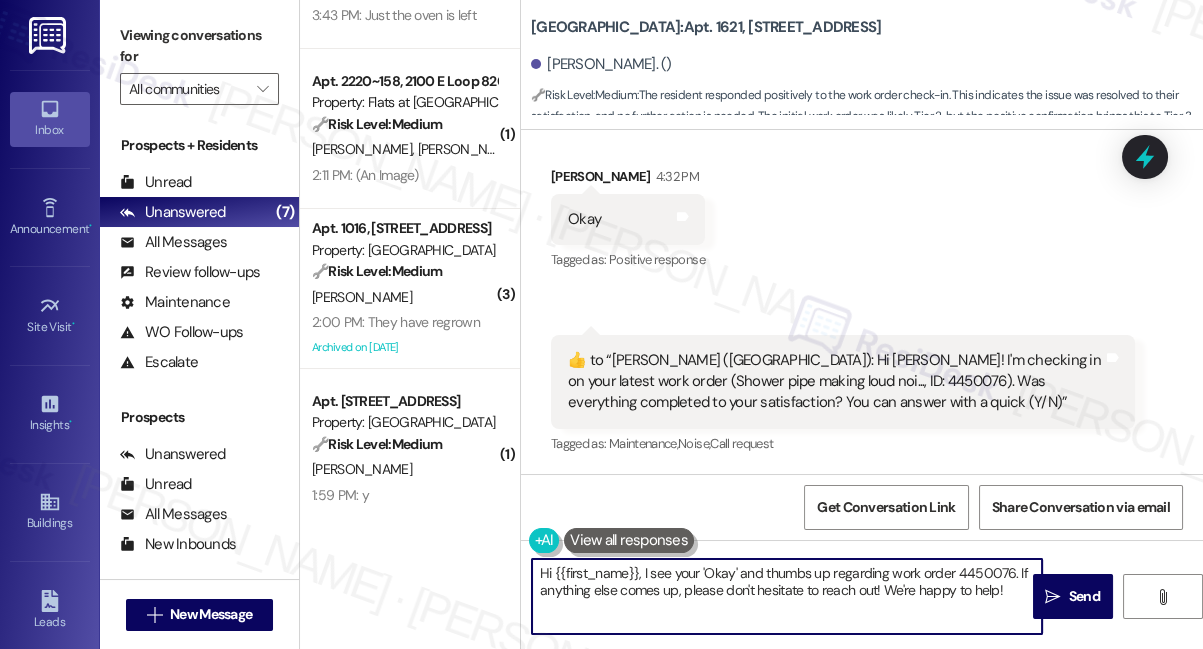 click on "Hi {{first_name}}, I see your 'Okay' and thumbs up regarding work order 4450076. If anything else comes up, please don't hesitate to reach out! We're happy to help!" at bounding box center [787, 596] 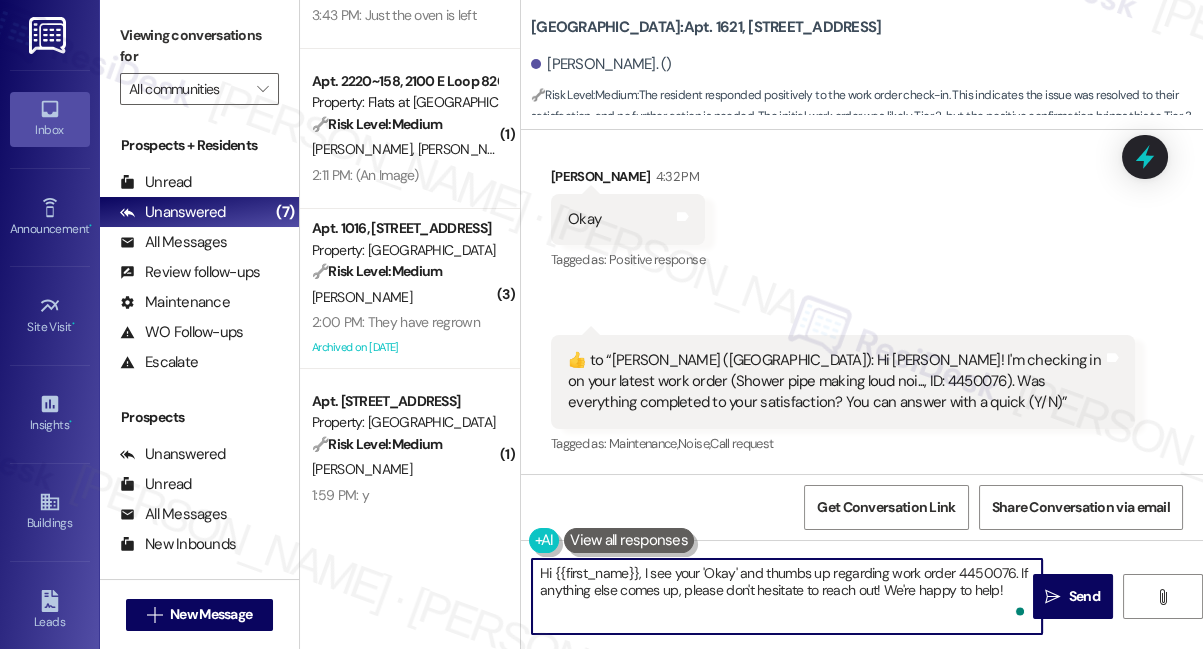 click on "Hi {{first_name}}, I see your 'Okay' and thumbs up regarding work order 4450076. If anything else comes up, please don't hesitate to reach out! We're happy to help!" at bounding box center (787, 596) 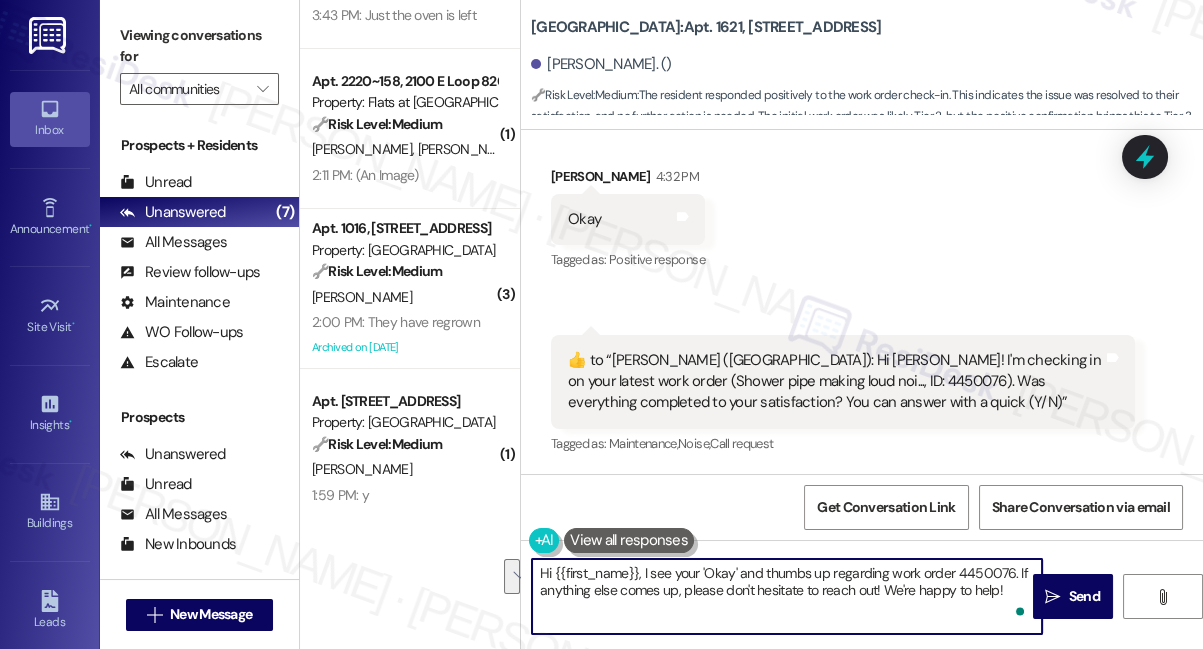 click on "Hi {{first_name}}, I see your 'Okay' and thumbs up regarding work order 4450076. If anything else comes up, please don't hesitate to reach out! We're happy to help!" at bounding box center (787, 596) 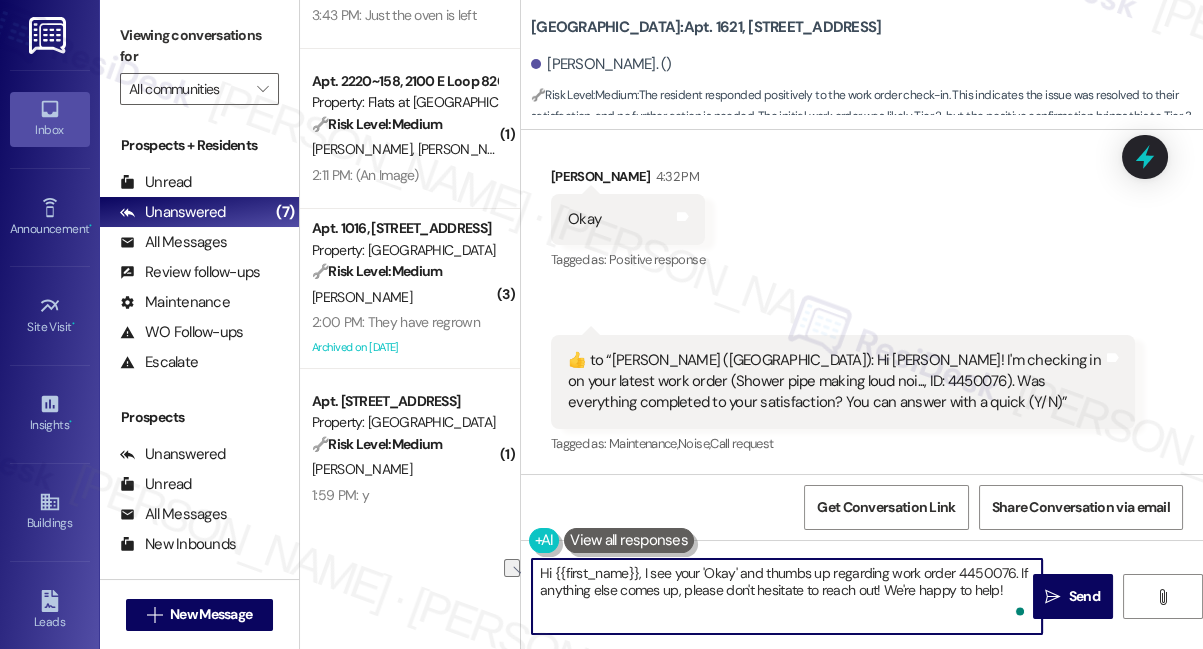 drag, startPoint x: 762, startPoint y: 571, endPoint x: 701, endPoint y: 567, distance: 61.13101 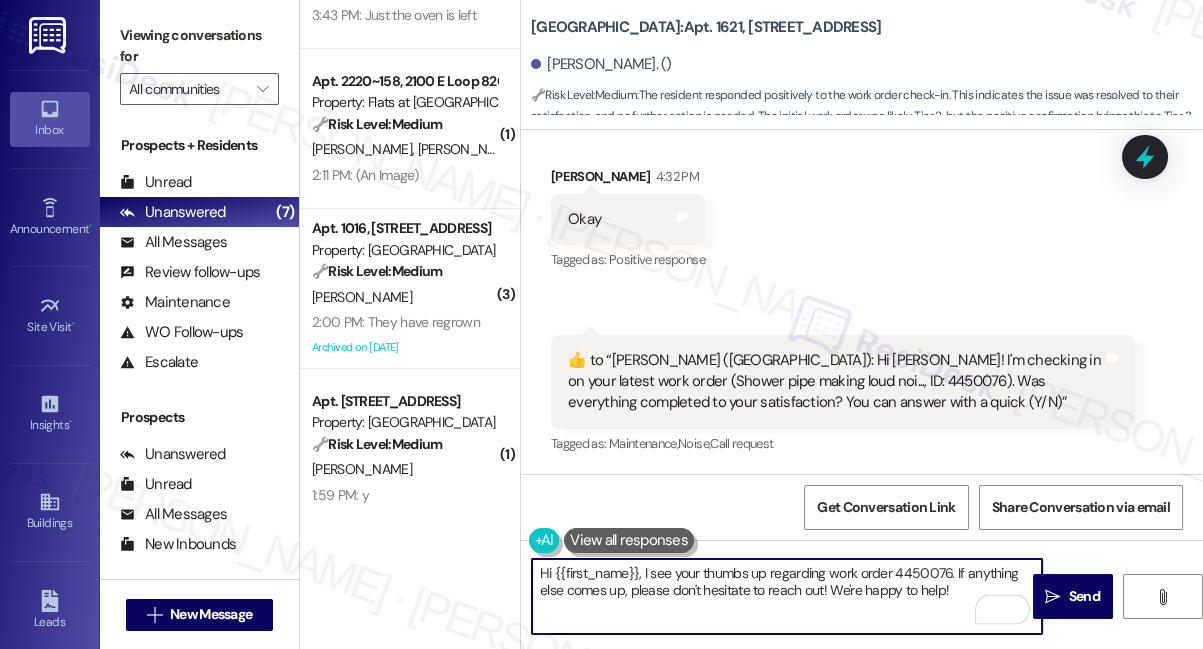 click on "Hi {{first_name}}, I see your thumbs up regarding work order 4450076. If anything else comes up, please don't hesitate to reach out! We're happy to help!" at bounding box center (787, 596) 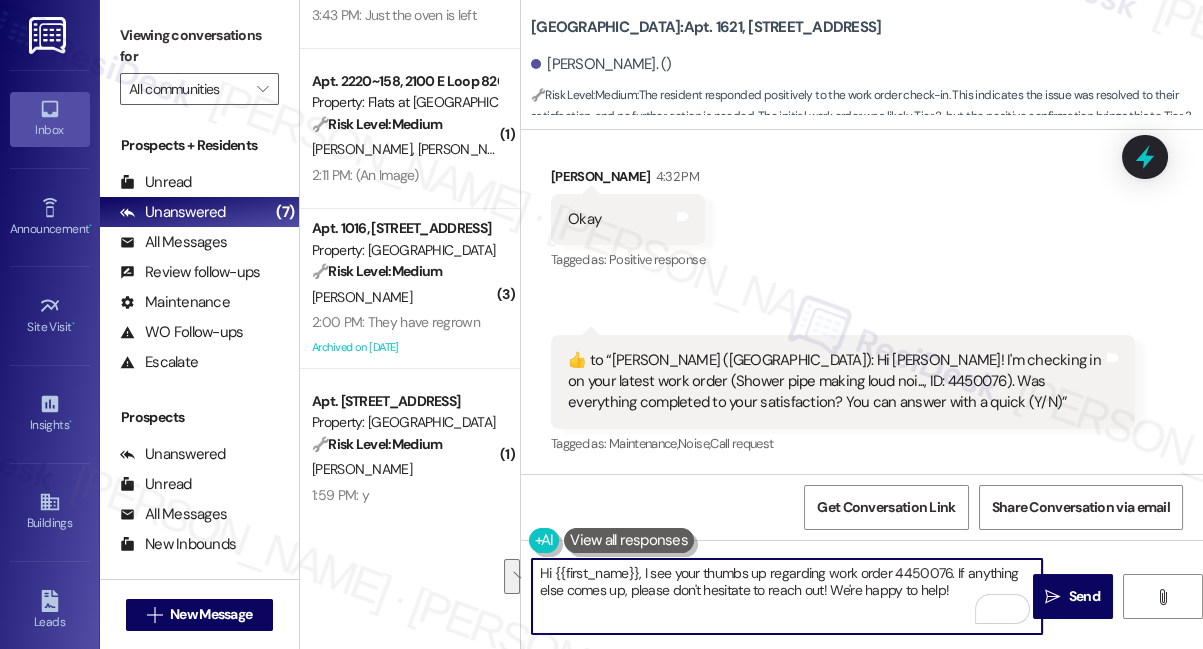 click on "Hi {{first_name}}, I see your thumbs up regarding work order 4450076. If anything else comes up, please don't hesitate to reach out! We're happy to help!" at bounding box center [787, 596] 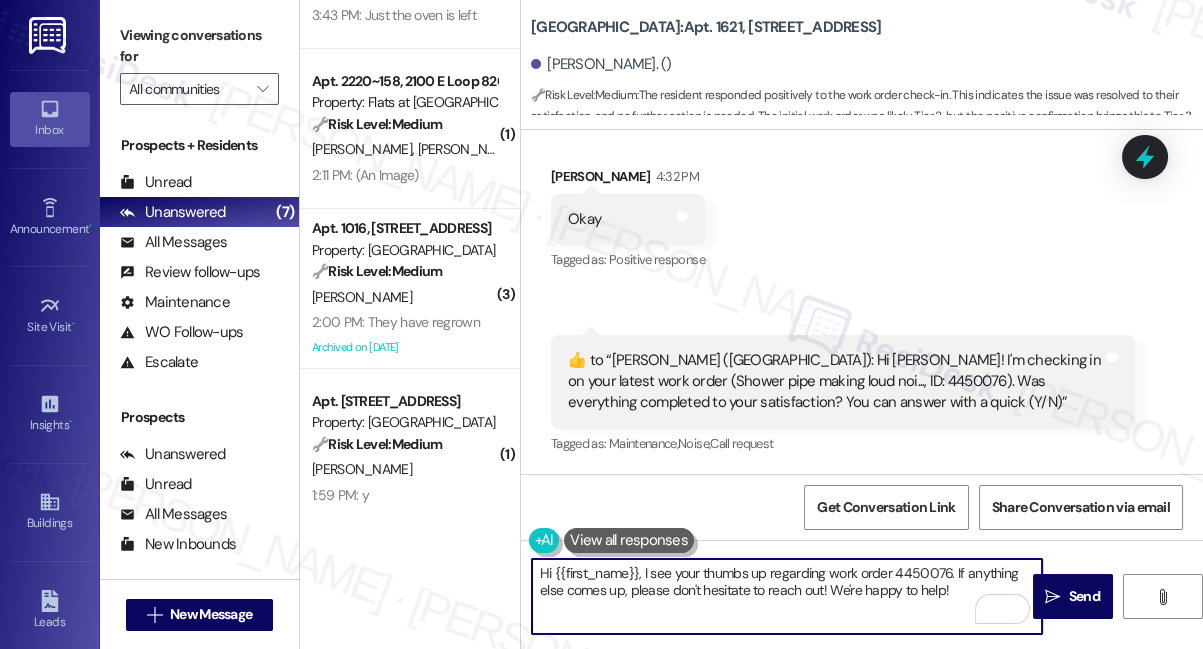 type on "Hi {{first_name}}, I see your thumbs up regarding work order 4450076. If anything else comes up, please don't hesitate to reach out! We're happy to help!" 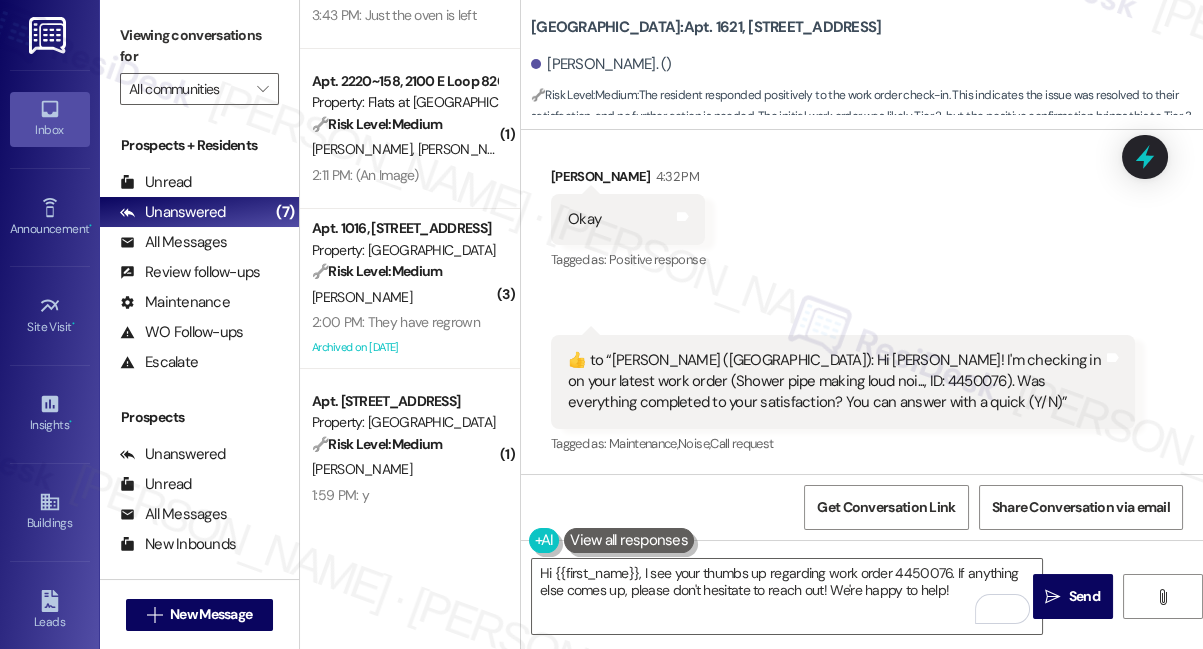drag, startPoint x: 1035, startPoint y: 419, endPoint x: 1035, endPoint y: 440, distance: 21 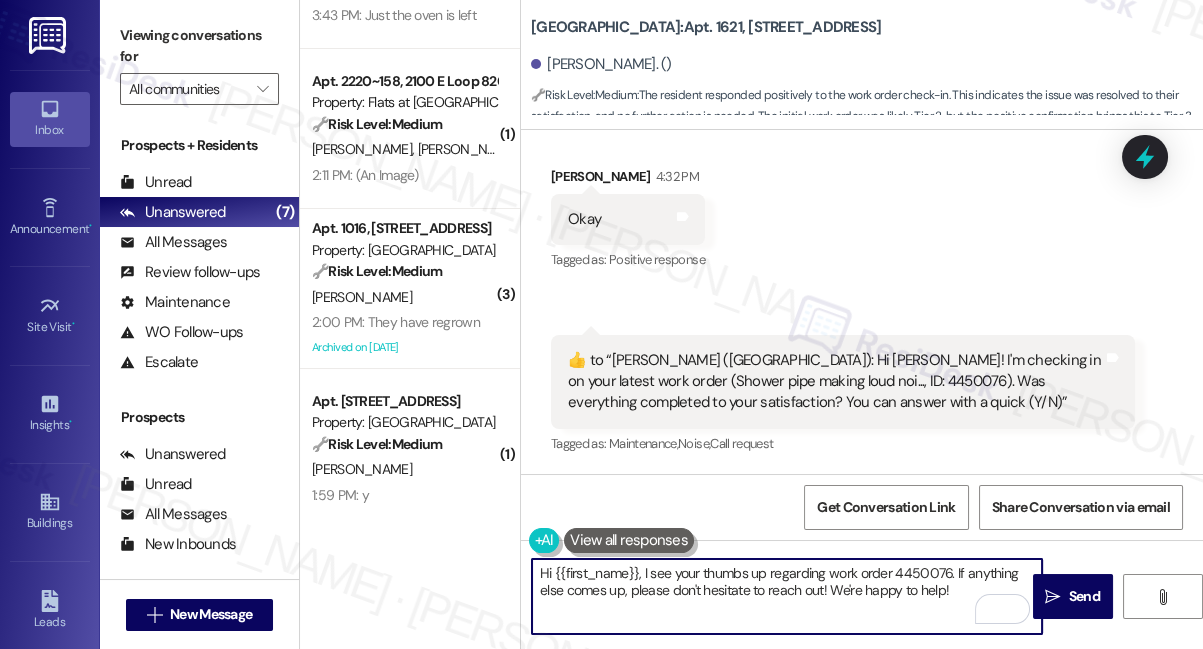 click on "Hi {{first_name}}, I see your thumbs up regarding work order 4450076. If anything else comes up, please don't hesitate to reach out! We're happy to help!" at bounding box center [787, 596] 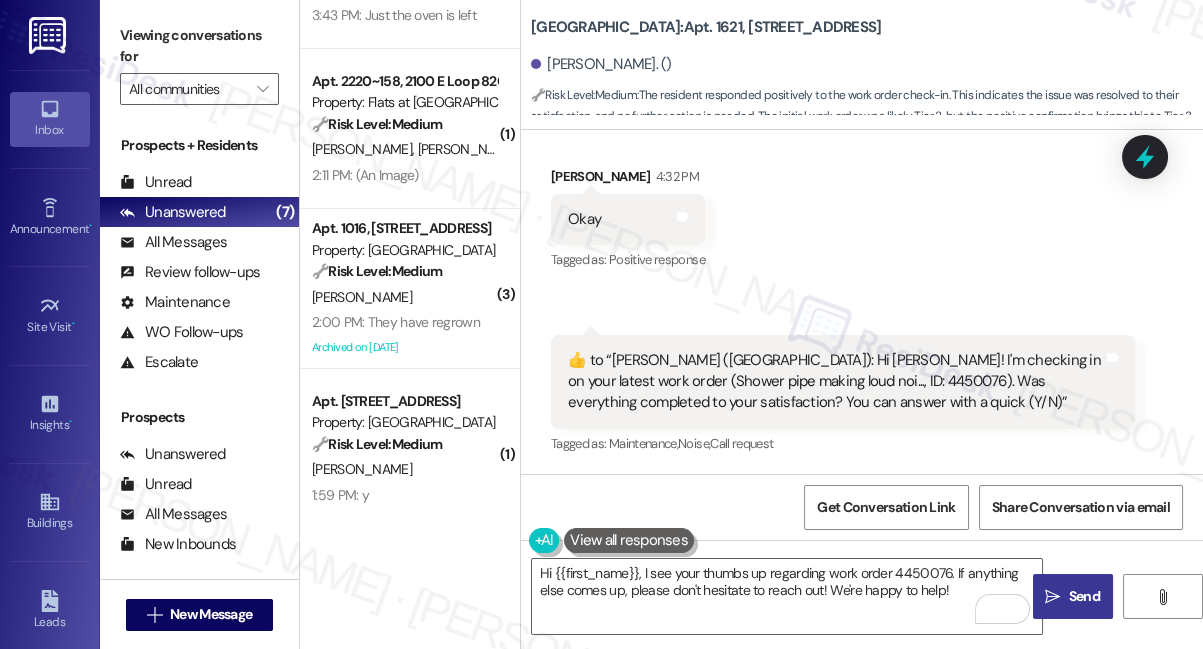 click on "" at bounding box center [1052, 597] 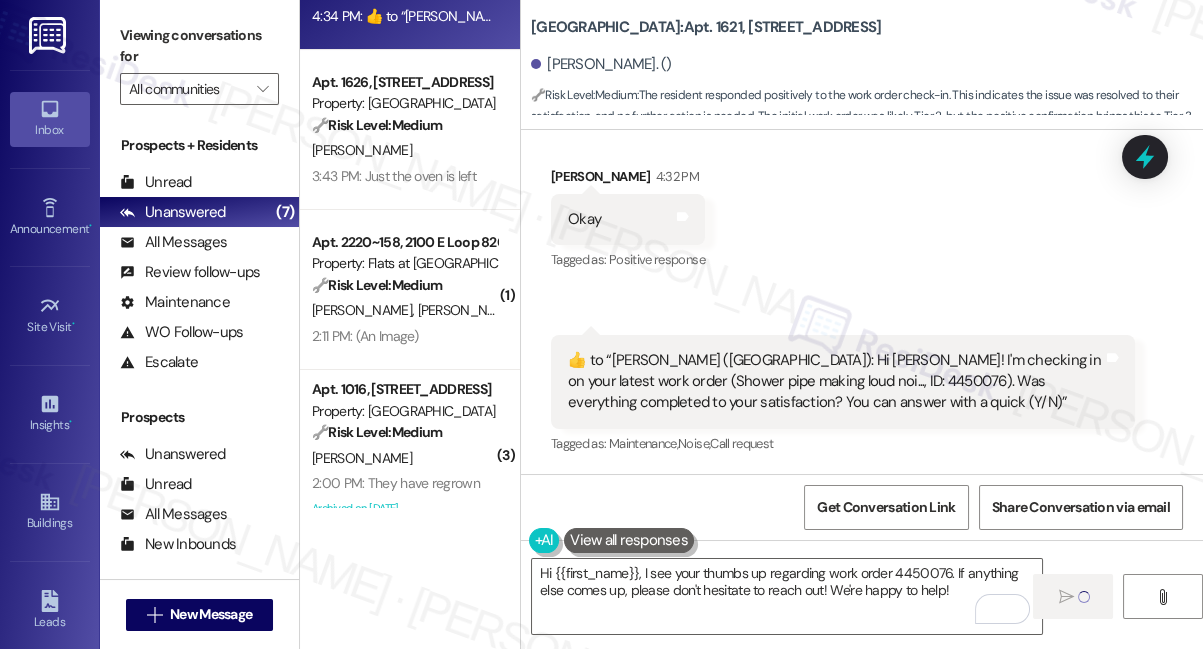scroll, scrollTop: 0, scrollLeft: 0, axis: both 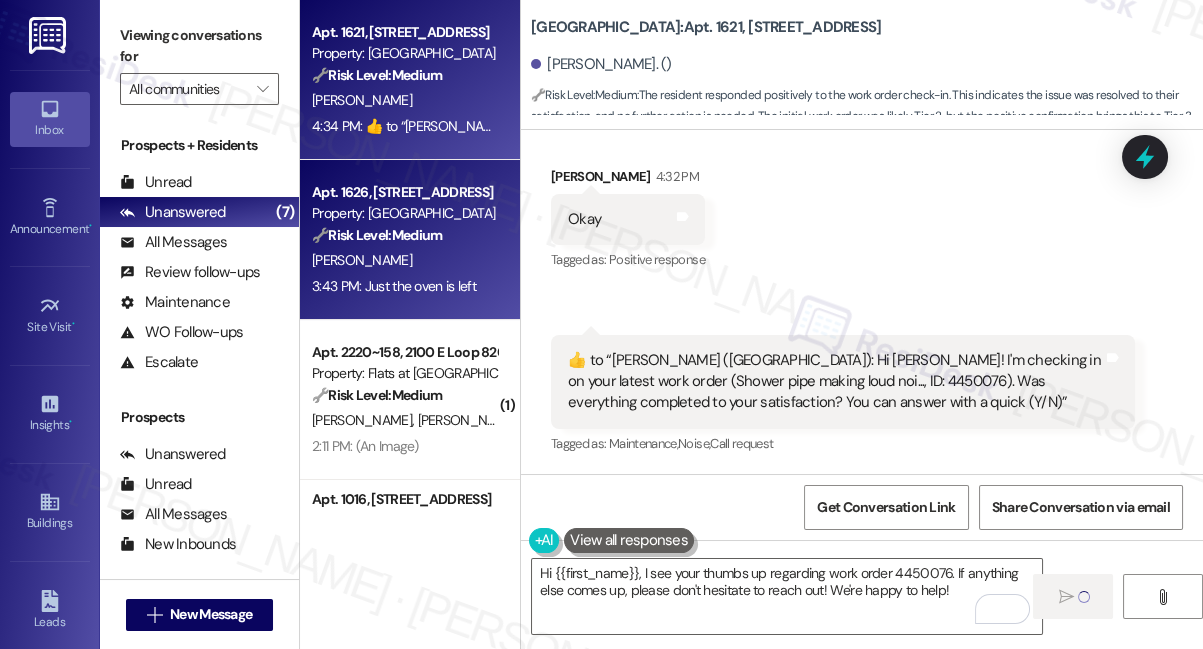 type 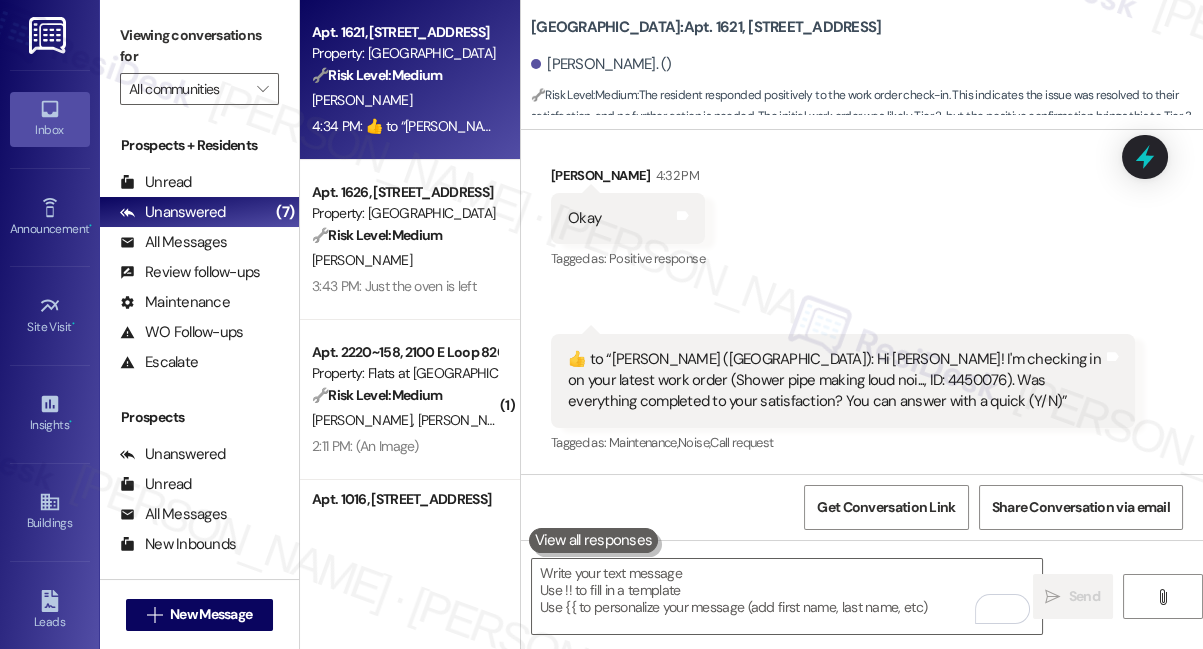scroll, scrollTop: 14364, scrollLeft: 0, axis: vertical 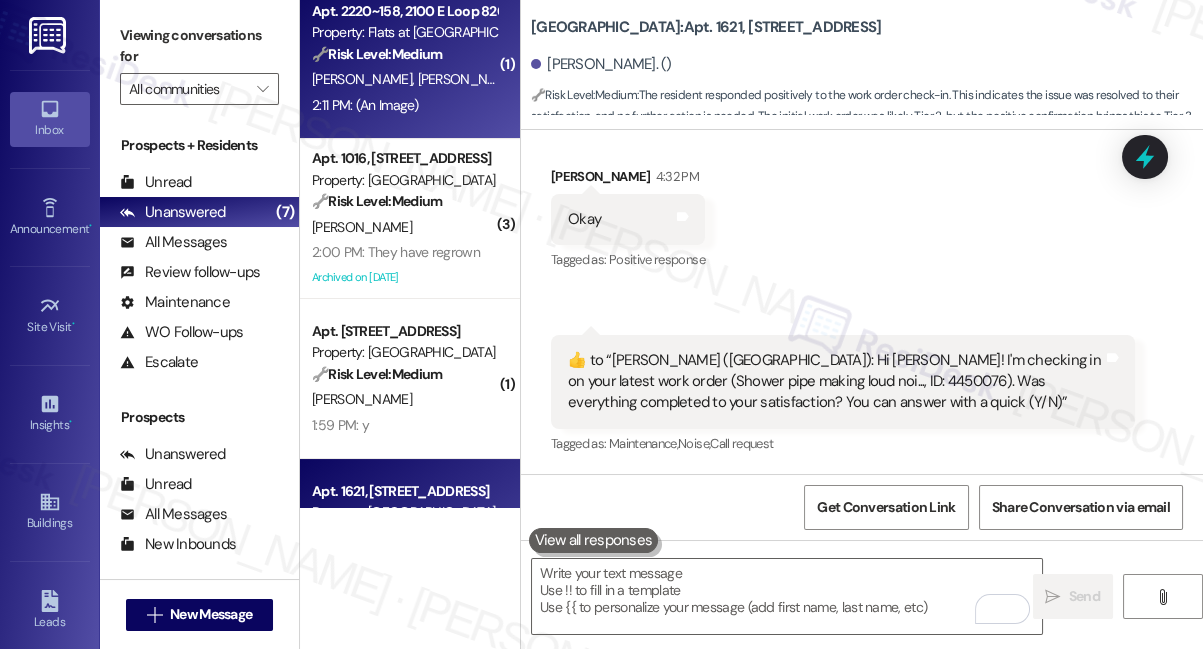 click on "🔧  Risk Level:  Medium" at bounding box center (377, 54) 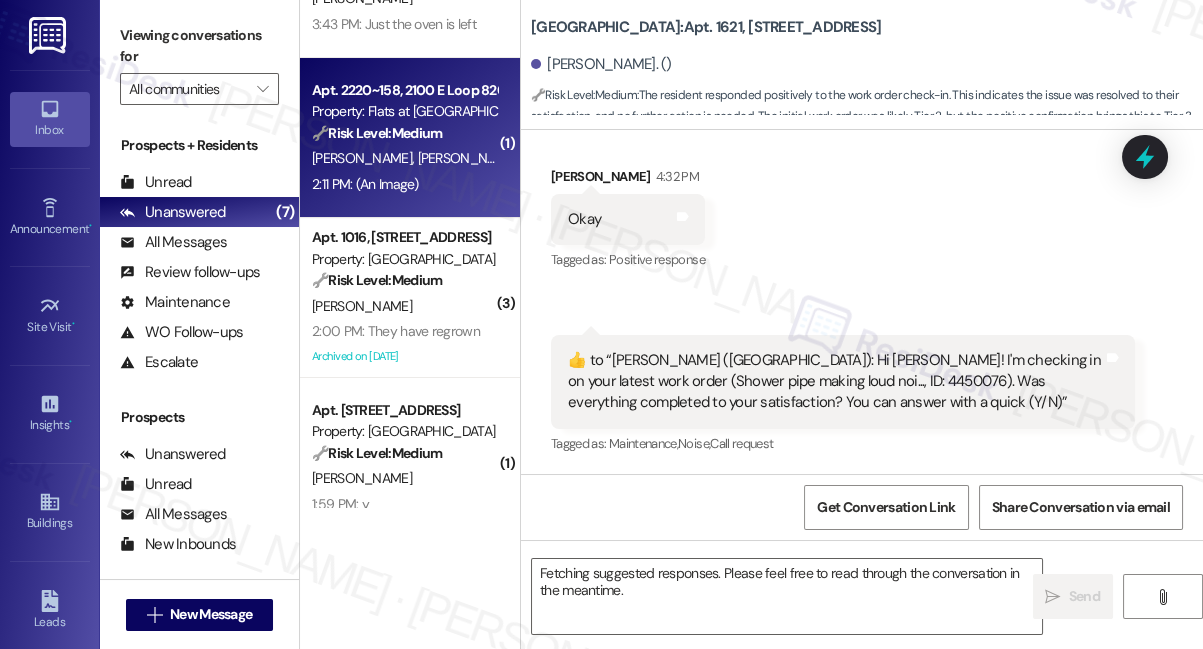 scroll, scrollTop: 0, scrollLeft: 0, axis: both 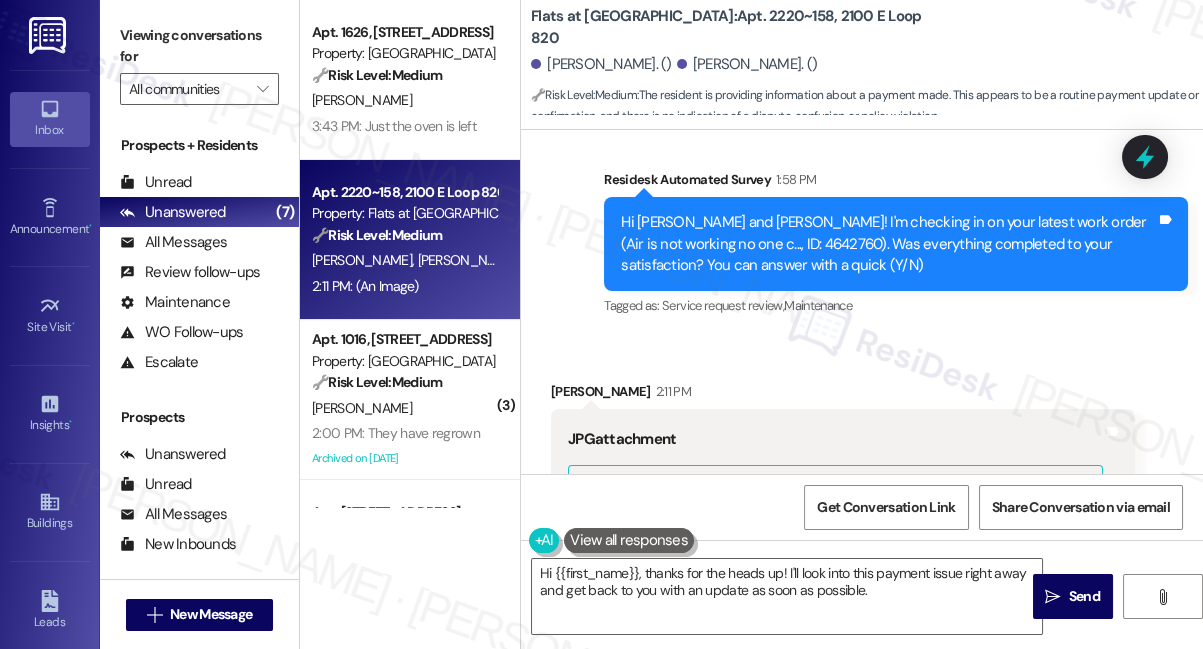 click on "Hi [PERSON_NAME] and [PERSON_NAME]! I'm checking in on your latest work order (Air is not working no one c..., ID: 4642760). Was everything completed to your satisfaction? You can answer with a quick (Y/N)" at bounding box center (888, 244) 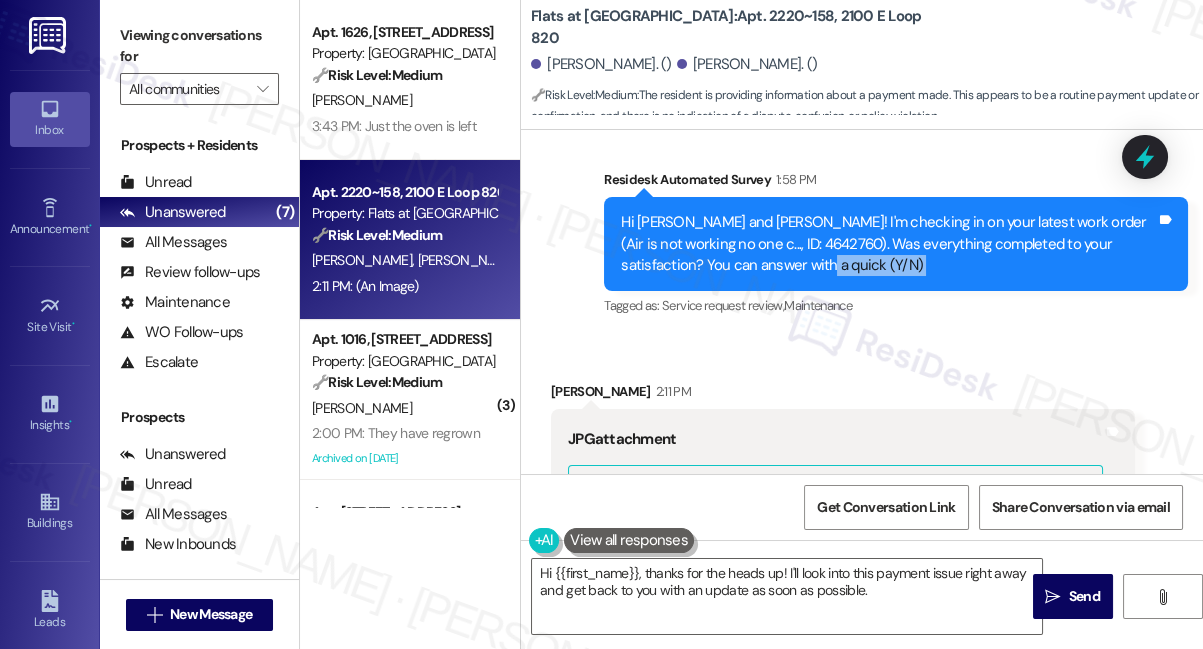 click on "Hi [PERSON_NAME] and [PERSON_NAME]! I'm checking in on your latest work order (Air is not working no one c..., ID: 4642760). Was everything completed to your satisfaction? You can answer with a quick (Y/N)" at bounding box center [888, 244] 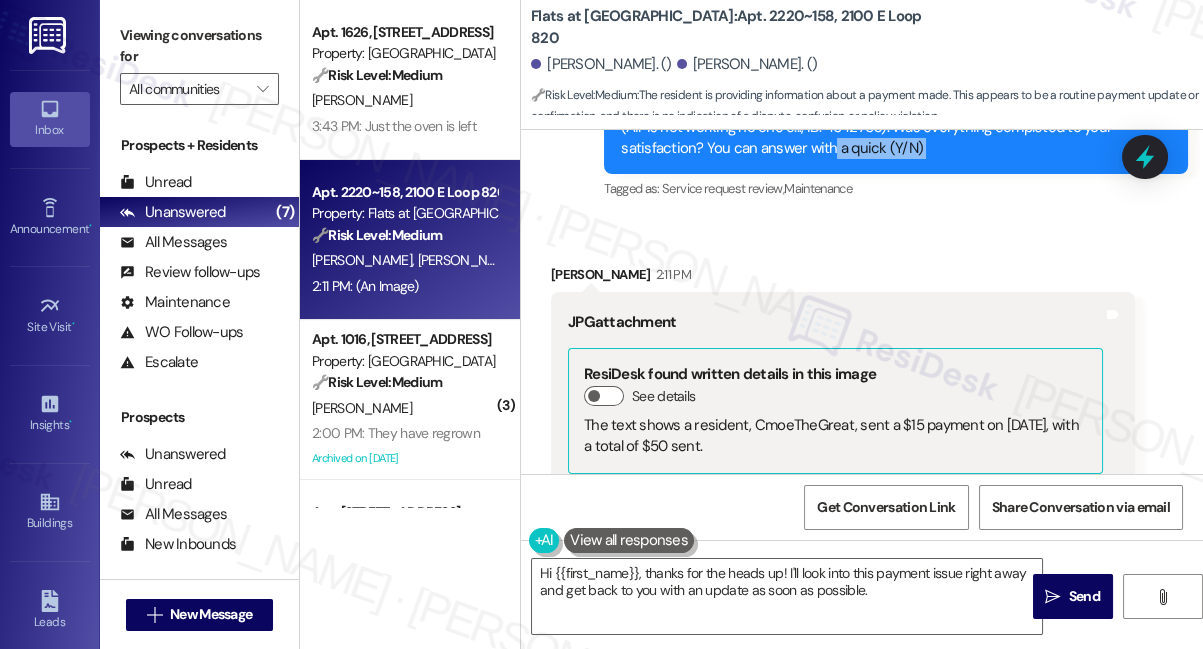 scroll, scrollTop: 1760, scrollLeft: 0, axis: vertical 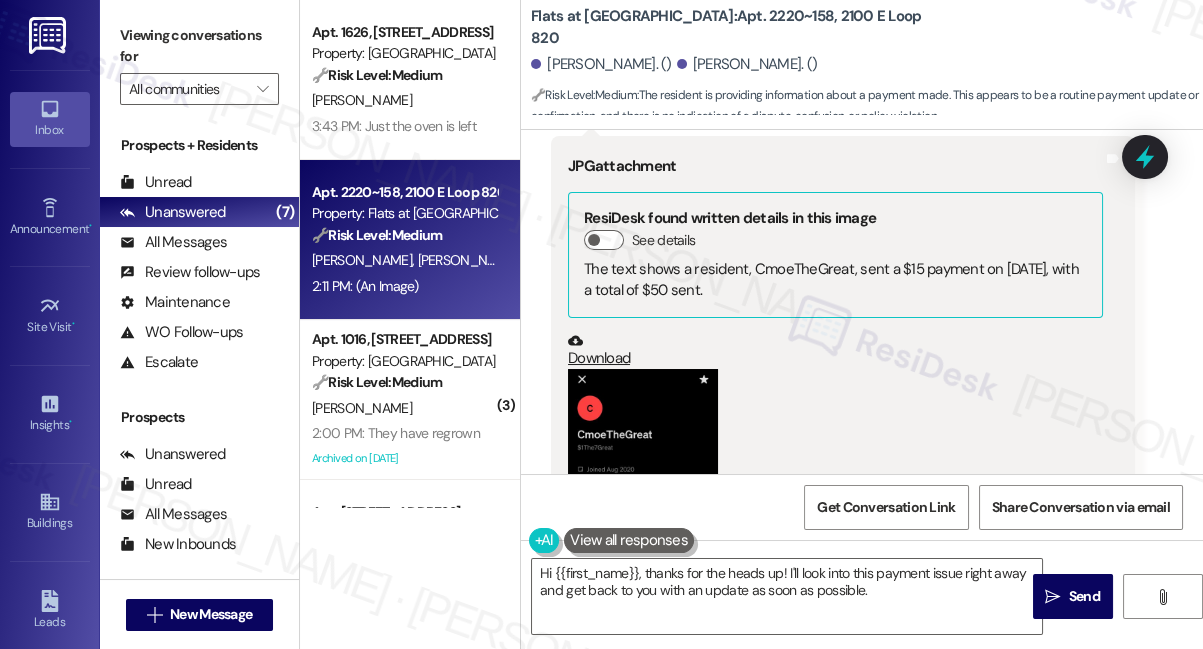 click at bounding box center (643, 515) 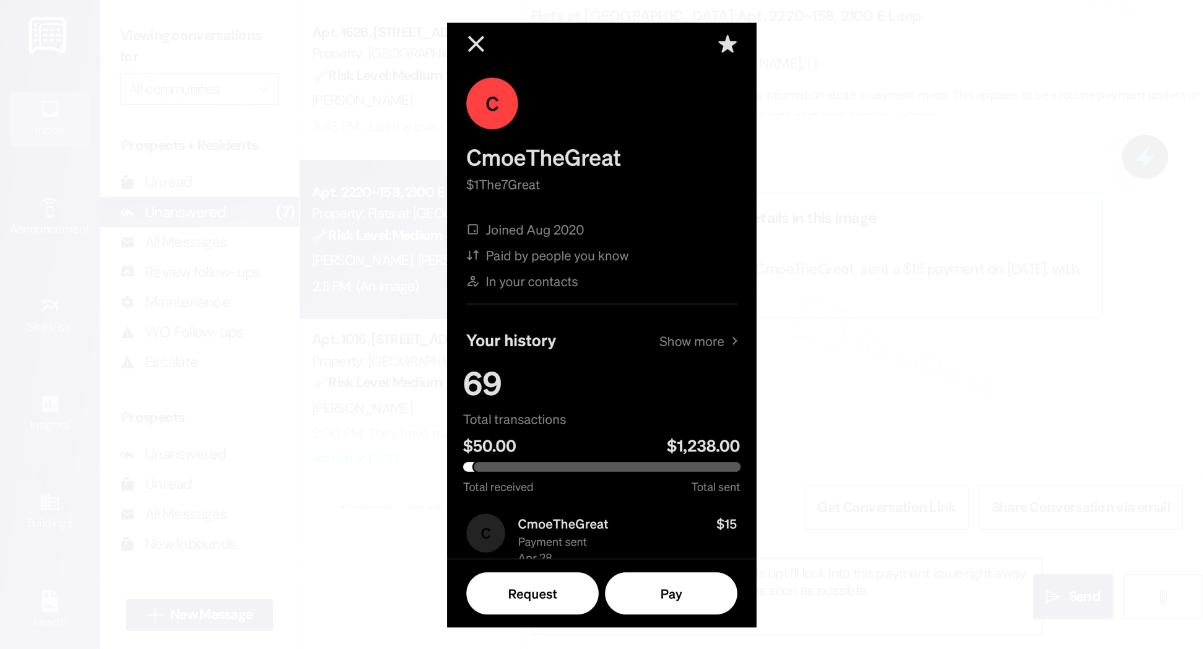 click at bounding box center [601, 324] 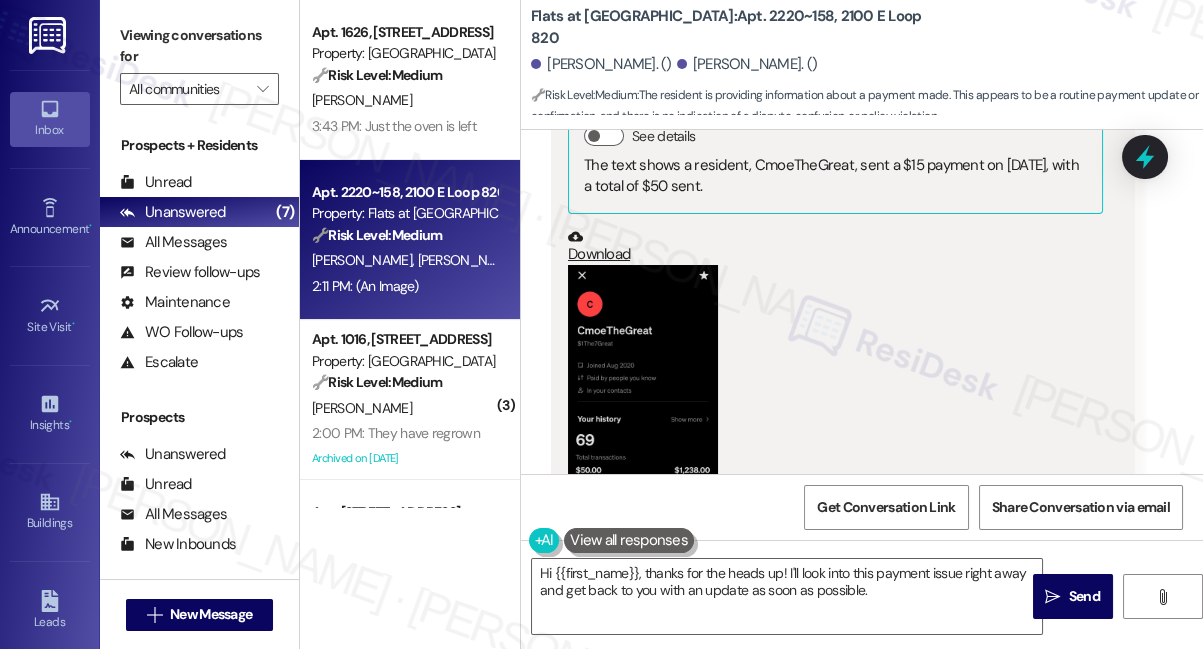 scroll, scrollTop: 1941, scrollLeft: 0, axis: vertical 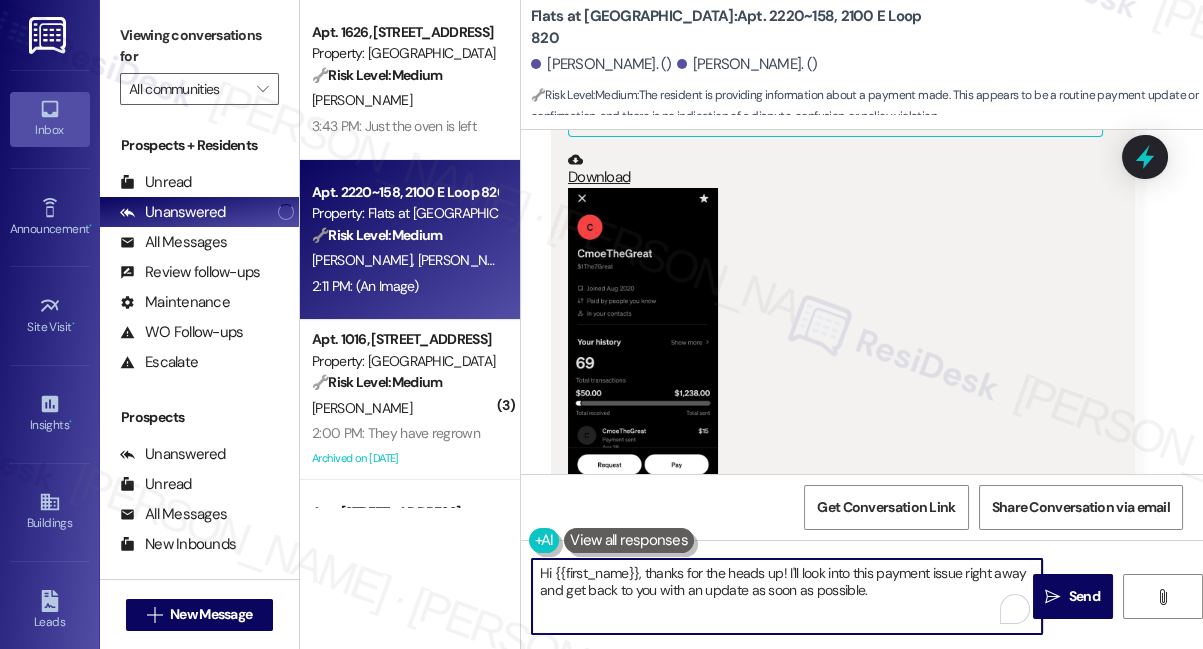 click on "Hi {{first_name}}, thanks for the heads up! I'll look into this payment issue right away and get back to you with an update as soon as possible." at bounding box center (787, 596) 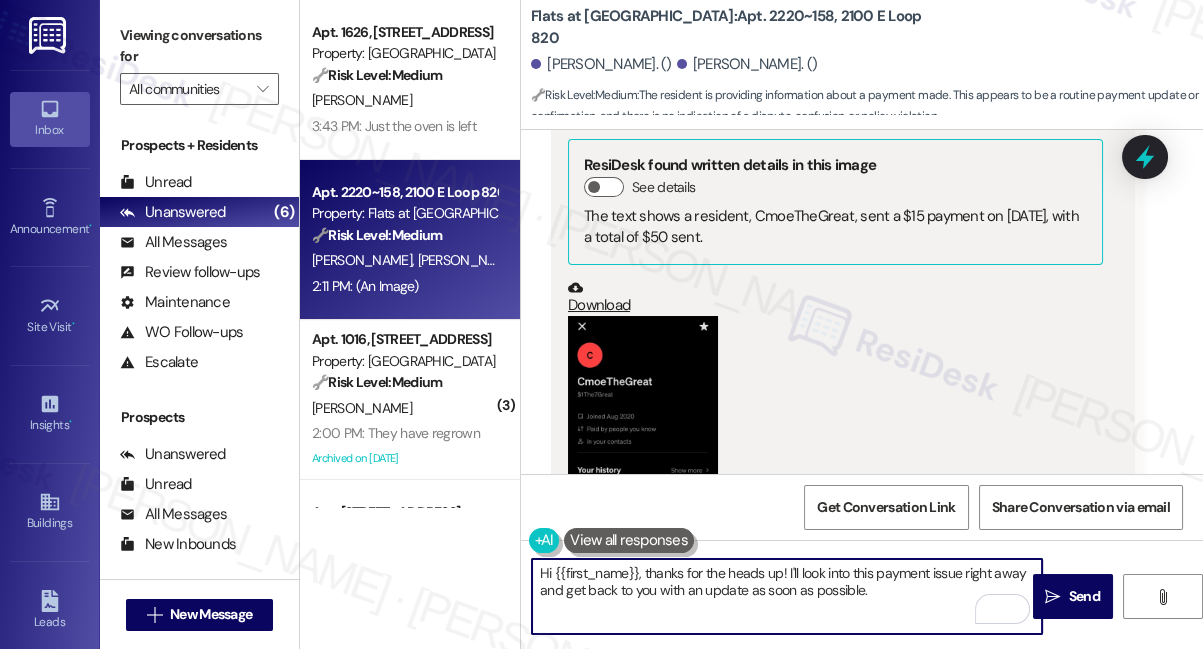 scroll, scrollTop: 1669, scrollLeft: 0, axis: vertical 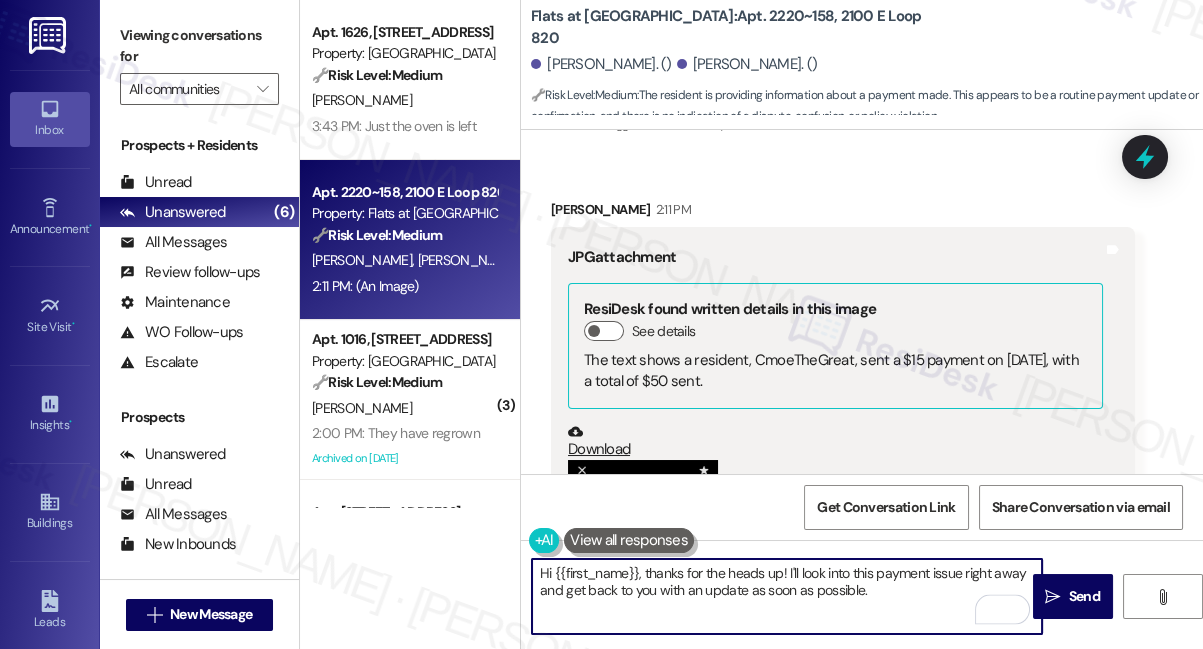 click on "The text shows a resident, CmoeTheGreat, sent a $15 payment on [DATE], with a total of $50 sent." at bounding box center (835, 371) 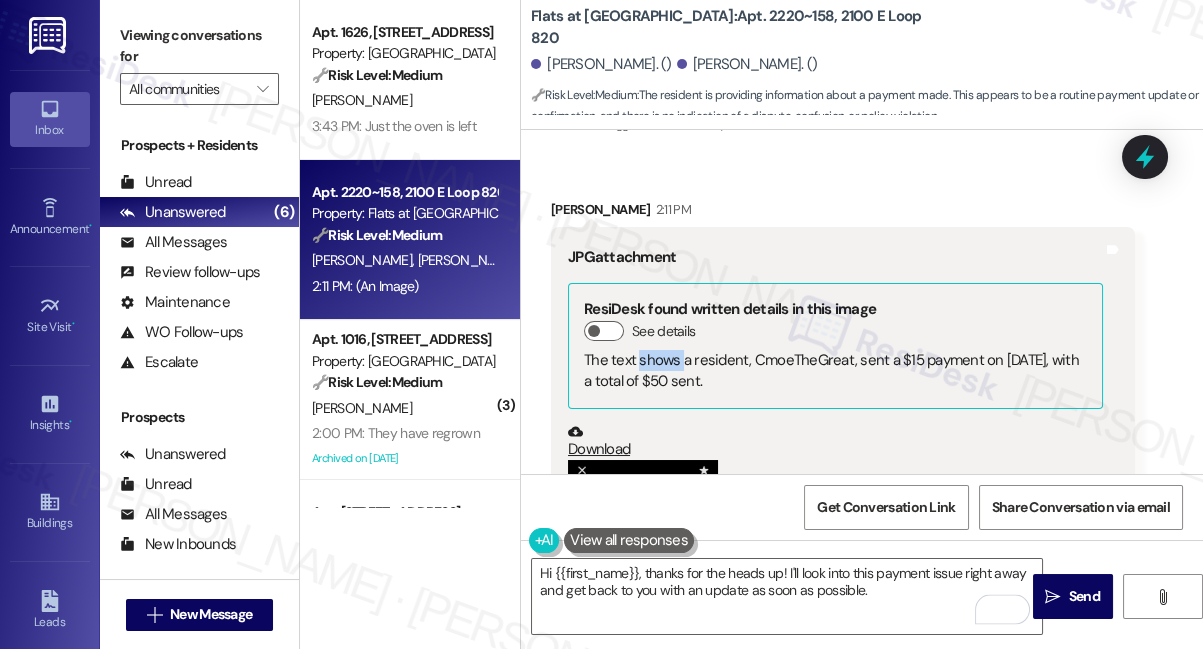 click on "The text shows a resident, CmoeTheGreat, sent a $15 payment on [DATE], with a total of $50 sent." at bounding box center (835, 371) 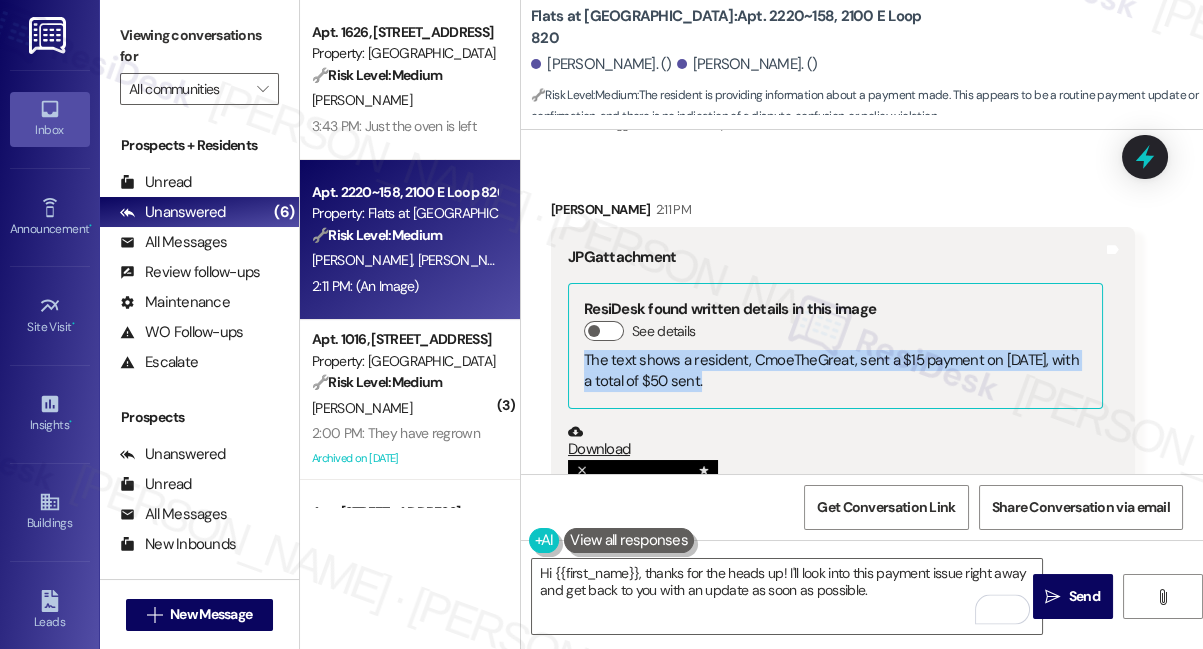 click on "The text shows a resident, CmoeTheGreat, sent a $15 payment on [DATE], with a total of $50 sent." at bounding box center [835, 371] 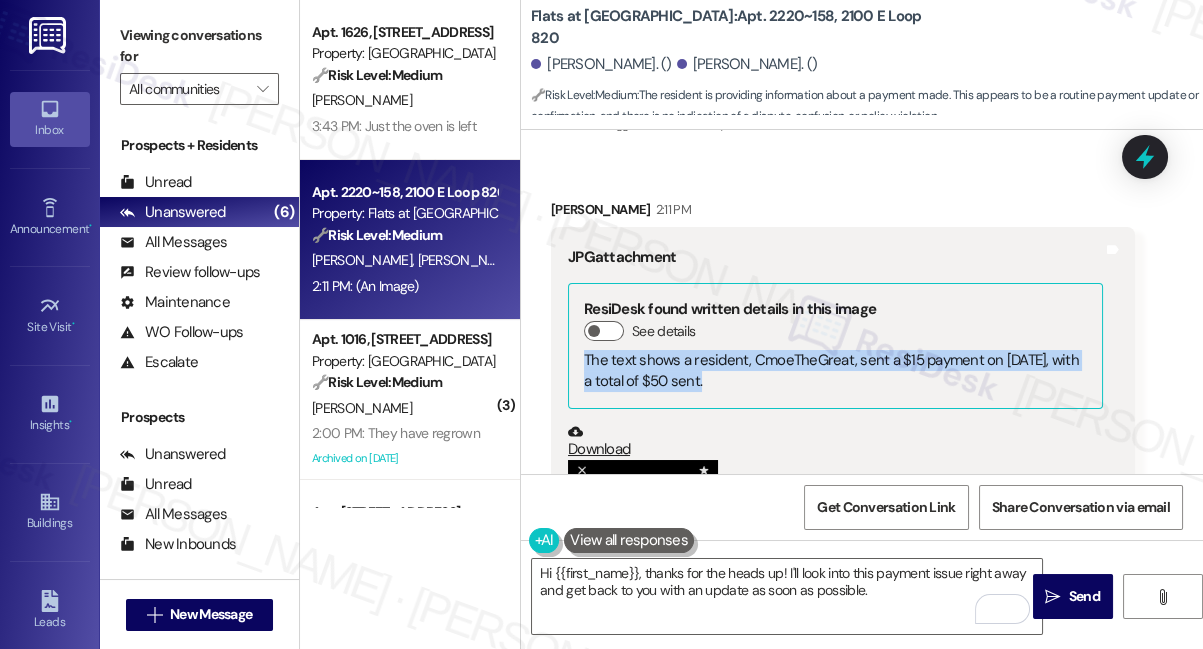click on "The text shows a resident, CmoeTheGreat, sent a $15 payment on [DATE], with a total of $50 sent." at bounding box center (835, 371) 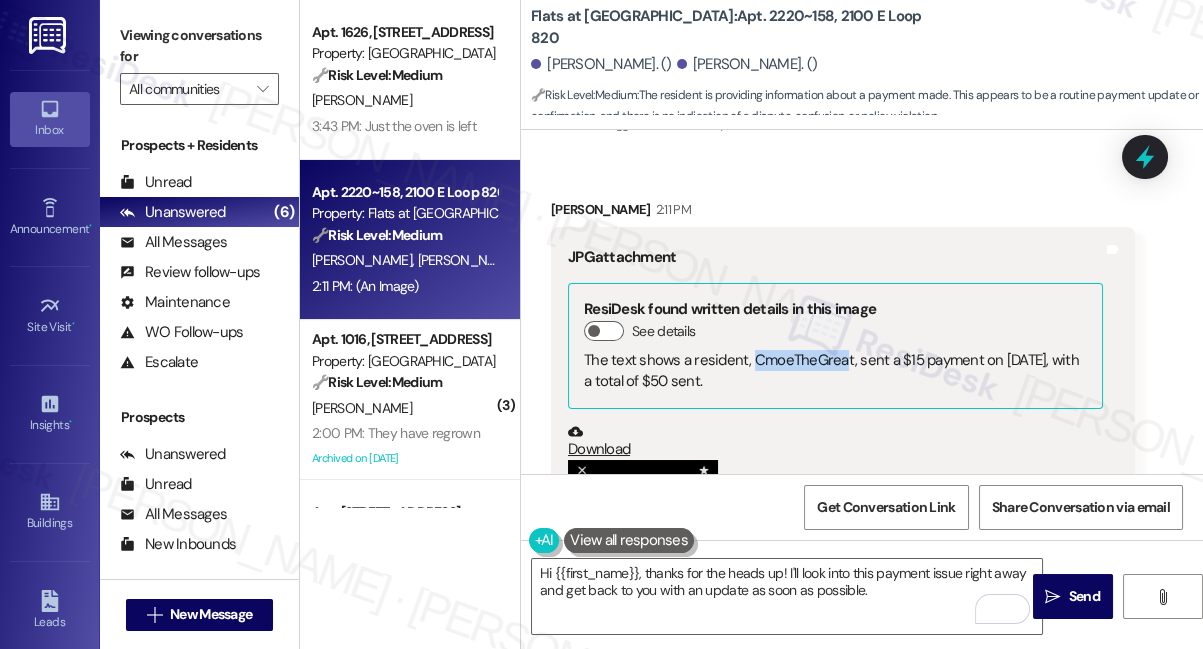 drag, startPoint x: 749, startPoint y: 294, endPoint x: 842, endPoint y: 299, distance: 93.13431 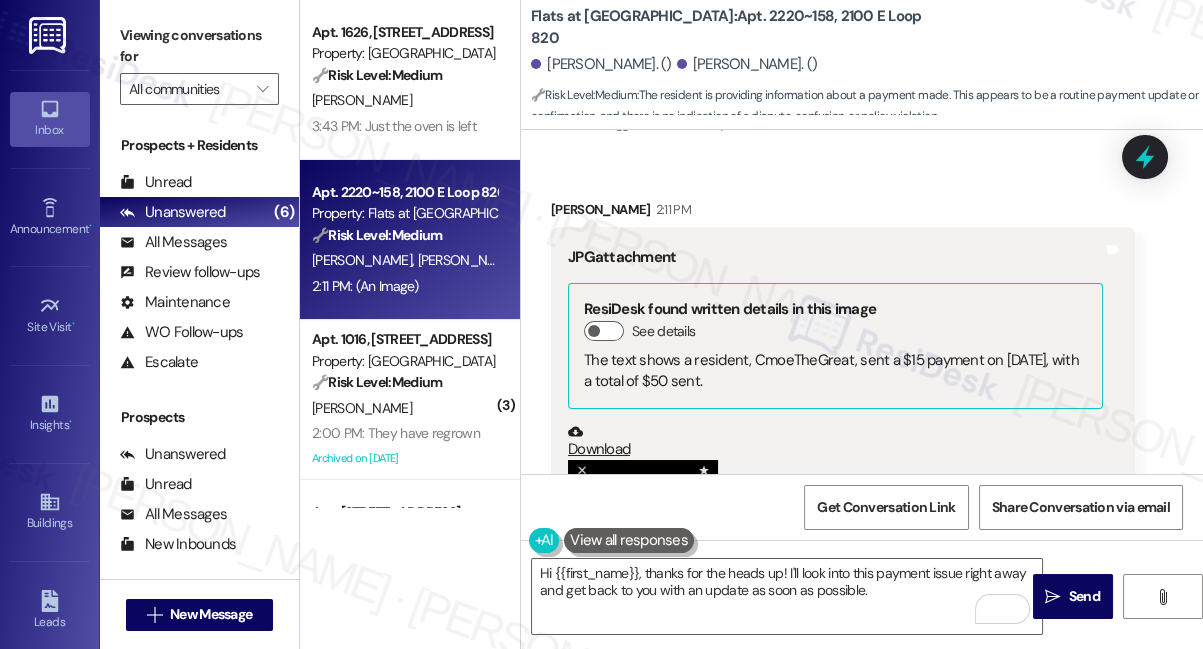 click on "The text shows a resident, CmoeTheGreat, sent a $15 payment on [DATE], with a total of $50 sent." at bounding box center (835, 371) 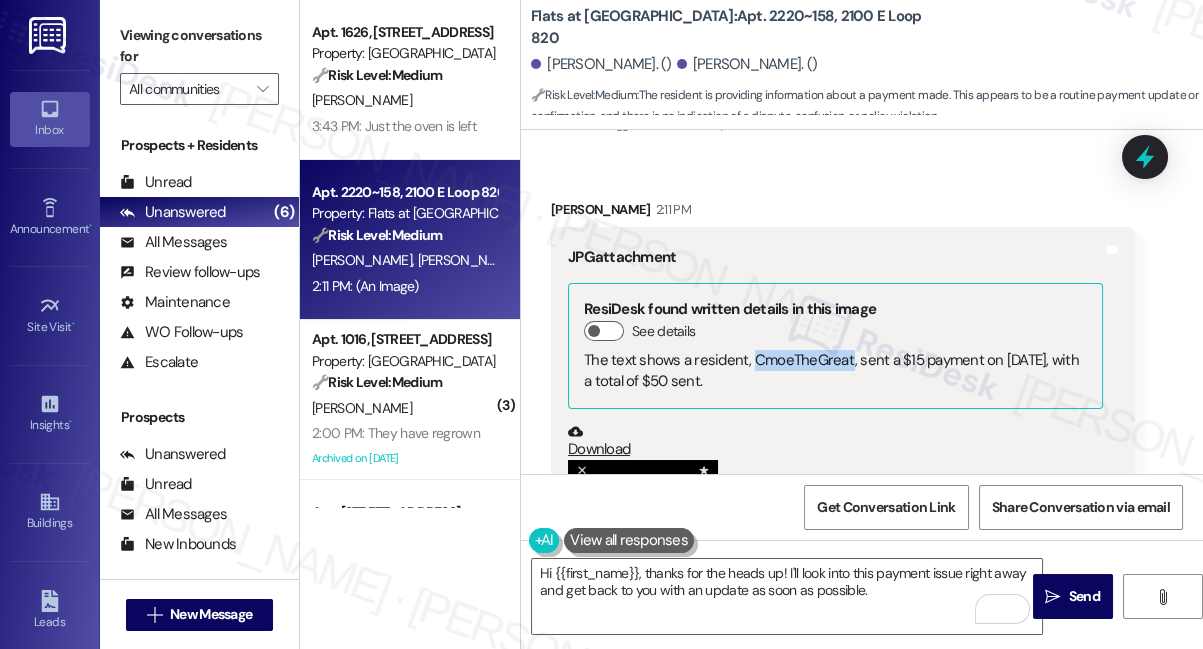 drag, startPoint x: 847, startPoint y: 298, endPoint x: 749, endPoint y: 304, distance: 98.1835 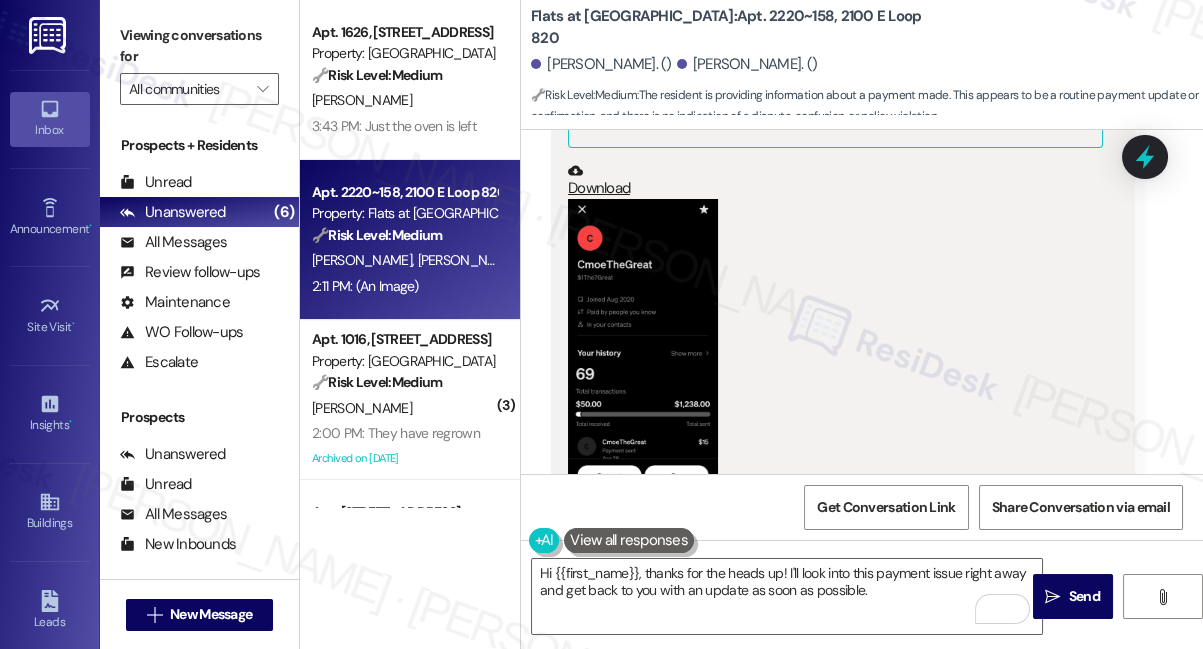 scroll, scrollTop: 1941, scrollLeft: 0, axis: vertical 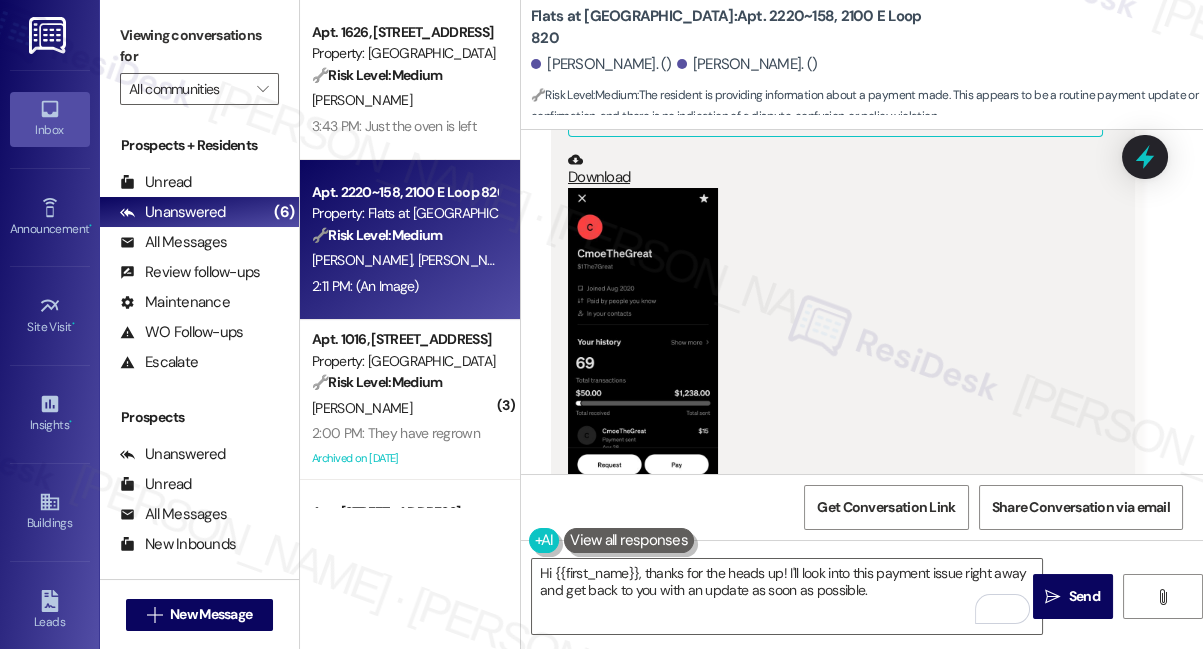 click at bounding box center (643, 334) 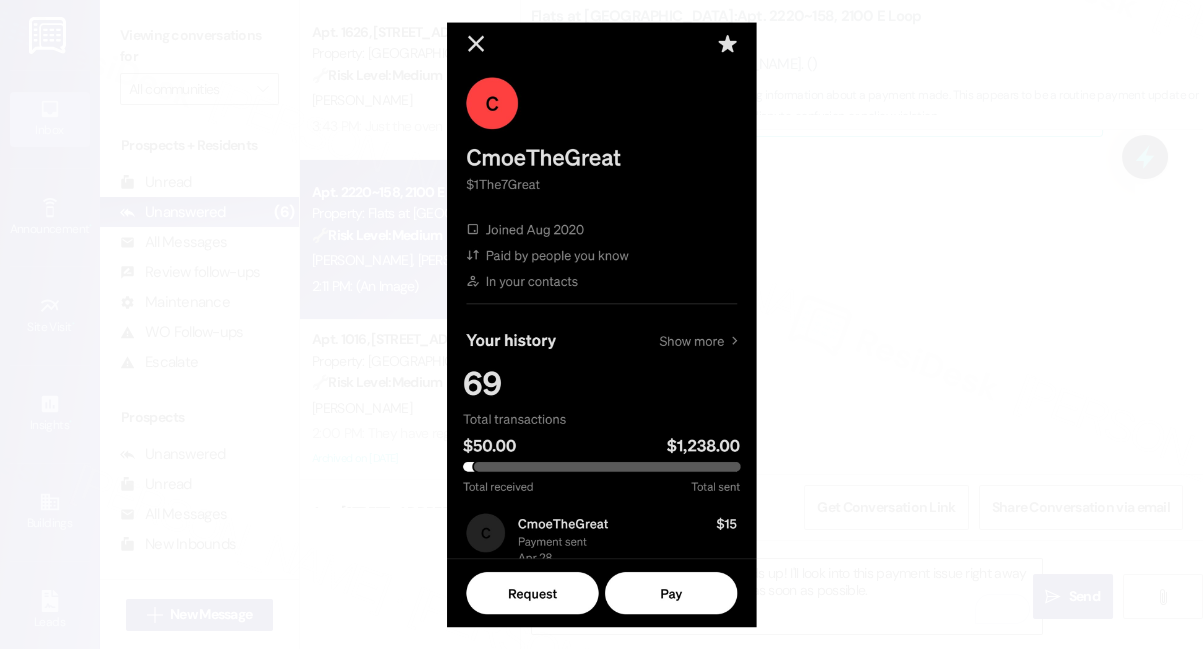 click at bounding box center [601, 324] 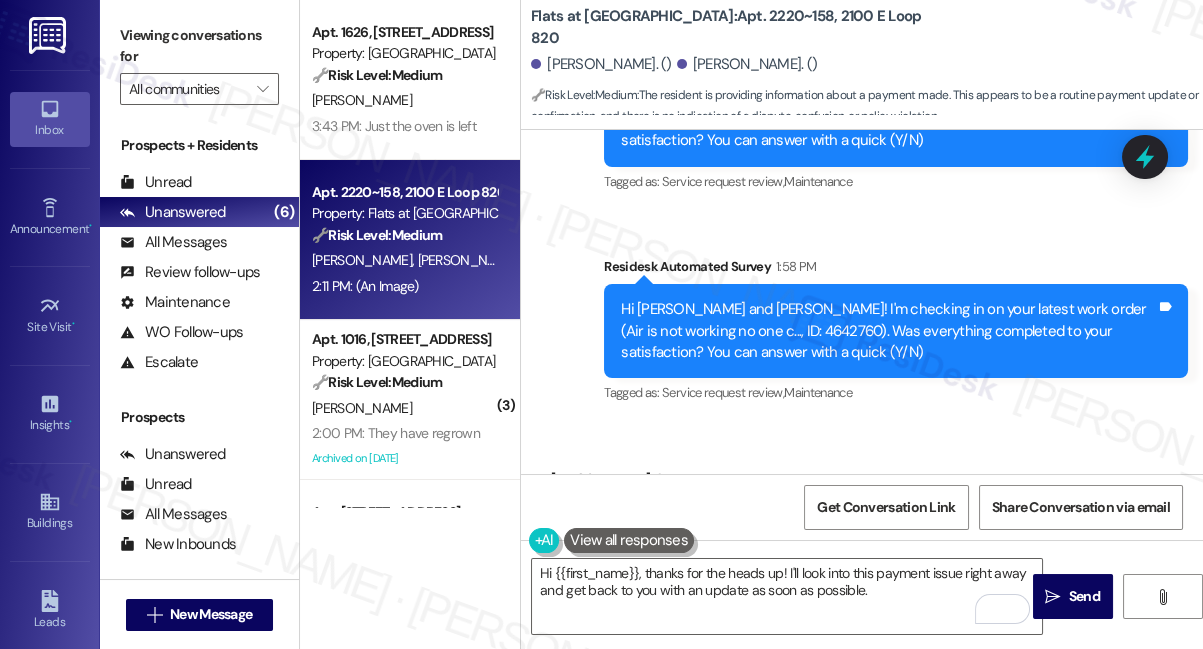 scroll, scrollTop: 1396, scrollLeft: 0, axis: vertical 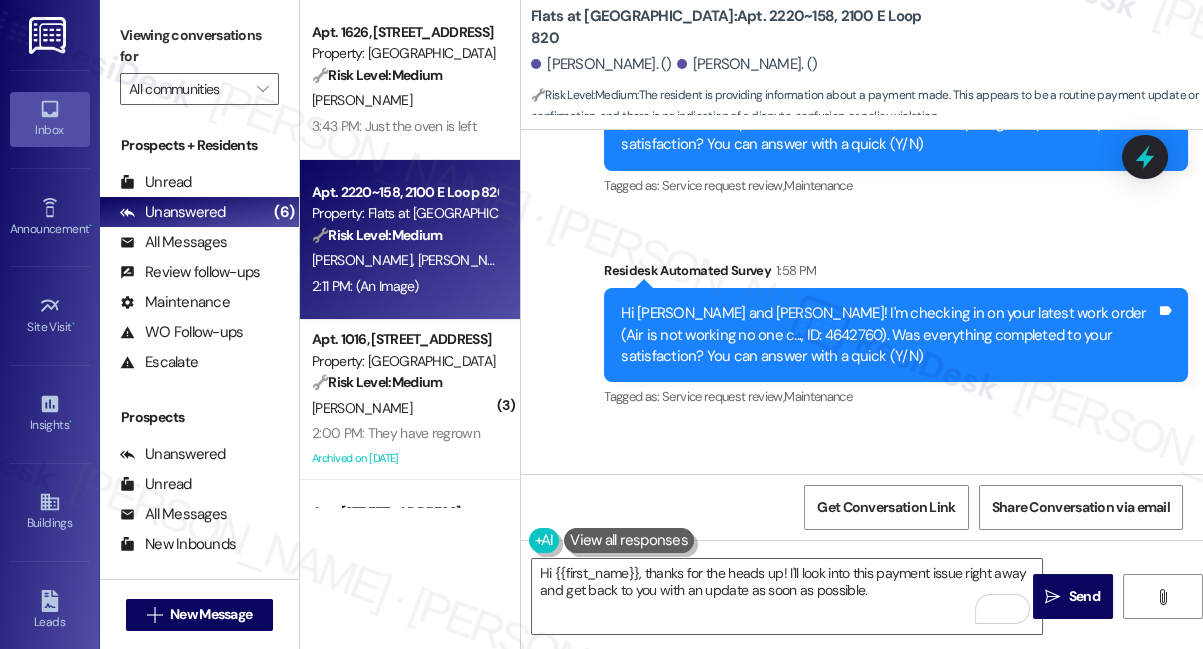 click on "Residesk Automated Survey 1:58 PM" at bounding box center (896, 274) 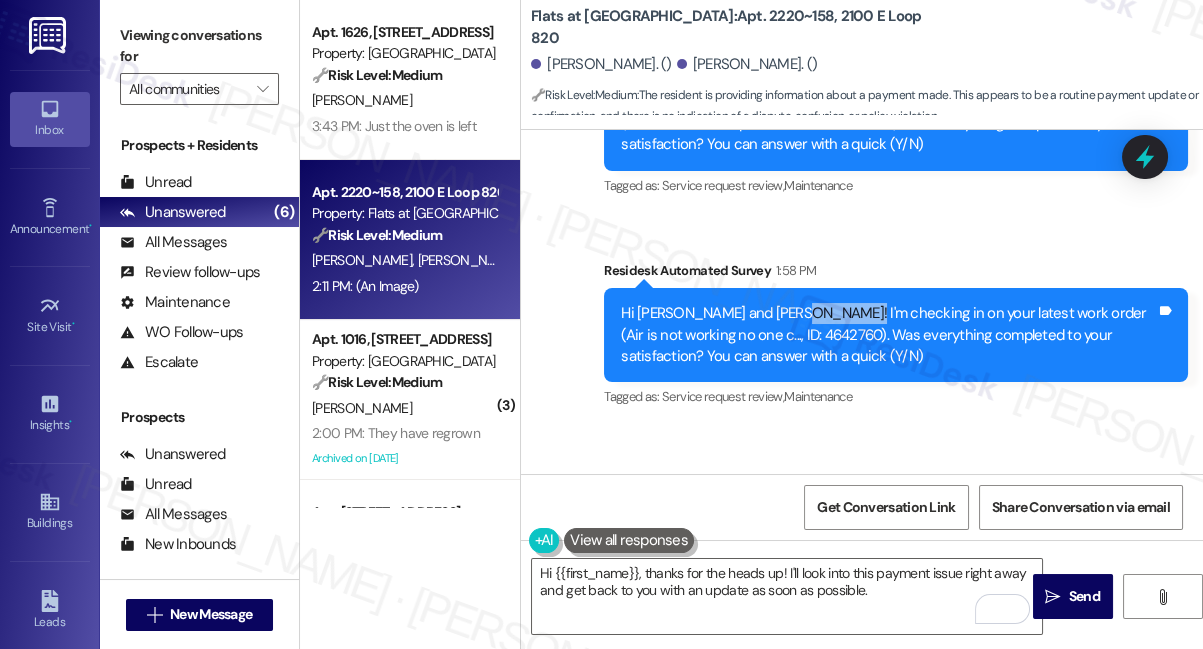 click on "Hi [PERSON_NAME] and [PERSON_NAME]! I'm checking in on your latest work order (Air is not working no one c..., ID: 4642760). Was everything completed to your satisfaction? You can answer with a quick (Y/N)" at bounding box center (888, 335) 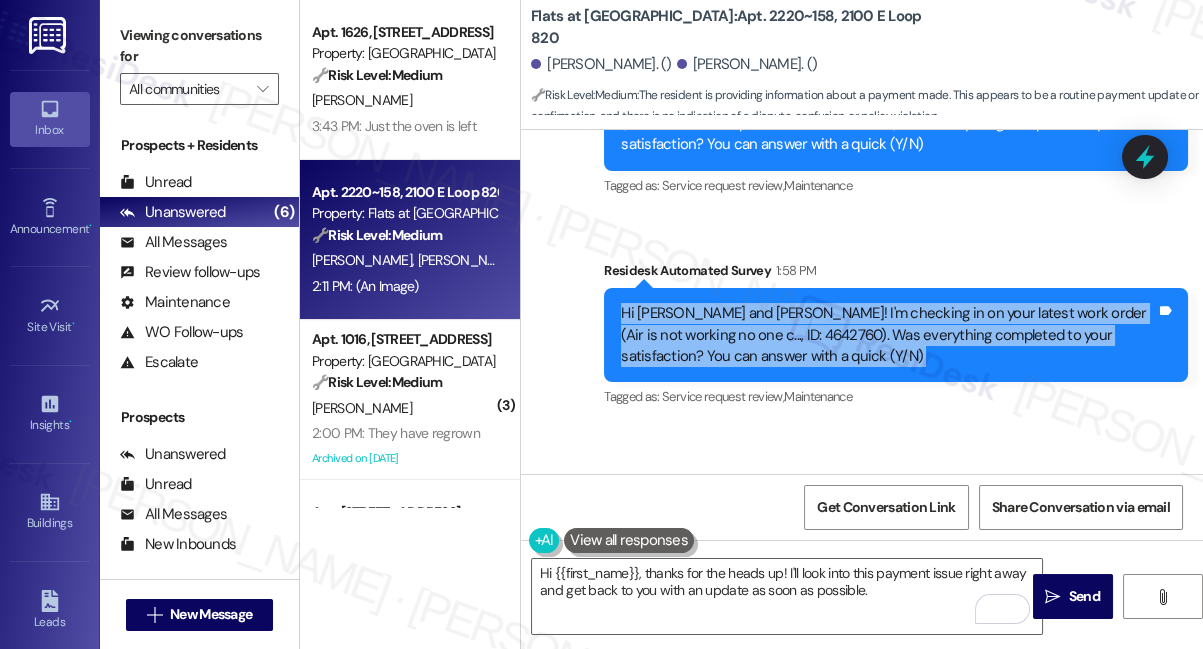 click on "Hi [PERSON_NAME] and [PERSON_NAME]! I'm checking in on your latest work order (Air is not working no one c..., ID: 4642760). Was everything completed to your satisfaction? You can answer with a quick (Y/N)" at bounding box center (888, 335) 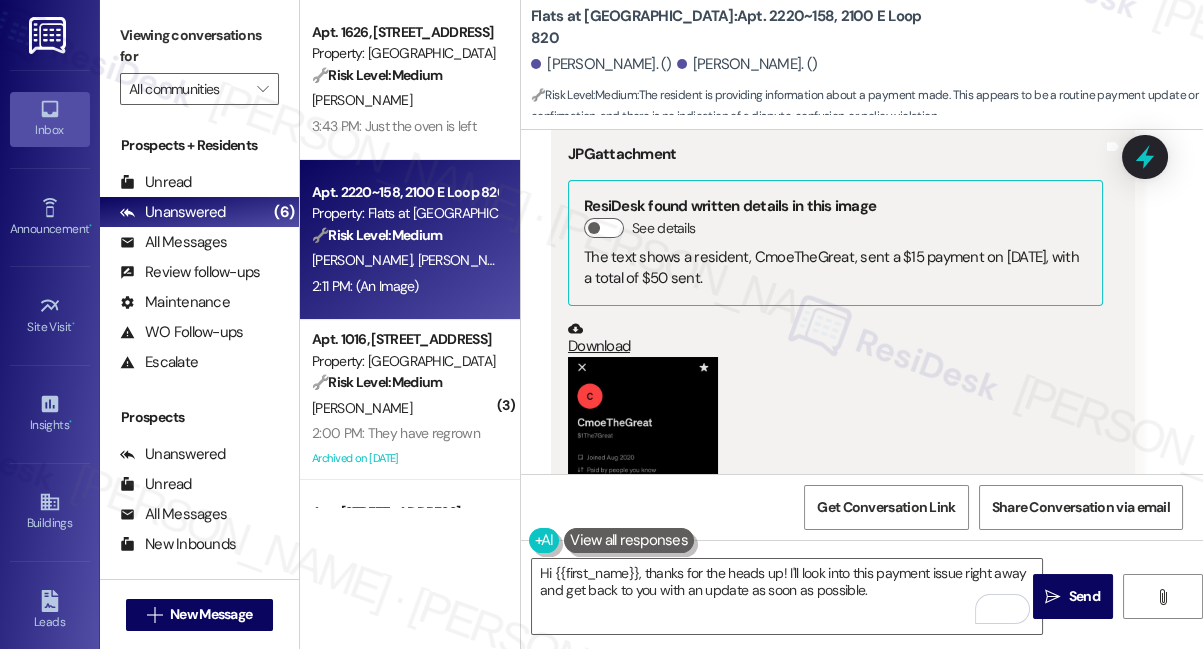 scroll, scrollTop: 1941, scrollLeft: 0, axis: vertical 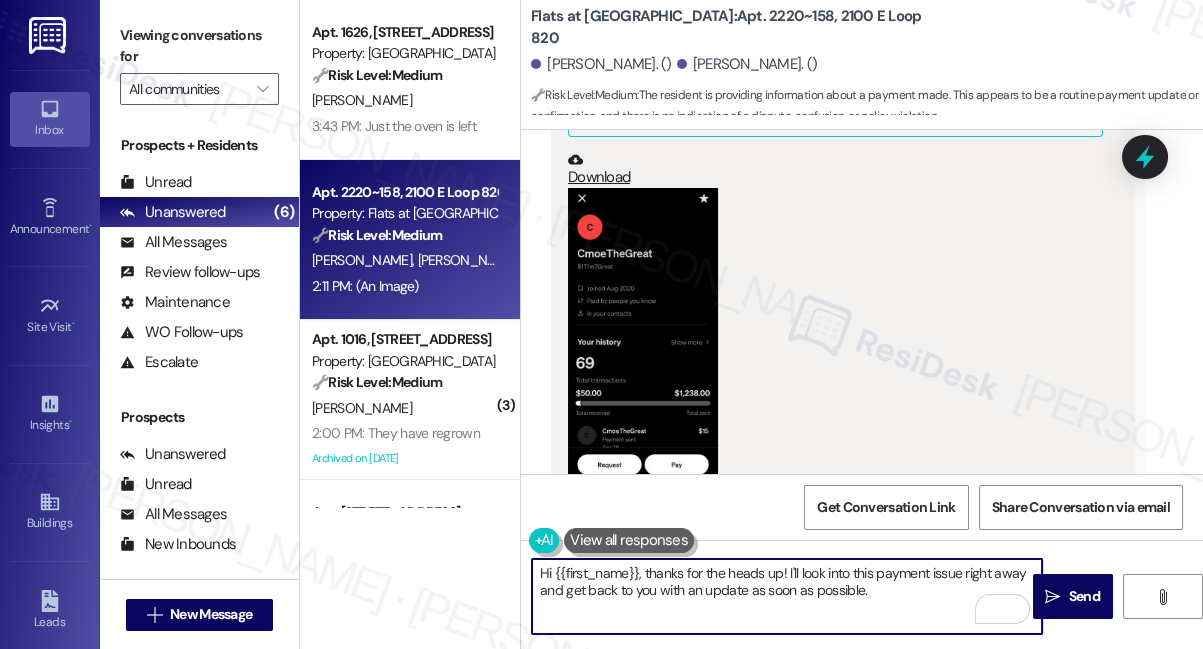 click on "Hi {{first_name}}, thanks for the heads up! I'll look into this payment issue right away and get back to you with an update as soon as possible." at bounding box center (787, 596) 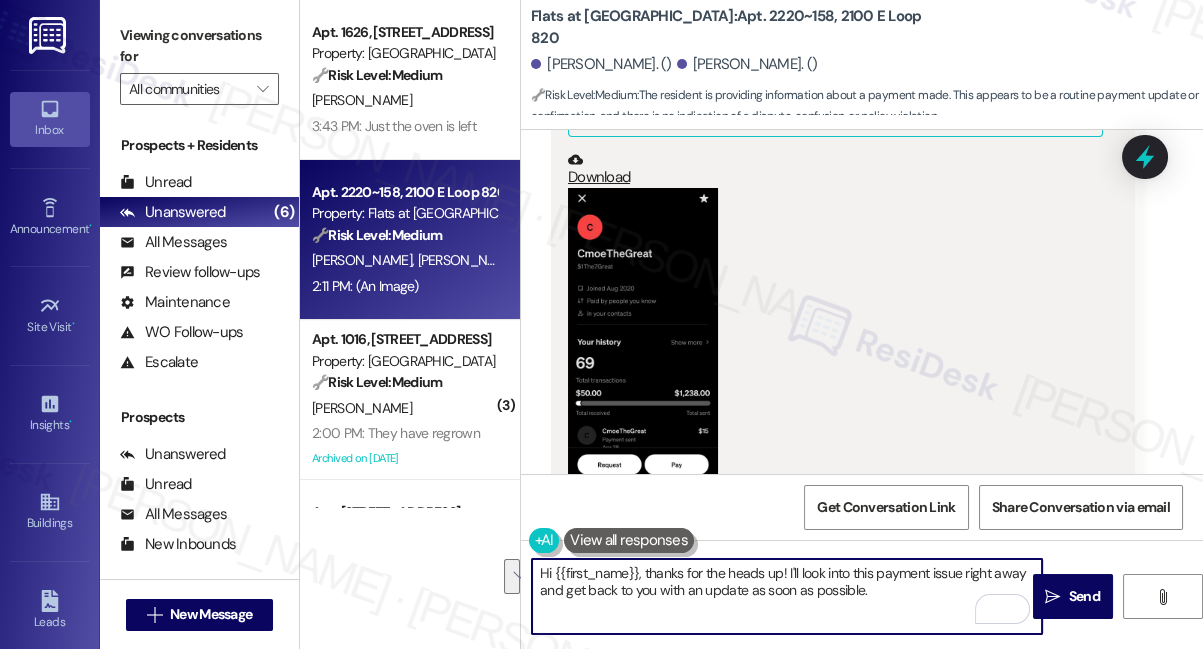 click on "Hi {{first_name}}, thanks for the heads up! I'll look into this payment issue right away and get back to you with an update as soon as possible." at bounding box center [787, 596] 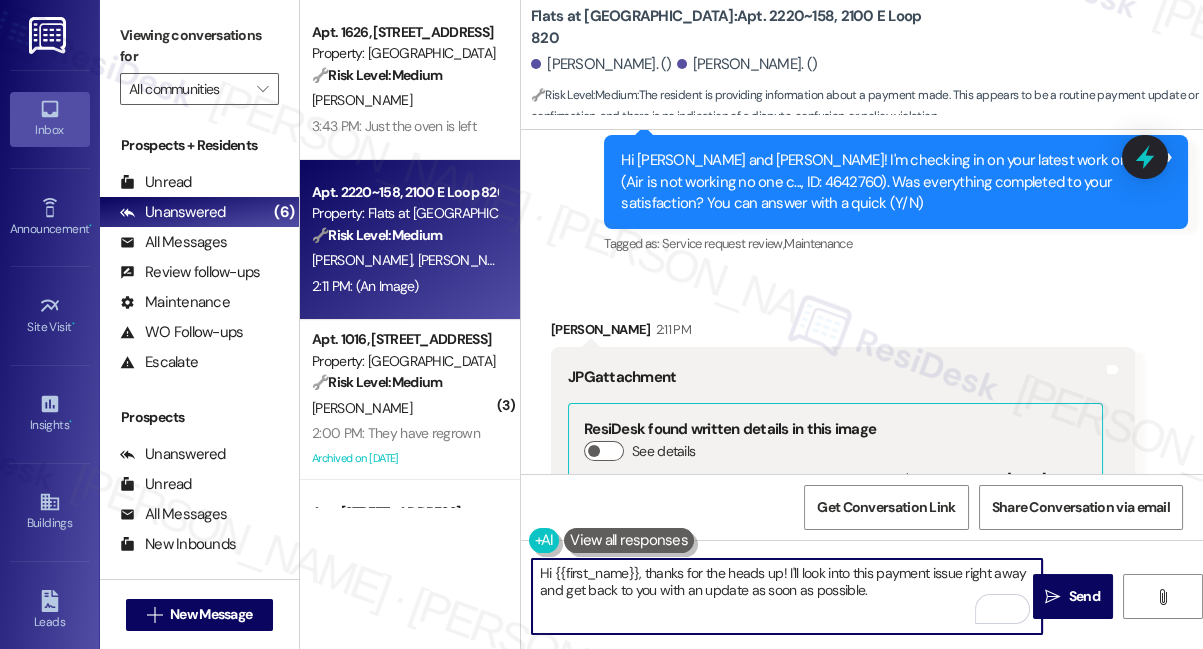 scroll, scrollTop: 1487, scrollLeft: 0, axis: vertical 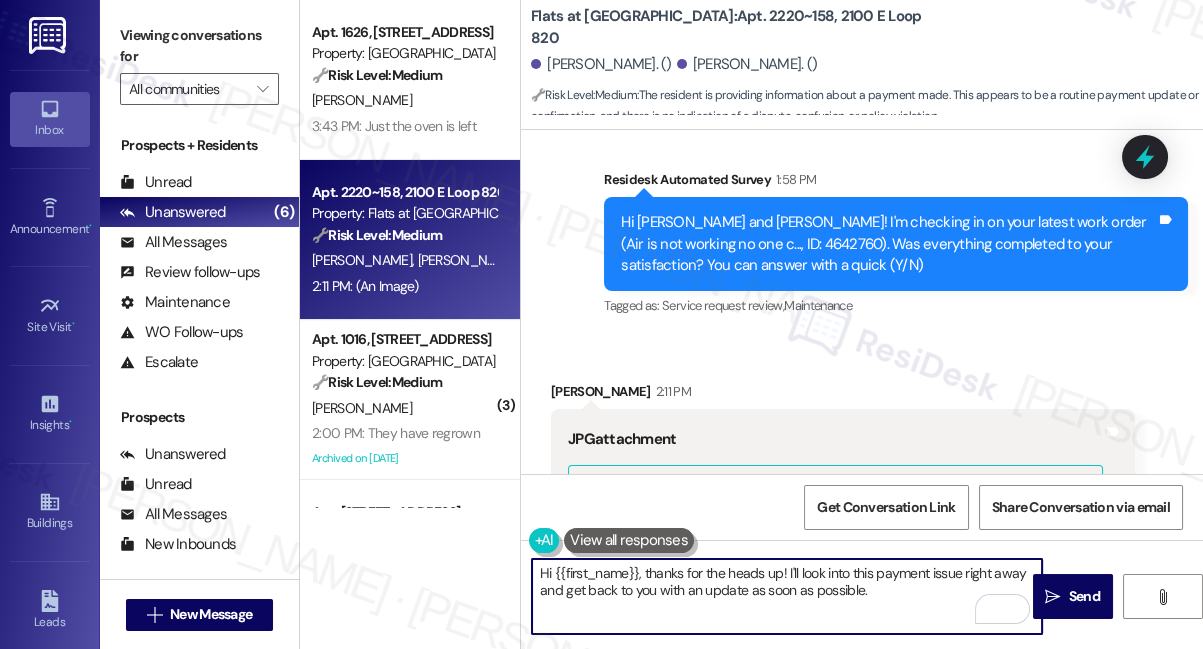 click on "[PERSON_NAME] 2:11 PM" at bounding box center [843, 395] 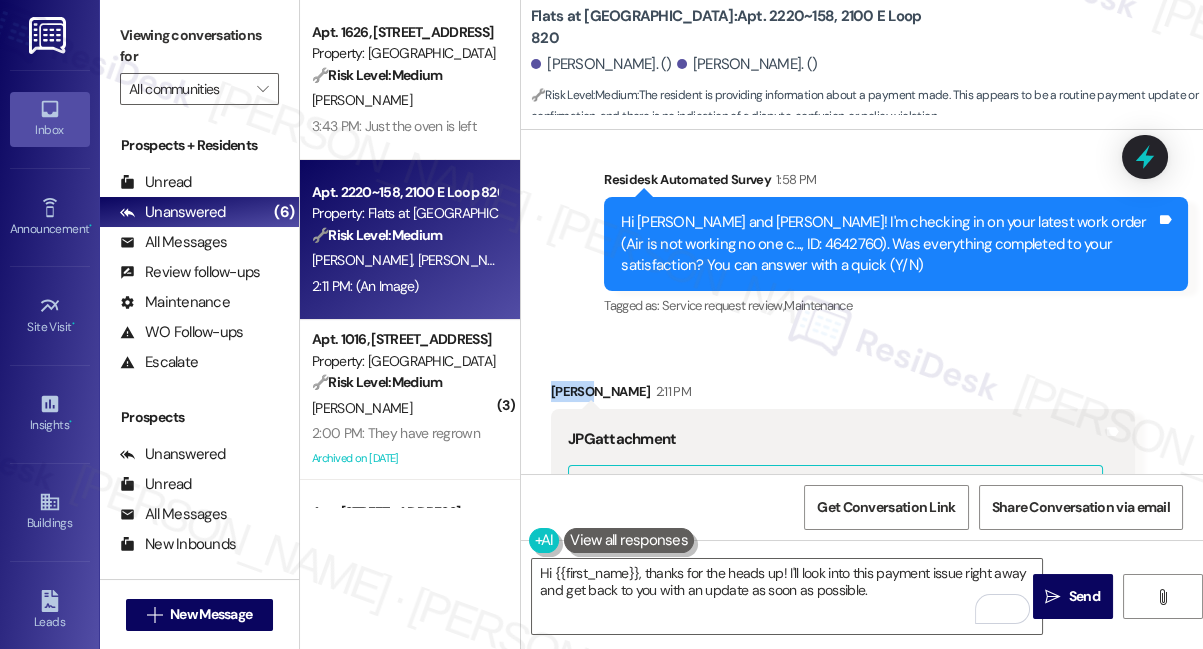 click on "[PERSON_NAME] 2:11 PM" at bounding box center [843, 395] 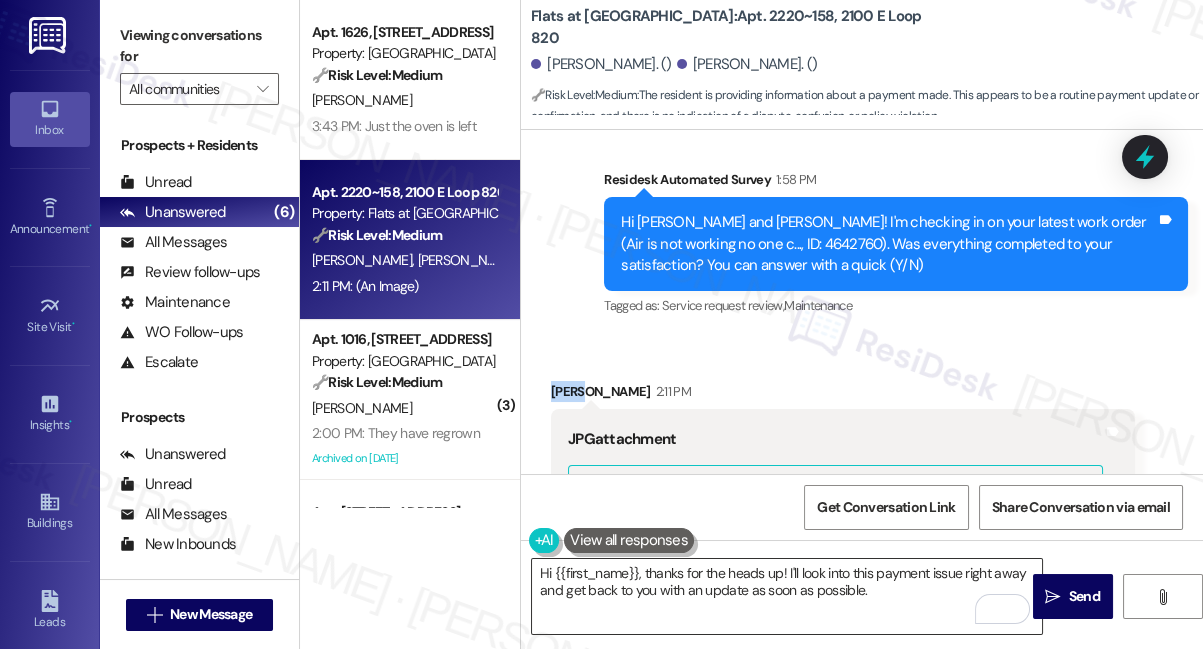 copy on "[PERSON_NAME]" 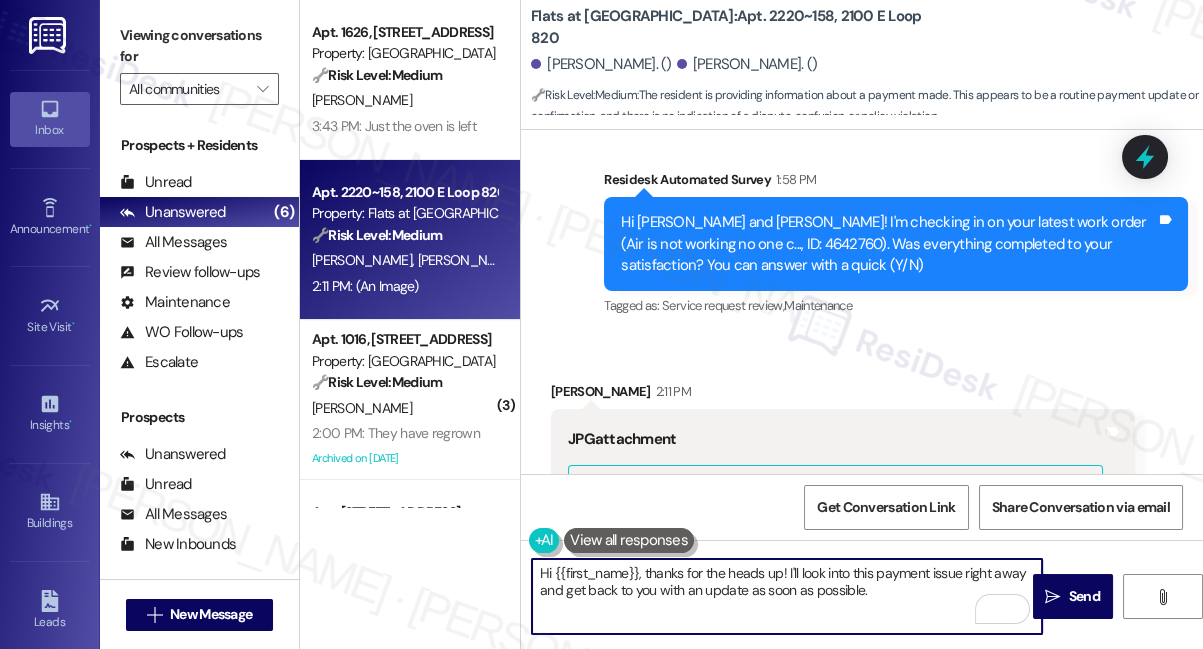 paste on "[PERSON_NAME]" 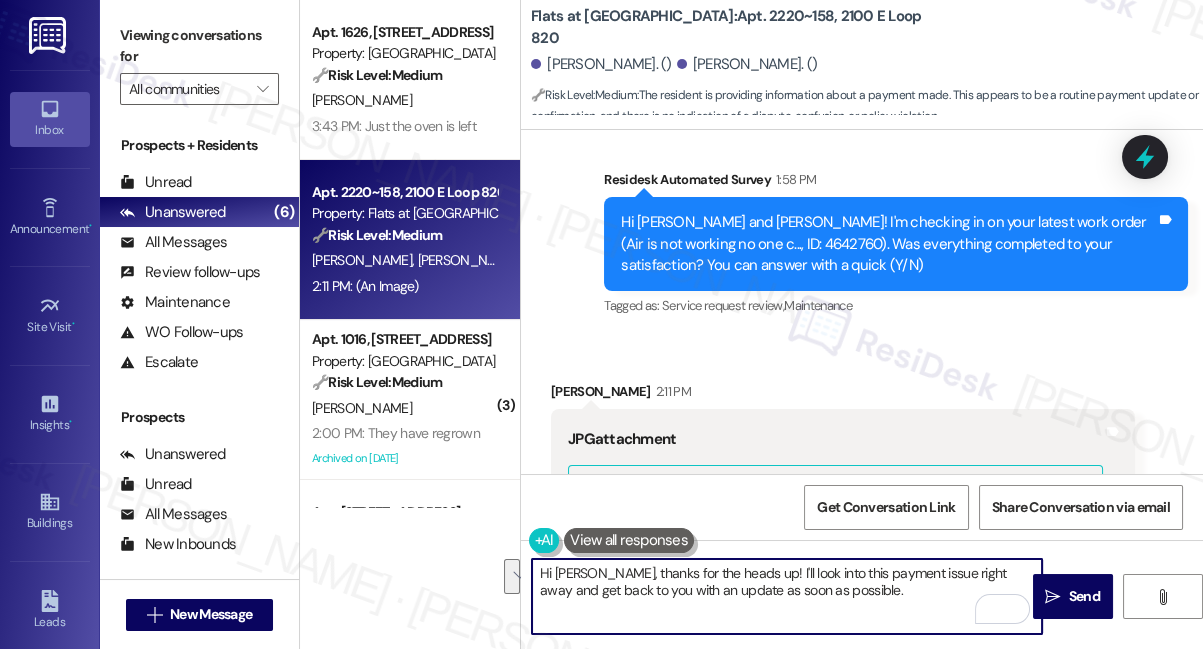 drag, startPoint x: 848, startPoint y: 595, endPoint x: 589, endPoint y: 568, distance: 260.40353 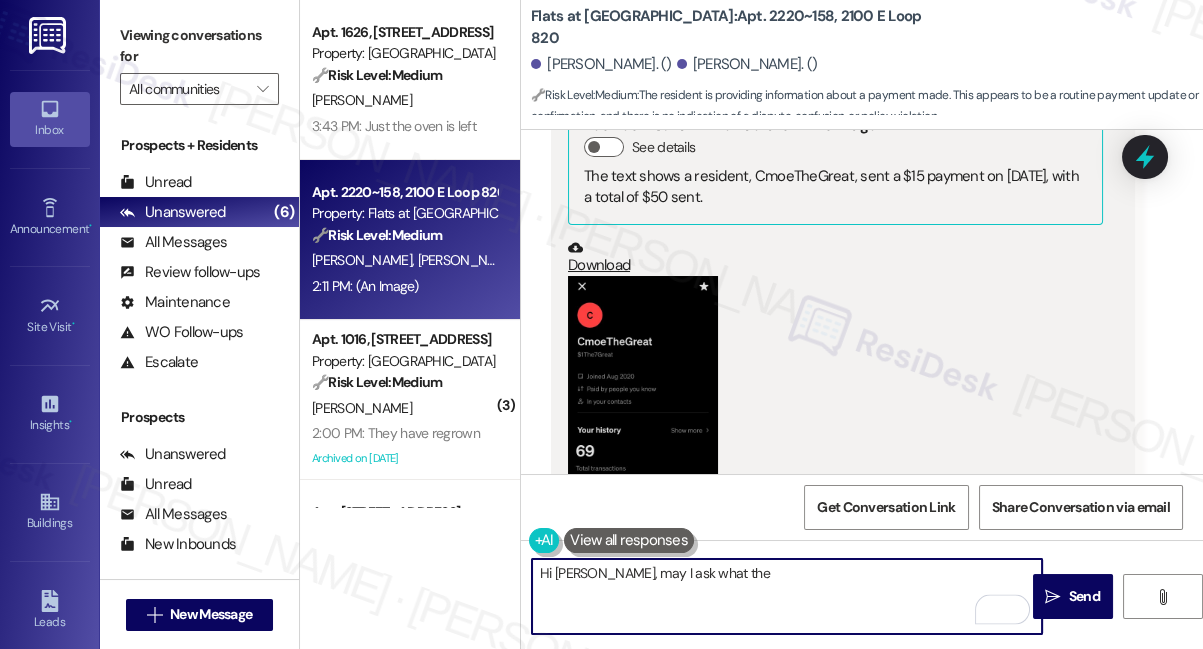scroll, scrollTop: 1941, scrollLeft: 0, axis: vertical 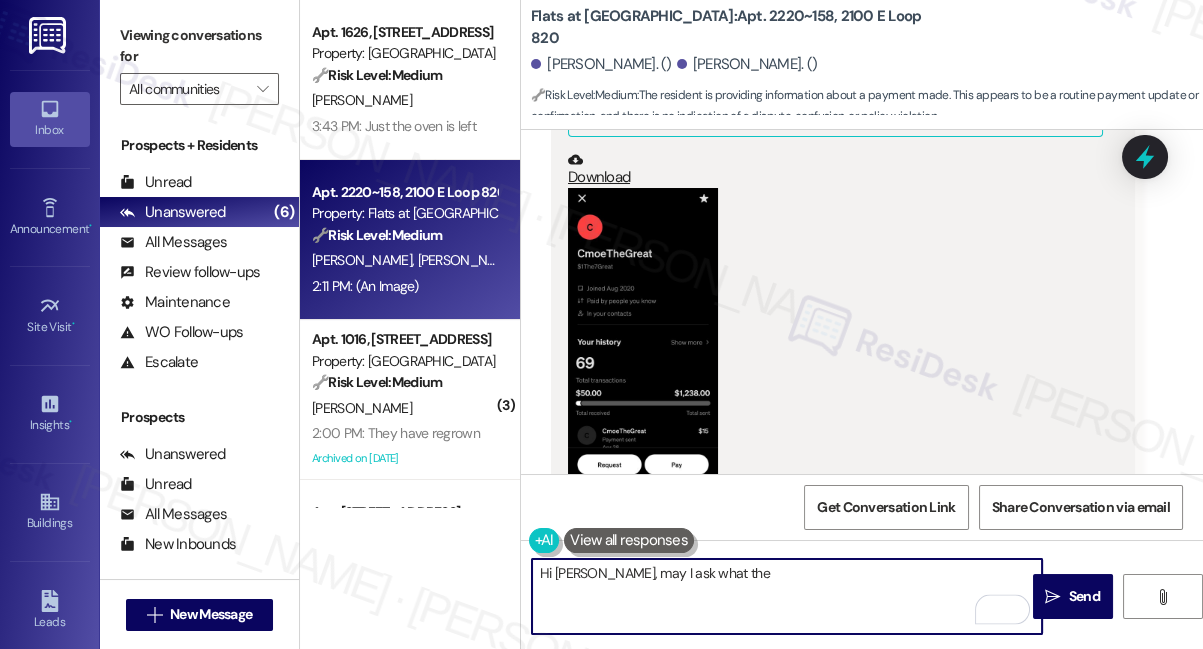 click at bounding box center [643, 334] 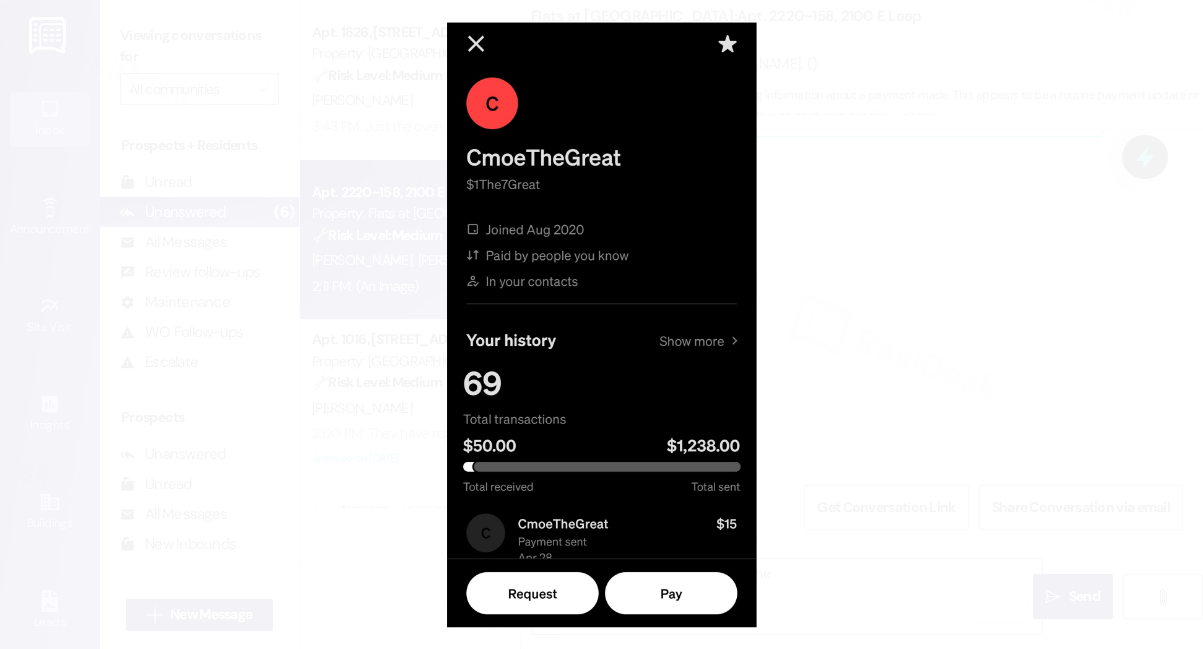 click at bounding box center [601, 324] 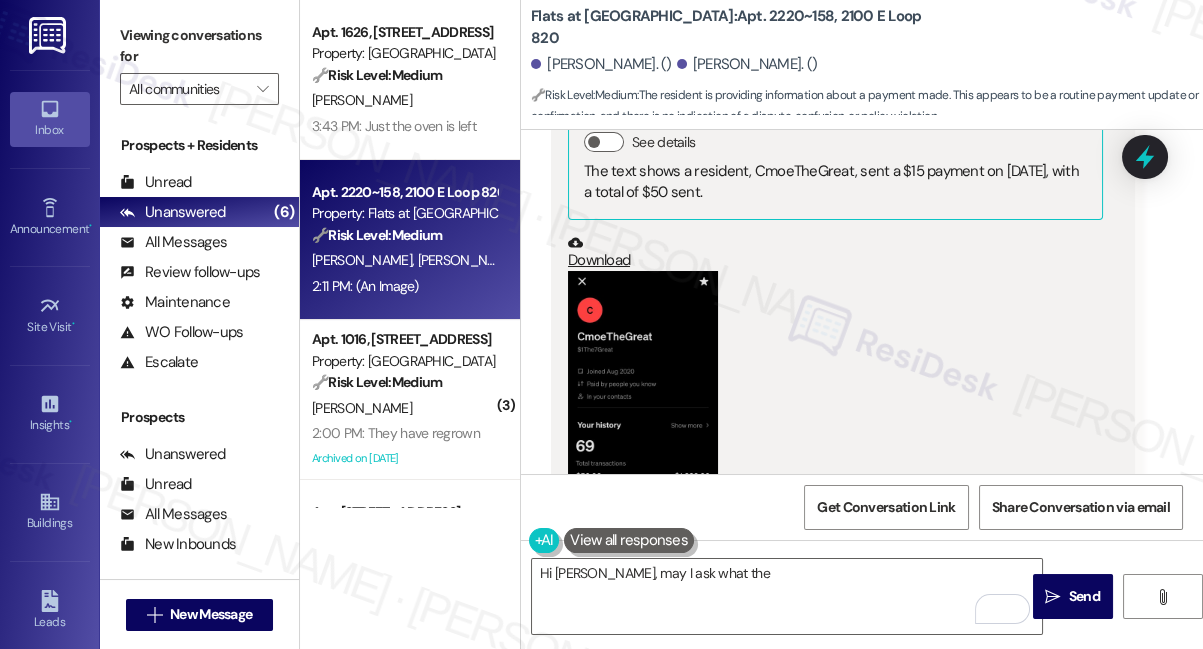 scroll, scrollTop: 1760, scrollLeft: 0, axis: vertical 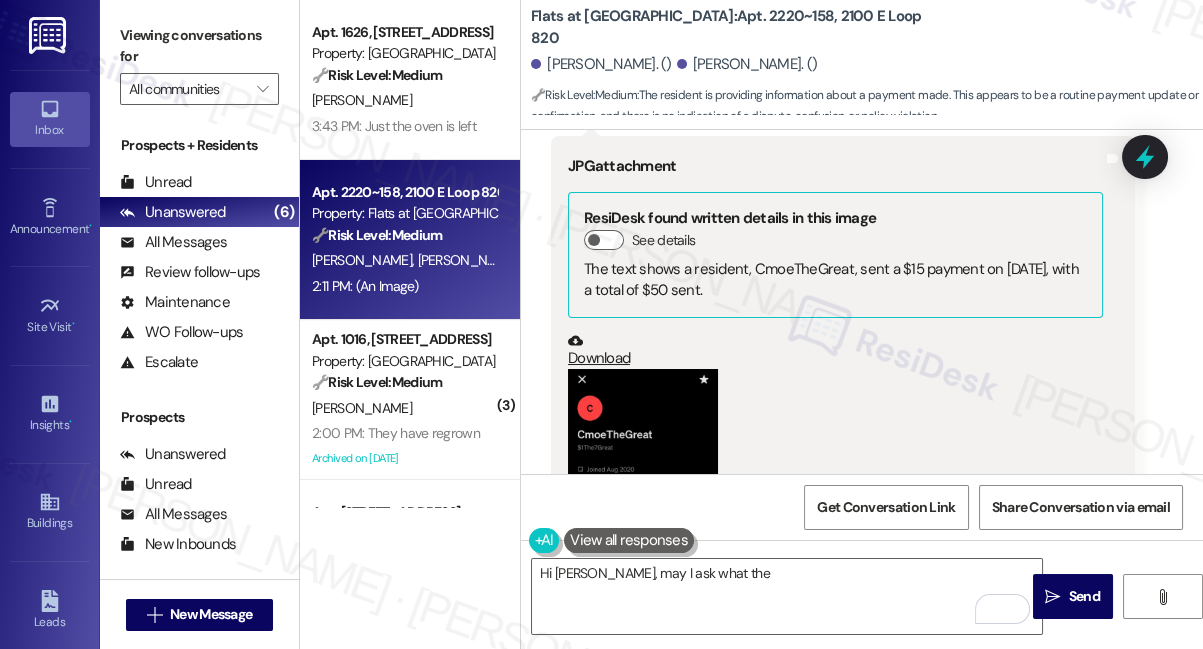 click on "🔧  Risk Level:  Medium :  The resident is providing information about a payment made. This appears to be a routine payment update or confirmation, and there is no indication of a dispute, confusion, or policy violation." at bounding box center [867, 106] 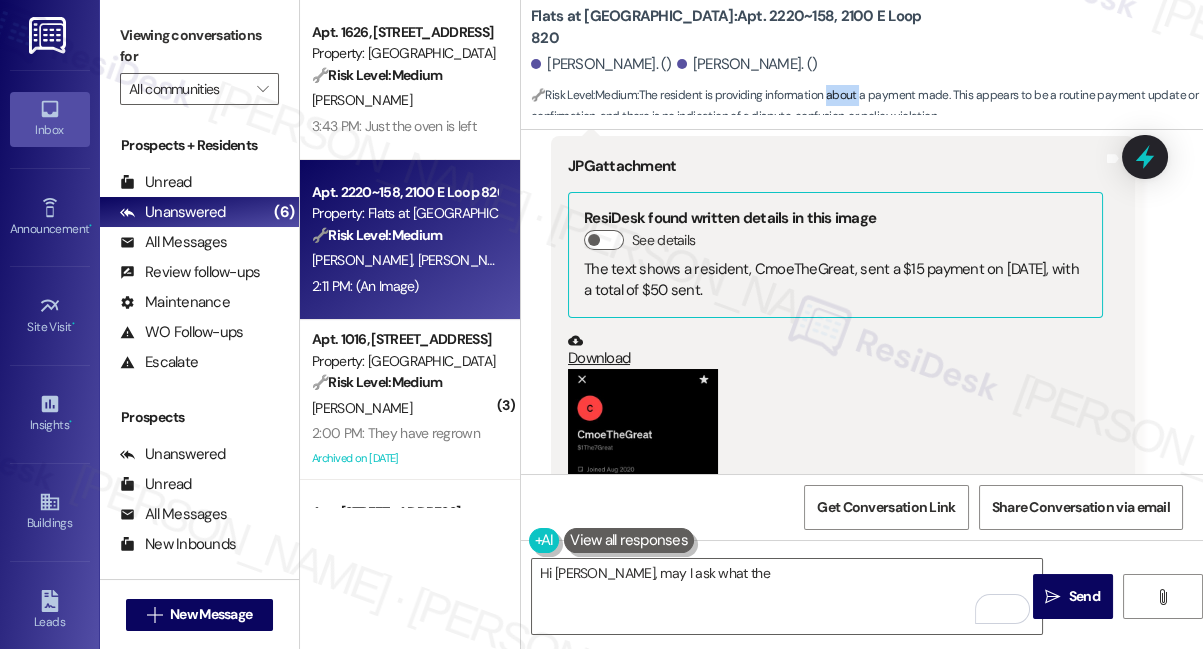 click on "🔧  Risk Level:  Medium :  The resident is providing information about a payment made. This appears to be a routine payment update or confirmation, and there is no indication of a dispute, confusion, or policy violation." at bounding box center [867, 106] 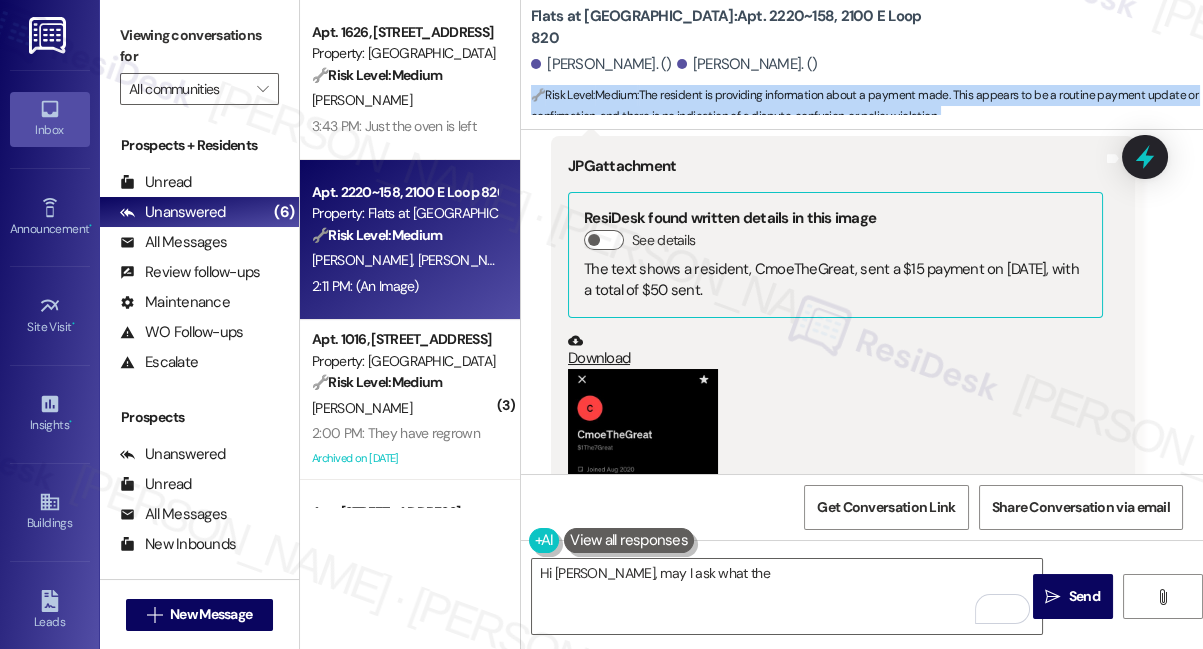 click on "🔧  Risk Level:  Medium :  The resident is providing information about a payment made. This appears to be a routine payment update or confirmation, and there is no indication of a dispute, confusion, or policy violation." at bounding box center [867, 106] 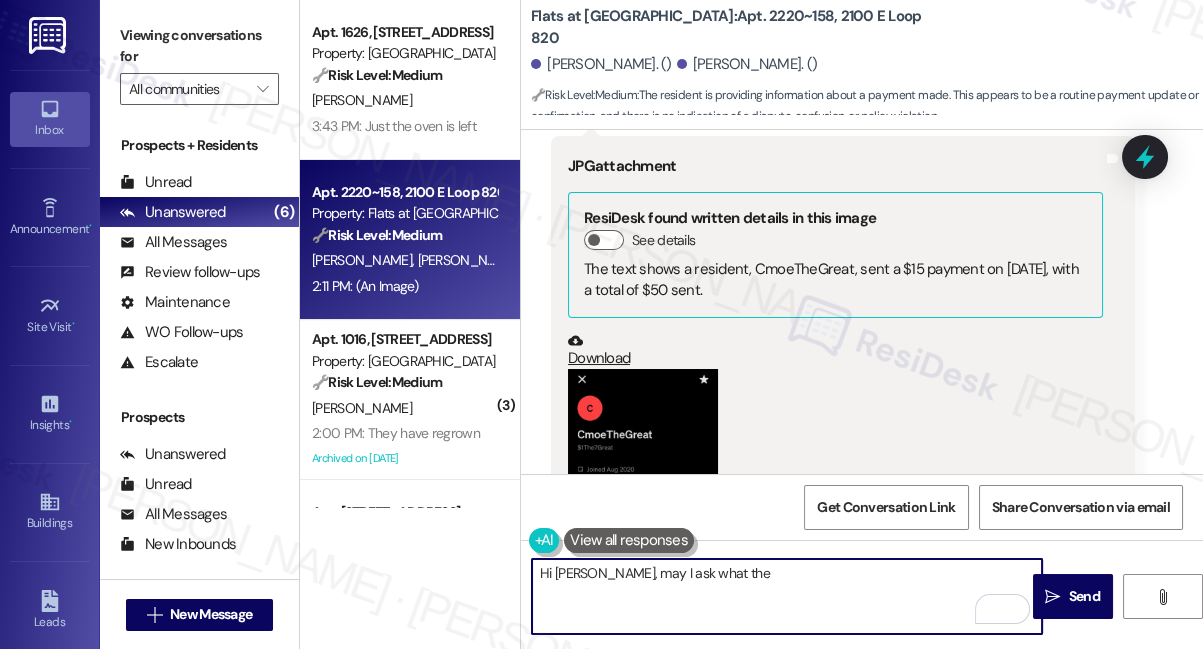 click on "Hi [PERSON_NAME], may I ask what the" at bounding box center [787, 596] 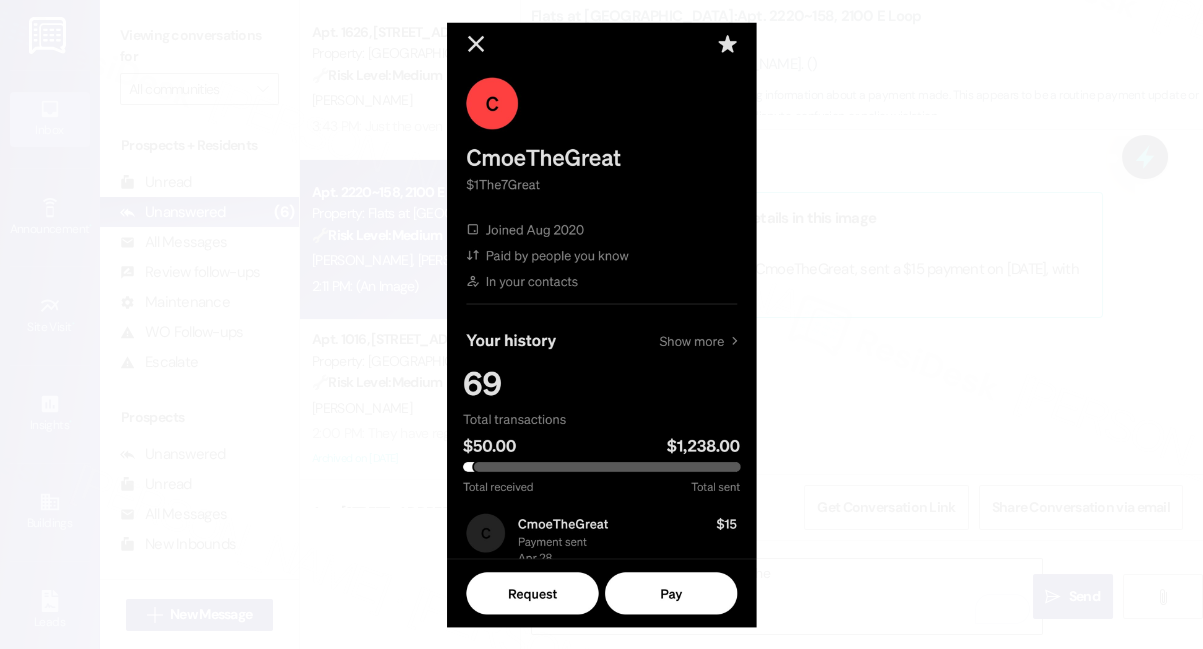 click at bounding box center [601, 324] 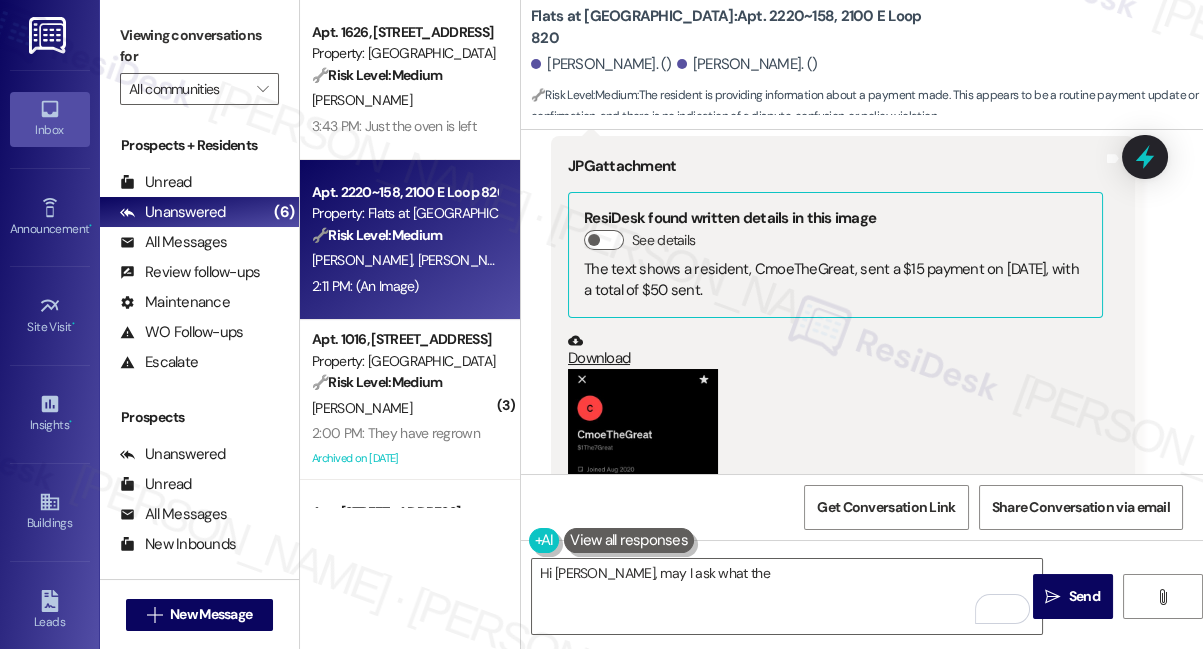 click on "Download" at bounding box center [835, 350] 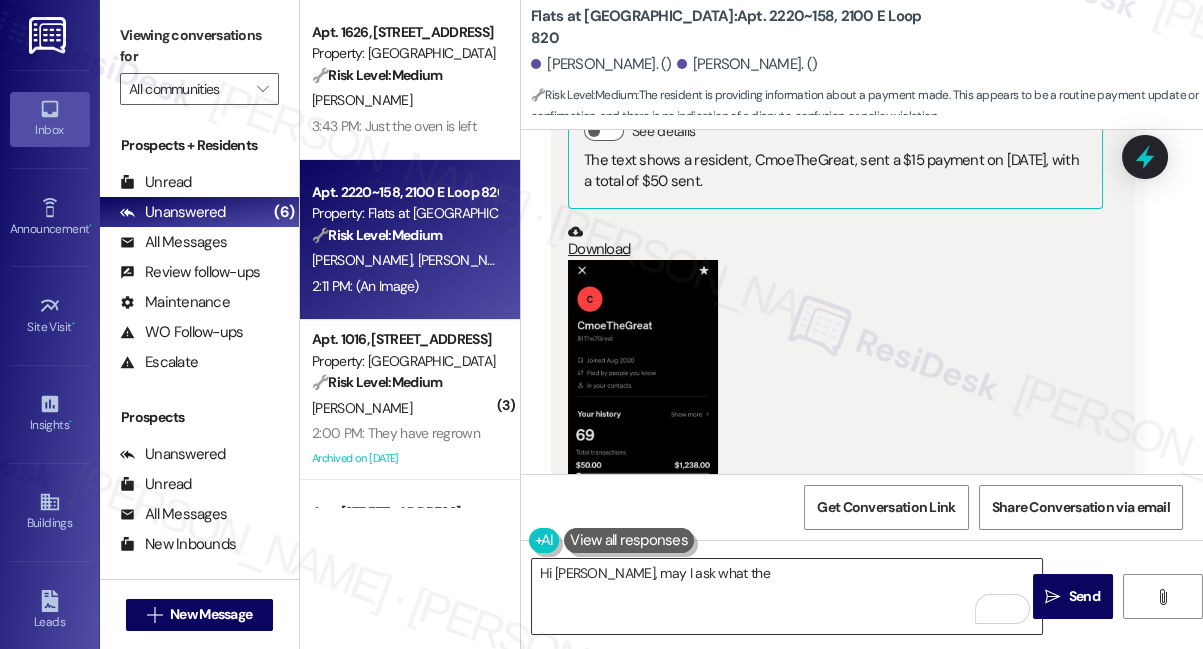 scroll, scrollTop: 1941, scrollLeft: 0, axis: vertical 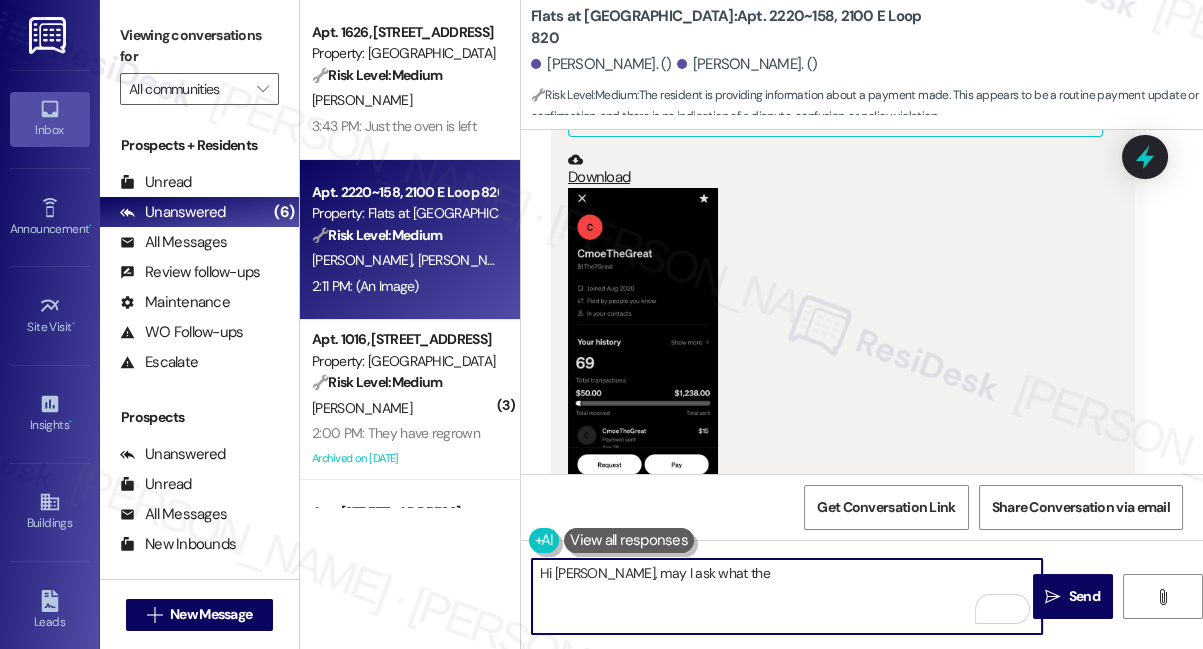 click on "Hi [PERSON_NAME], may I ask what the" at bounding box center [787, 596] 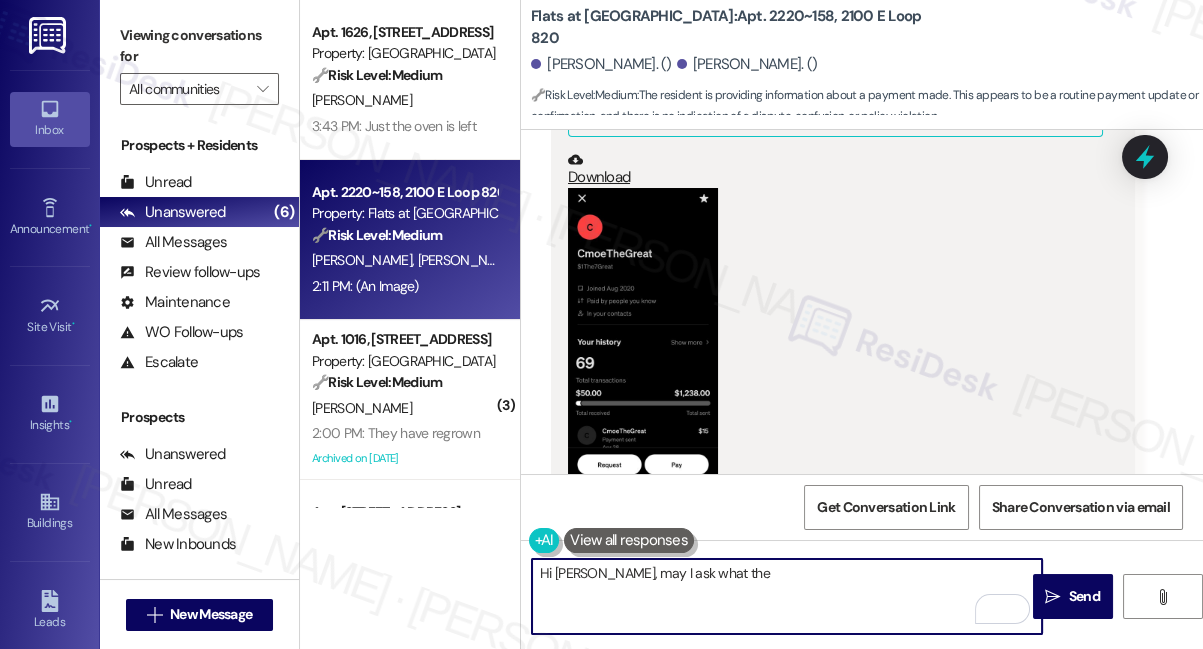 click on "Hi [PERSON_NAME], may I ask what the" at bounding box center (787, 596) 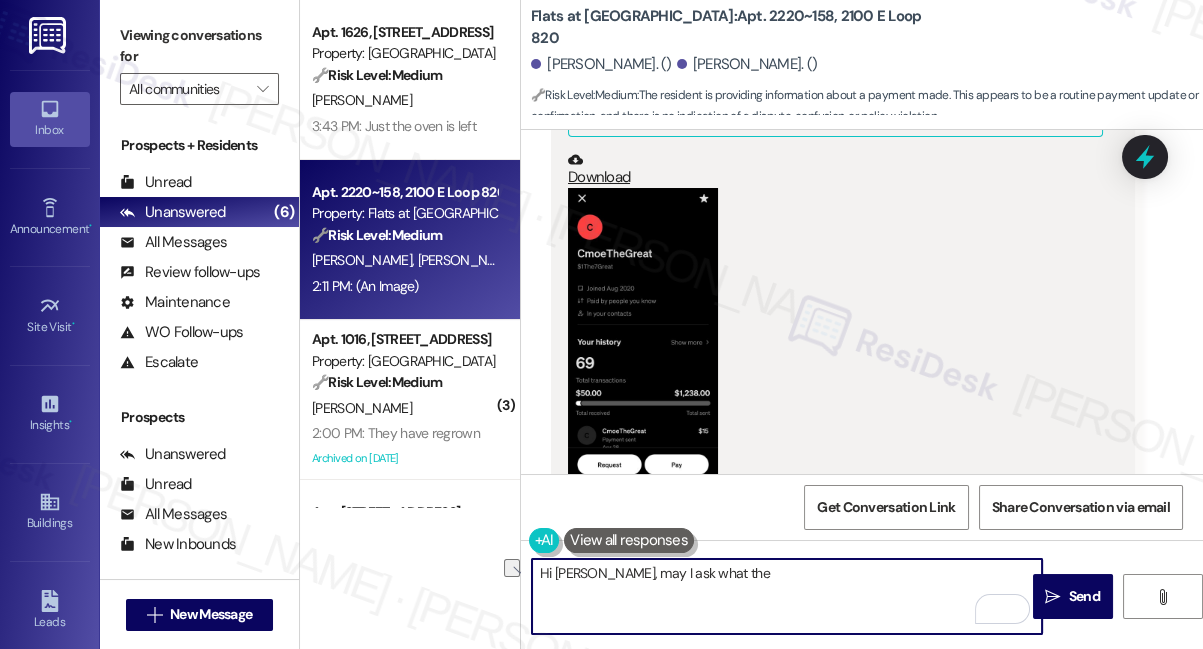 drag, startPoint x: 722, startPoint y: 579, endPoint x: 592, endPoint y: 573, distance: 130.13838 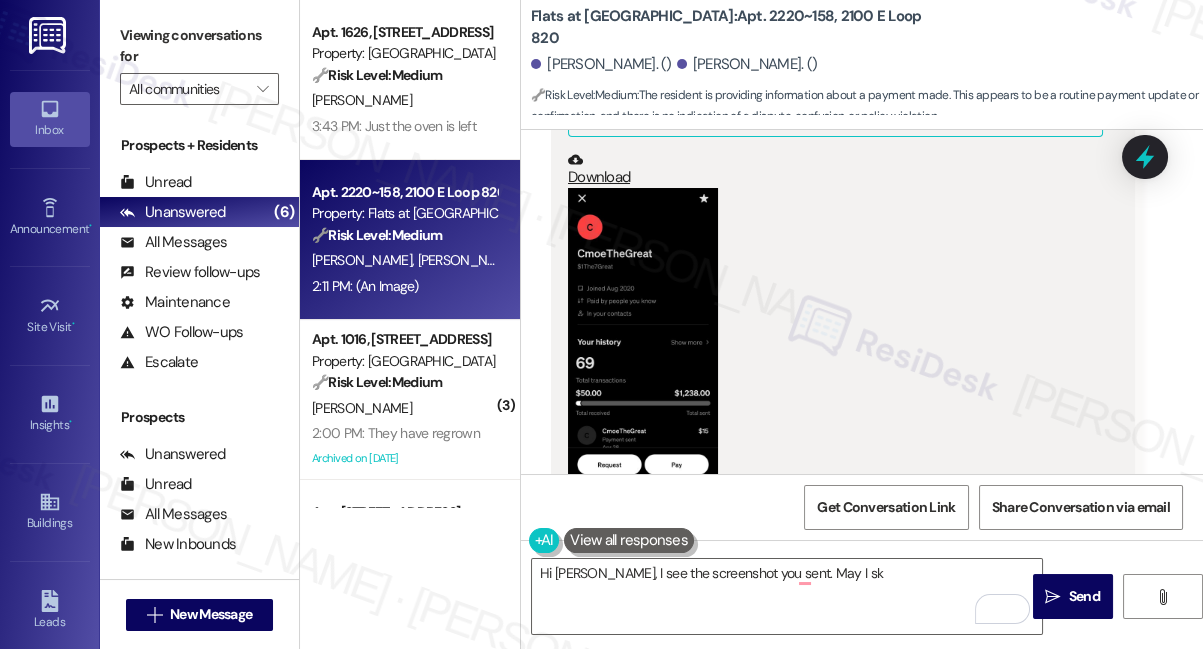 click on "Viewing conversations for" at bounding box center (199, 46) 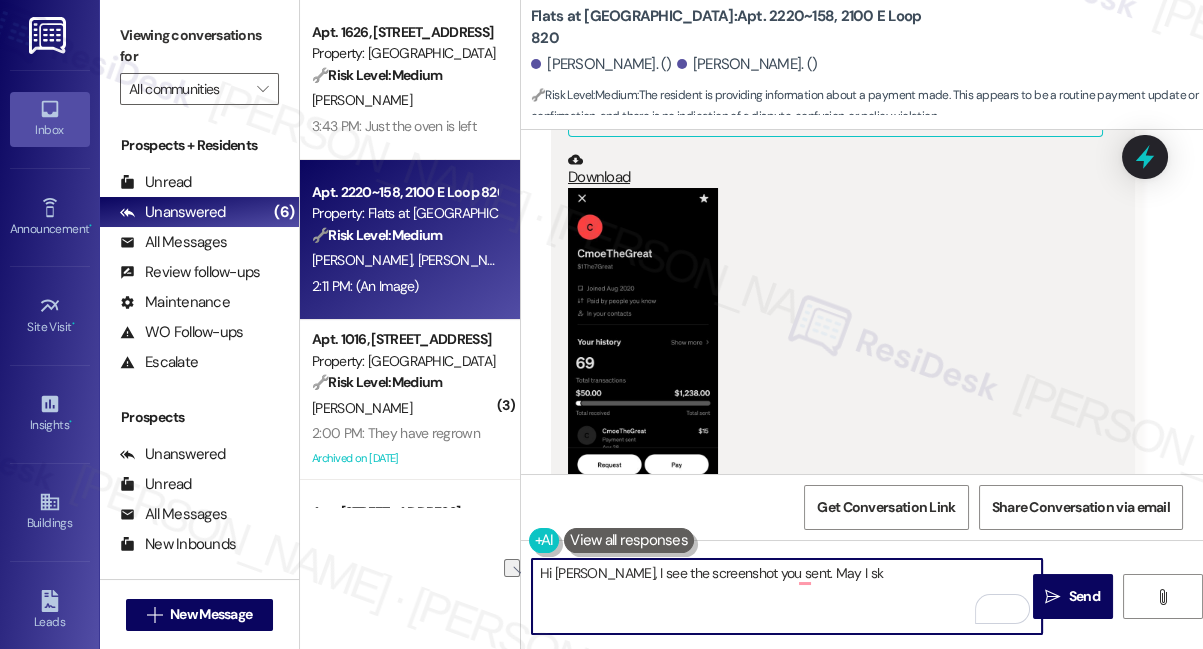 drag, startPoint x: 825, startPoint y: 576, endPoint x: 765, endPoint y: 575, distance: 60.00833 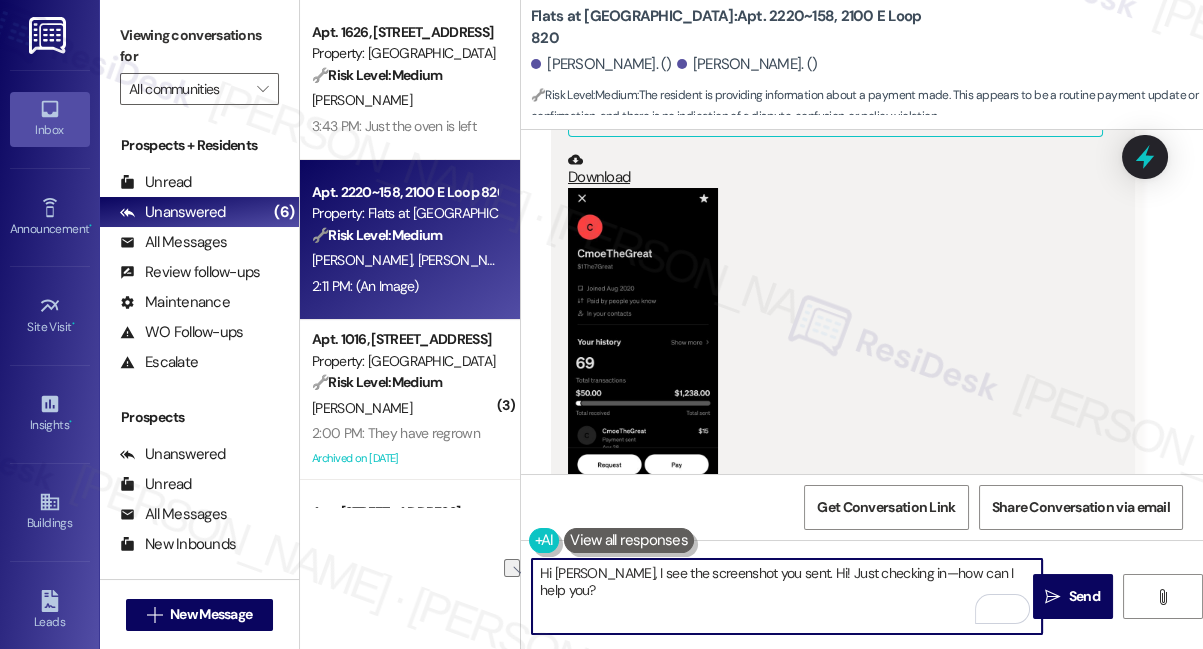 drag, startPoint x: 893, startPoint y: 571, endPoint x: 768, endPoint y: 576, distance: 125.09996 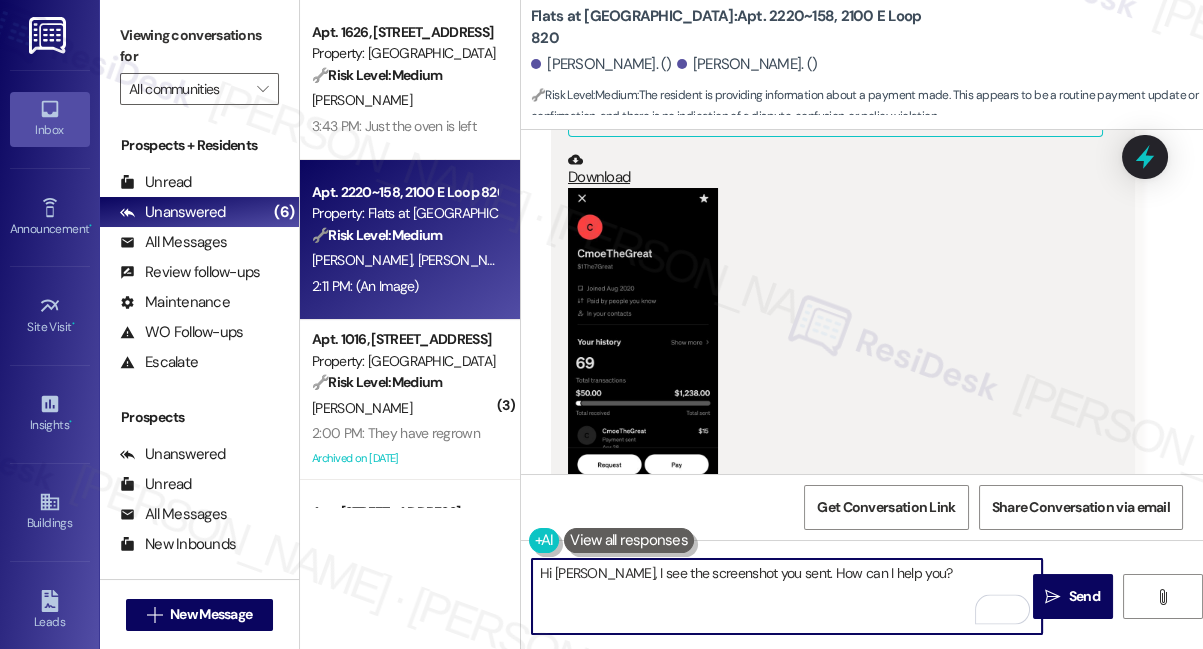 click on "Hi [PERSON_NAME], I see the screenshot you sent. How can I help you?" at bounding box center (787, 596) 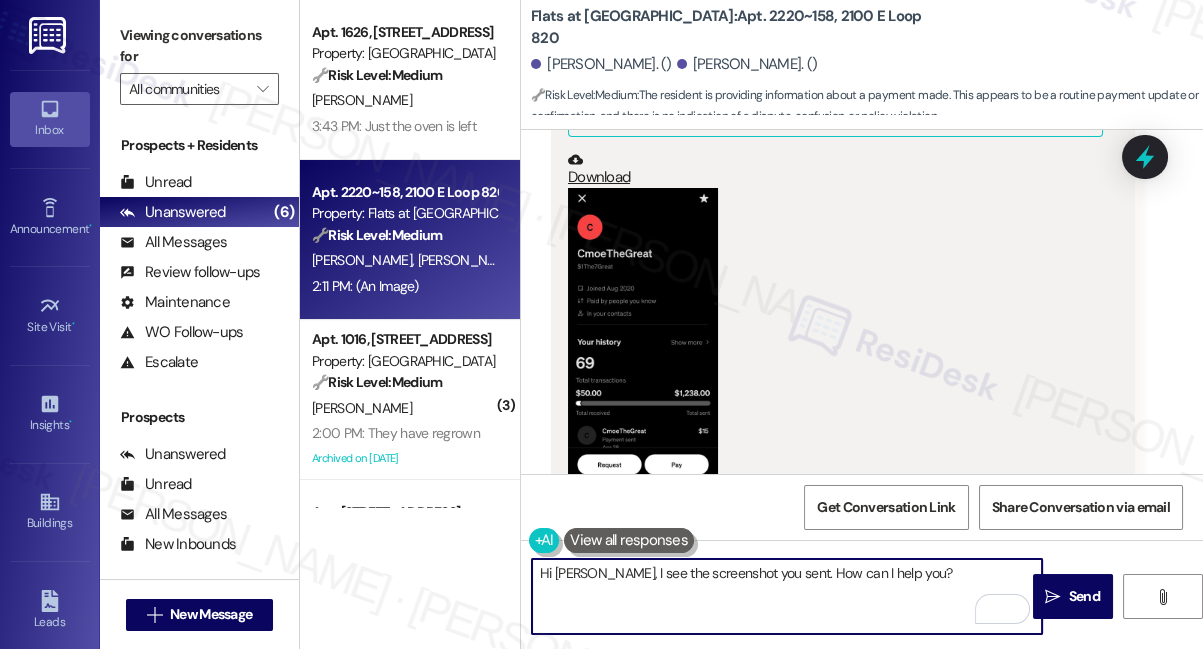 click on "Hi [PERSON_NAME], I see the screenshot you sent. How can I help you?" at bounding box center (787, 596) 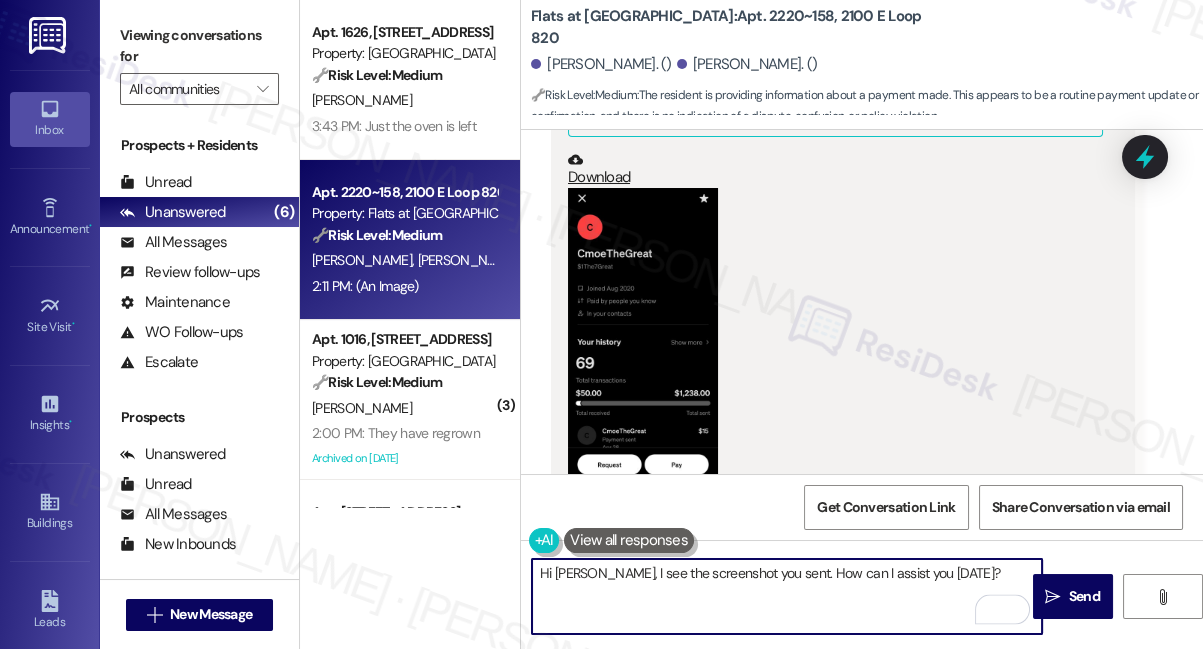 click on "Hi [PERSON_NAME], I see the screenshot you sent. How can I assist you [DATE]?" at bounding box center [787, 596] 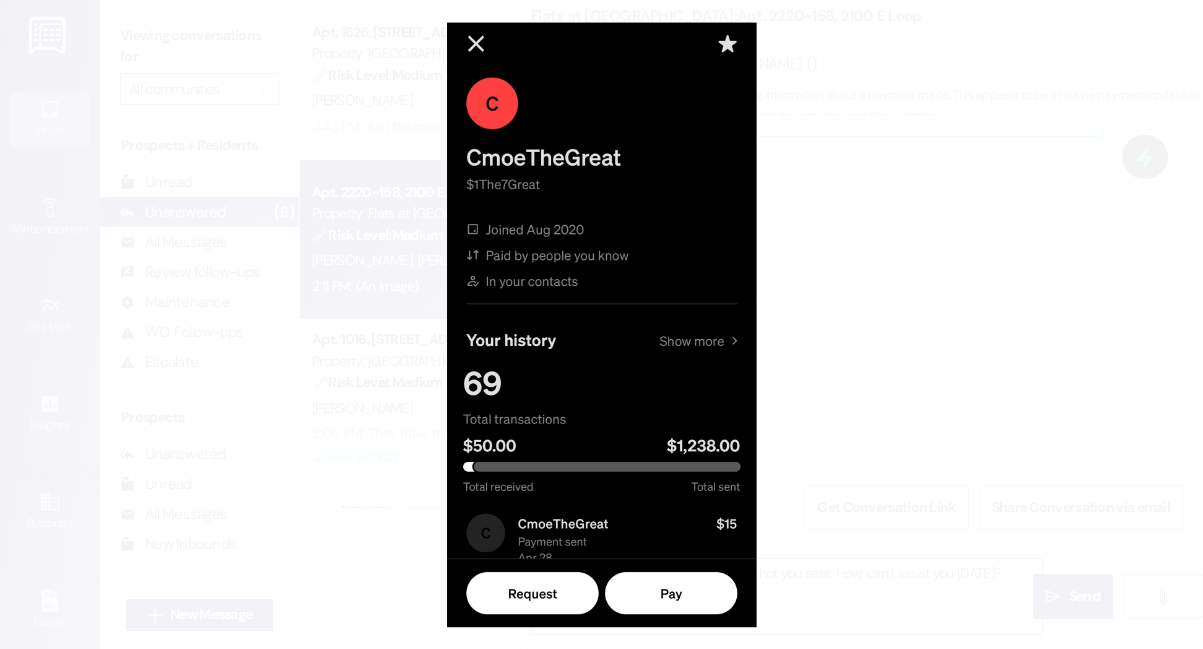 click at bounding box center [601, 324] 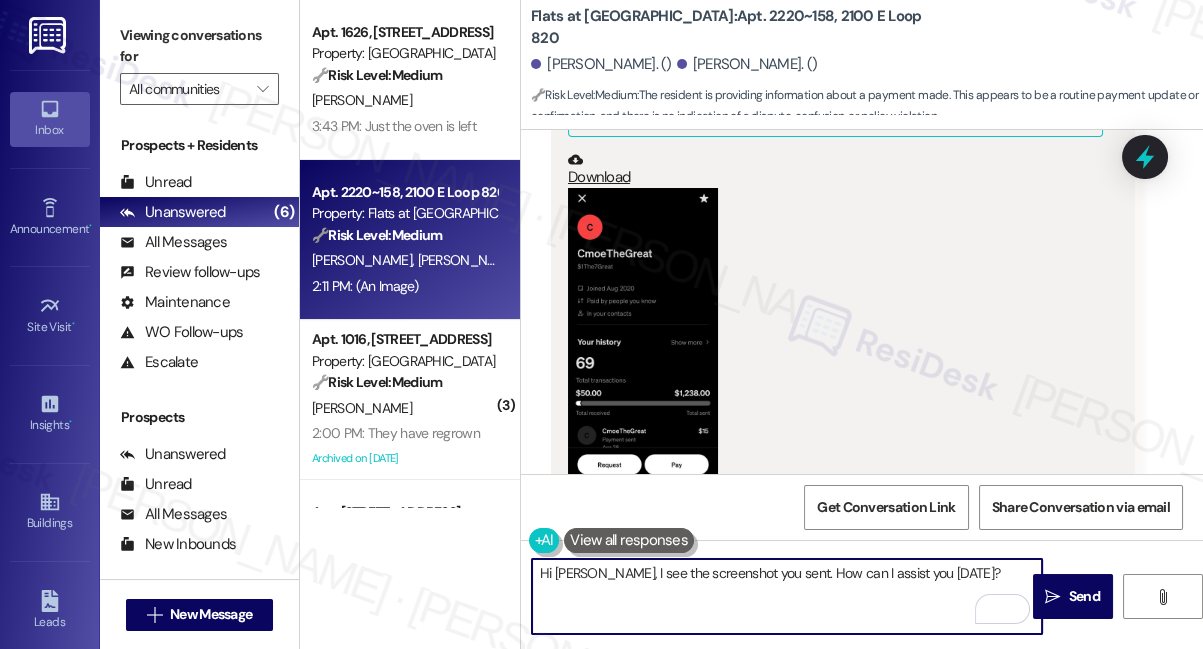 click on "Hi [PERSON_NAME], I see the screenshot you sent. How can I assist you [DATE]?" at bounding box center (787, 596) 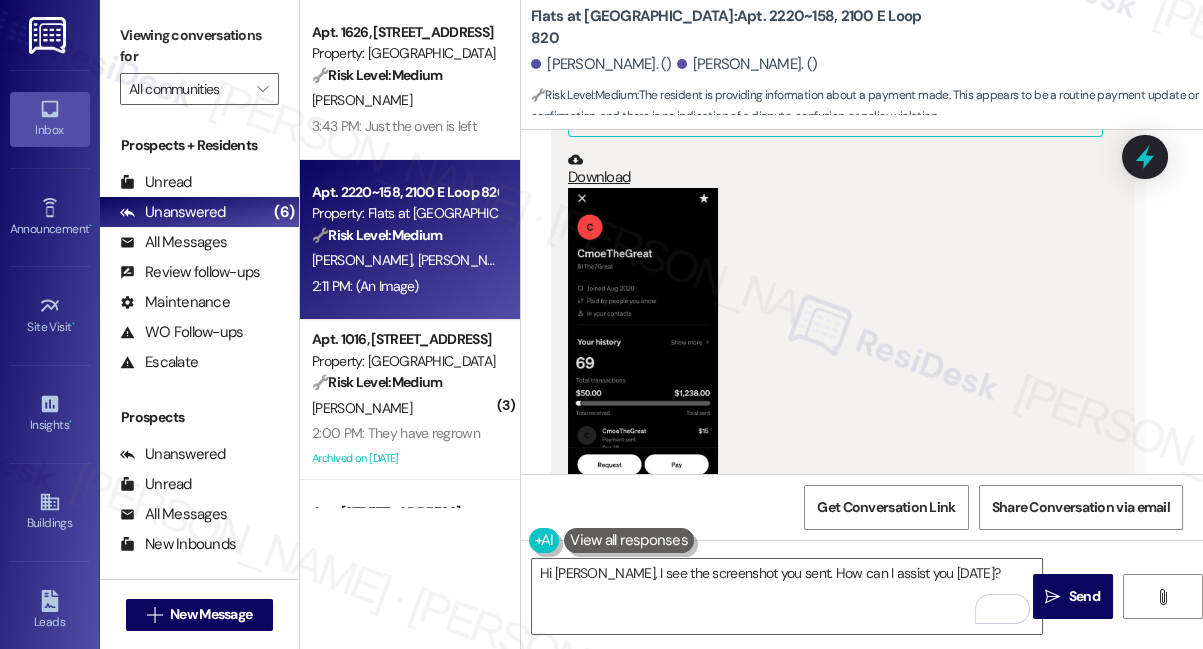 click on "Inbox   Go to Inbox Announcement   • Send A Text Announcement Site Visit   • Go to Site Visit Insights   • Go to Insights Buildings   Go to Buildings Leads   Go to Leads Templates   • Go to Templates Account   Go to Account Support   Go to Support" at bounding box center (50, 324) 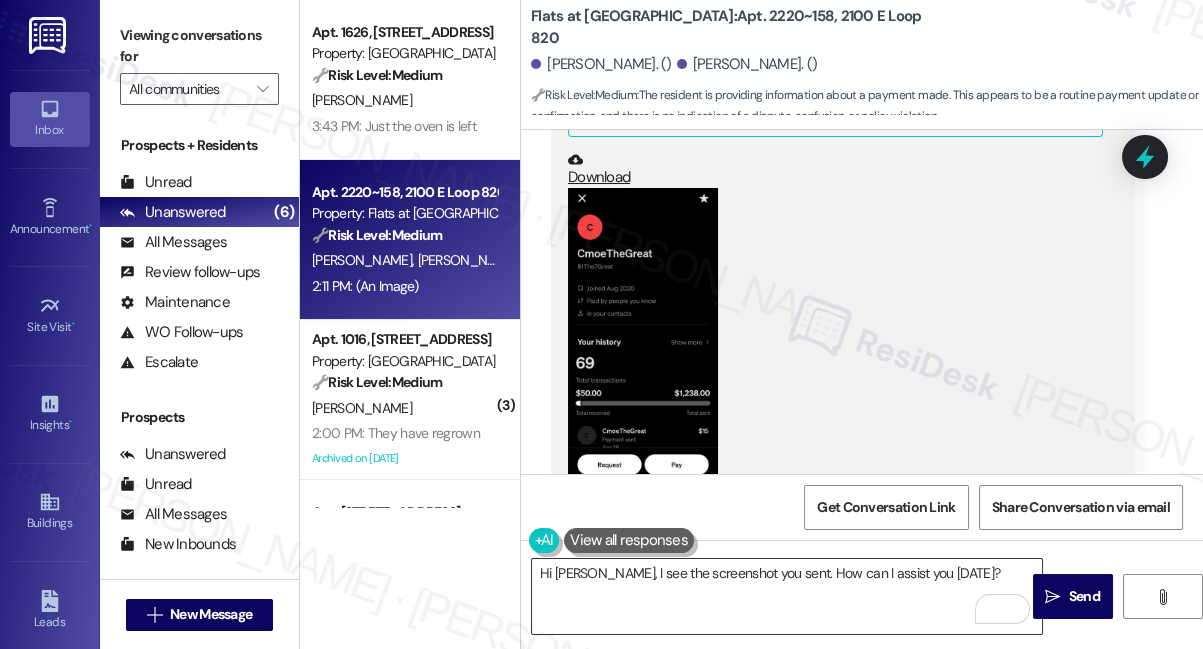 click on "Hi [PERSON_NAME], I see the screenshot you sent. How can I assist you [DATE]?" at bounding box center [787, 596] 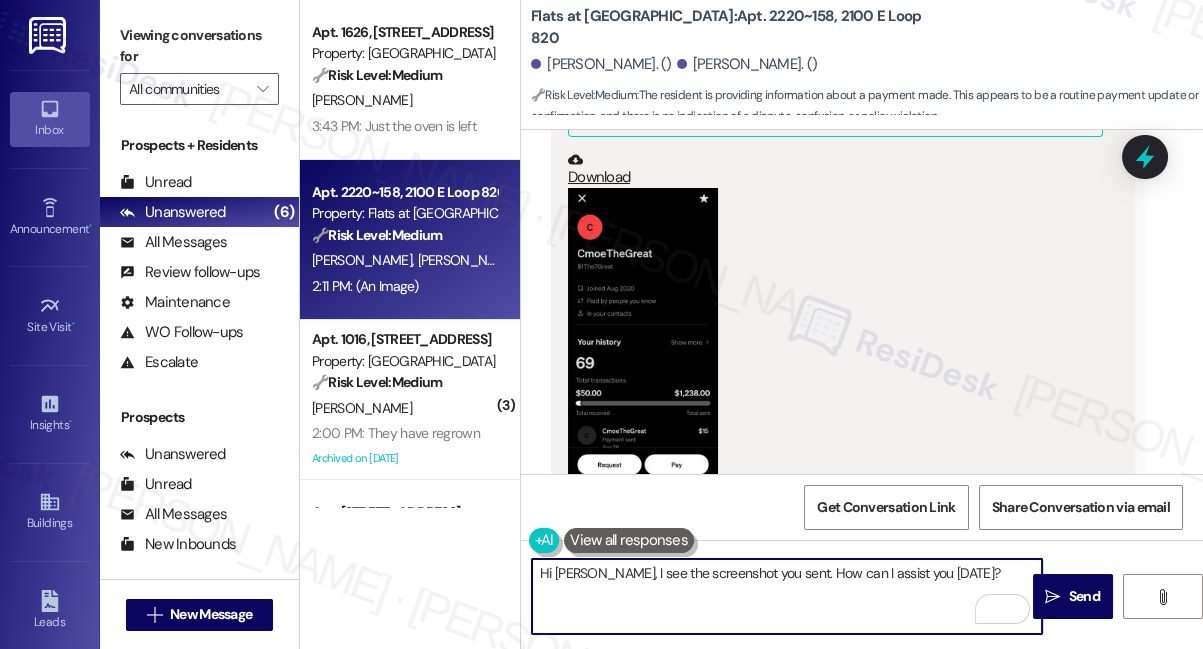 click on "Hi [PERSON_NAME], I see the screenshot you sent. How can I assist you [DATE]?" at bounding box center [787, 596] 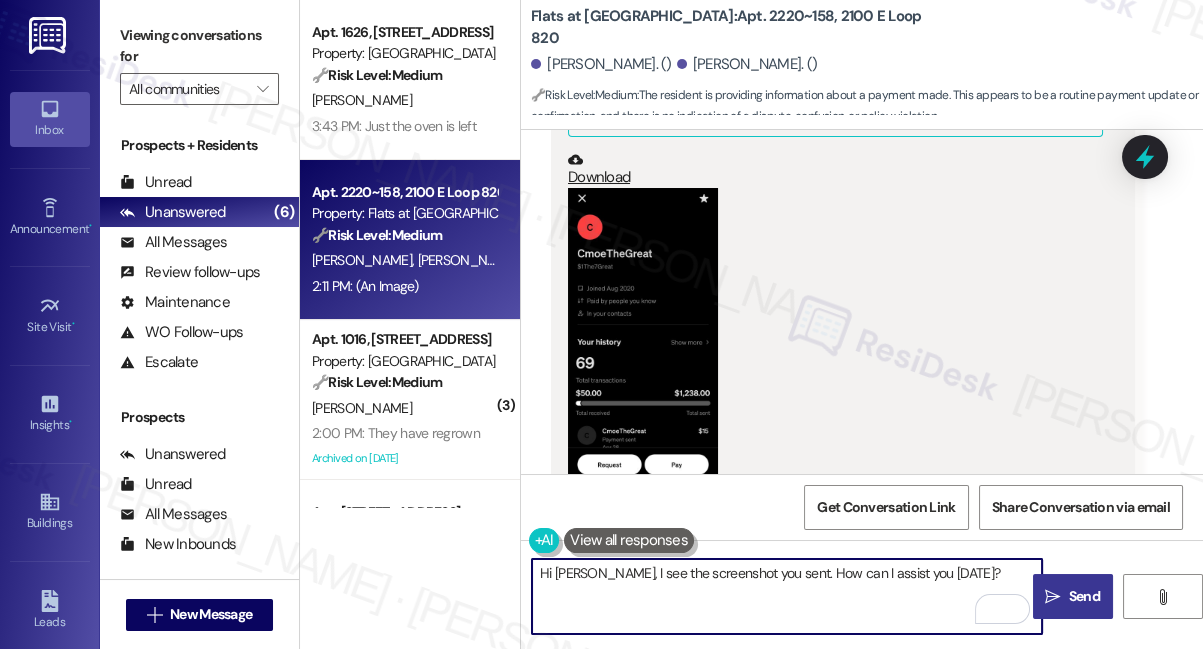 click on " Send" at bounding box center (1073, 596) 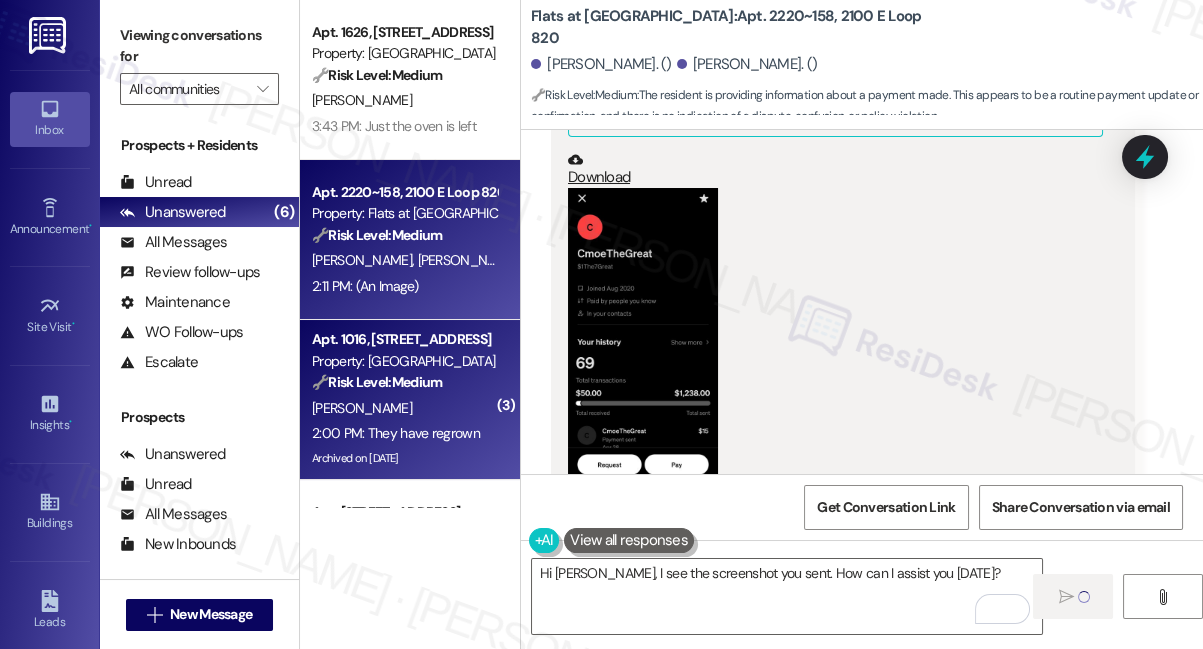click on "Property: [GEOGRAPHIC_DATA]" at bounding box center (404, 361) 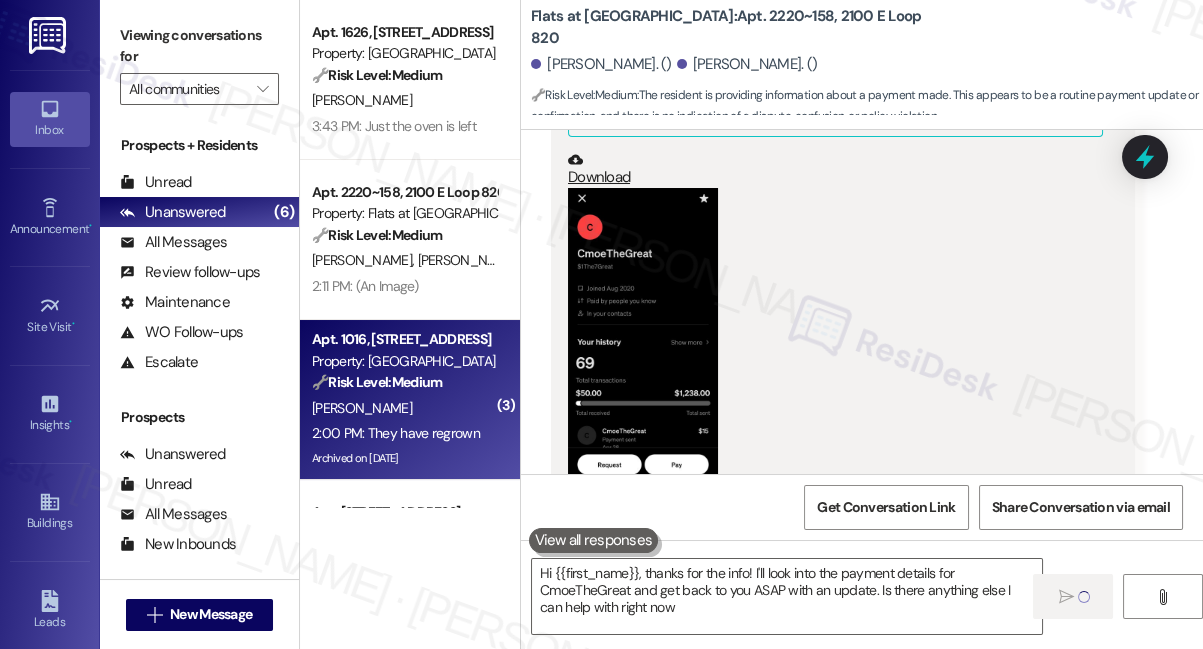 type on "Hi {{first_name}}, thanks for the info! I'll look into the payment details for CmoeTheGreat and get back to you ASAP with an update. Is there anything else I can help with right now?" 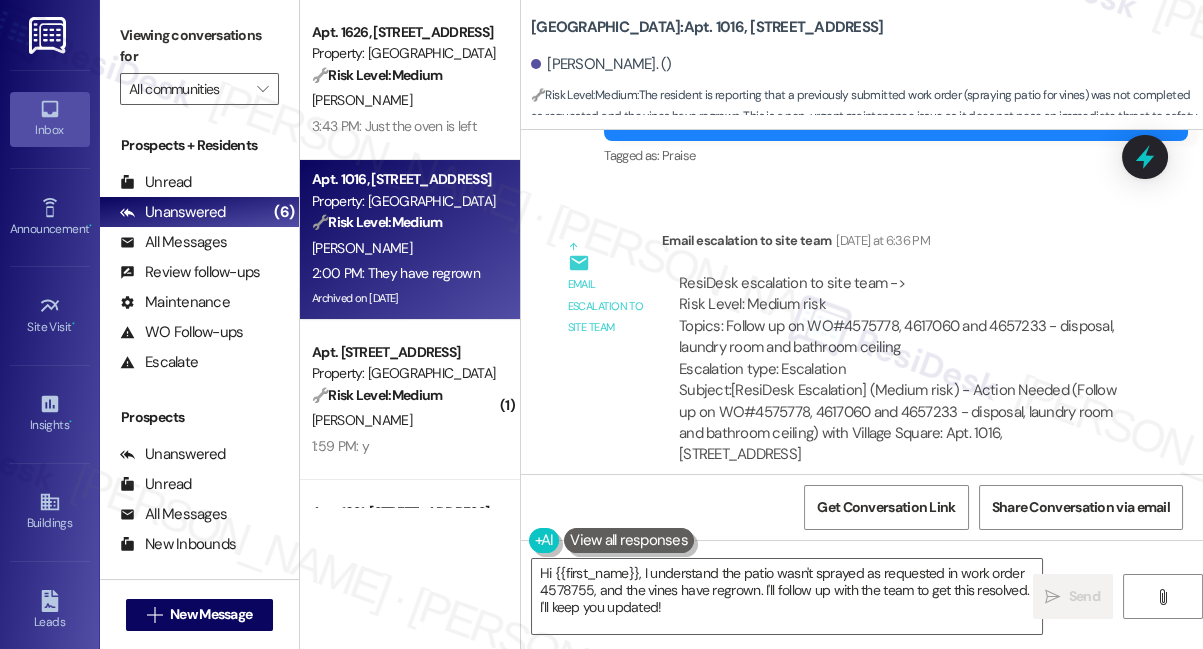 scroll, scrollTop: 67026, scrollLeft: 0, axis: vertical 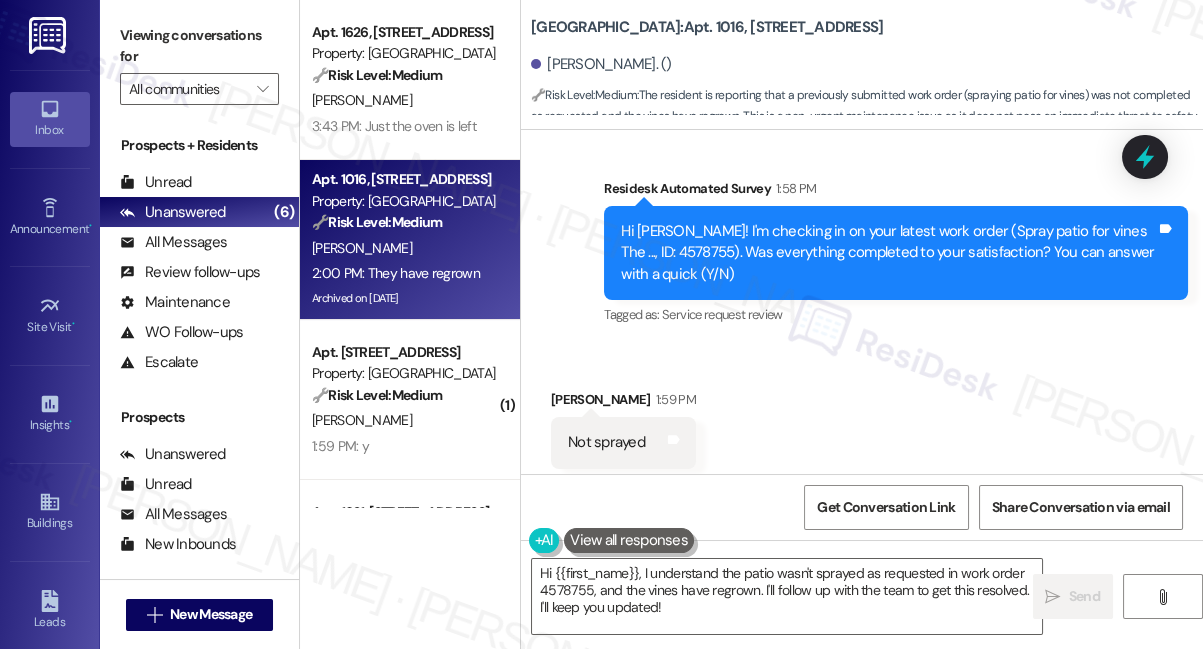 click on "Last work was cutting and tearing out" at bounding box center [687, 583] 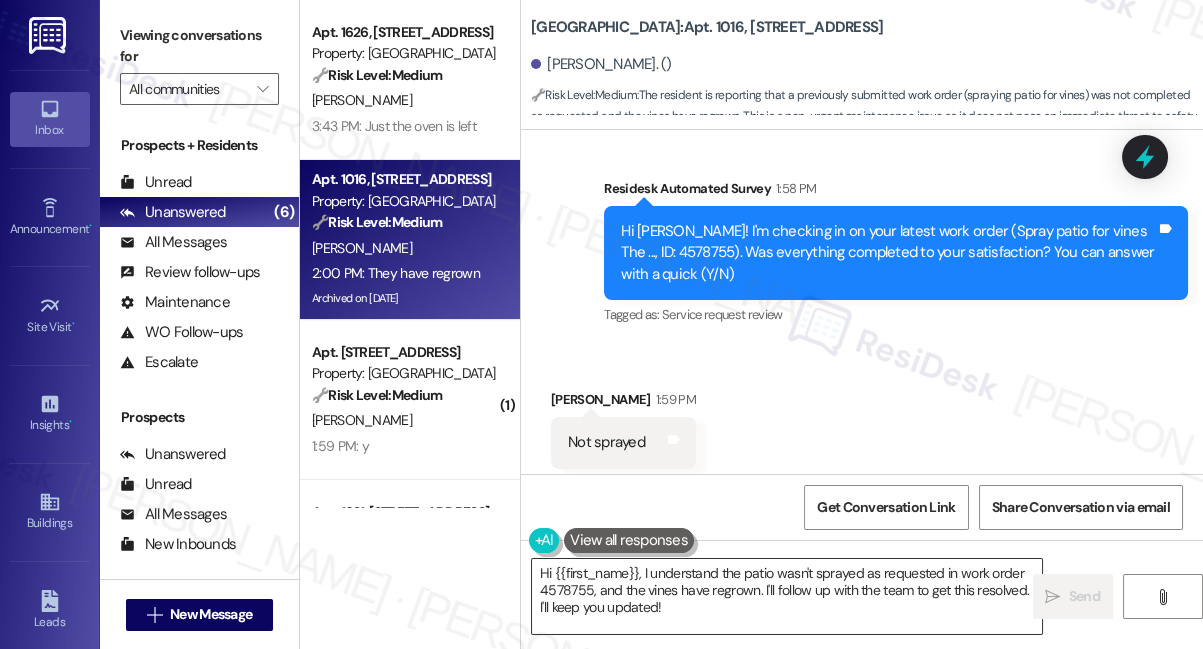 click on "Hi {{first_name}}, I understand the patio wasn't sprayed as requested in work order 4578755, and the vines have regrown. I'll follow up with the team to get this resolved. I'll keep you updated!" at bounding box center [787, 596] 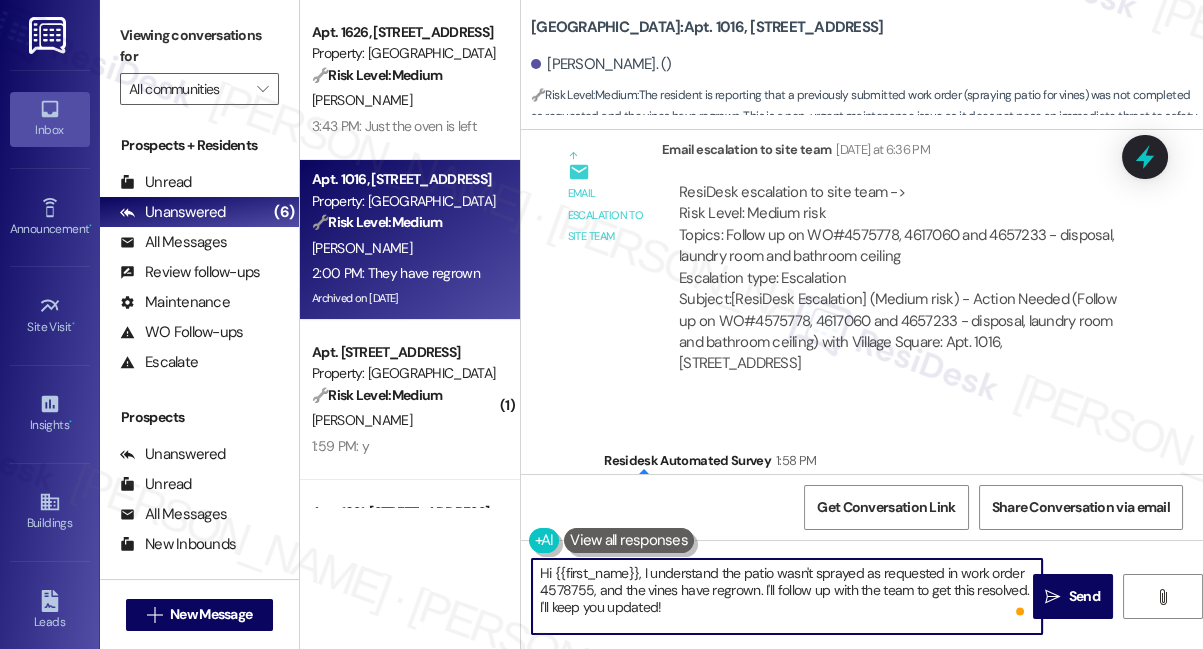 scroll, scrollTop: 67026, scrollLeft: 0, axis: vertical 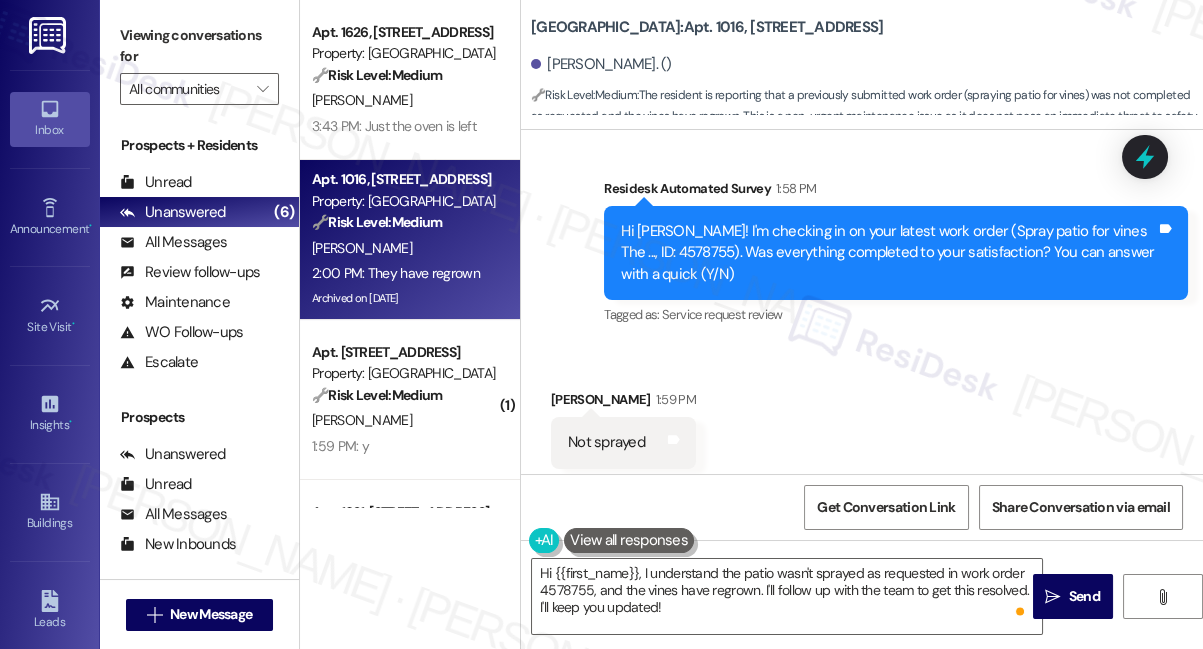 click on "Last work was cutting and tearing out Tags and notes" at bounding box center [694, 583] 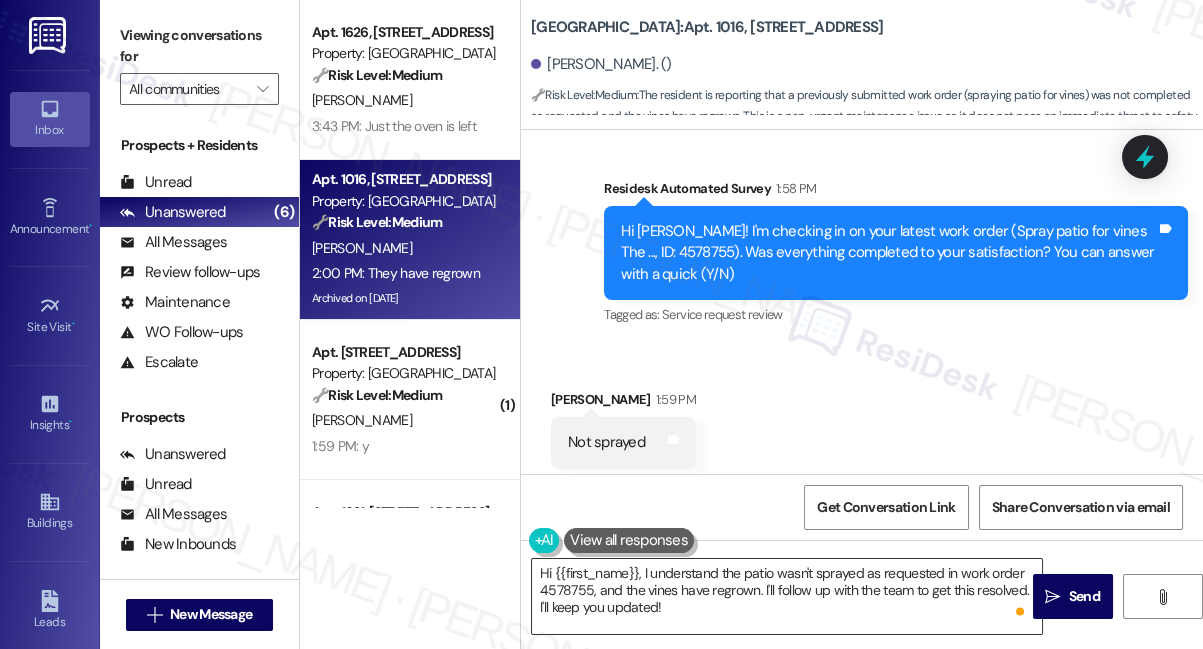 click on "Hi {{first_name}}, I understand the patio wasn't sprayed as requested in work order 4578755, and the vines have regrown. I'll follow up with the team to get this resolved. I'll keep you updated!" at bounding box center [787, 596] 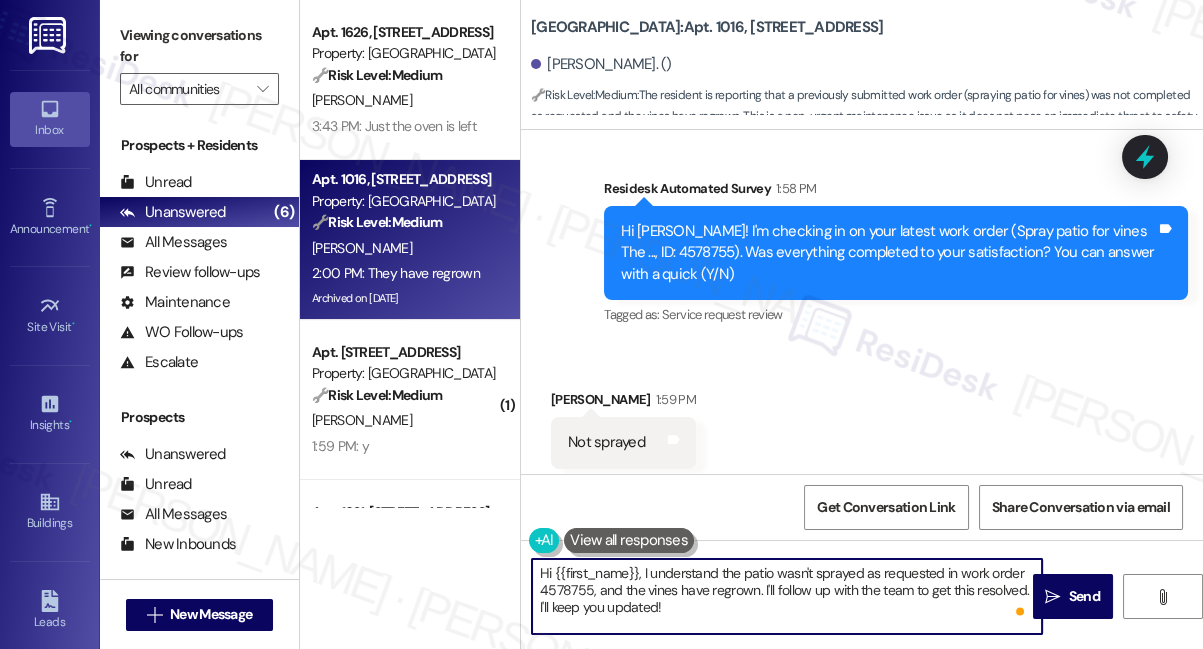 click on "Hi {{first_name}}, I understand the patio wasn't sprayed as requested in work order 4578755, and the vines have regrown. I'll follow up with the team to get this resolved. I'll keep you updated!" at bounding box center [787, 596] 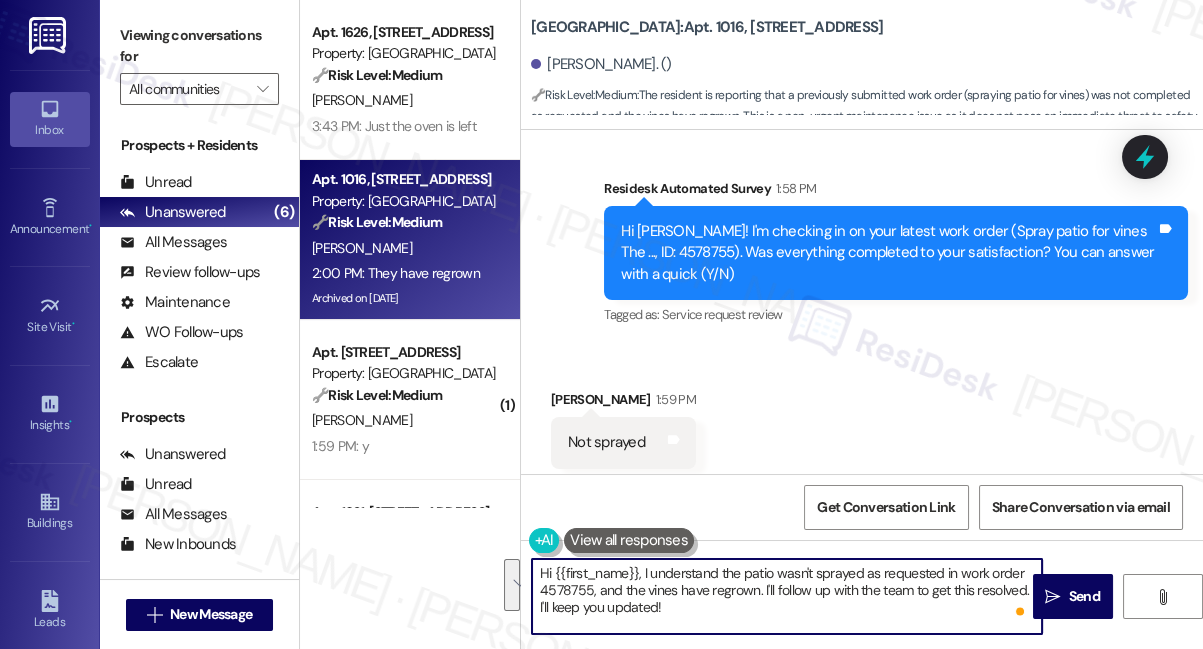 click on "Hi {{first_name}}, I understand the patio wasn't sprayed as requested in work order 4578755, and the vines have regrown. I'll follow up with the team to get this resolved. I'll keep you updated!" at bounding box center (787, 596) 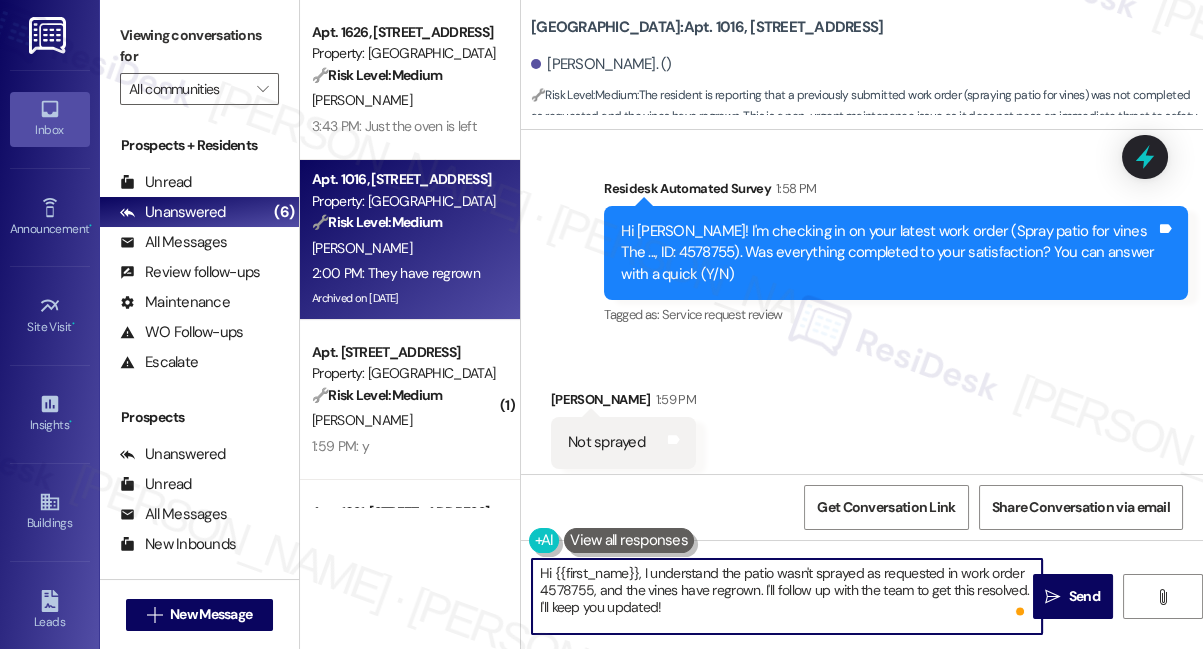 click on "Hi {{first_name}}, I understand the patio wasn't sprayed as requested in work order 4578755, and the vines have regrown. I'll follow up with the team to get this resolved. I'll keep you updated!" at bounding box center (787, 596) 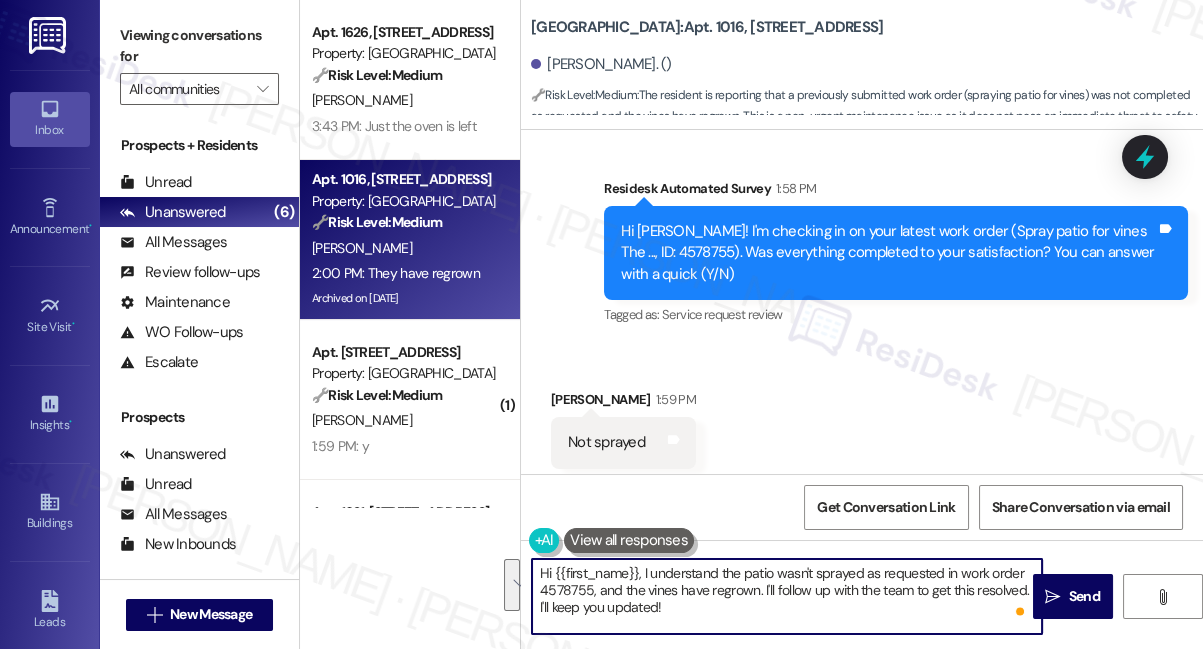 click on "Hi {{first_name}}, I understand the patio wasn't sprayed as requested in work order 4578755, and the vines have regrown. I'll follow up with the team to get this resolved. I'll keep you updated!" at bounding box center (787, 596) 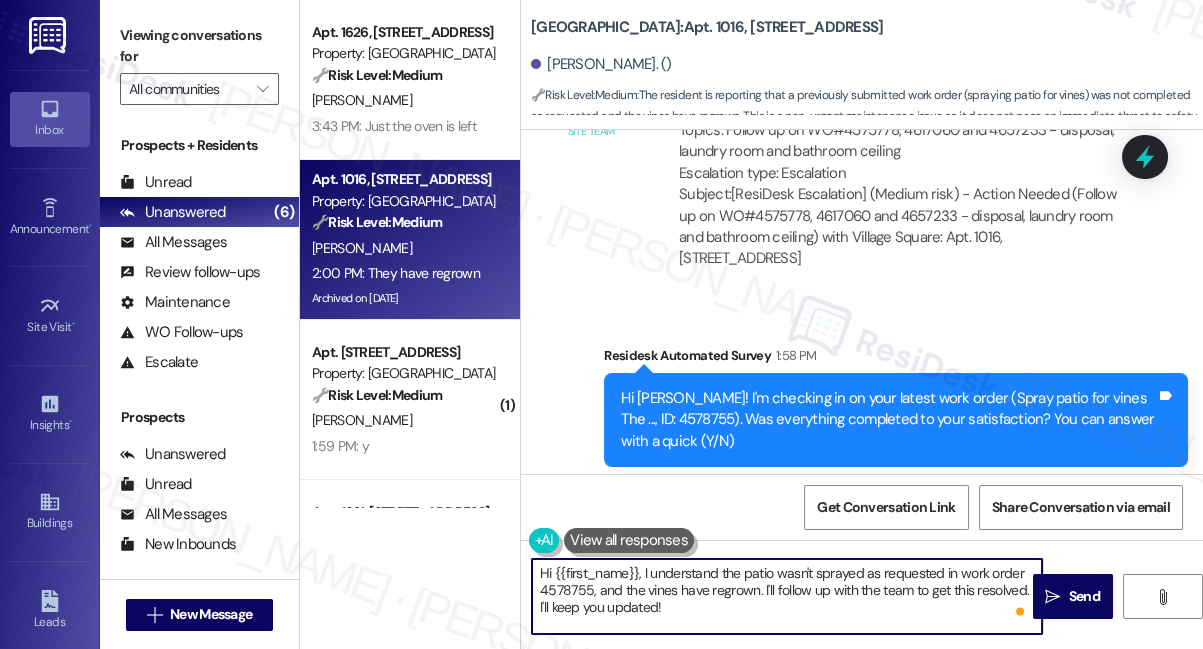 scroll, scrollTop: 66754, scrollLeft: 0, axis: vertical 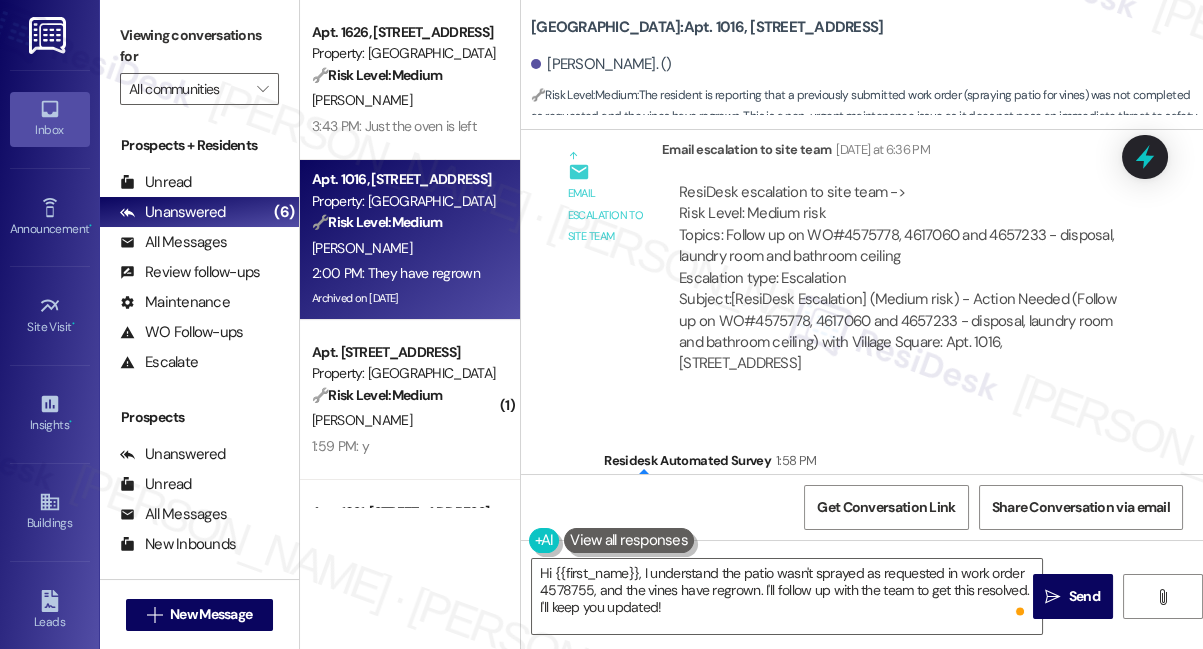 drag, startPoint x: 133, startPoint y: 49, endPoint x: 169, endPoint y: 48, distance: 36.013885 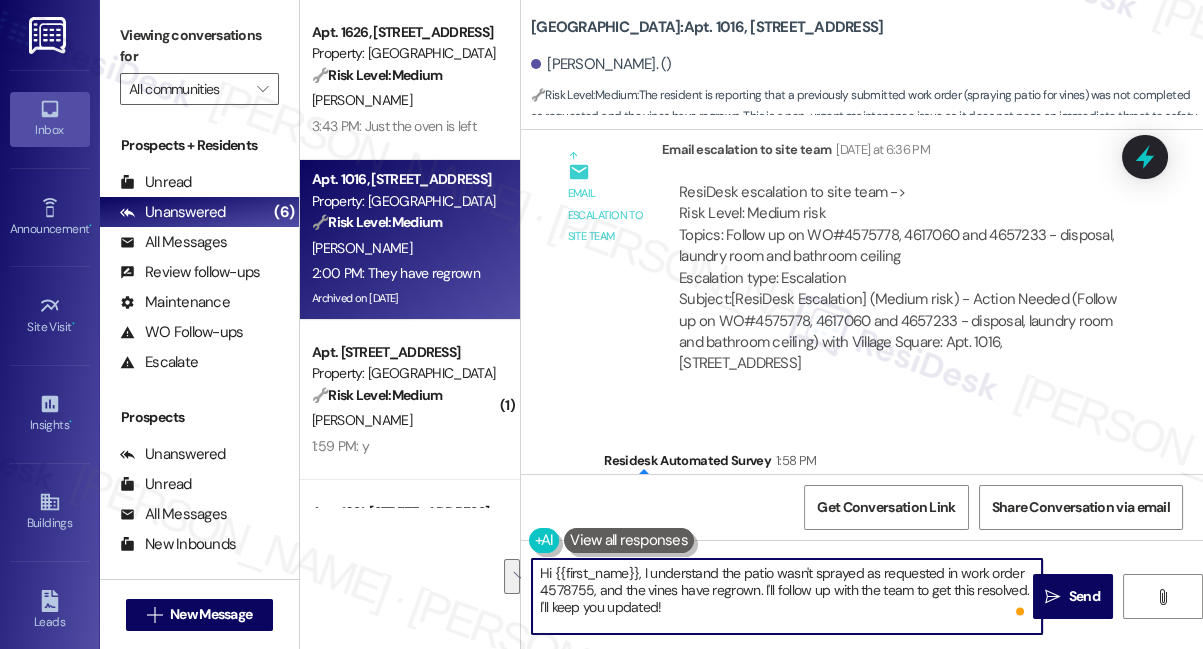 drag, startPoint x: 768, startPoint y: 603, endPoint x: 759, endPoint y: 588, distance: 17.492855 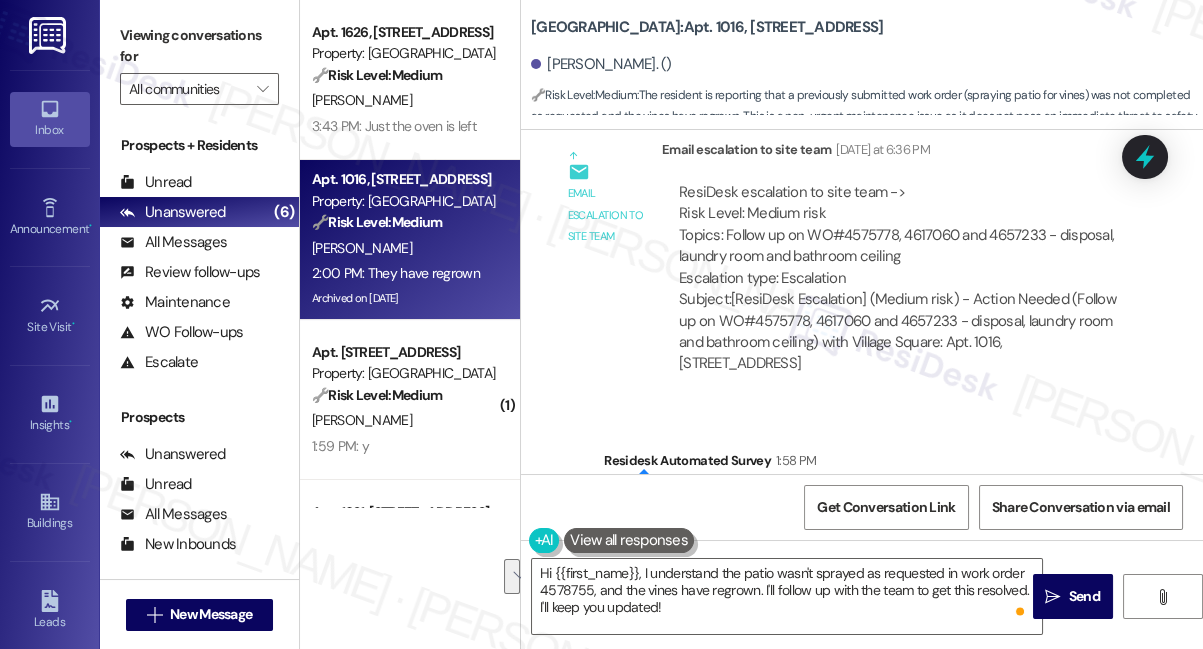click on "Hi [PERSON_NAME]! I'm checking in on your latest work order (Spray patio for vines
The ..., ID: 4578755). Was everything completed to your satisfaction? You can answer with a quick (Y/N)" at bounding box center [888, 525] 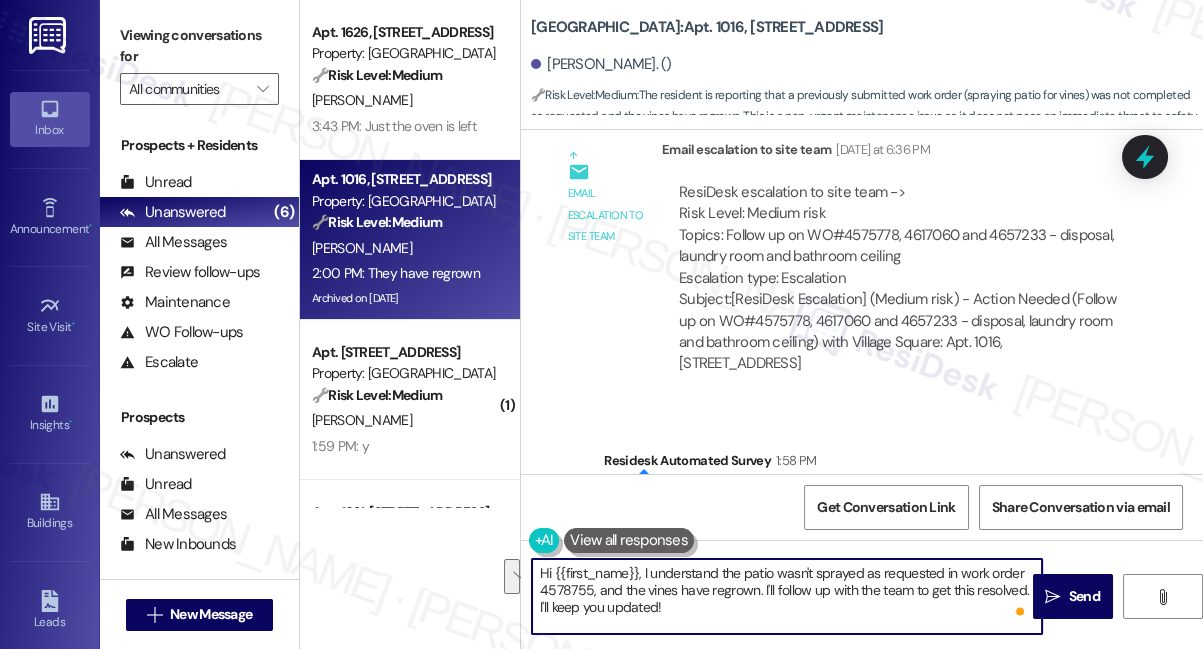 drag, startPoint x: 746, startPoint y: 616, endPoint x: 759, endPoint y: 584, distance: 34.539833 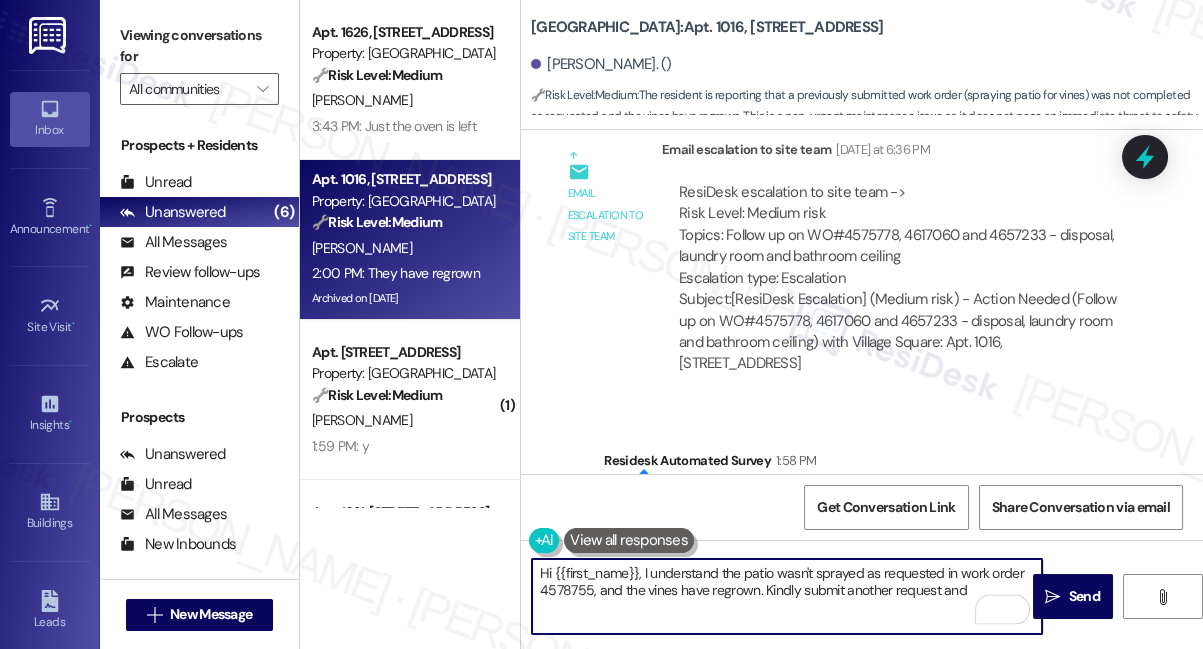 click on "Hi {{first_name}}, I understand the patio wasn't sprayed as requested in work order 4578755, and the vines have regrown. Kindly submit another request and" at bounding box center [787, 596] 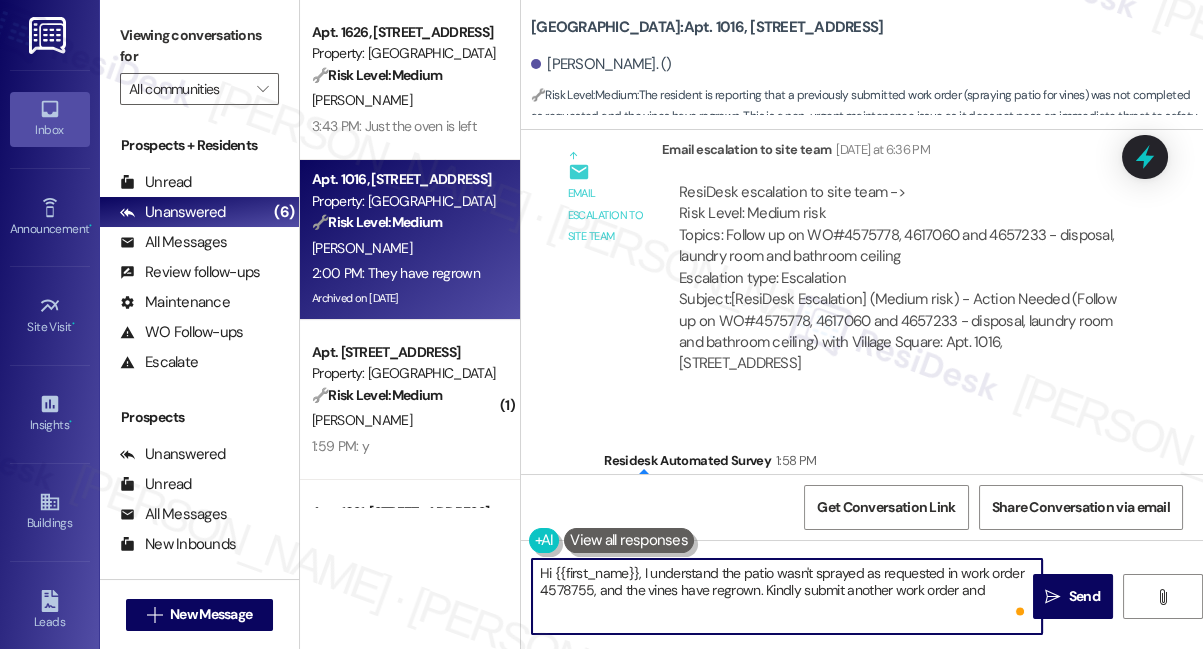 click on "Hi {{first_name}}, I understand the patio wasn't sprayed as requested in work order 4578755, and the vines have regrown. Kindly submit another work order and" at bounding box center (787, 596) 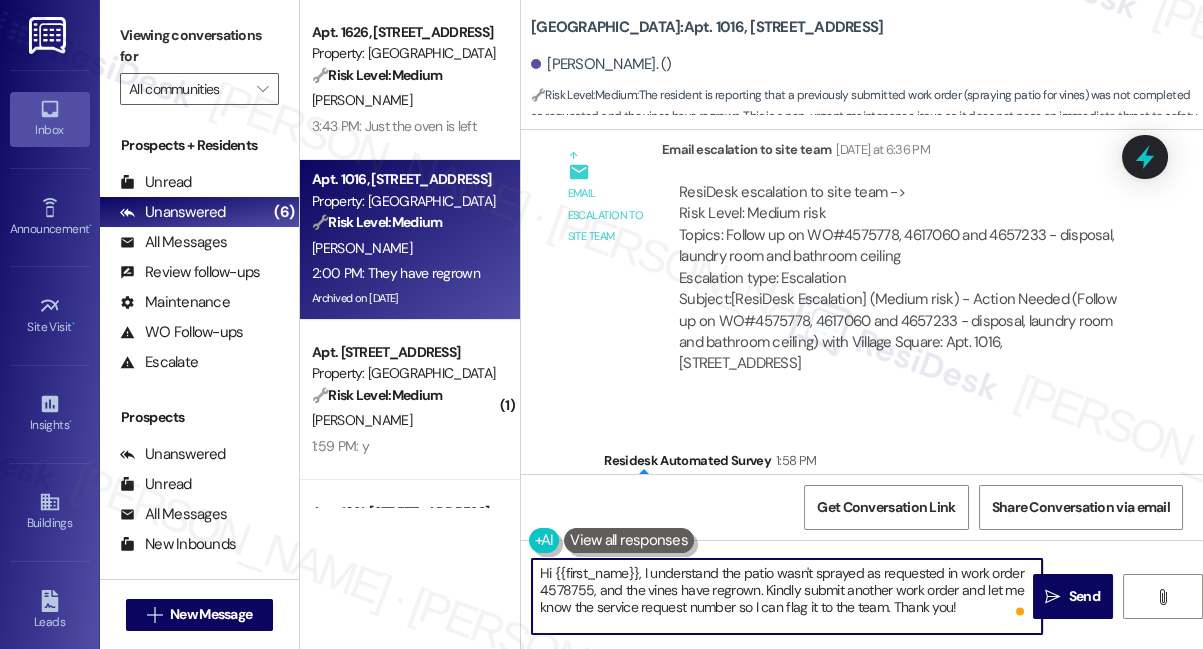 click on "Hi {{first_name}}, I understand the patio wasn't sprayed as requested in work order 4578755, and the vines have regrown. Kindly submit another work order and let me know the service request number so I can flag it to the team. Thank you!" at bounding box center [787, 596] 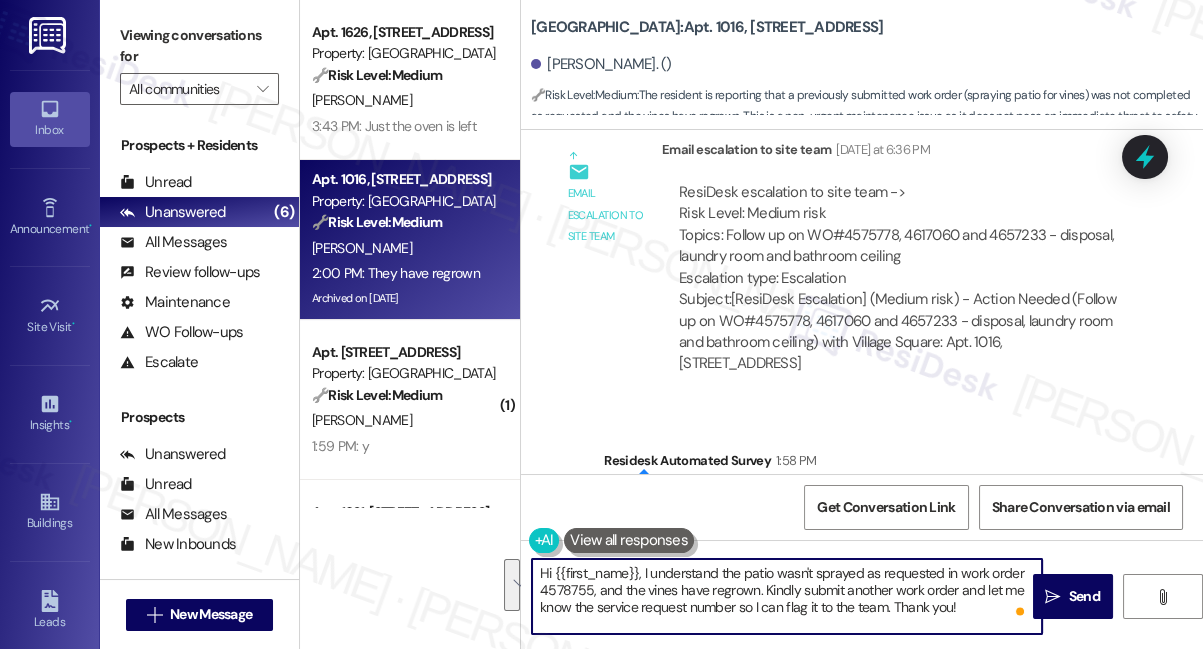 click on "Hi {{first_name}}, I understand the patio wasn't sprayed as requested in work order 4578755, and the vines have regrown. Kindly submit another work order and let me know the service request number so I can flag it to the team. Thank you!" at bounding box center (787, 596) 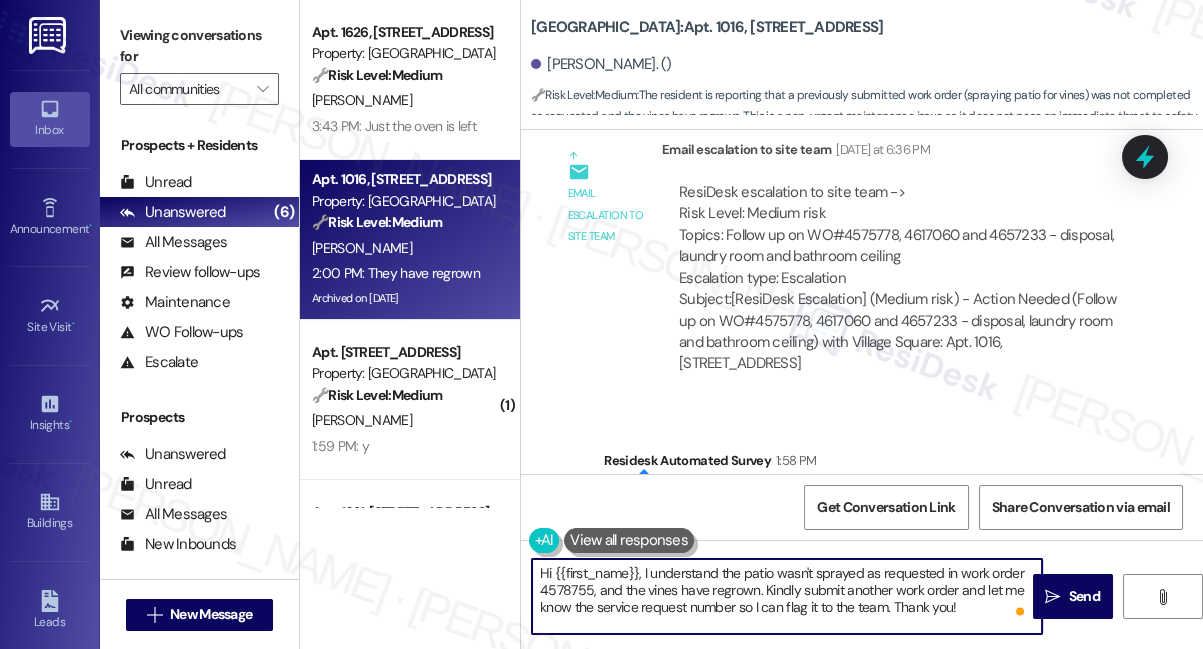 click on "Hi {{first_name}}, I understand the patio wasn't sprayed as requested in work order 4578755, and the vines have regrown. Kindly submit another work order and let me know the service request number so I can flag it to the team. Thank you!" at bounding box center [787, 596] 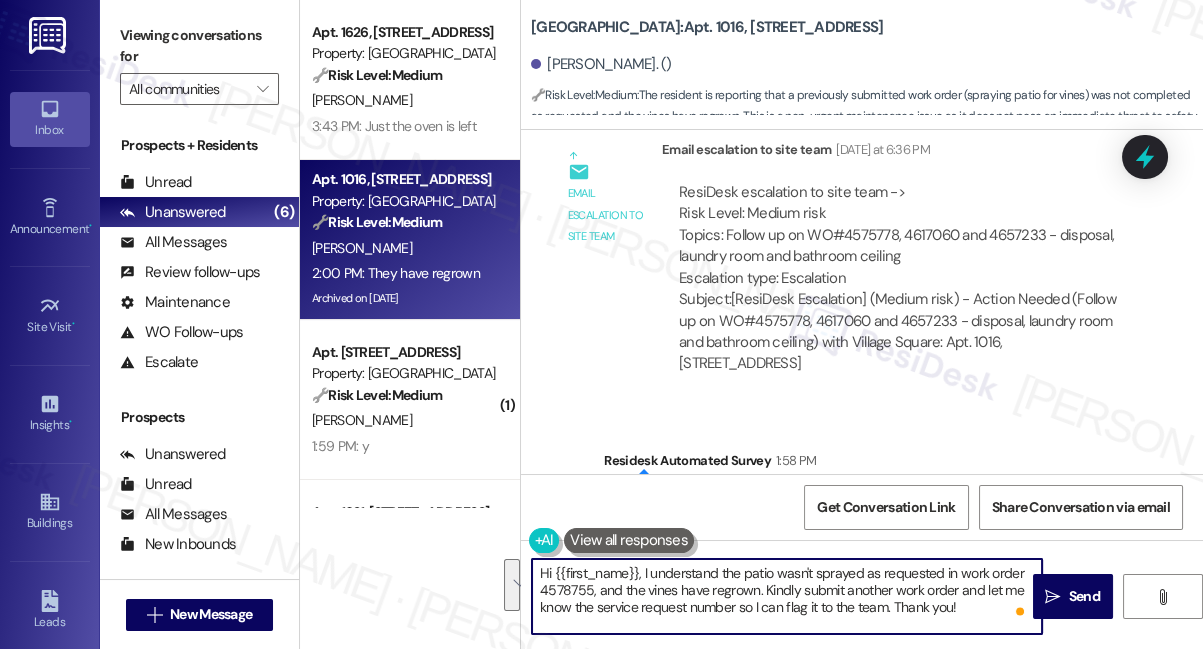 click on "Hi [PERSON_NAME]! I'm checking in on your latest work order (Spray patio for vines
The ..., ID: 4578755). Was everything completed to your satisfaction? You can answer with a quick (Y/N)" at bounding box center [888, 525] 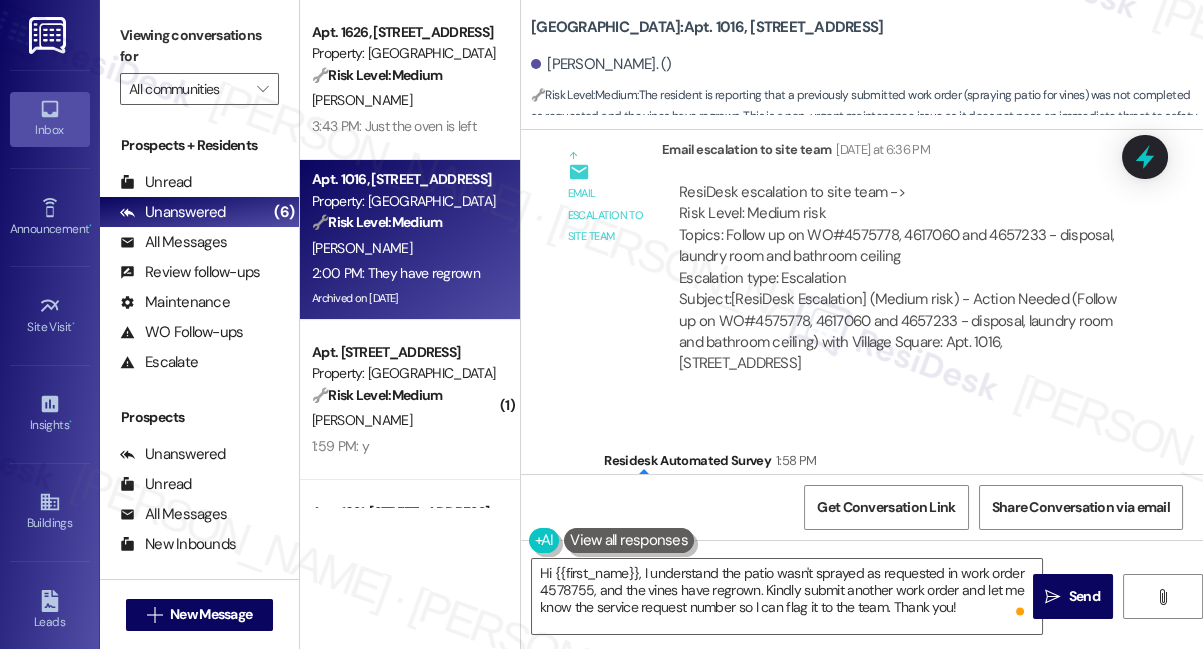 click on "Hi [PERSON_NAME]! I'm checking in on your latest work order (Spray patio for vines
The ..., ID: 4578755). Was everything completed to your satisfaction? You can answer with a quick (Y/N)" at bounding box center [888, 525] 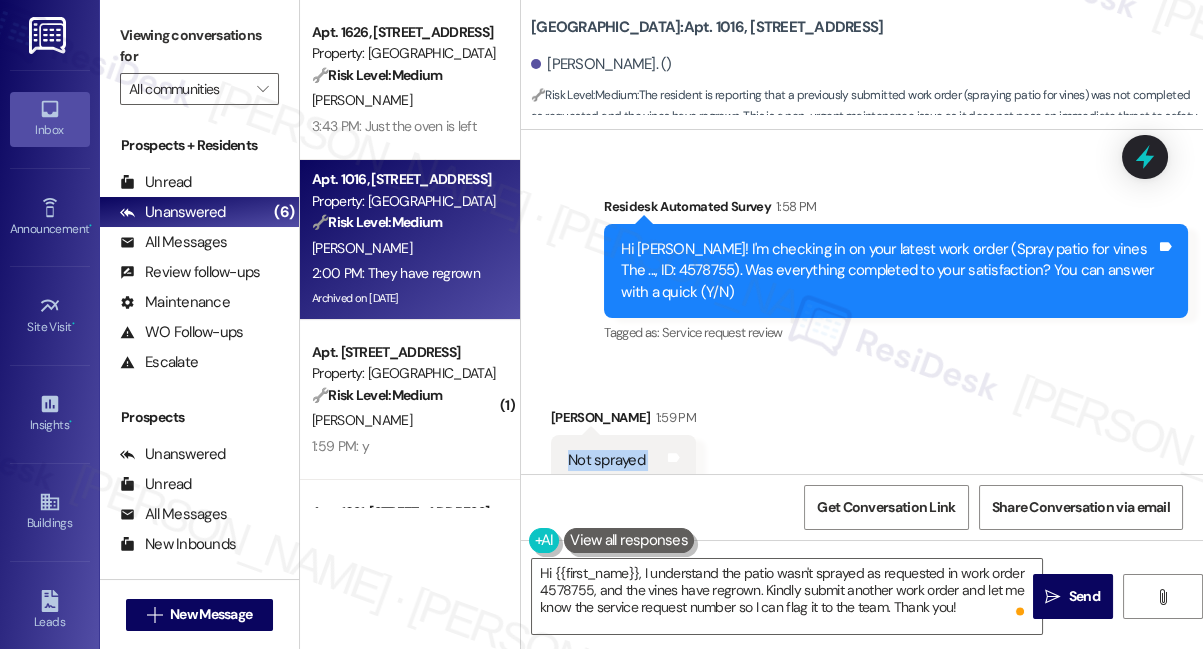 scroll, scrollTop: 67026, scrollLeft: 0, axis: vertical 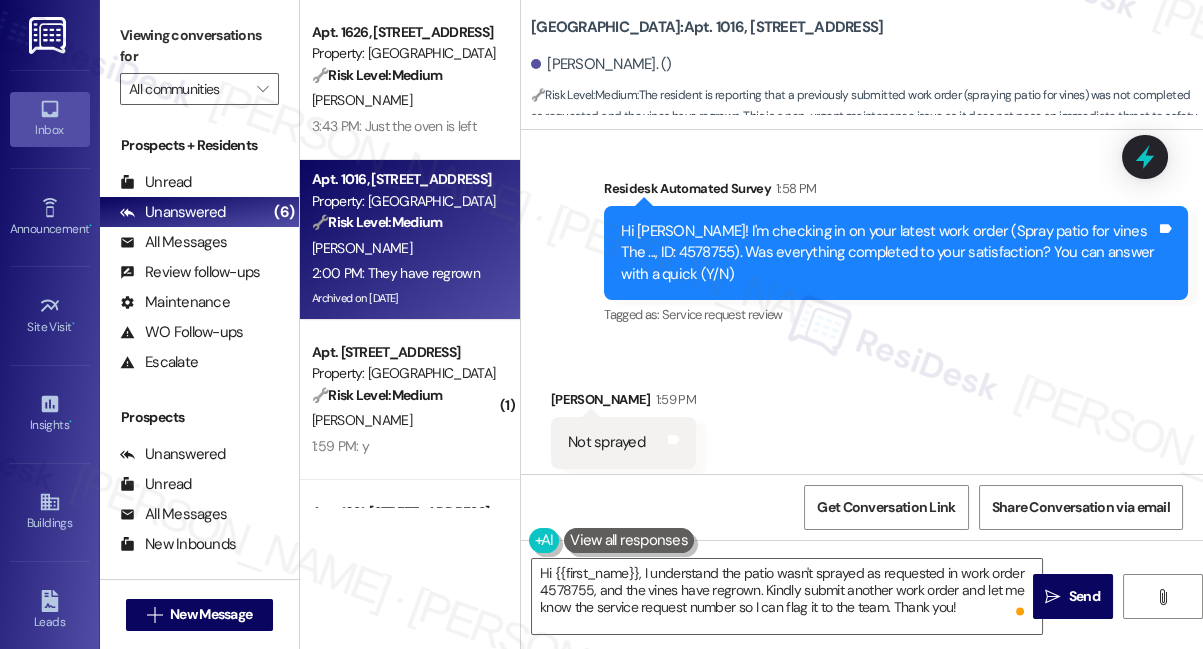 click on "Last work was cutting and tearing out Tags and notes" at bounding box center (694, 583) 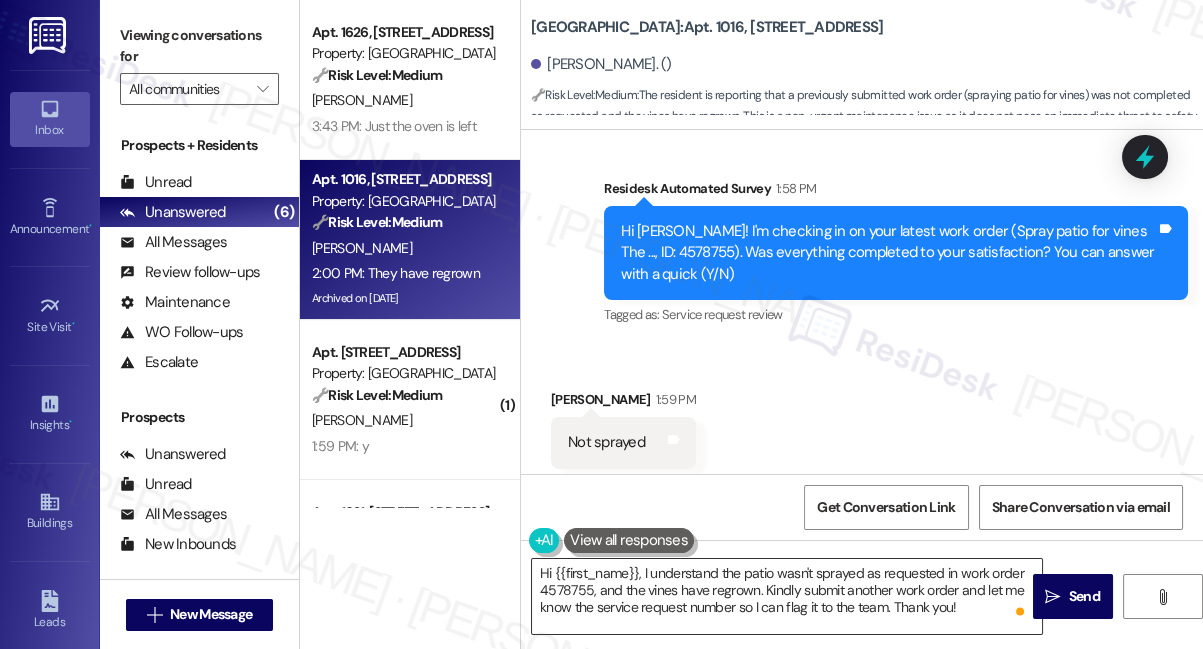 click on "Hi {{first_name}}, I understand the patio wasn't sprayed as requested in work order 4578755, and the vines have regrown. Kindly submit another work order and let me know the service request number so I can flag it to the team. Thank you!" at bounding box center [787, 596] 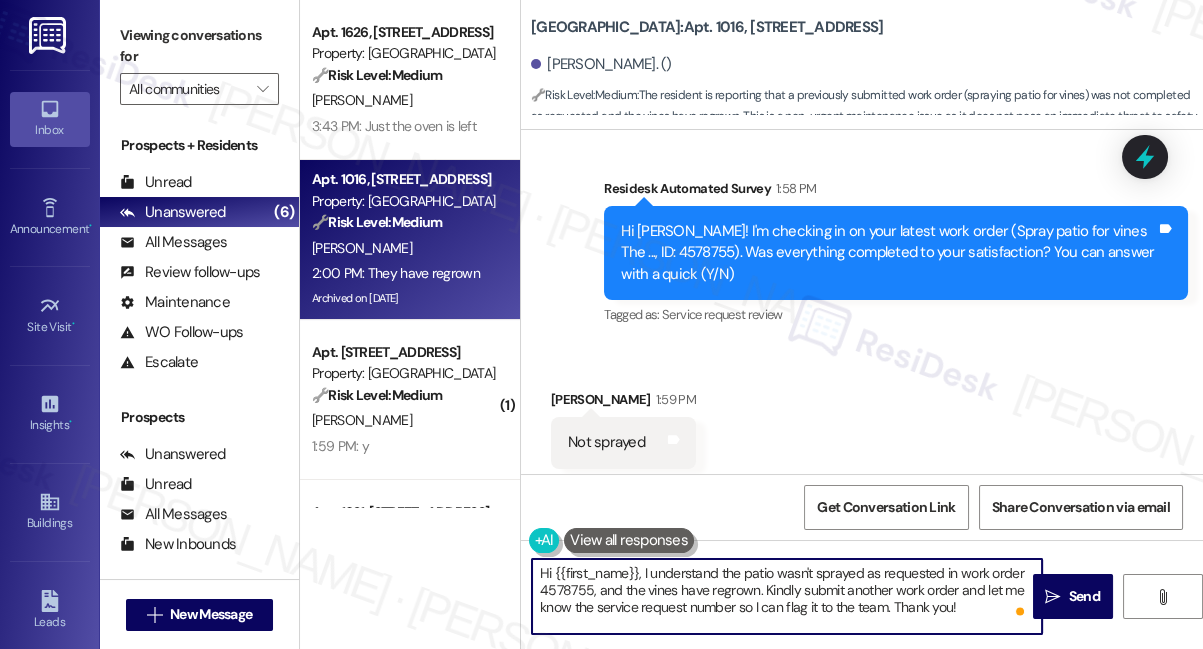 click on "Hi {{first_name}}, I understand the patio wasn't sprayed as requested in work order 4578755, and the vines have regrown. Kindly submit another work order and let me know the service request number so I can flag it to the team. Thank you!" at bounding box center [787, 596] 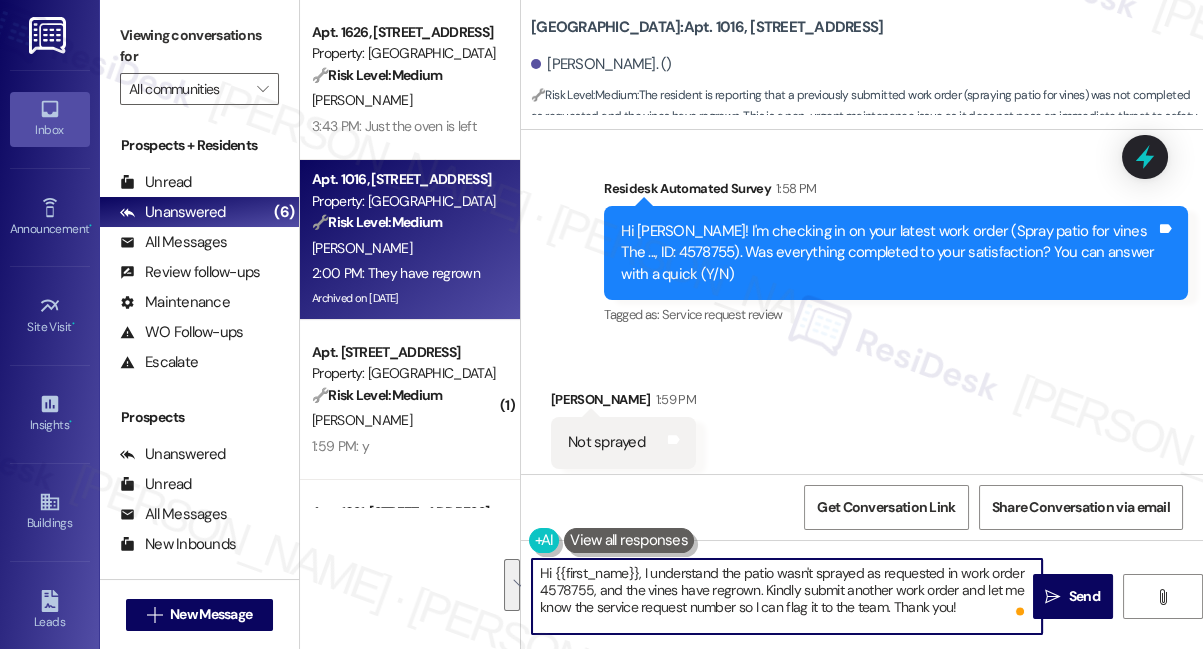 click on "Hi {{first_name}}, I understand the patio wasn't sprayed as requested in work order 4578755, and the vines have regrown. Kindly submit another work order and let me know the service request number so I can flag it to the team. Thank you!" at bounding box center [787, 596] 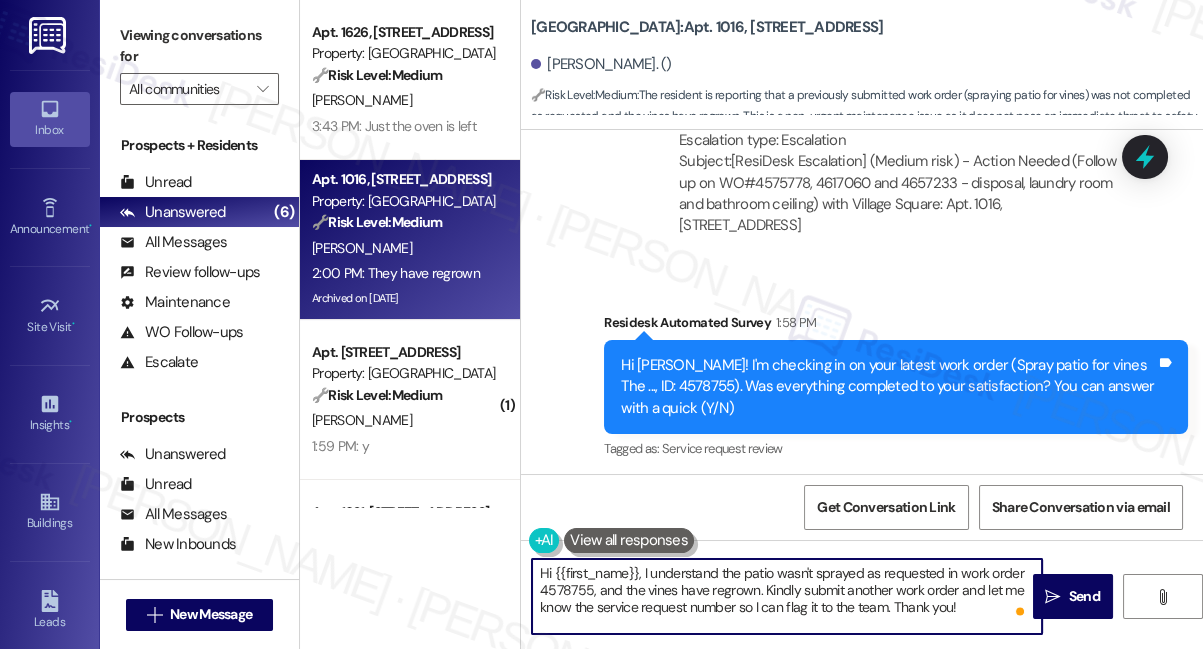 scroll, scrollTop: 66754, scrollLeft: 0, axis: vertical 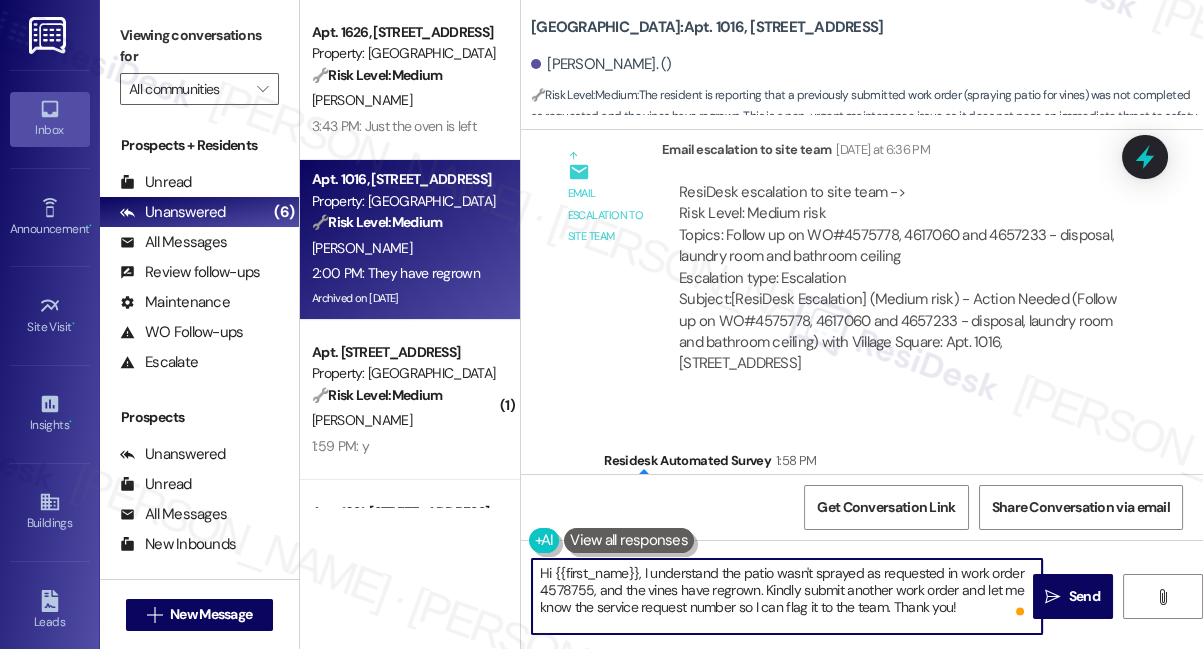click on "Hi {{first_name}}, I understand the patio wasn't sprayed as requested in work order 4578755, and the vines have regrown. Kindly submit another work order and let me know the service request number so I can flag it to the team. Thank you!" at bounding box center [787, 596] 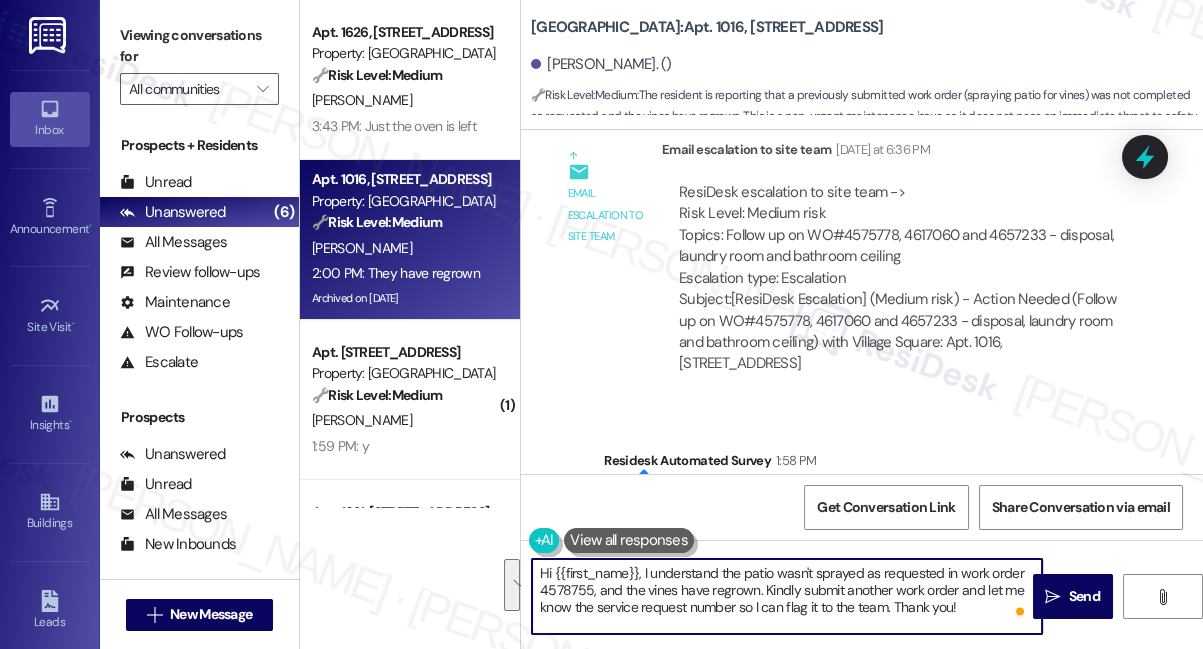 click on "Hi {{first_name}}, I understand the patio wasn't sprayed as requested in work order 4578755, and the vines have regrown. Kindly submit another work order and let me know the service request number so I can flag it to the team. Thank you!" at bounding box center [787, 596] 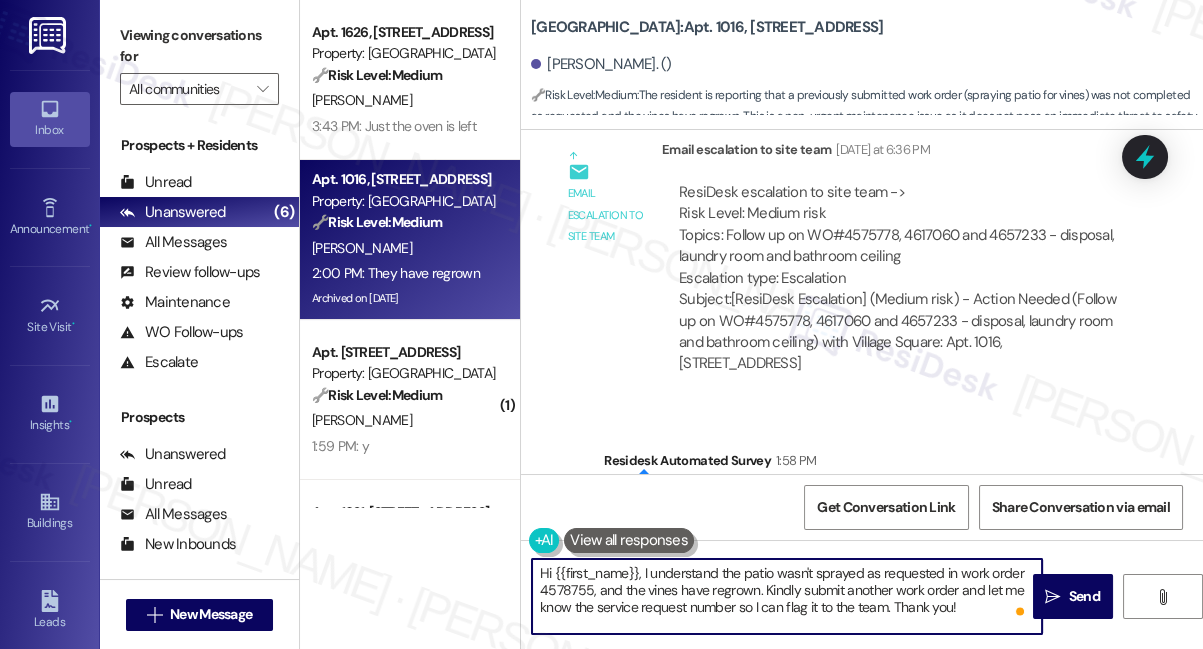 click on "Hi {{first_name}}, I understand the patio wasn't sprayed as requested in work order 4578755, and the vines have regrown. Kindly submit another work order and let me know the service request number so I can flag it to the team. Thank you!" at bounding box center (787, 596) 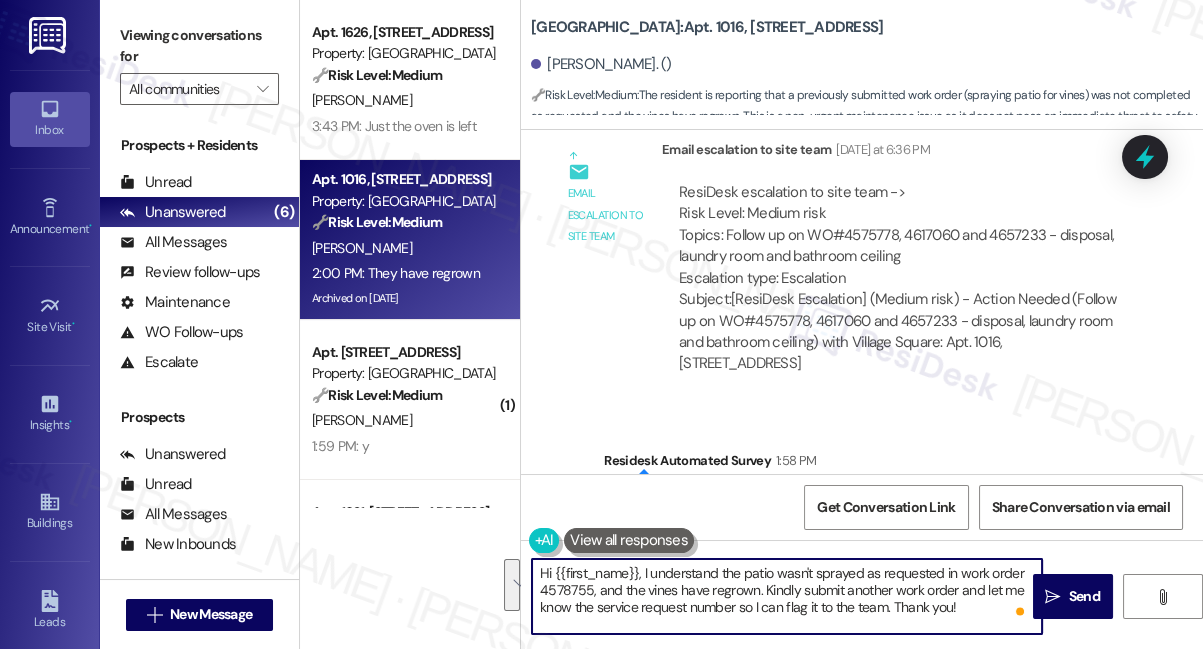 click on "Hi {{first_name}}, I understand the patio wasn't sprayed as requested in work order 4578755, and the vines have regrown. Kindly submit another work order and let me know the service request number so I can flag it to the team. Thank you!" at bounding box center [787, 596] 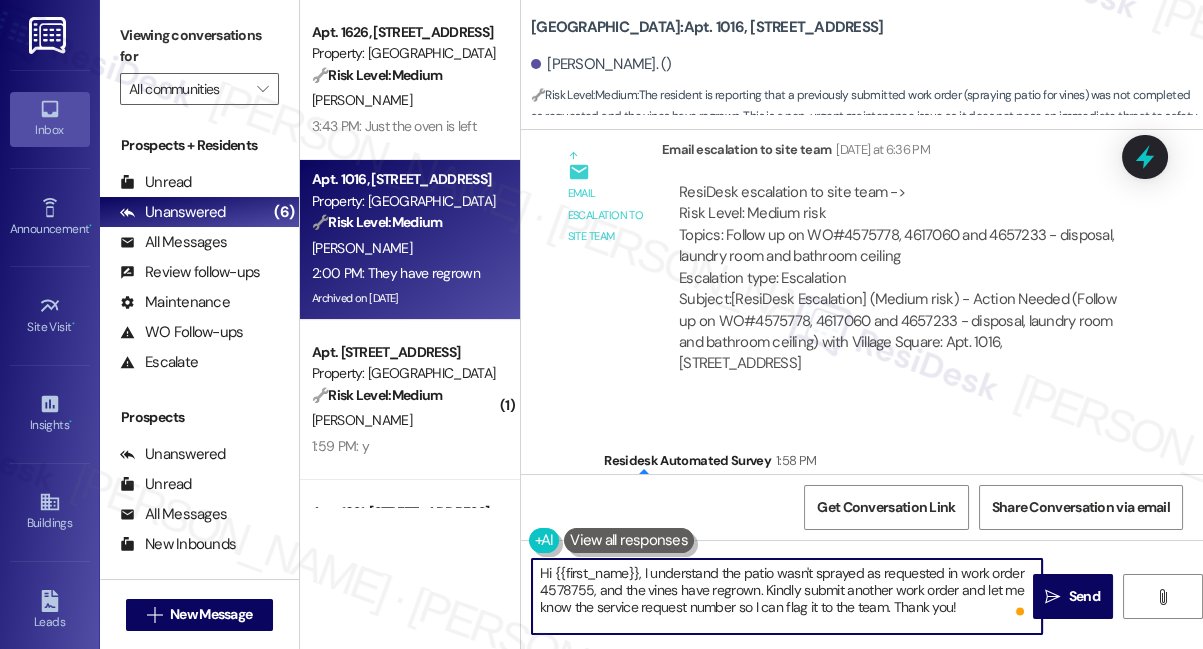 click on "Hi {{first_name}}, I understand the patio wasn't sprayed as requested in work order 4578755, and the vines have regrown. Kindly submit another work order and let me know the service request number so I can flag it to the team. Thank you!" at bounding box center (787, 596) 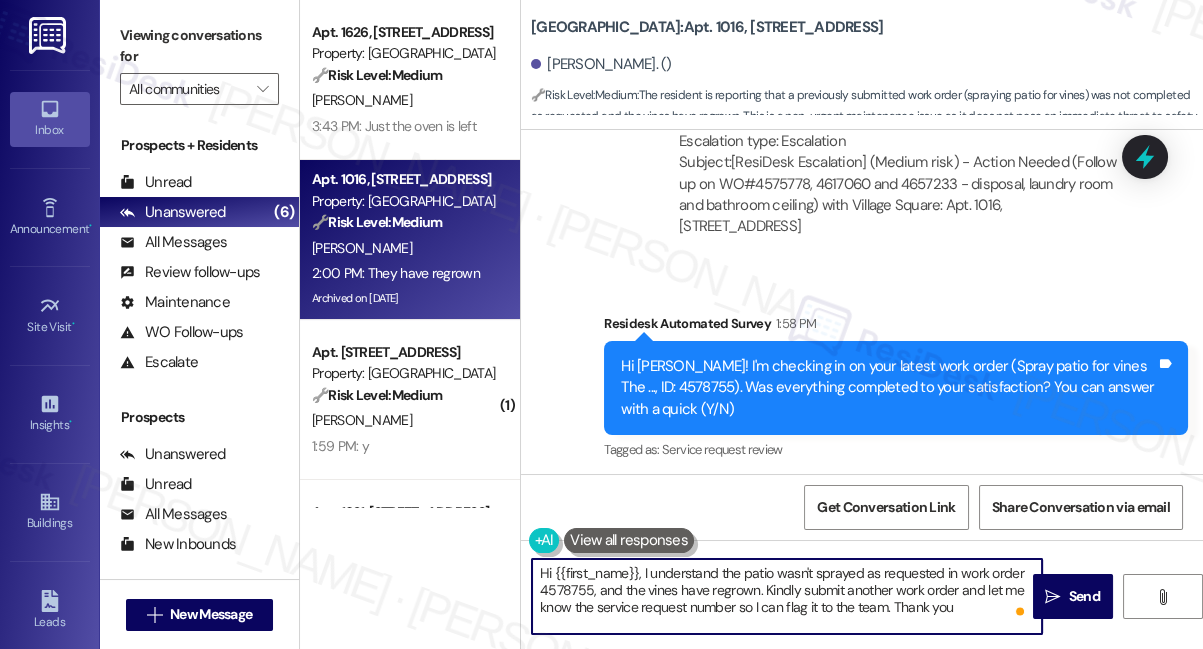 scroll, scrollTop: 67026, scrollLeft: 0, axis: vertical 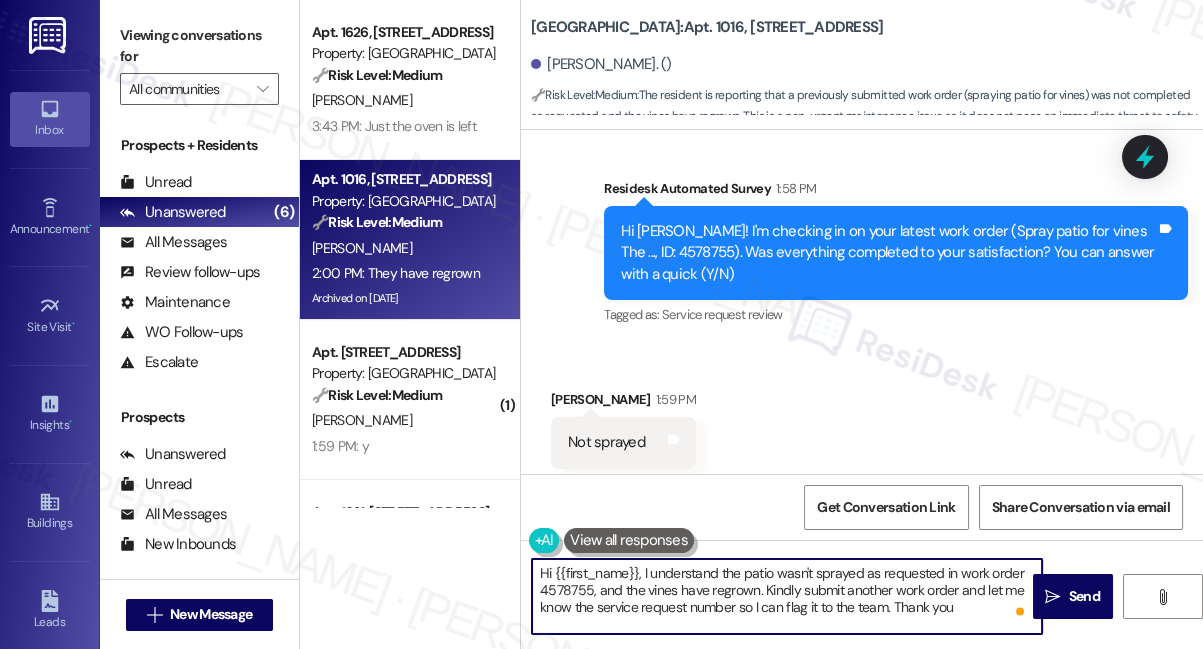 click on "Hi {{first_name}}, I understand the patio wasn't sprayed as requested in work order 4578755, and the vines have regrown. Kindly submit another work order and let me know the service request number so I can flag it to the team. Thank you" at bounding box center [787, 596] 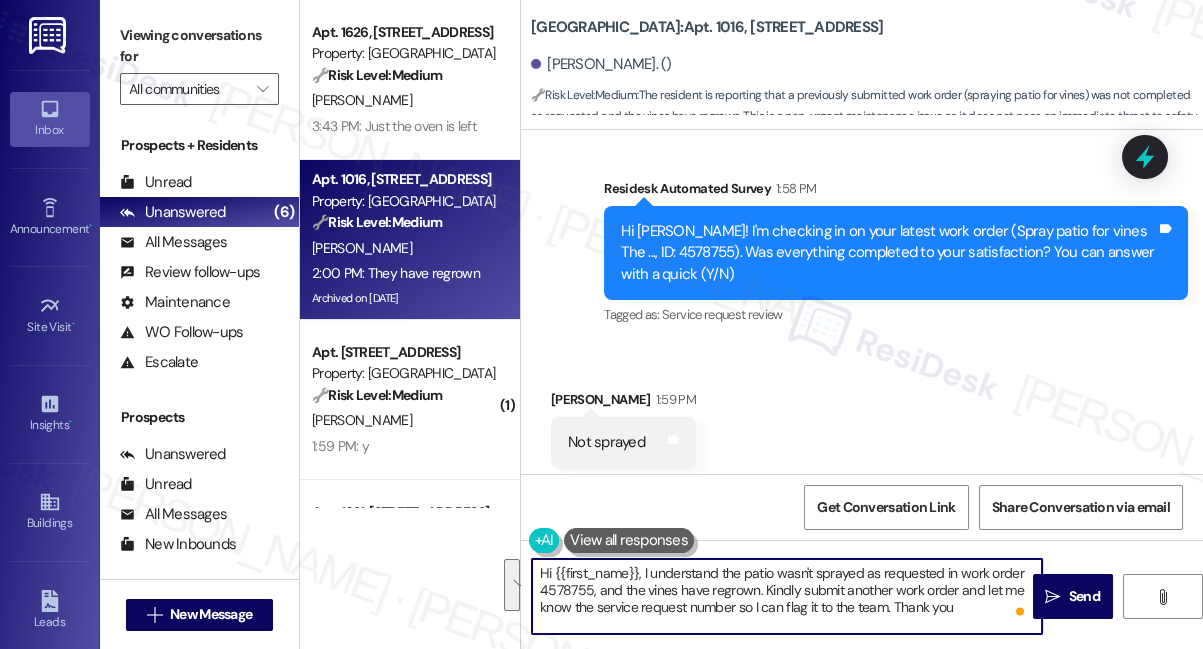 click on "Hi {{first_name}}, I understand the patio wasn't sprayed as requested in work order 4578755, and the vines have regrown. Kindly submit another work order and let me know the service request number so I can flag it to the team. Thank you" at bounding box center (787, 596) 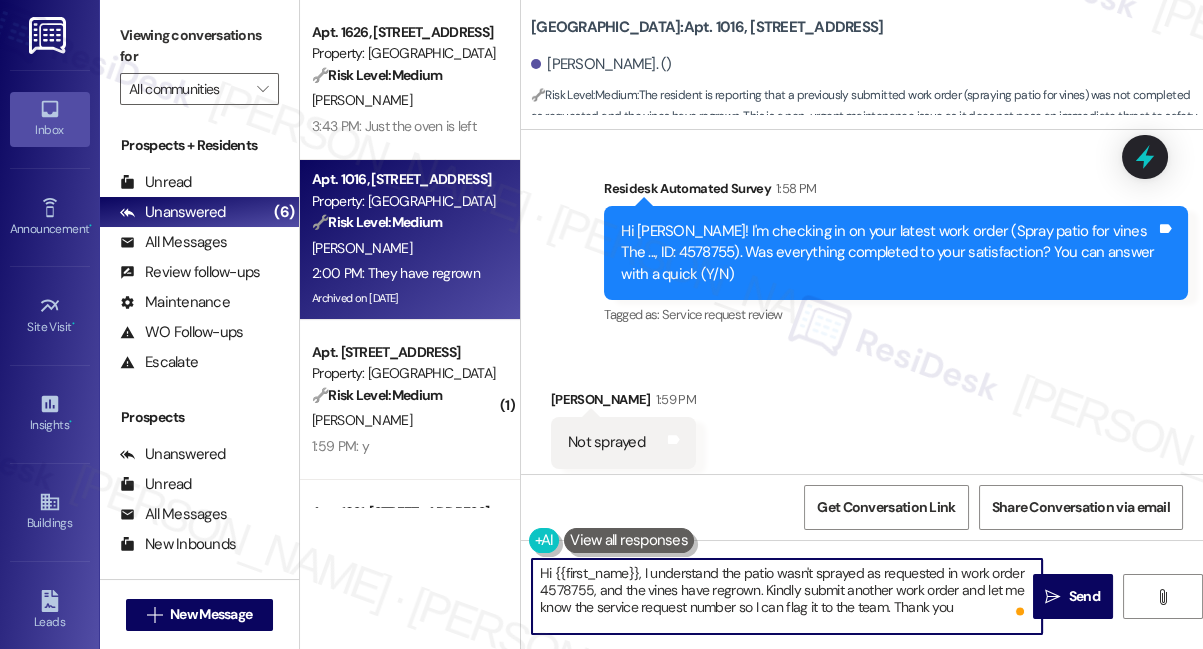 click on "Hi {{first_name}}, I understand the patio wasn't sprayed as requested in work order 4578755, and the vines have regrown. Kindly submit another work order and let me know the service request number so I can flag it to the team. Thank you" at bounding box center [787, 596] 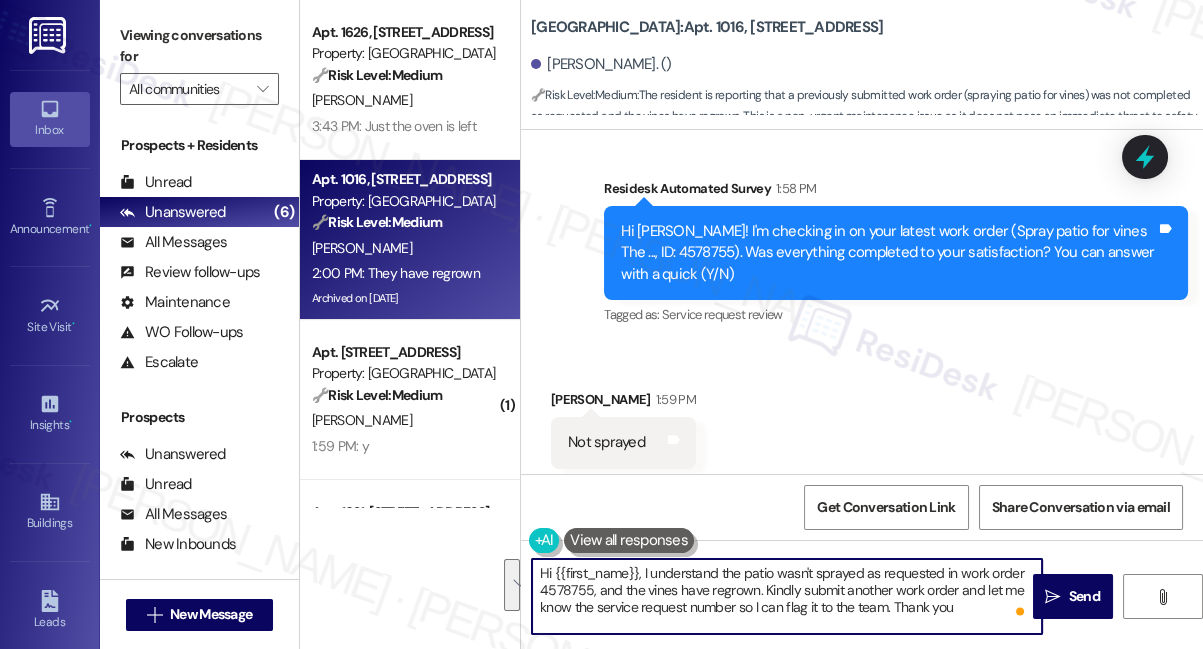 click on "Hi {{first_name}}, I understand the patio wasn't sprayed as requested in work order 4578755, and the vines have regrown. Kindly submit another work order and let me know the service request number so I can flag it to the team. Thank you" at bounding box center [787, 596] 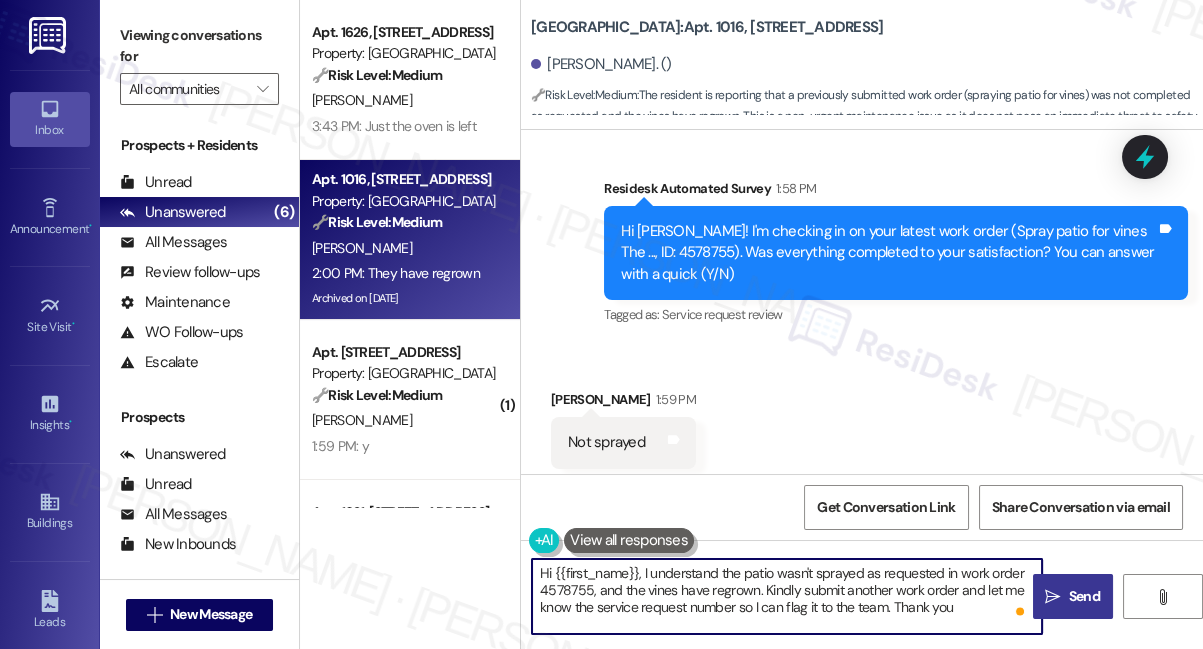 type on "Hi {{first_name}}, I understand the patio wasn't sprayed as requested in work order 4578755, and the vines have regrown. Kindly submit another work order and let me know the service request number so I can flag it to the team. Thank you" 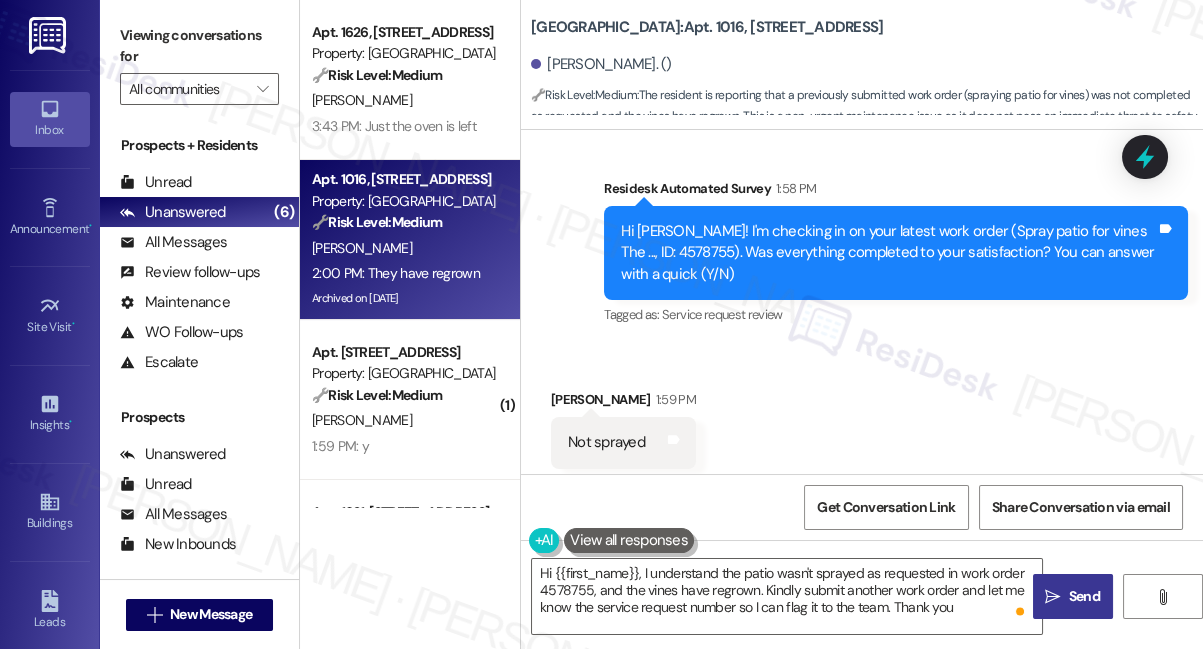 click on " Send" at bounding box center [1072, 596] 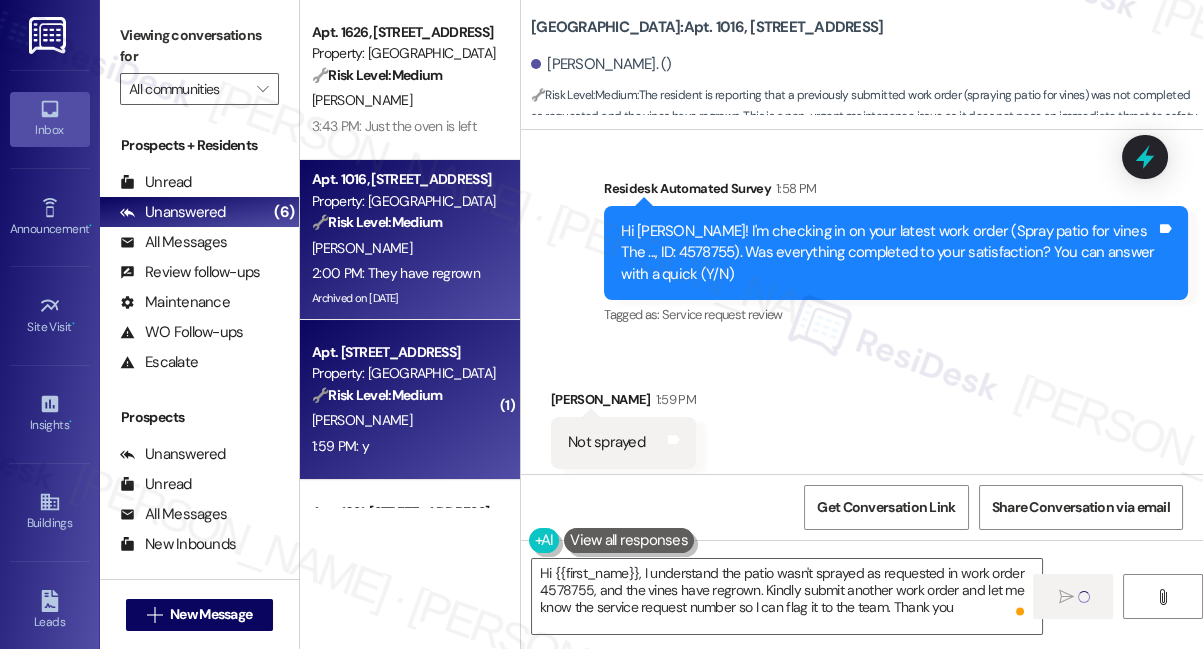 click on "Property: [GEOGRAPHIC_DATA]" at bounding box center [404, 373] 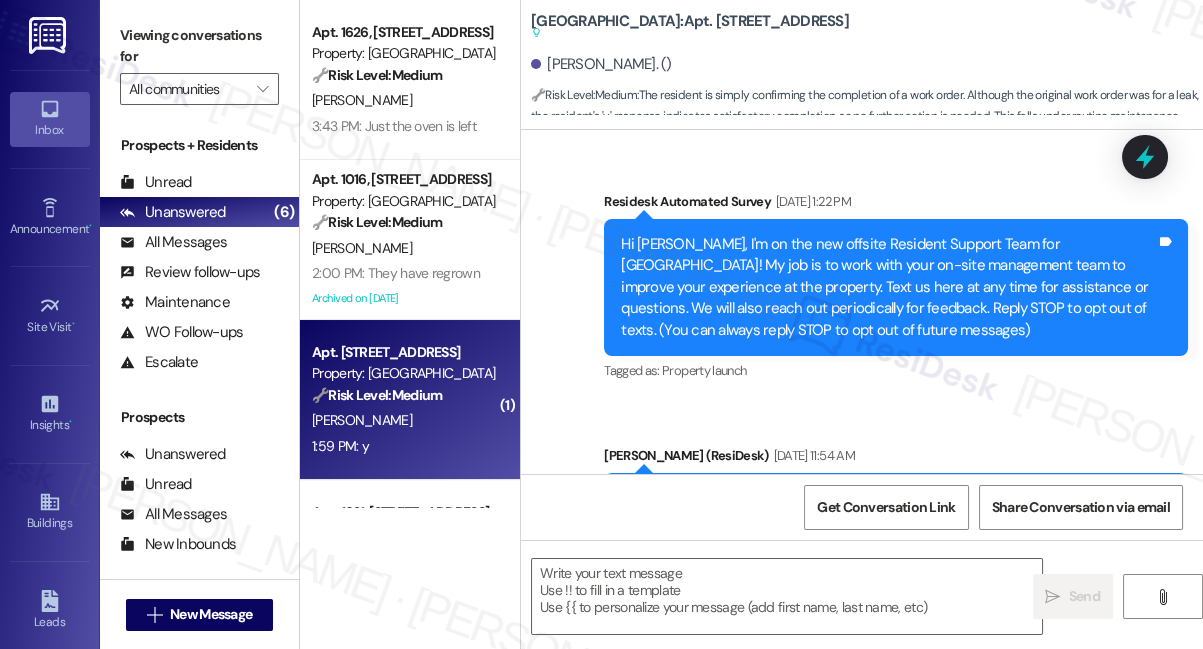 type on "Fetching suggested responses. Please feel free to read through the conversation in the meantime." 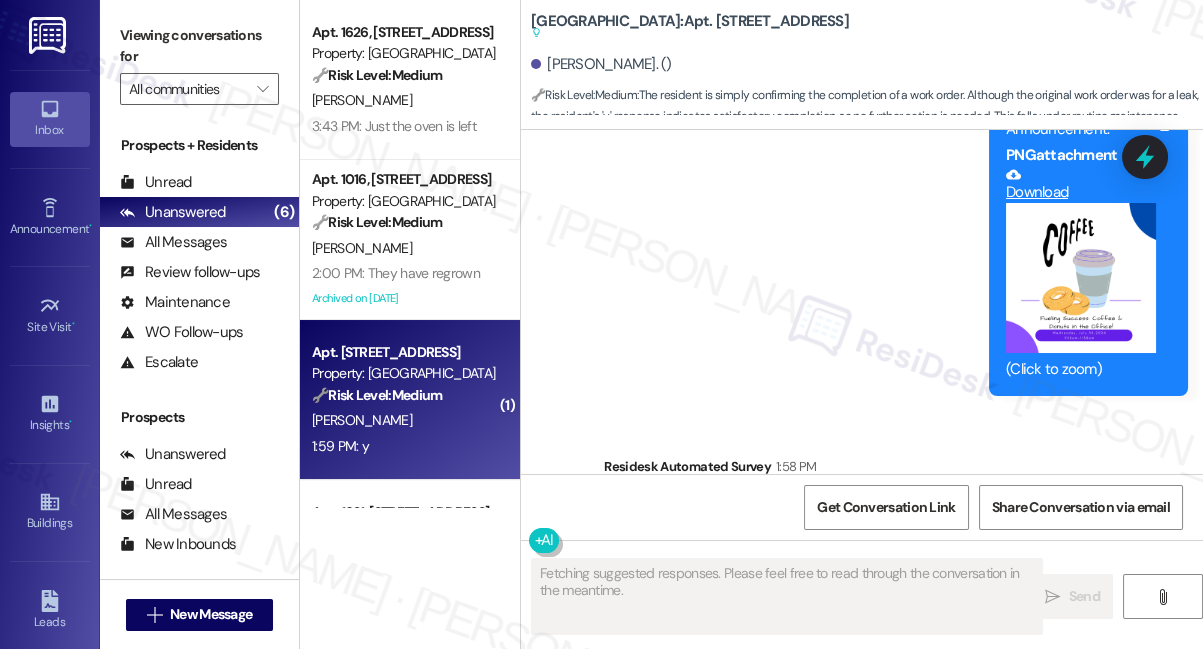 scroll, scrollTop: 21561, scrollLeft: 0, axis: vertical 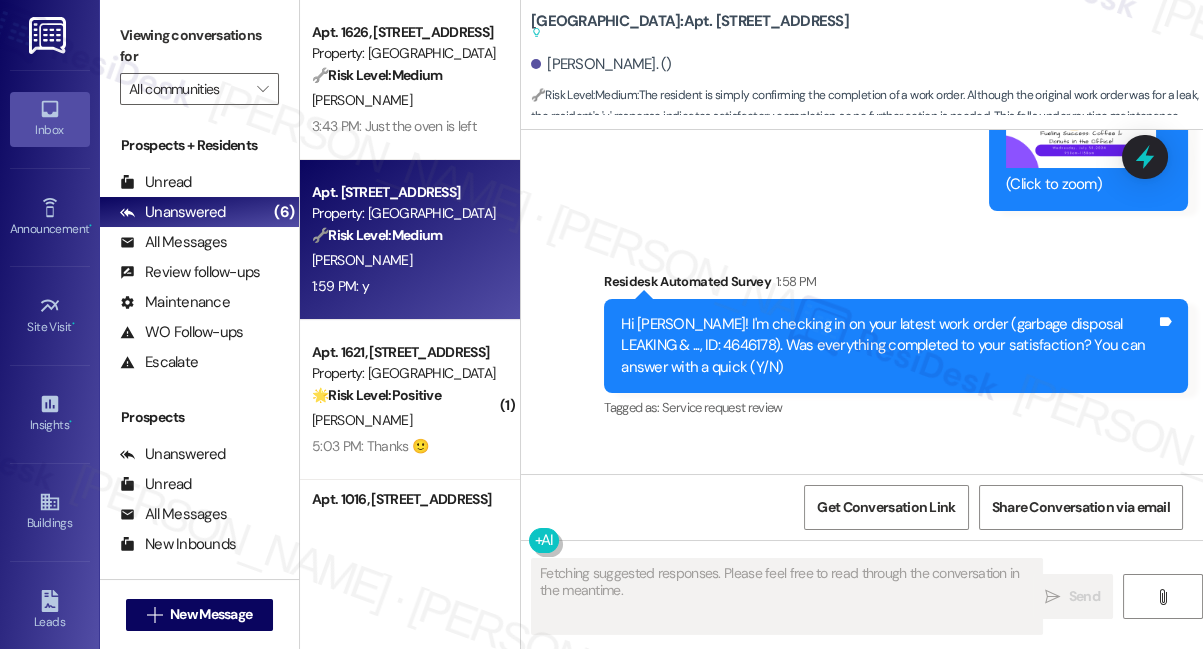 click on "Hi [PERSON_NAME]! I'm checking in on your latest work order (garbage disposal LEAKING & ..., ID: 4646178). Was everything completed to your satisfaction? You can answer with a quick (Y/N)" at bounding box center (888, 346) 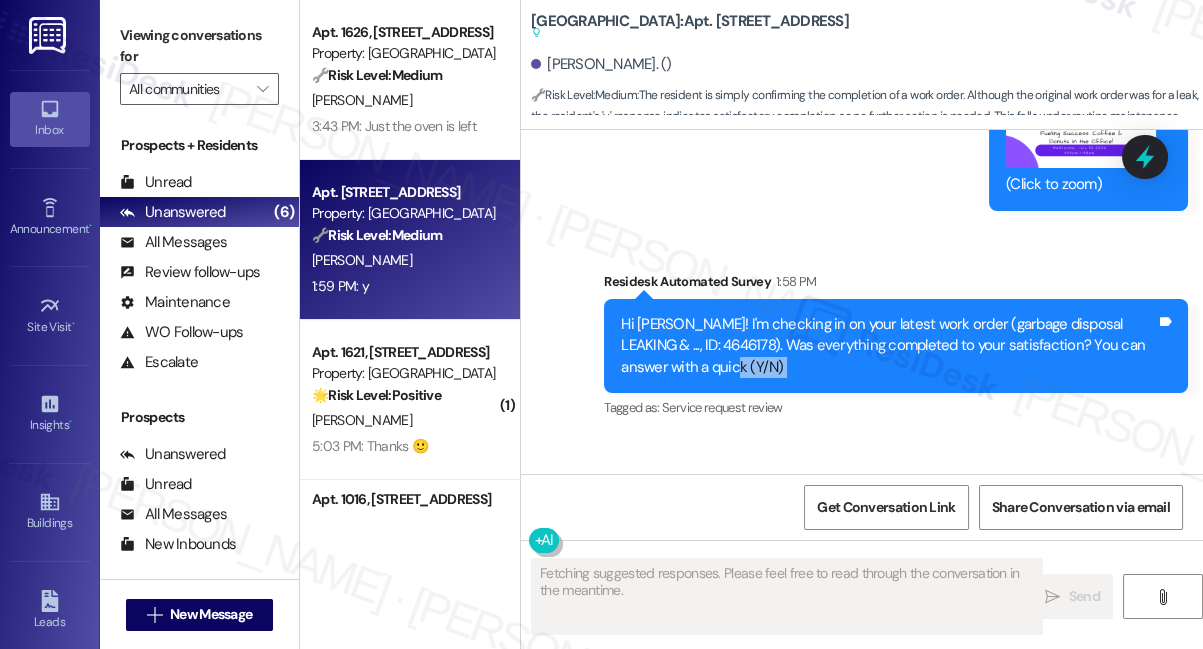 click on "Hi [PERSON_NAME]! I'm checking in on your latest work order (garbage disposal LEAKING & ..., ID: 4646178). Was everything completed to your satisfaction? You can answer with a quick (Y/N)" at bounding box center [888, 346] 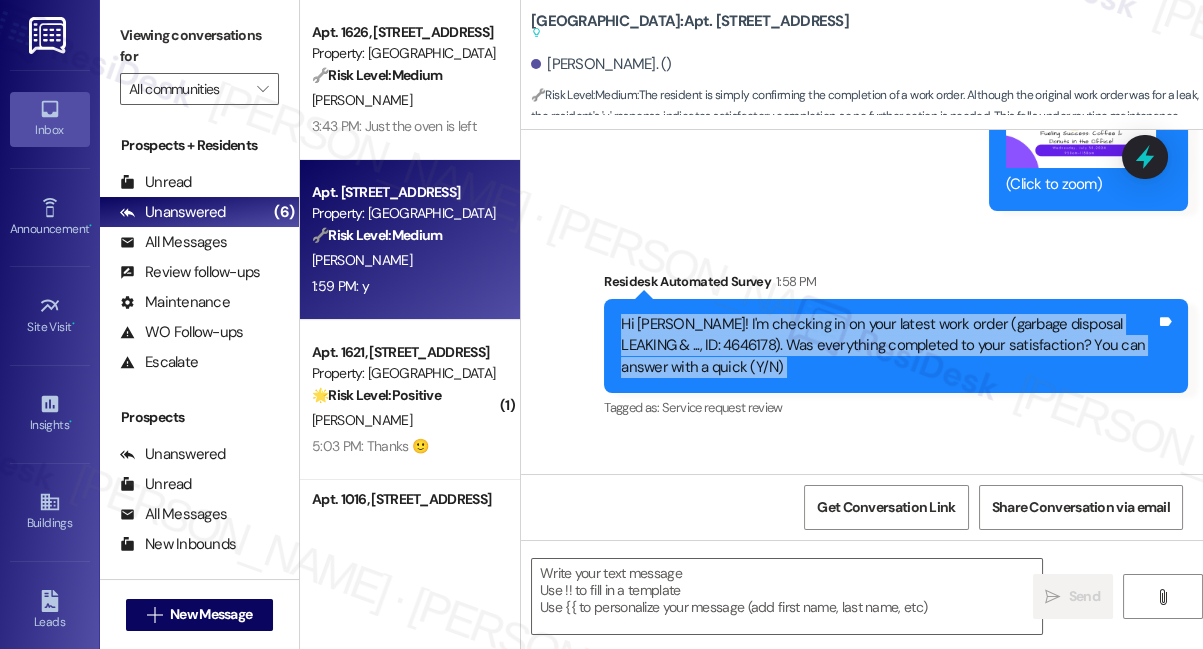 click on "Hi [PERSON_NAME]! I'm checking in on your latest work order (garbage disposal LEAKING & ..., ID: 4646178). Was everything completed to your satisfaction? You can answer with a quick (Y/N)" at bounding box center [888, 346] 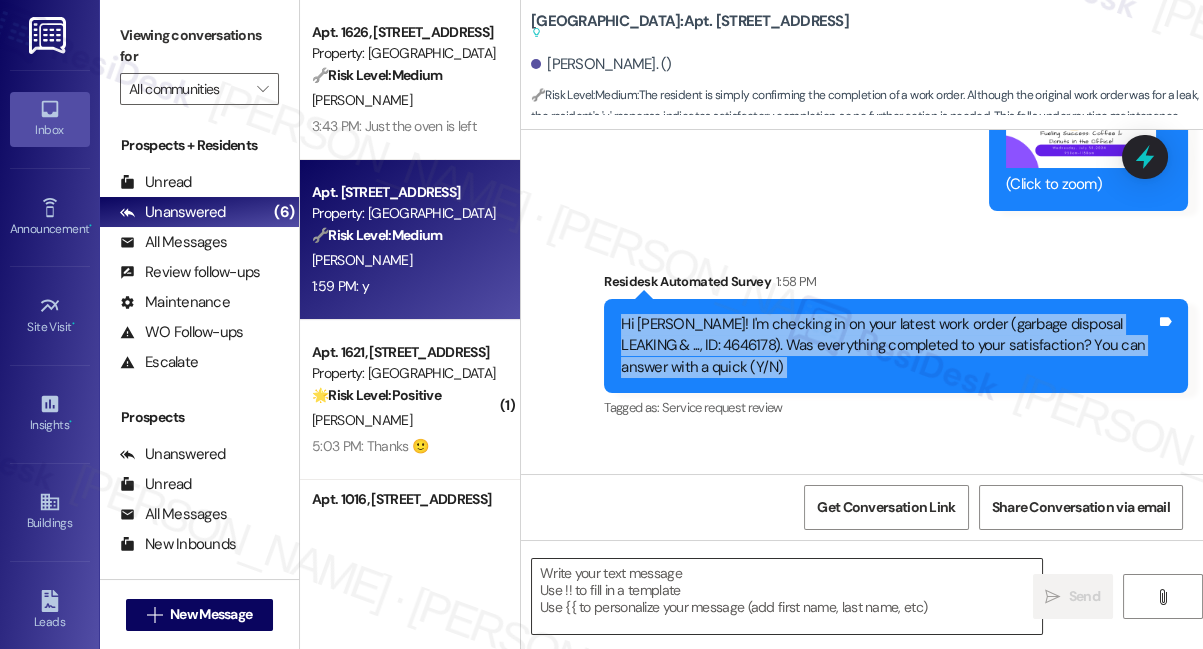 click at bounding box center [787, 596] 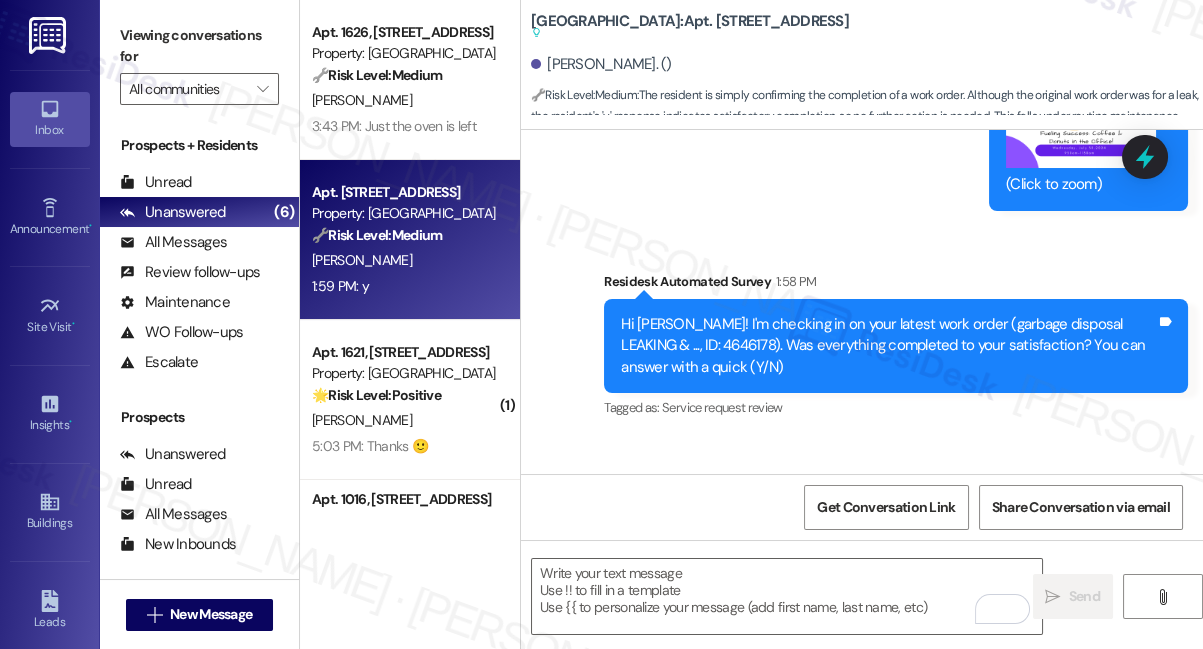 drag, startPoint x: 162, startPoint y: 25, endPoint x: 209, endPoint y: 70, distance: 65.06919 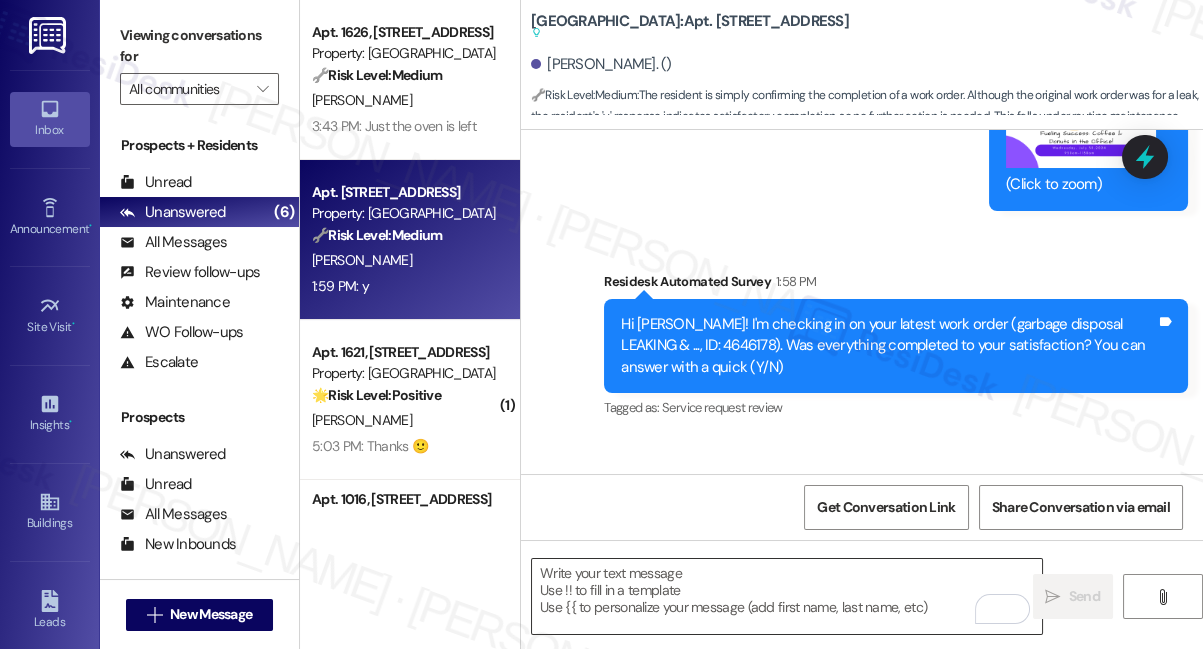 click at bounding box center (787, 596) 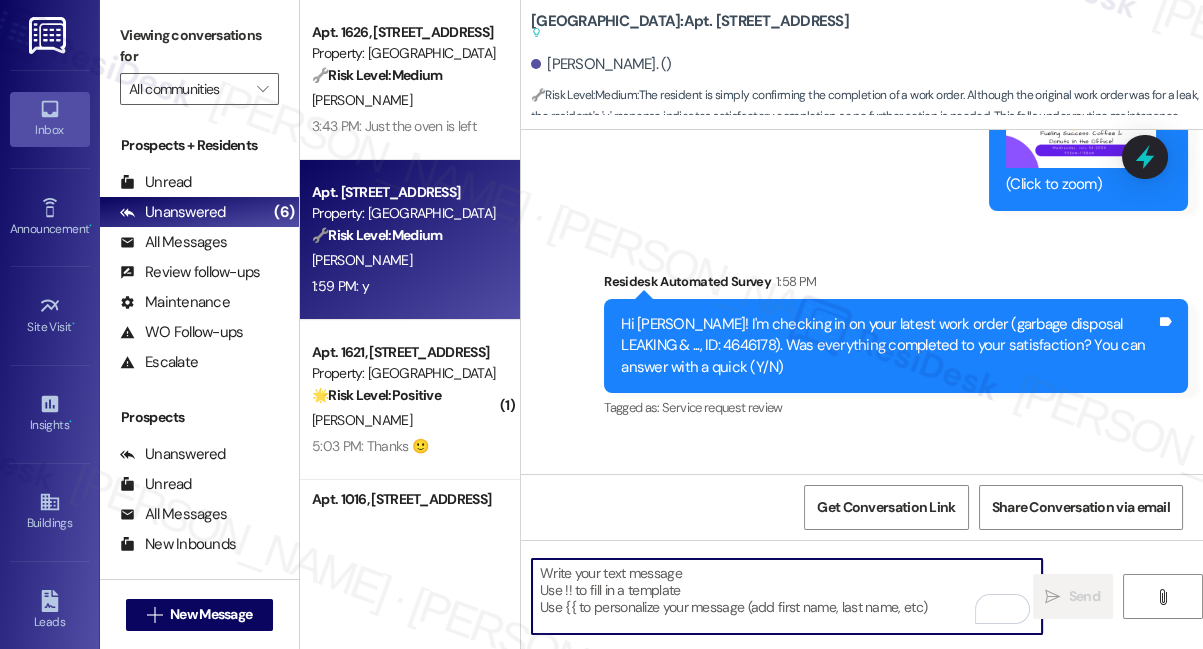 paste on "Hi {{first_name}}! I'm glad to hear that the maintenance work order was completed to your satisfaction. Could I also take this chance to ask if has {{property}} lived up to your expectations? You can still answer with a quick (Y/N)" 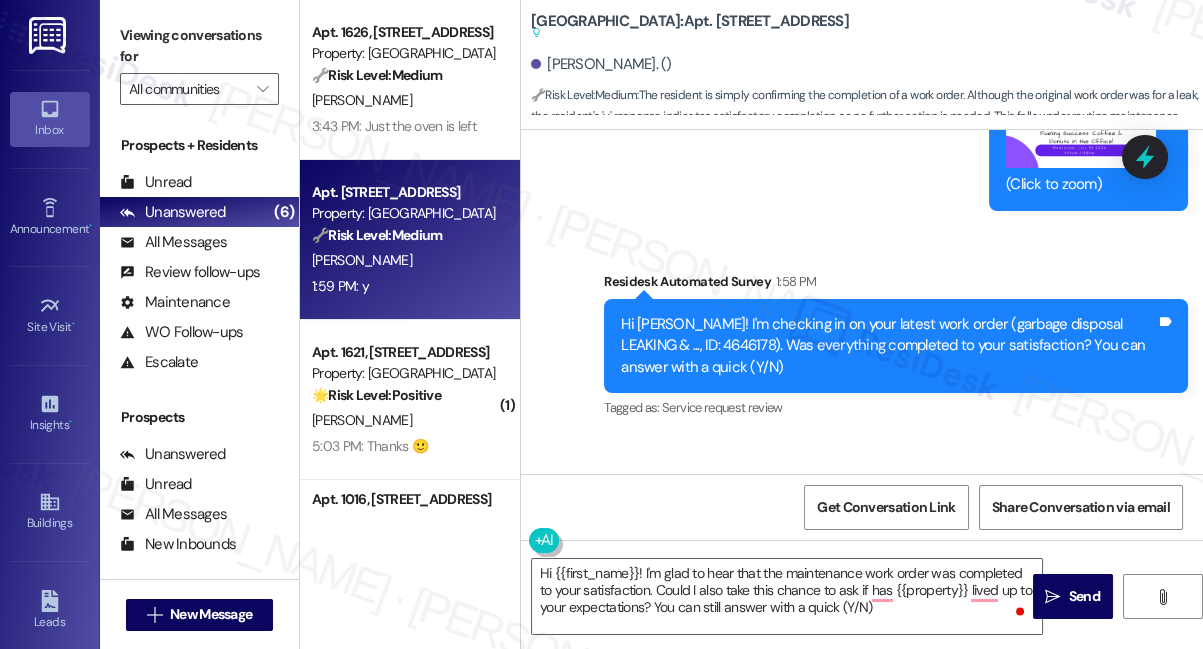 click on "[PERSON_NAME] 1:59 PM" at bounding box center [628, 496] 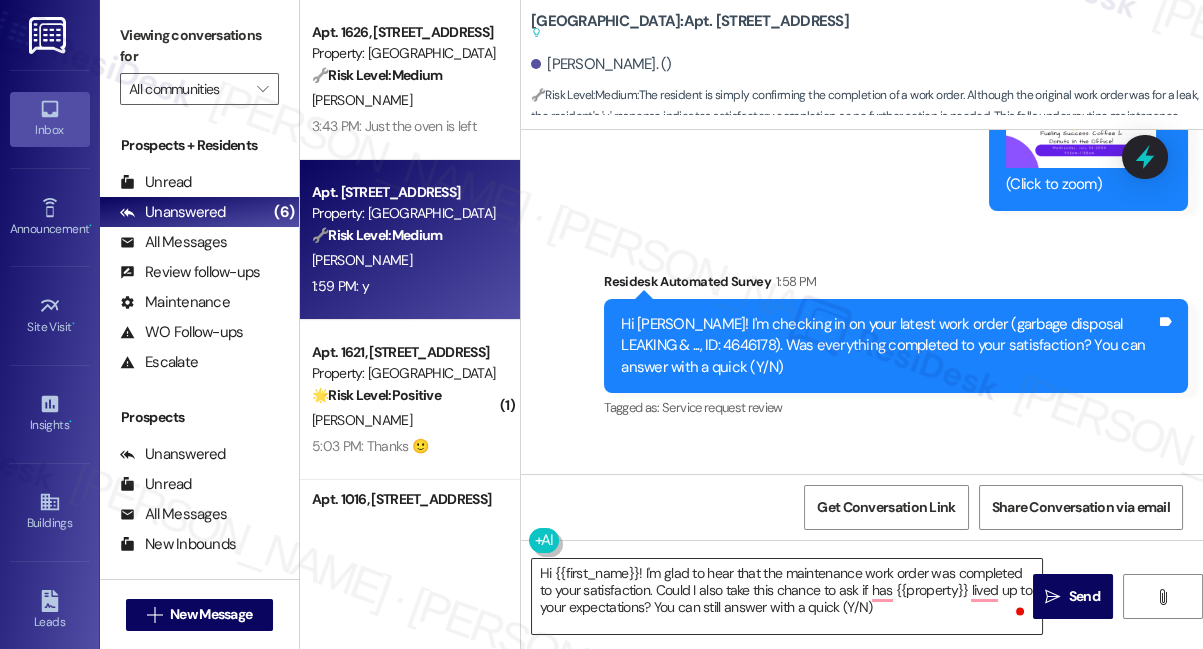 click on "Hi {{first_name}}! I'm glad to hear that the maintenance work order was completed to your satisfaction. Could I also take this chance to ask if has {{property}} lived up to your expectations? You can still answer with a quick (Y/N)" at bounding box center [787, 596] 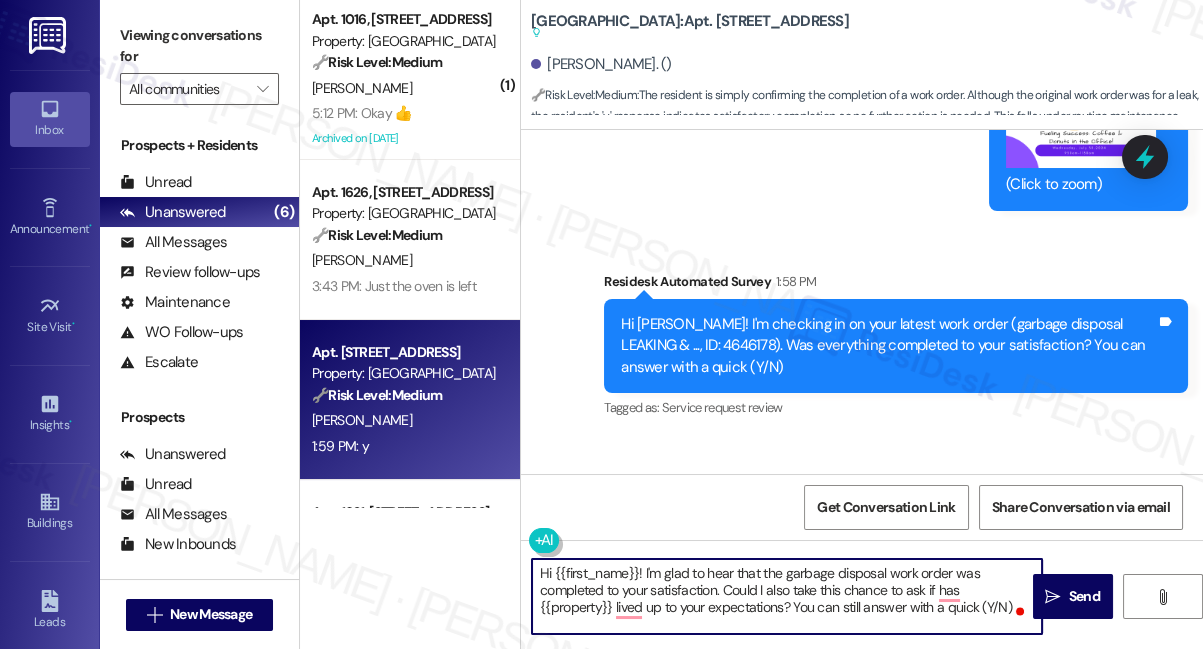 click on "Hi {{first_name}}! I'm glad to hear that the garbage disposal work order was completed to your satisfaction. Could I also take this chance to ask if has {{property}} lived up to your expectations? You can still answer with a quick (Y/N)" at bounding box center (787, 596) 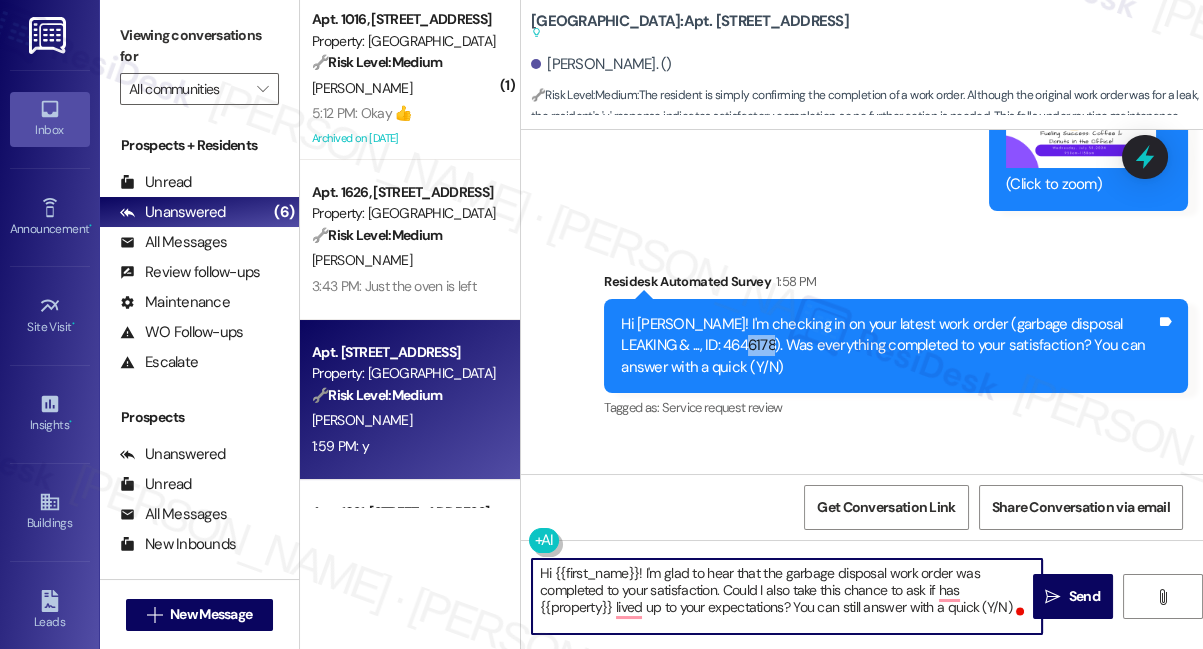 click on "Hi [PERSON_NAME]! I'm checking in on your latest work order (garbage disposal LEAKING & ..., ID: 4646178). Was everything completed to your satisfaction? You can answer with a quick (Y/N)" at bounding box center [888, 346] 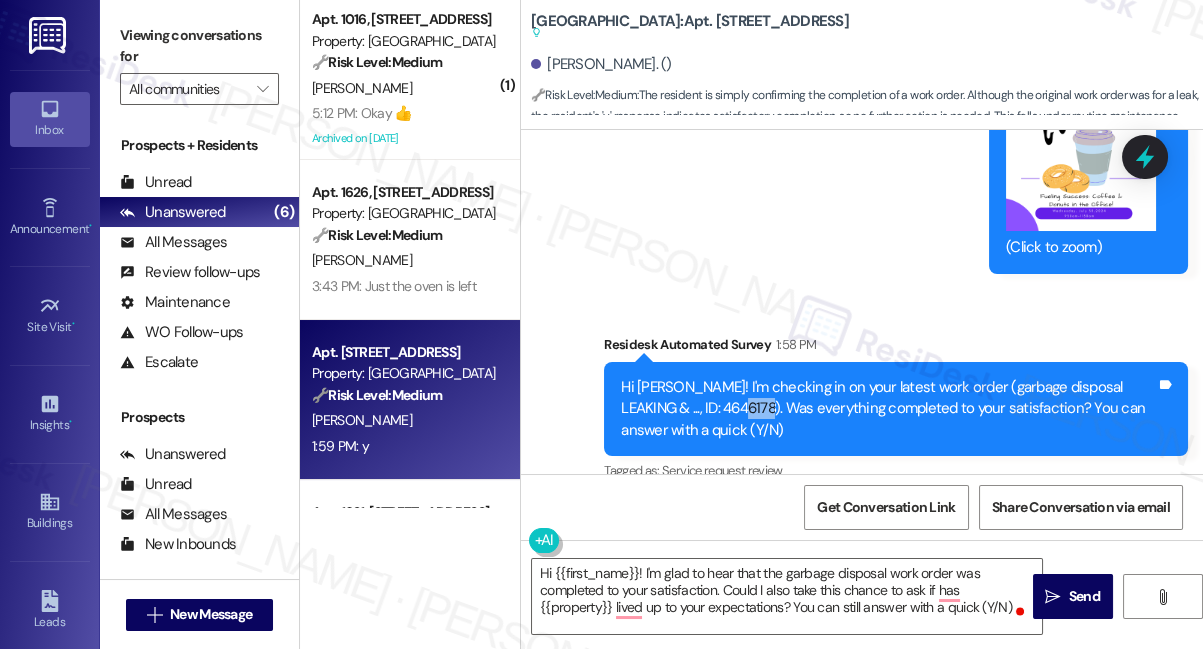 scroll, scrollTop: 21561, scrollLeft: 0, axis: vertical 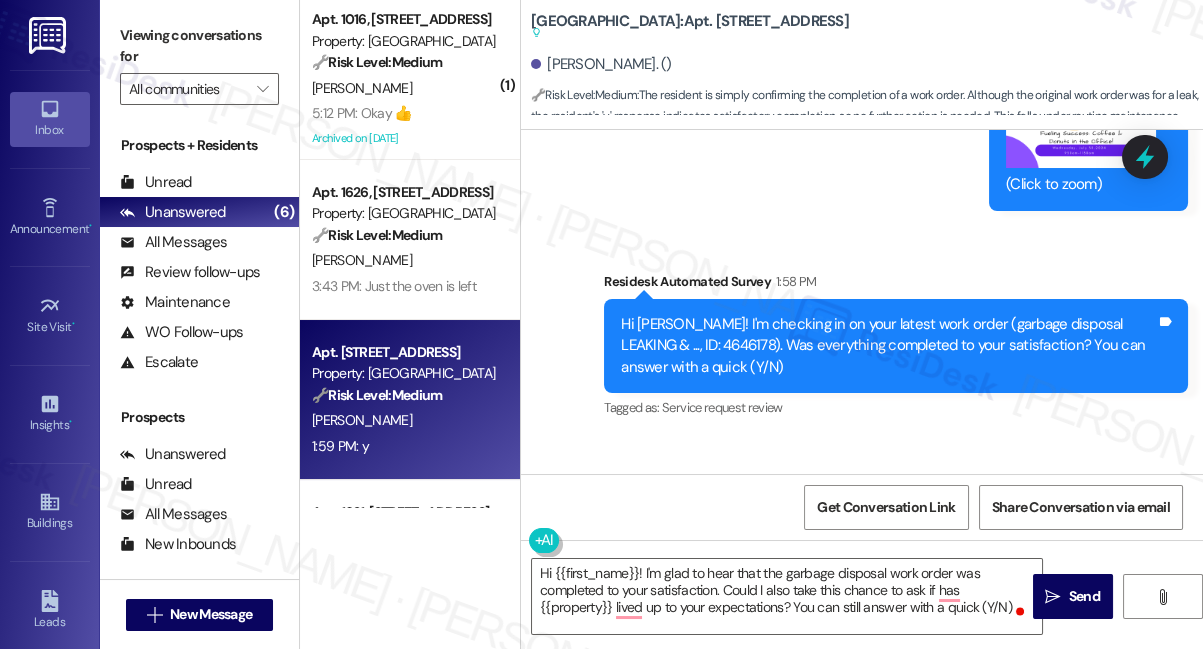 click on "Hi [PERSON_NAME]! I'm checking in on your latest work order (garbage disposal LEAKING & ..., ID: 4646178). Was everything completed to your satisfaction? You can answer with a quick (Y/N)" at bounding box center (888, 346) 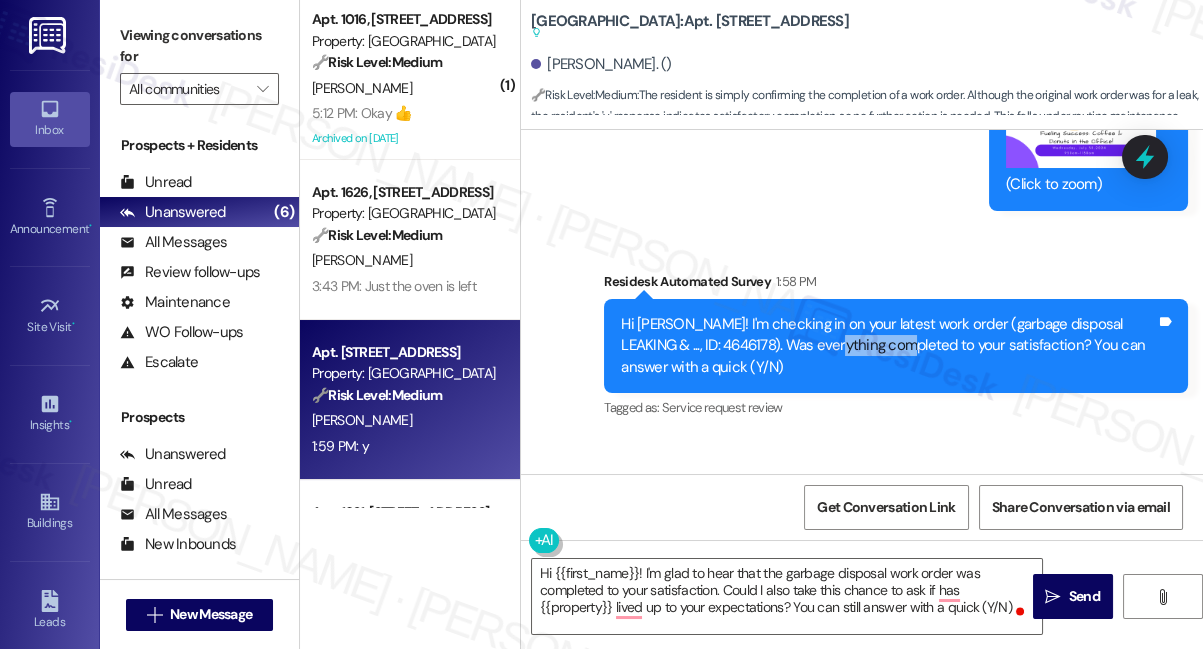 click on "Hi [PERSON_NAME]! I'm checking in on your latest work order (garbage disposal LEAKING & ..., ID: 4646178). Was everything completed to your satisfaction? You can answer with a quick (Y/N)" at bounding box center (888, 346) 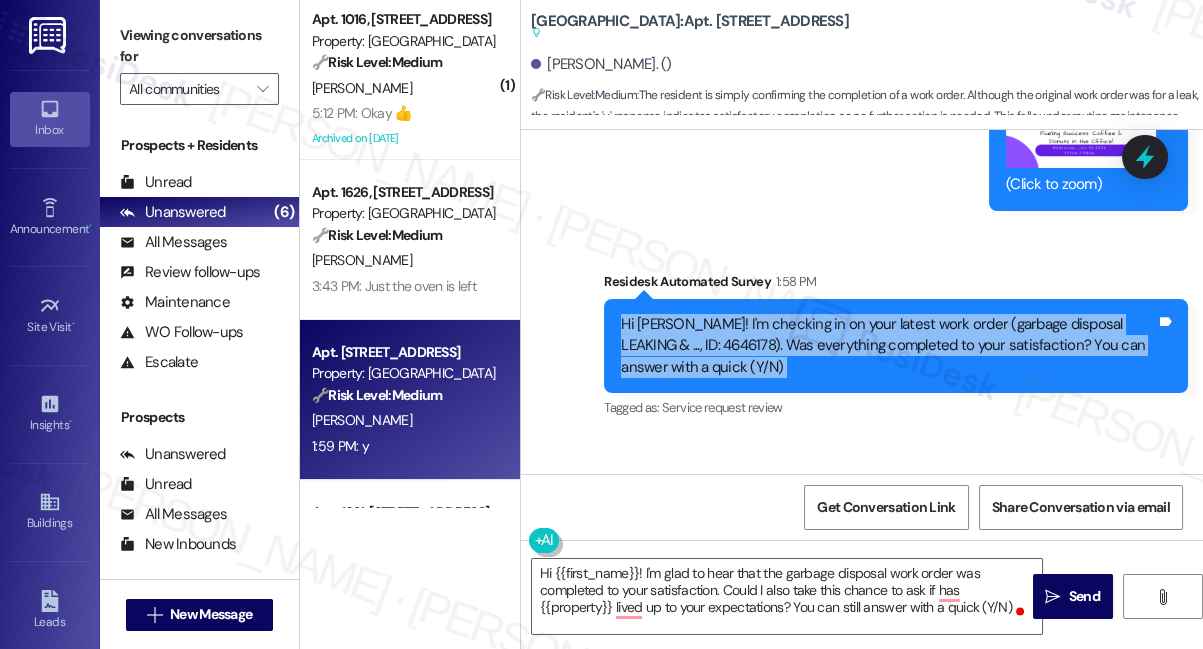 click on "Hi [PERSON_NAME]! I'm checking in on your latest work order (garbage disposal LEAKING & ..., ID: 4646178). Was everything completed to your satisfaction? You can answer with a quick (Y/N)" at bounding box center [888, 346] 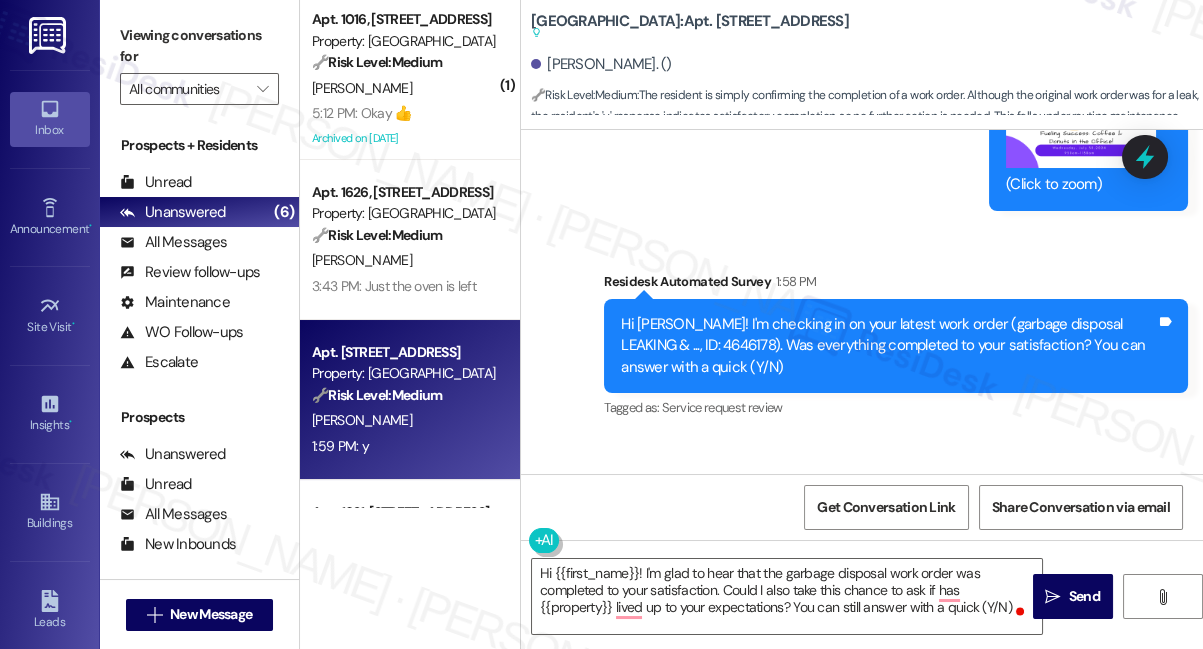 click on "Survey, sent via SMS Residesk Automated Survey 1:58 PM Hi [PERSON_NAME]! I'm checking in on your latest work order (garbage disposal LEAKING & ..., ID: 4646178). Was everything completed to your satisfaction? You can answer with a quick (Y/N) Tags and notes Tagged as:   Service request review Click to highlight conversations about Service request review" at bounding box center (896, 347) 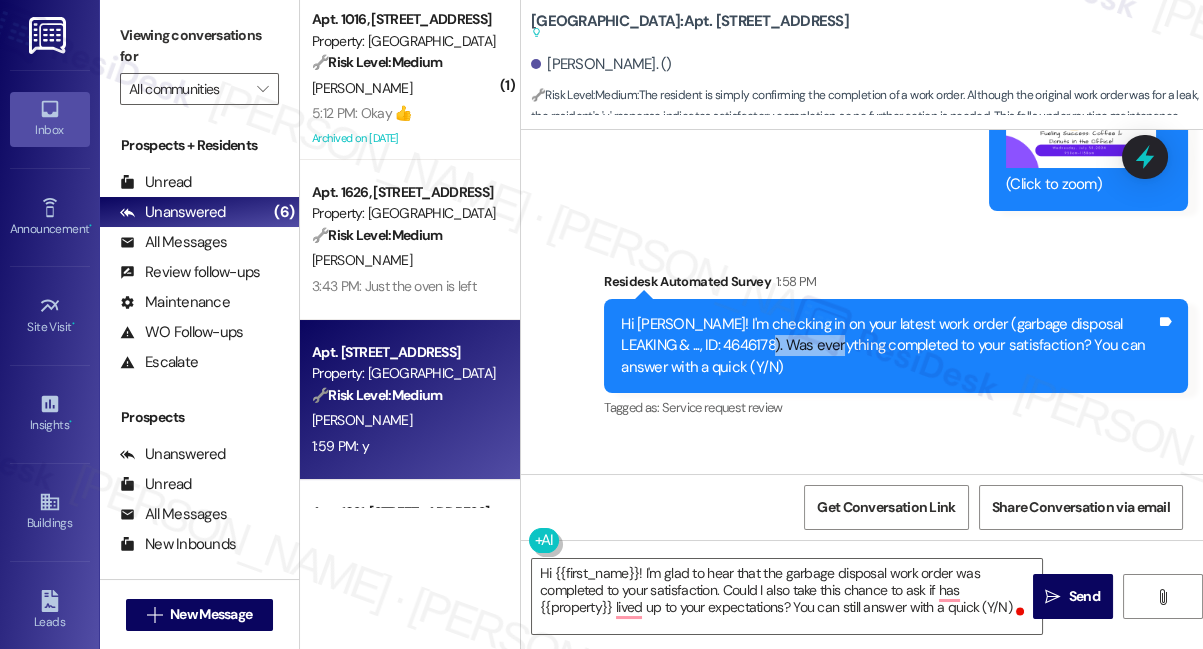 click on "Hi [PERSON_NAME]! I'm checking in on your latest work order (garbage disposal LEAKING & ..., ID: 4646178). Was everything completed to your satisfaction? You can answer with a quick (Y/N)" at bounding box center (888, 346) 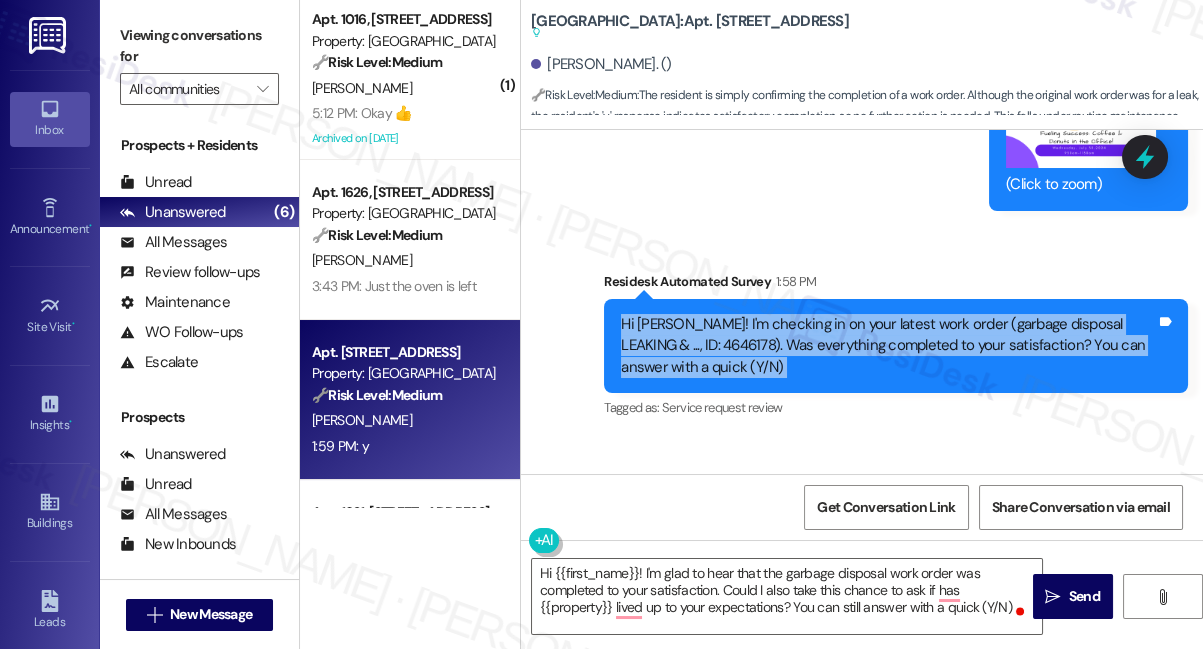 click on "Hi [PERSON_NAME]! I'm checking in on your latest work order (garbage disposal LEAKING & ..., ID: 4646178). Was everything completed to your satisfaction? You can answer with a quick (Y/N)" at bounding box center (888, 346) 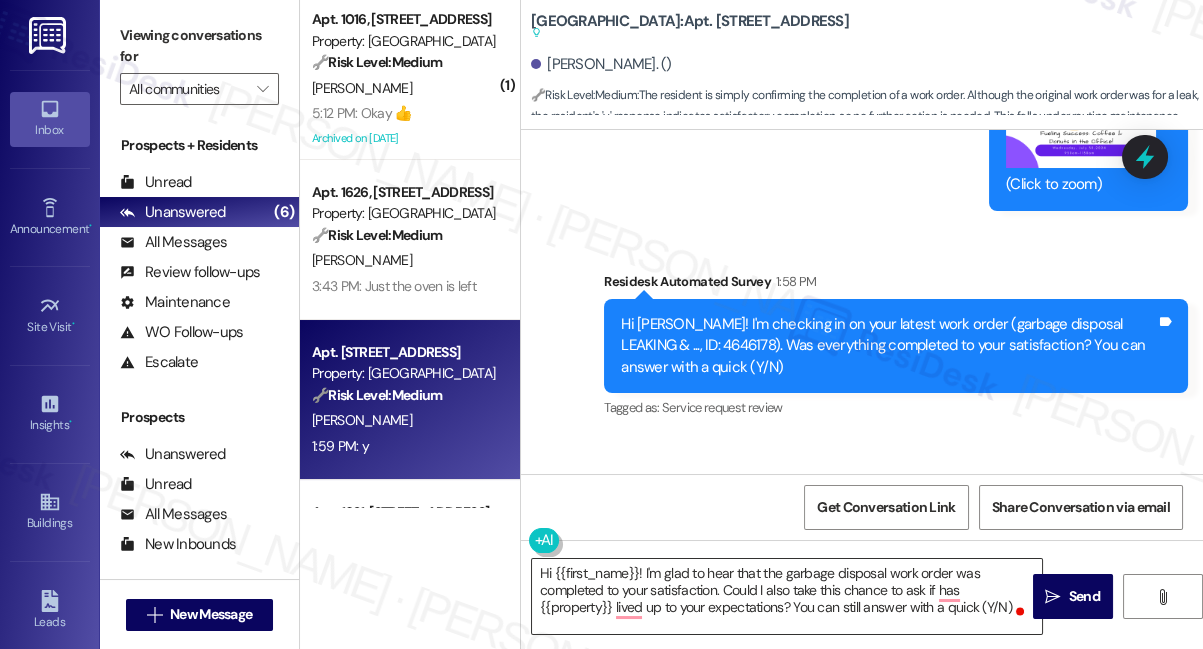 click on "Hi {{first_name}}! I'm glad to hear that the garbage disposal work order was completed to your satisfaction. Could I also take this chance to ask if has {{property}} lived up to your expectations? You can still answer with a quick (Y/N)" at bounding box center [787, 596] 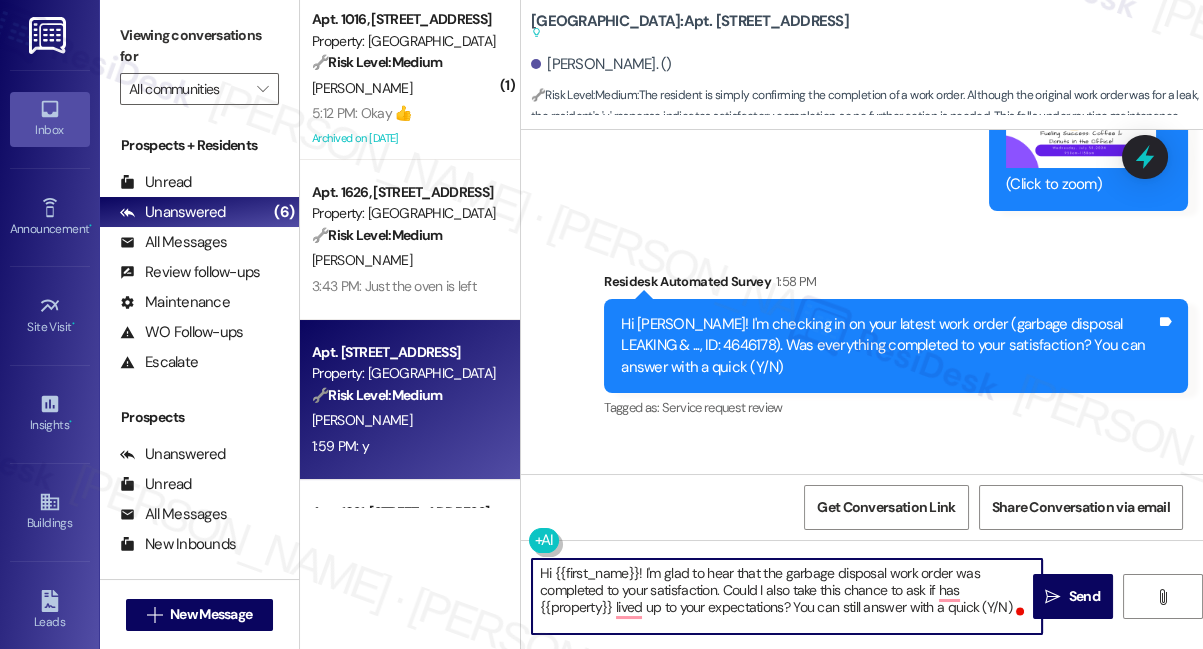 click on "Hi {{first_name}}! I'm glad to hear that the garbage disposal work order was completed to your satisfaction. Could I also take this chance to ask if has {{property}} lived up to your expectations? You can still answer with a quick (Y/N)" at bounding box center (787, 596) 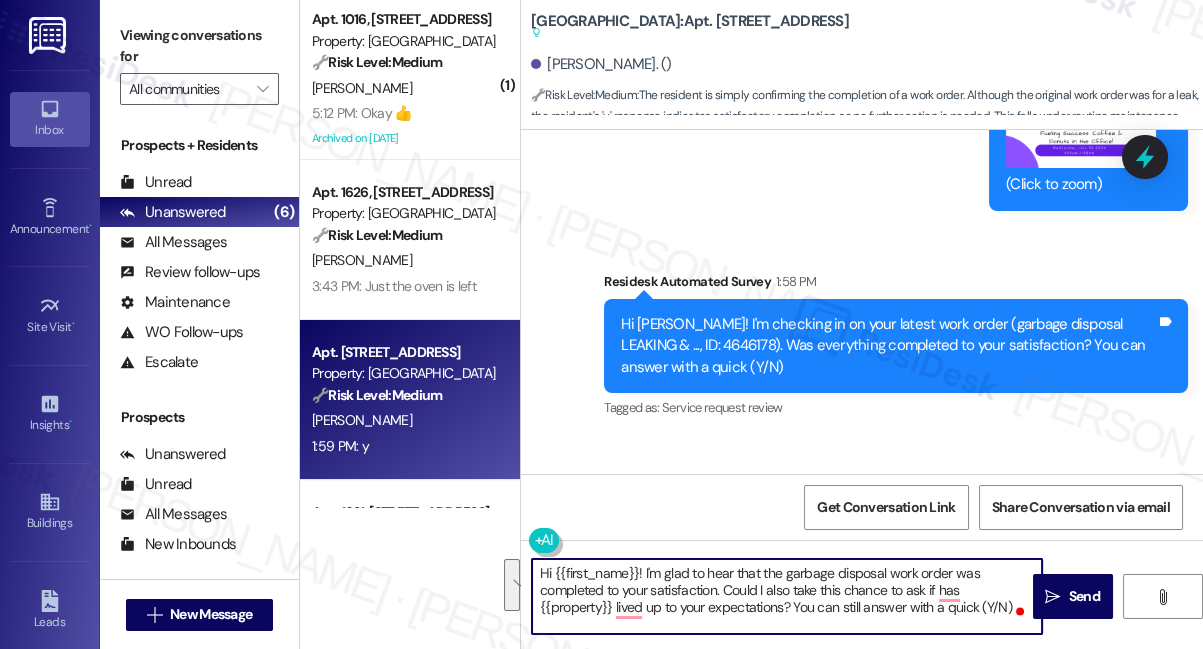 click on "Received via SMS [PERSON_NAME] 1:59 PM y Tags and notes Tagged as:   Positive response Click to highlight conversations about Positive response" at bounding box center (862, 521) 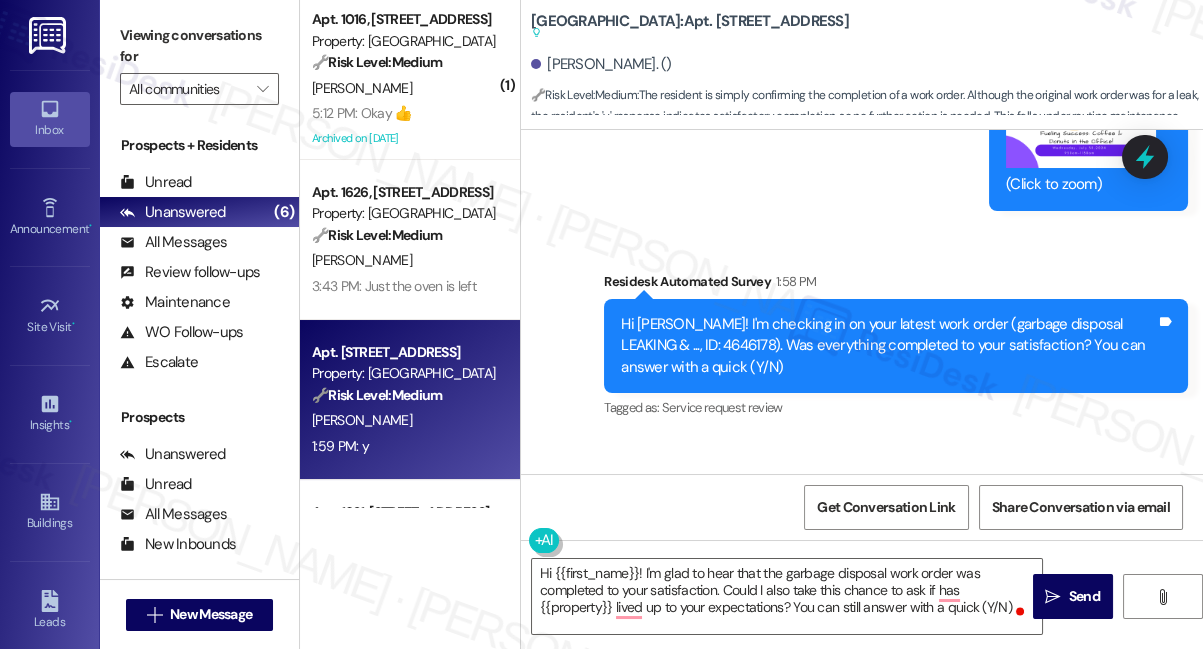click on "Received via SMS [PERSON_NAME] 1:59 PM y Tags and notes Tagged as:   Positive response Click to highlight conversations about Positive response" at bounding box center (862, 521) 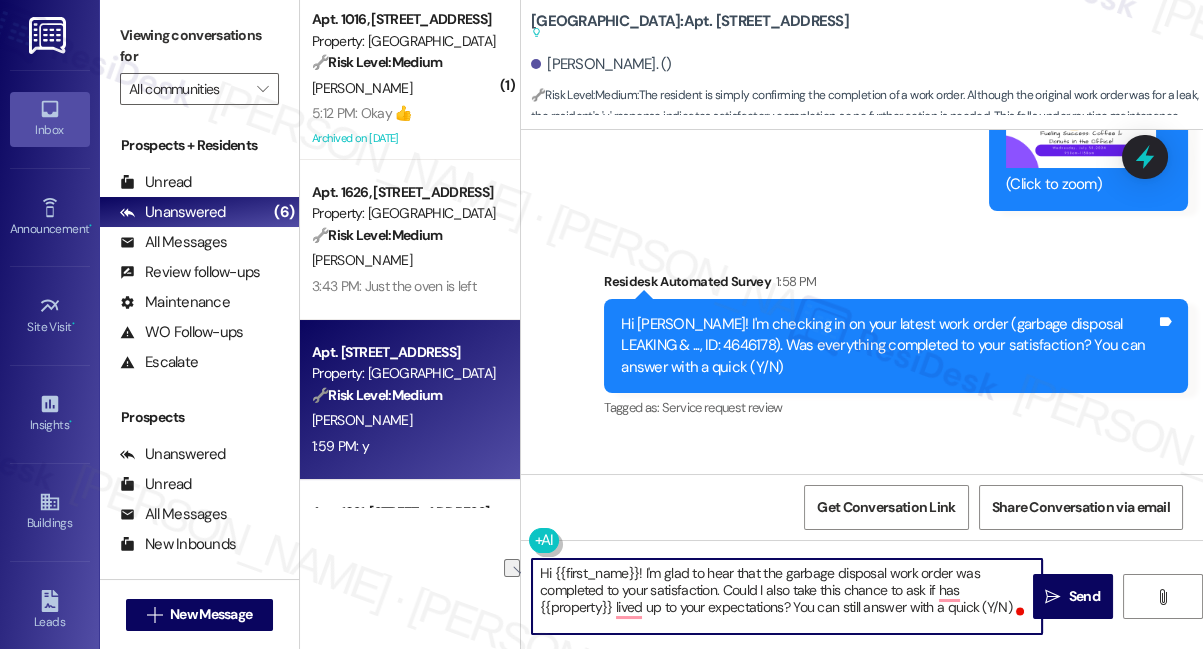 drag, startPoint x: 1010, startPoint y: 607, endPoint x: 787, endPoint y: 613, distance: 223.0807 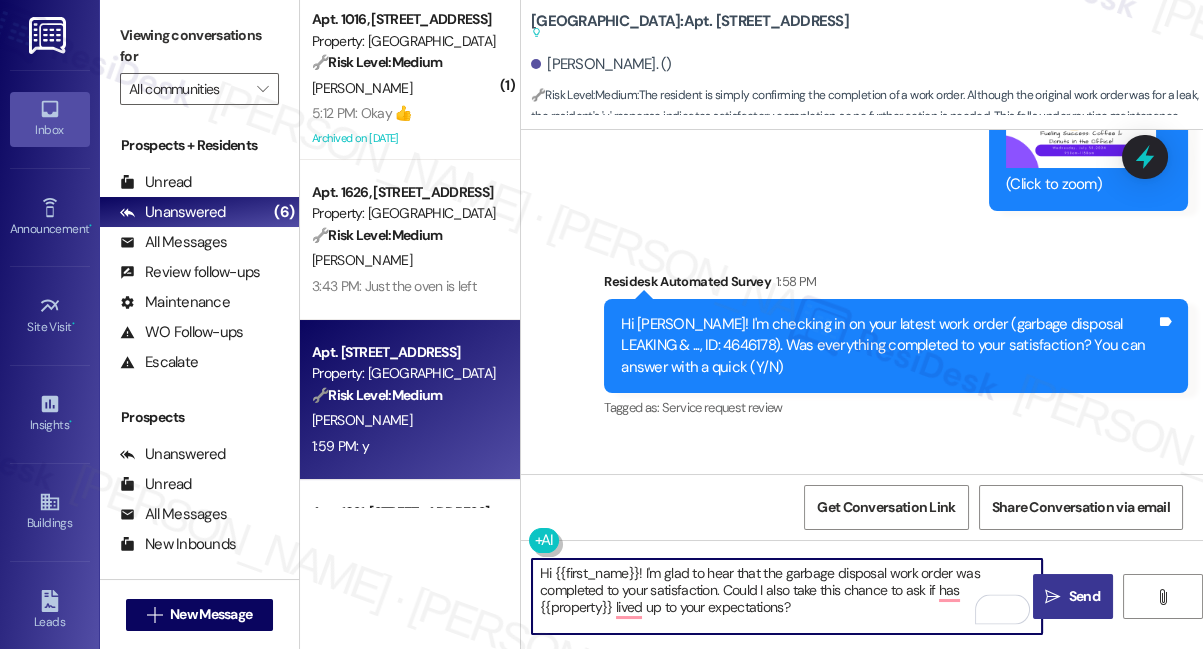 type on "Hi {{first_name}}! I'm glad to hear that the garbage disposal work order was completed to your satisfaction. Could I also take this chance to ask if has {{property}} lived up to your expectations?" 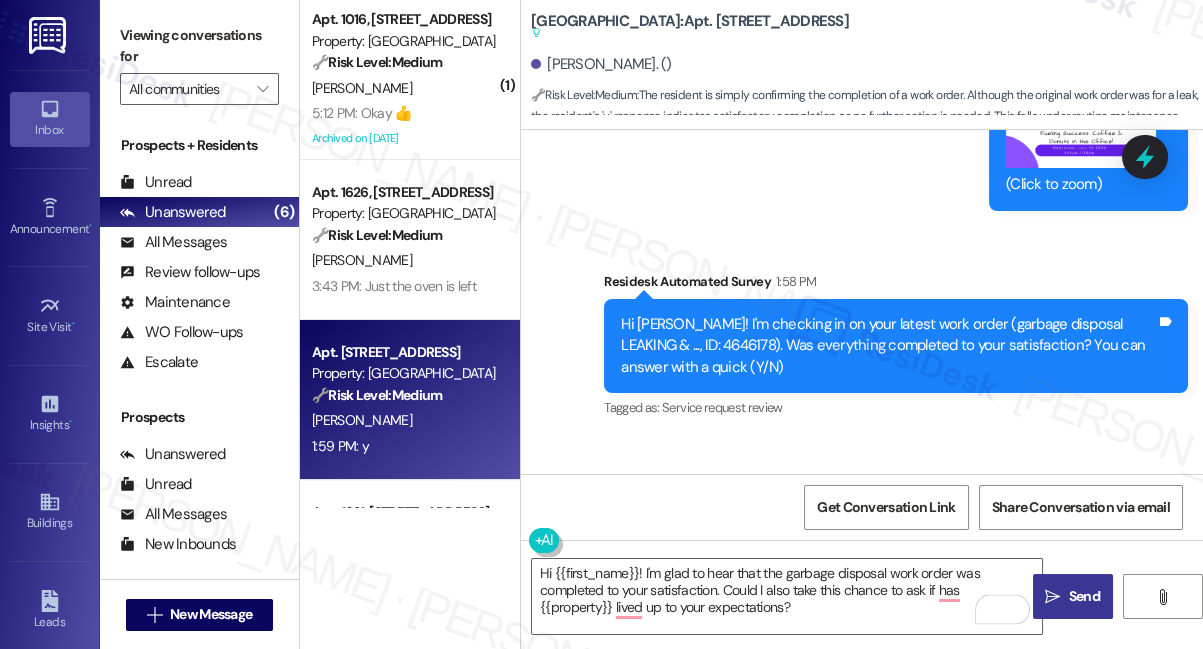 click on "" at bounding box center [1052, 597] 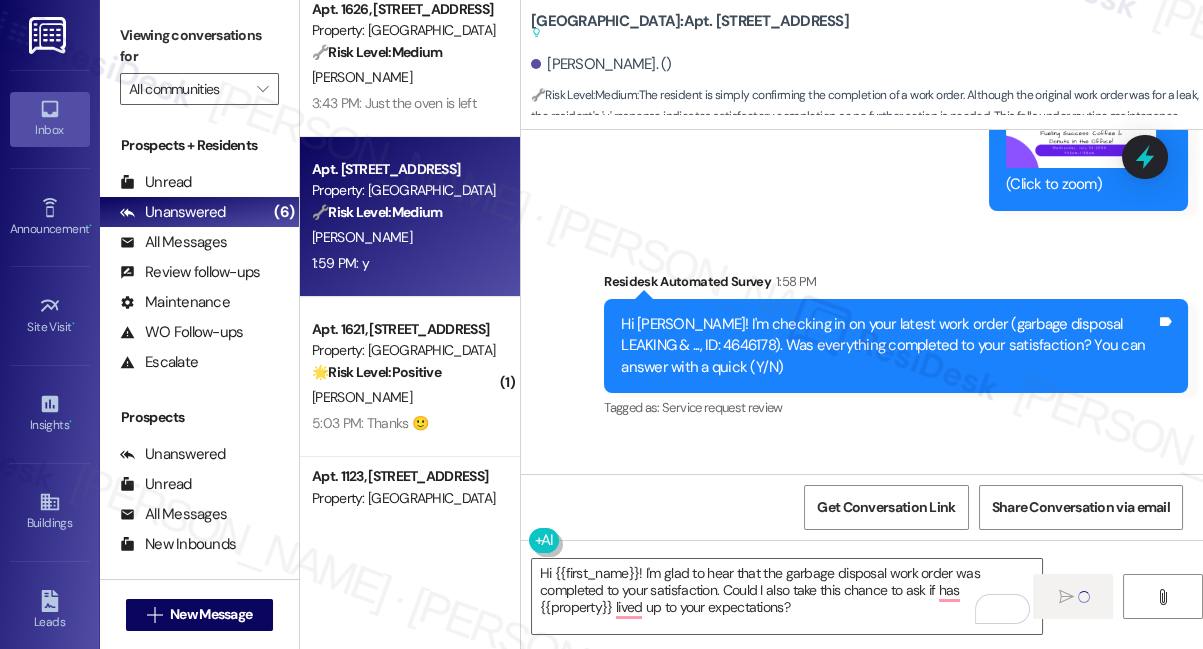 scroll, scrollTop: 293, scrollLeft: 0, axis: vertical 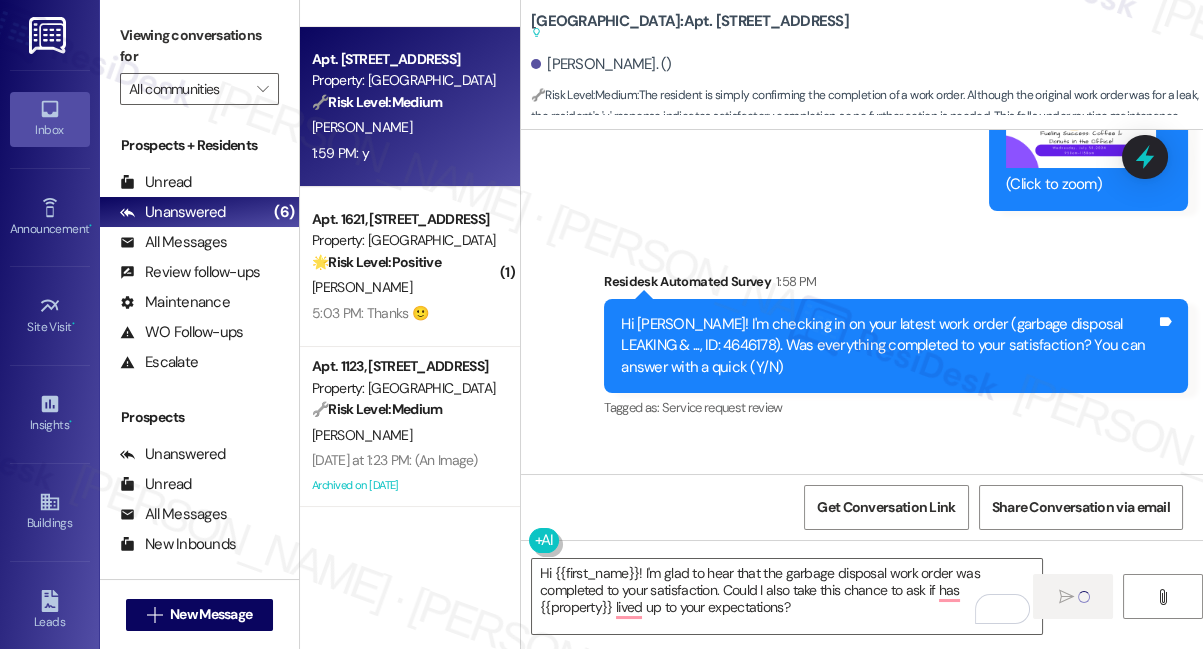 type 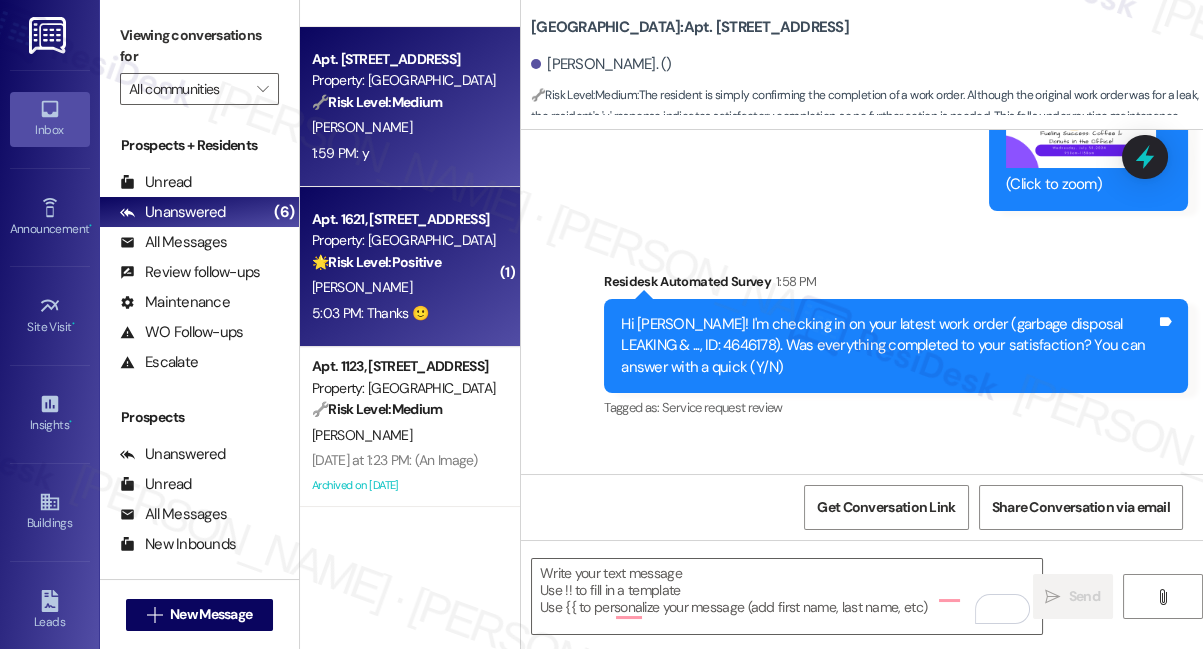 scroll, scrollTop: 21560, scrollLeft: 0, axis: vertical 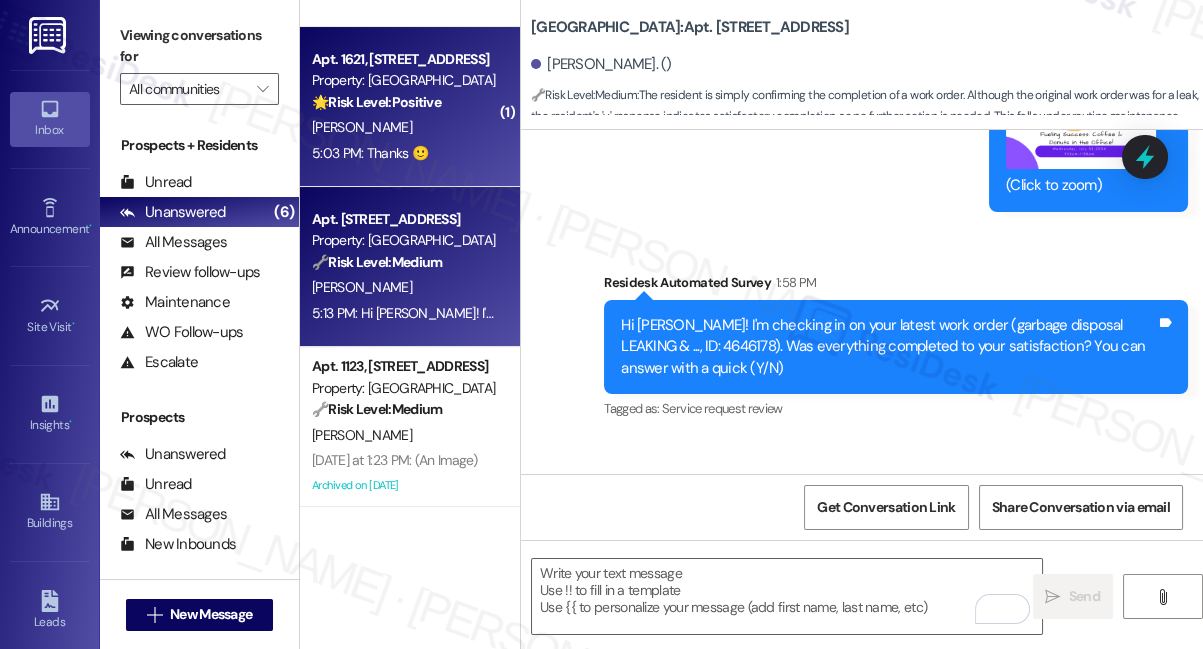 click on "5:03 PM: Thanks 🙂 5:03 PM: Thanks 🙂" at bounding box center (404, 153) 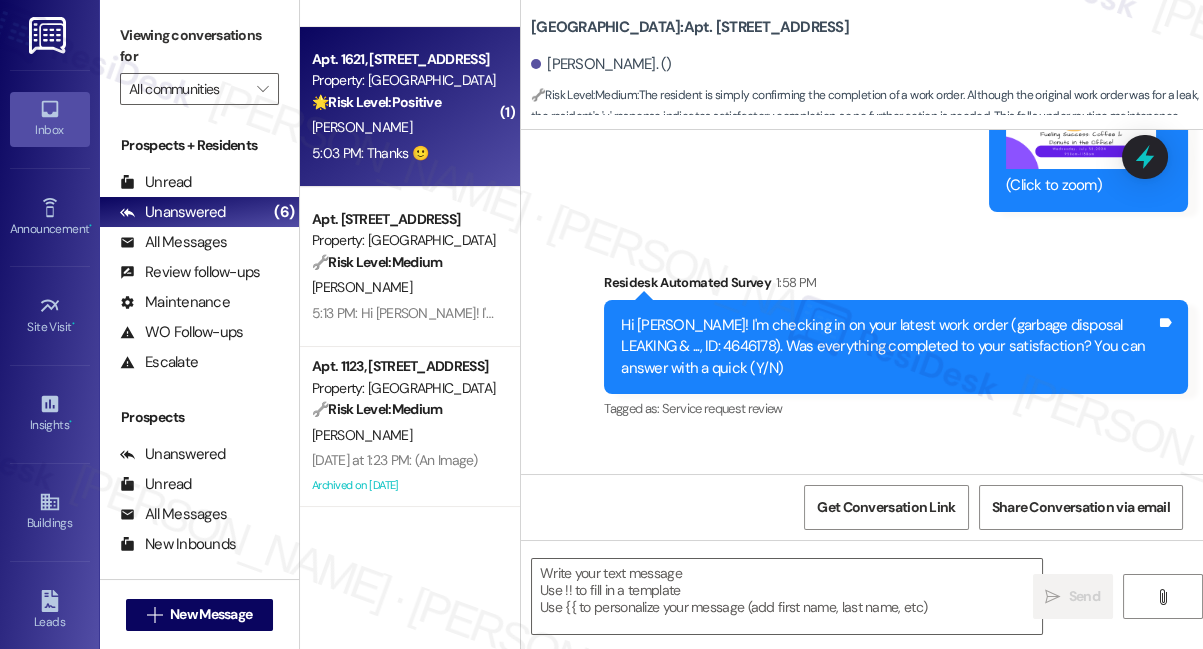 type on "Fetching suggested responses. Please feel free to read through the conversation in the meantime." 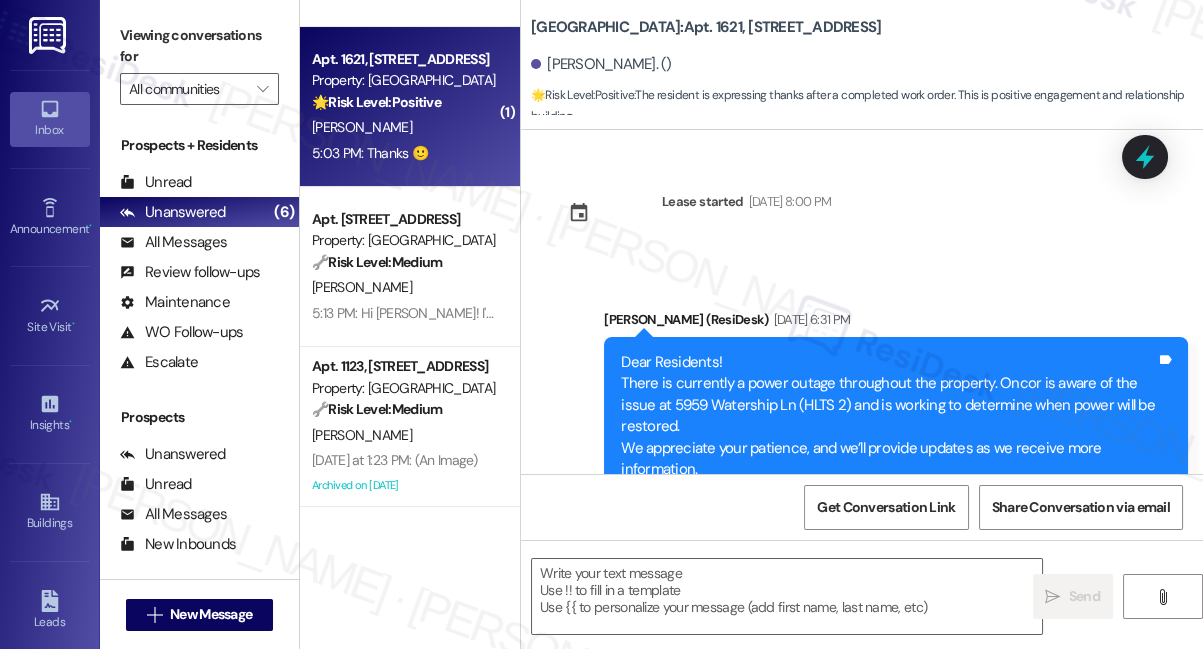 scroll, scrollTop: 14723, scrollLeft: 0, axis: vertical 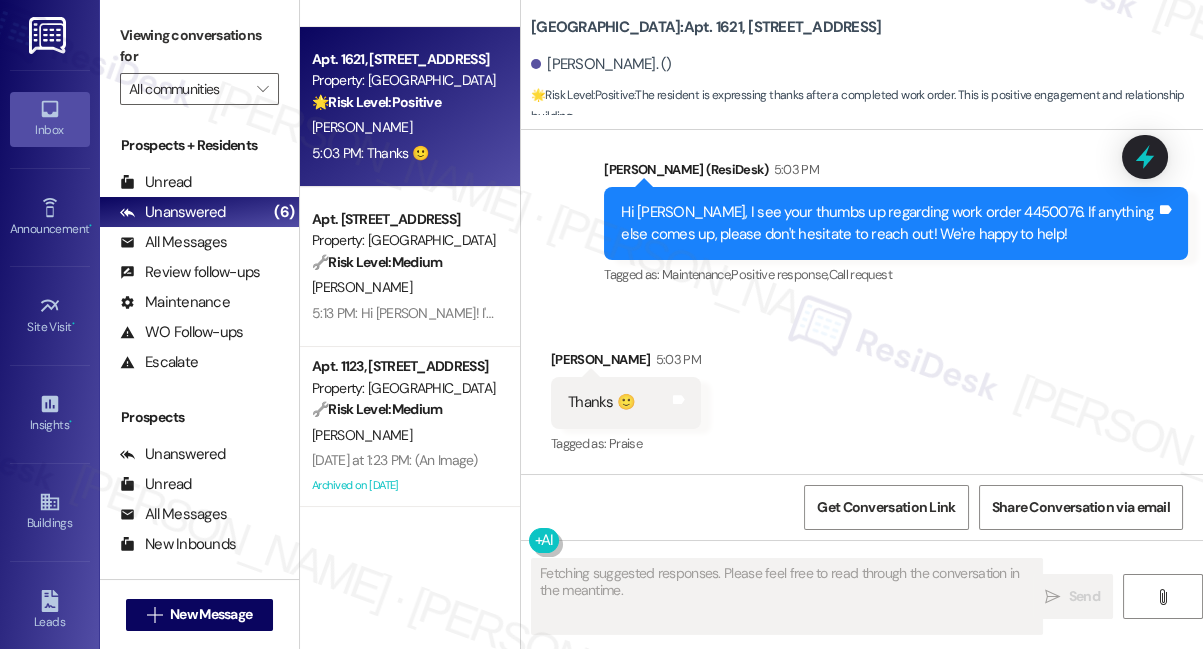 click on "Hi [PERSON_NAME], I see your thumbs up regarding work order 4450076. If anything else comes up, please don't hesitate to reach out! We're happy to help!" at bounding box center (888, 223) 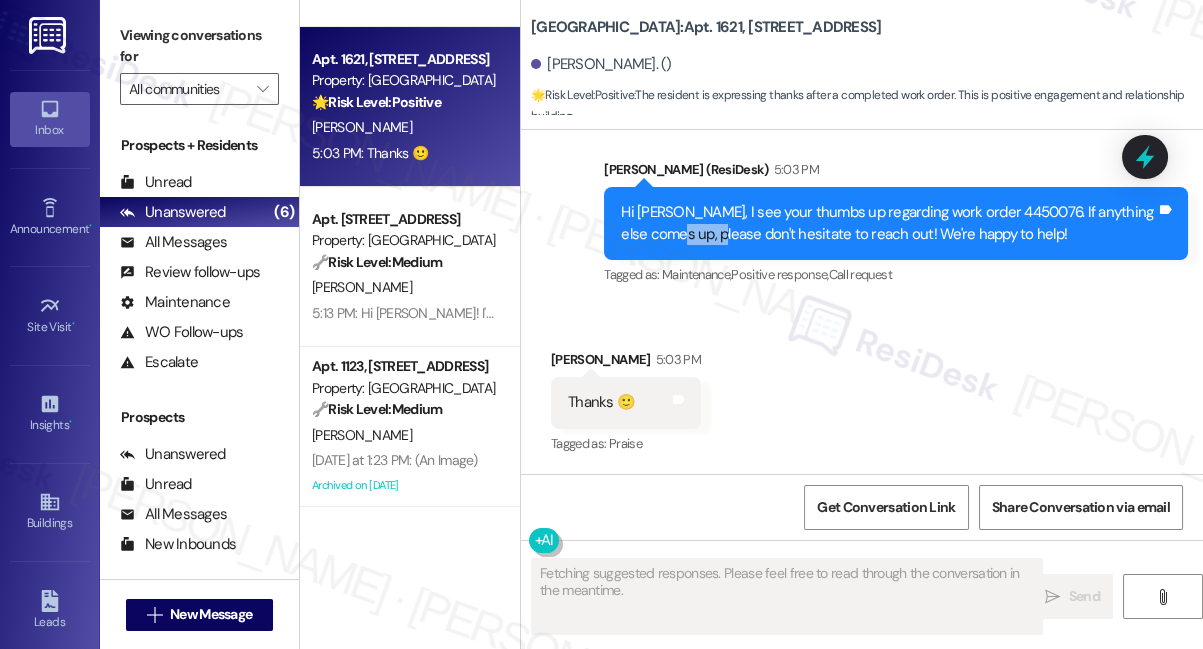click on "Hi [PERSON_NAME], I see your thumbs up regarding work order 4450076. If anything else comes up, please don't hesitate to reach out! We're happy to help!" at bounding box center (888, 223) 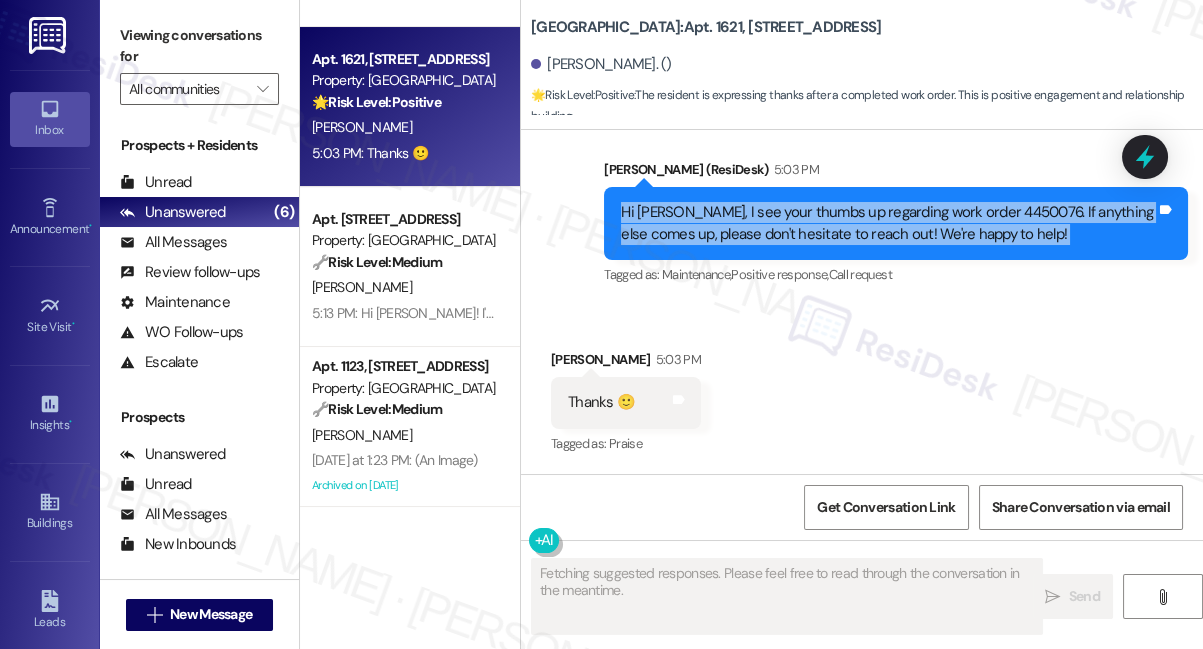 click on "Hi [PERSON_NAME], I see your thumbs up regarding work order 4450076. If anything else comes up, please don't hesitate to reach out! We're happy to help!" at bounding box center (888, 223) 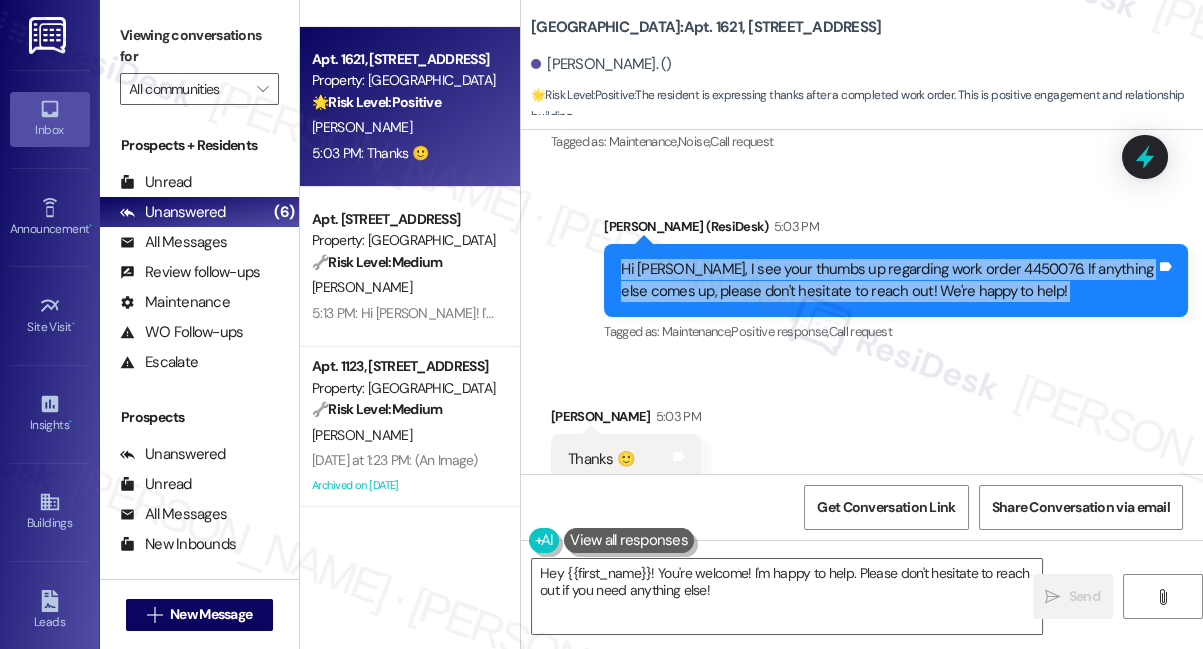 scroll, scrollTop: 14724, scrollLeft: 0, axis: vertical 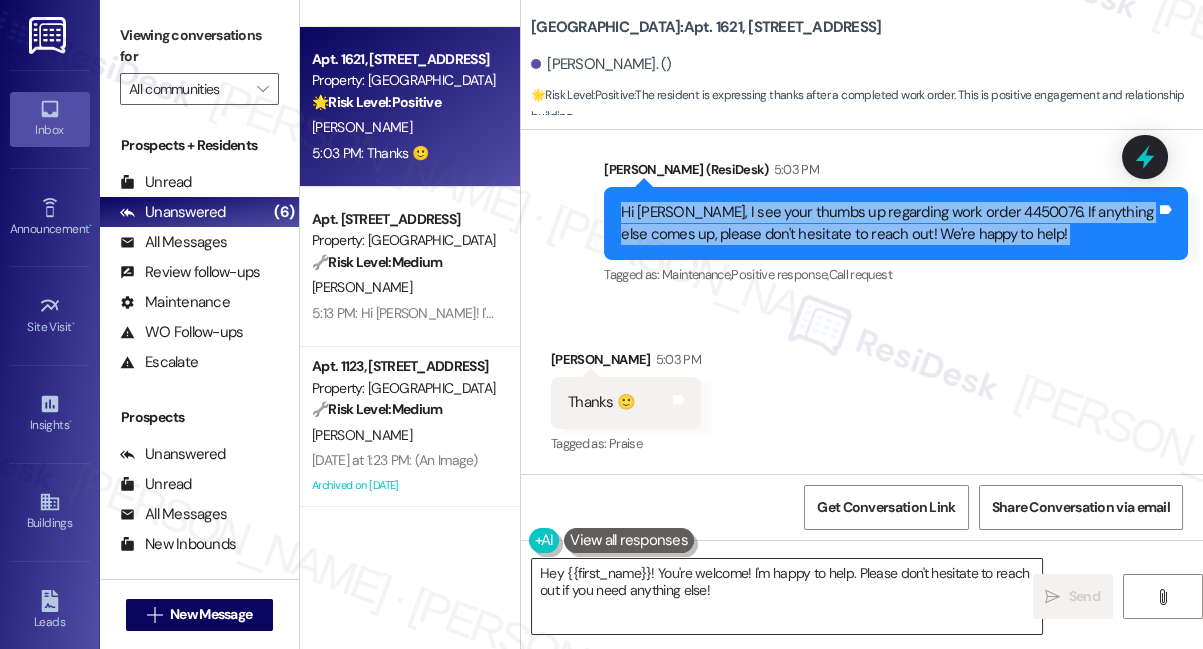 click on "Hey {{first_name}}! You're welcome! I'm happy to help. Please don't hesitate to reach out if you need anything else!" at bounding box center [787, 596] 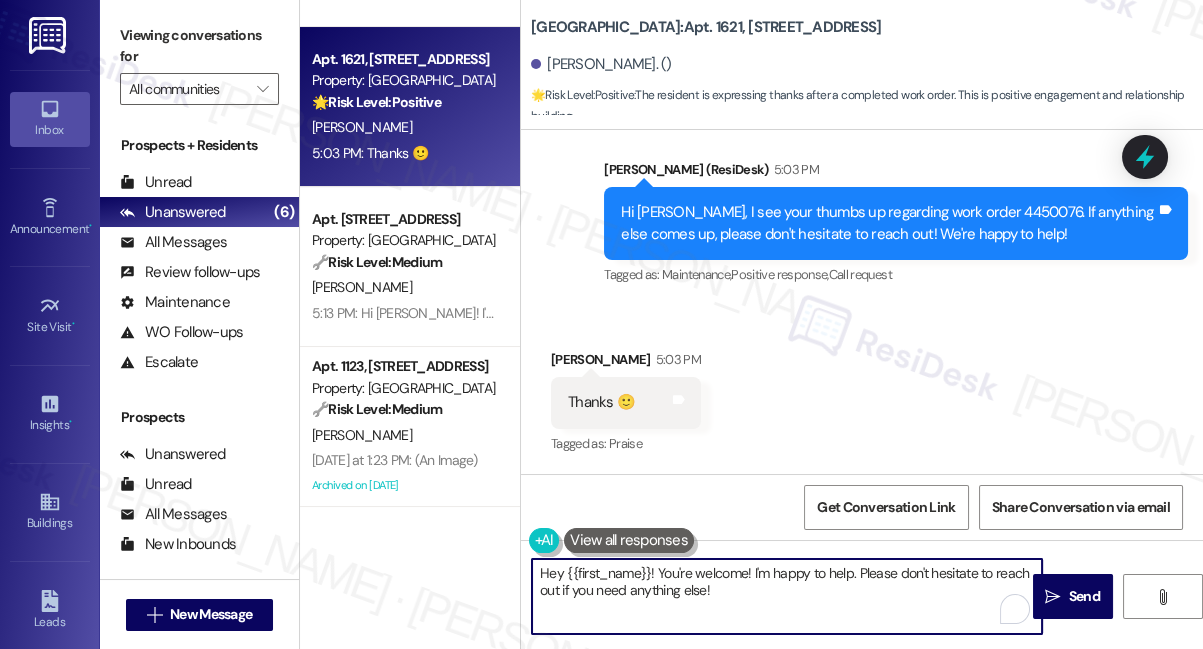 click on "Hey {{first_name}}! You're welcome! I'm happy to help. Please don't hesitate to reach out if you need anything else!" at bounding box center [787, 596] 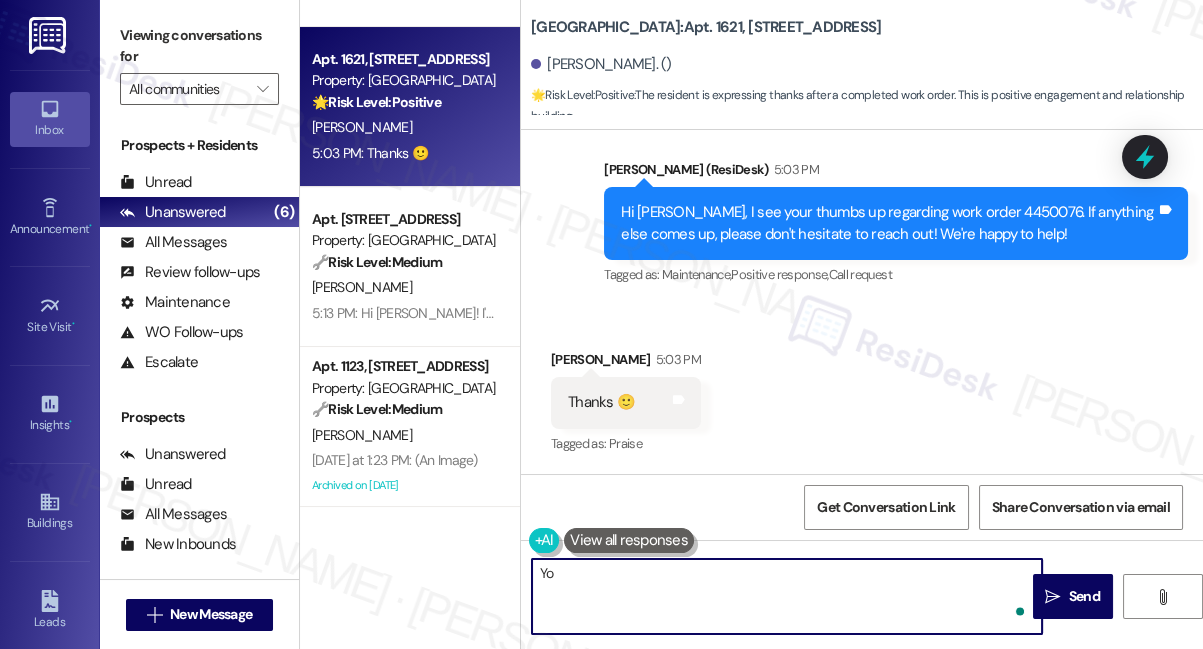 type on "Y" 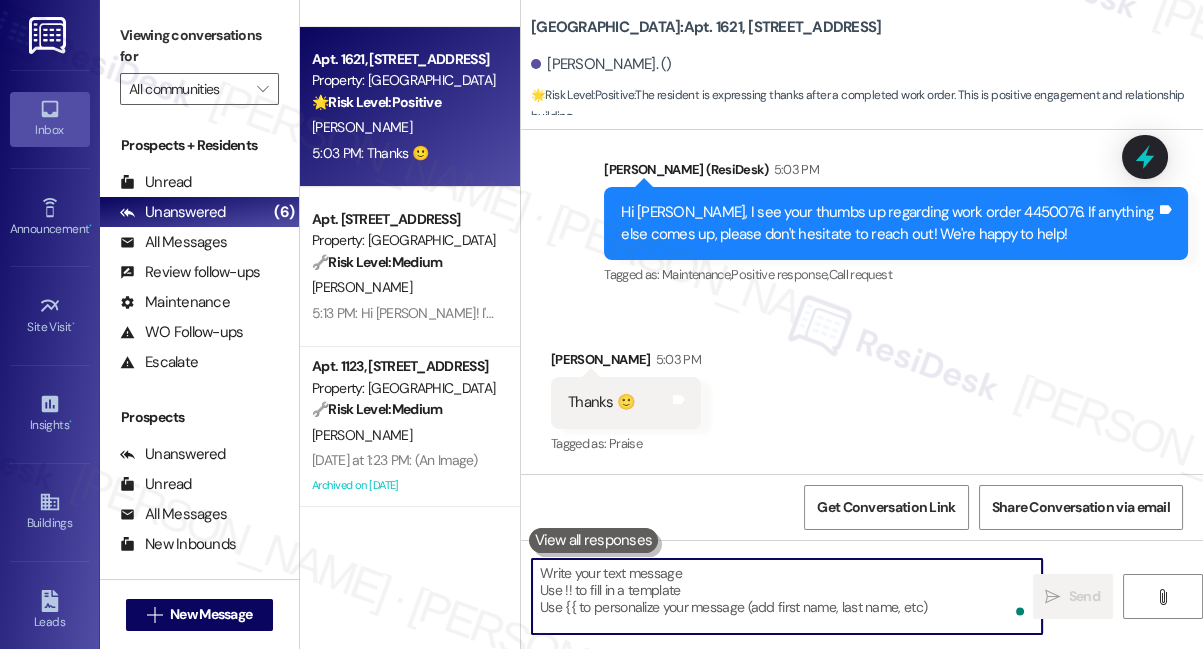 type on "A" 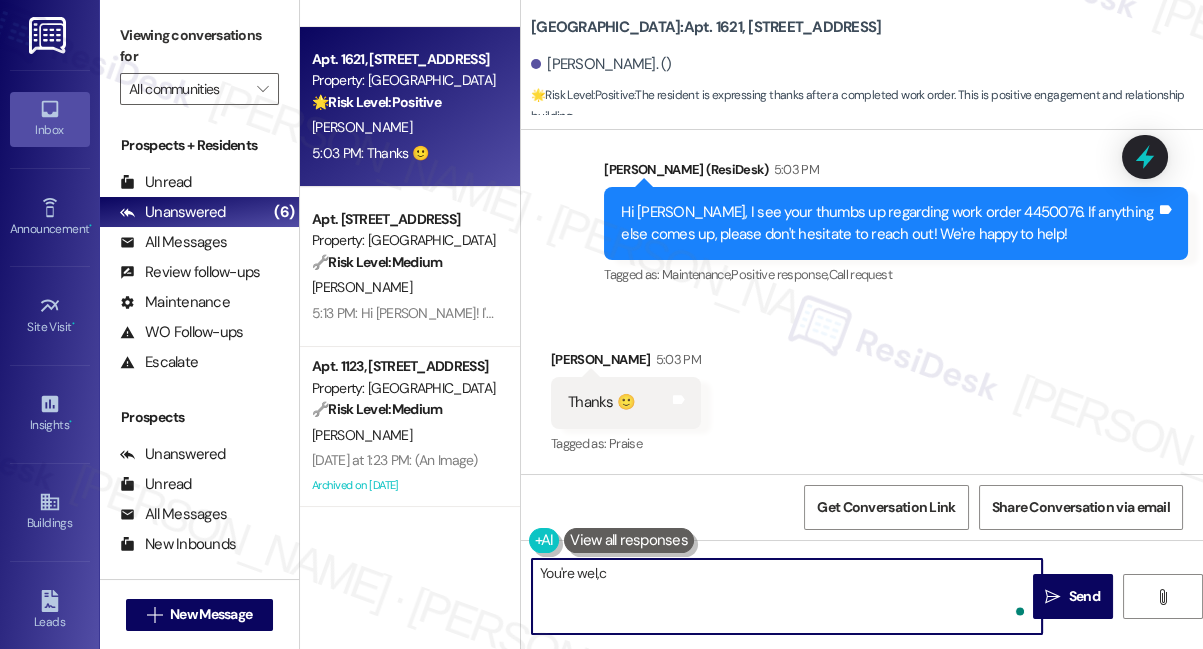 type on "You're wel," 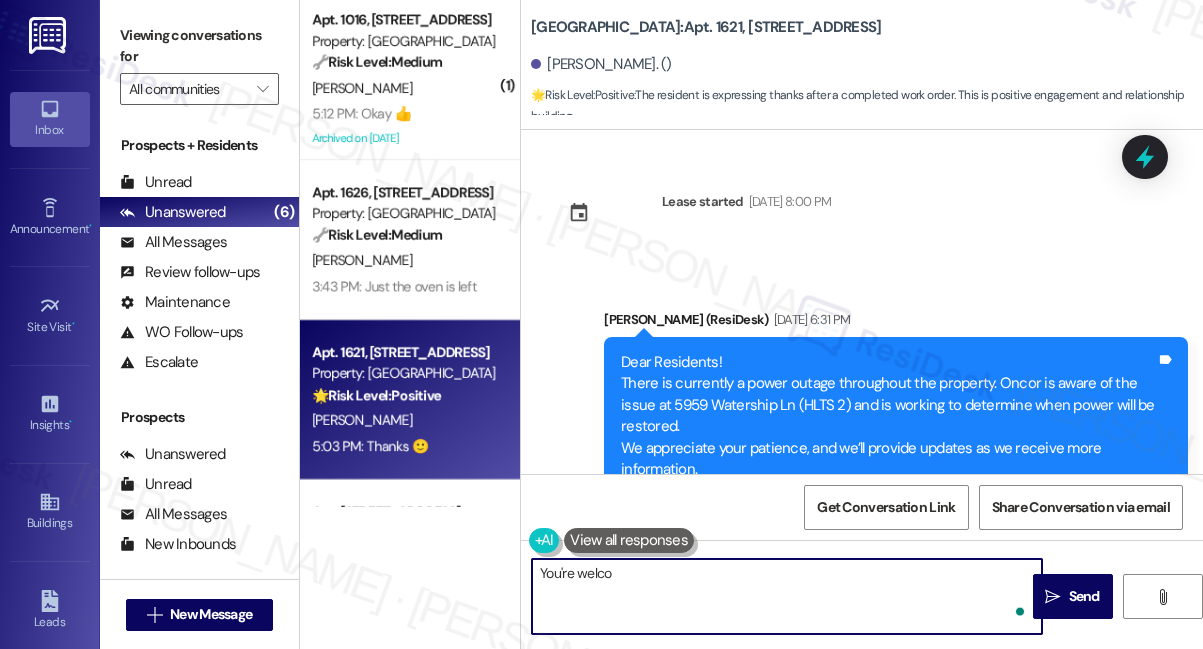 scroll, scrollTop: 0, scrollLeft: 0, axis: both 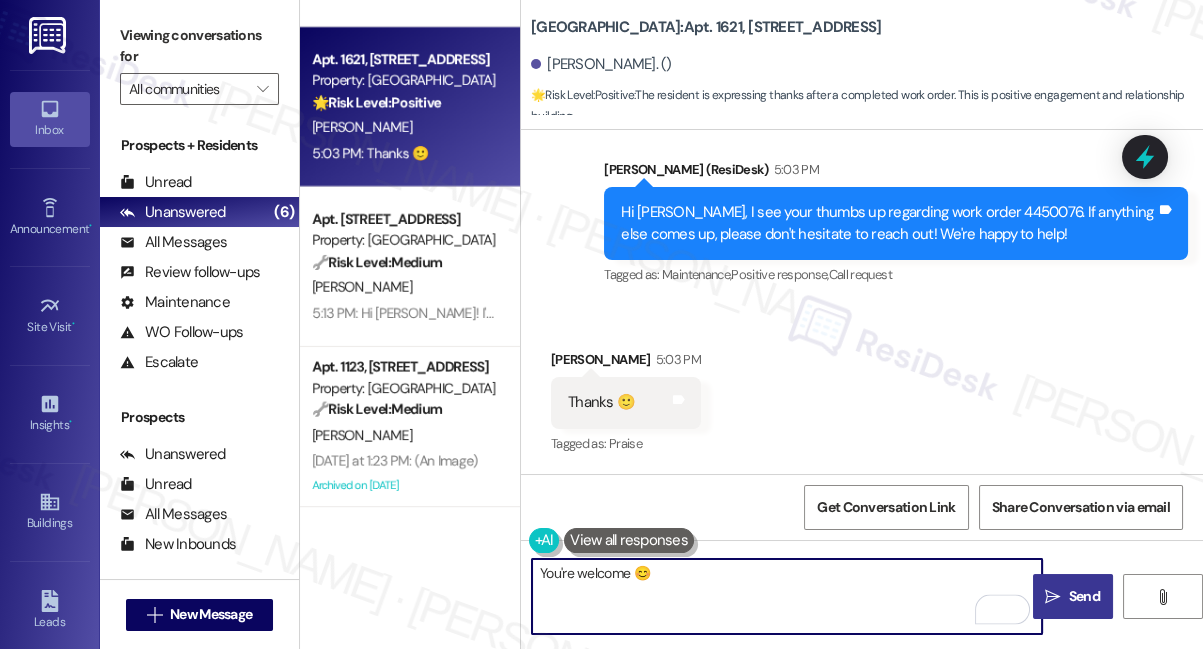 type on "You're welcome 😊" 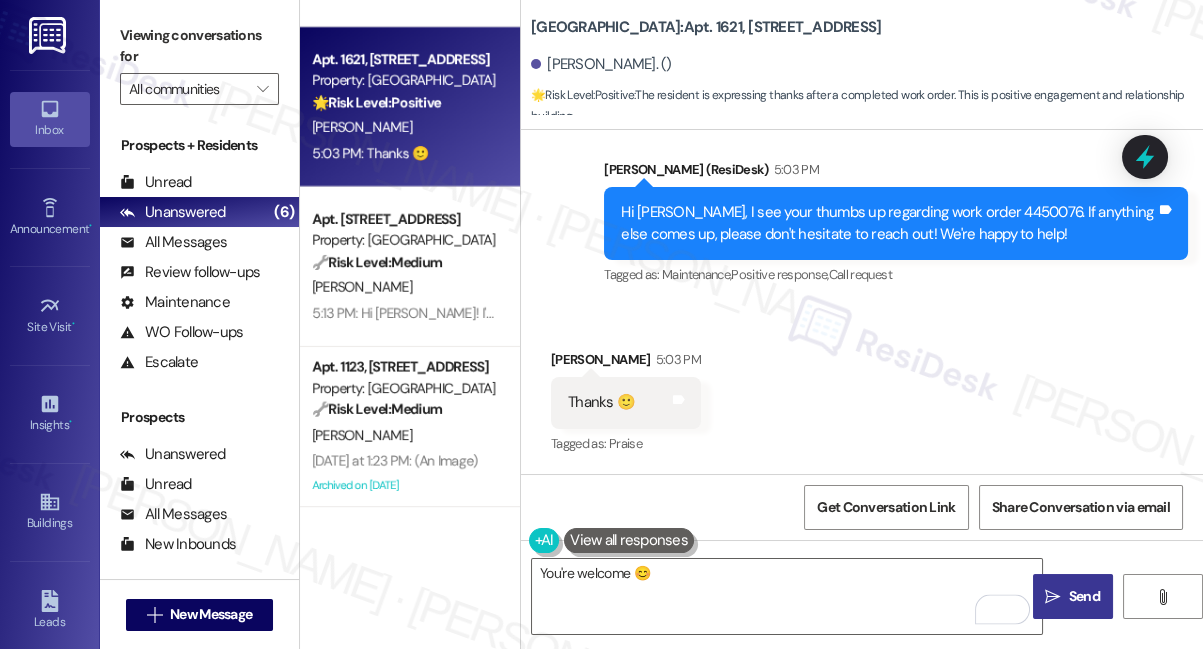 click on " Send" at bounding box center [1072, 596] 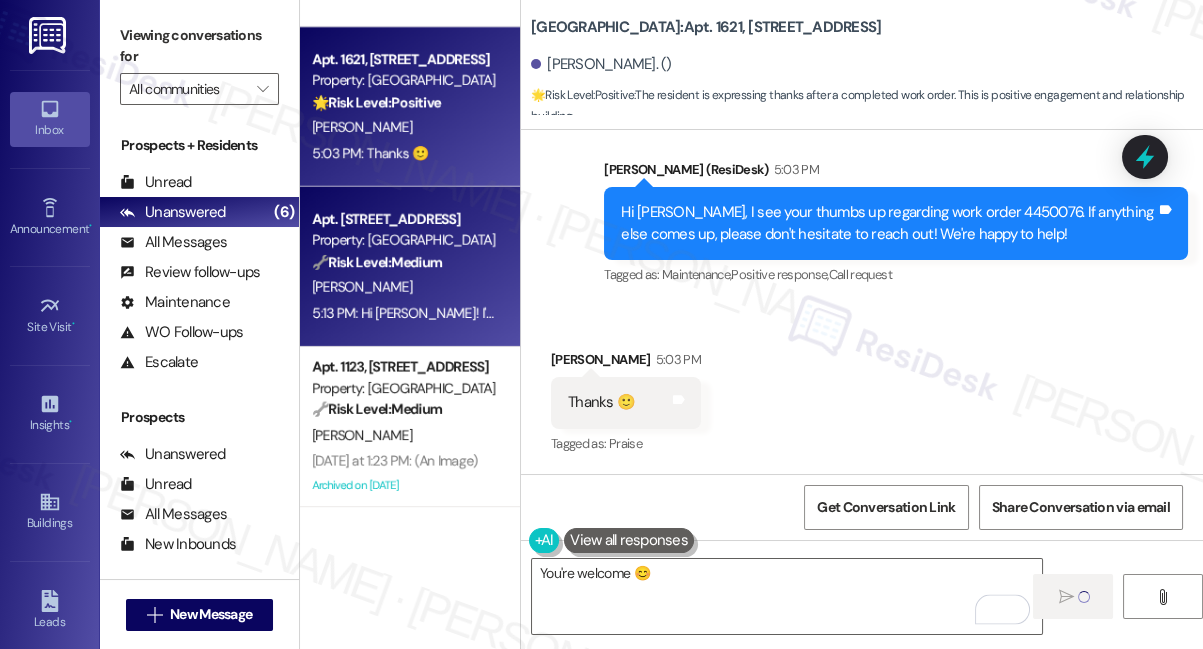 scroll, scrollTop: 14723, scrollLeft: 0, axis: vertical 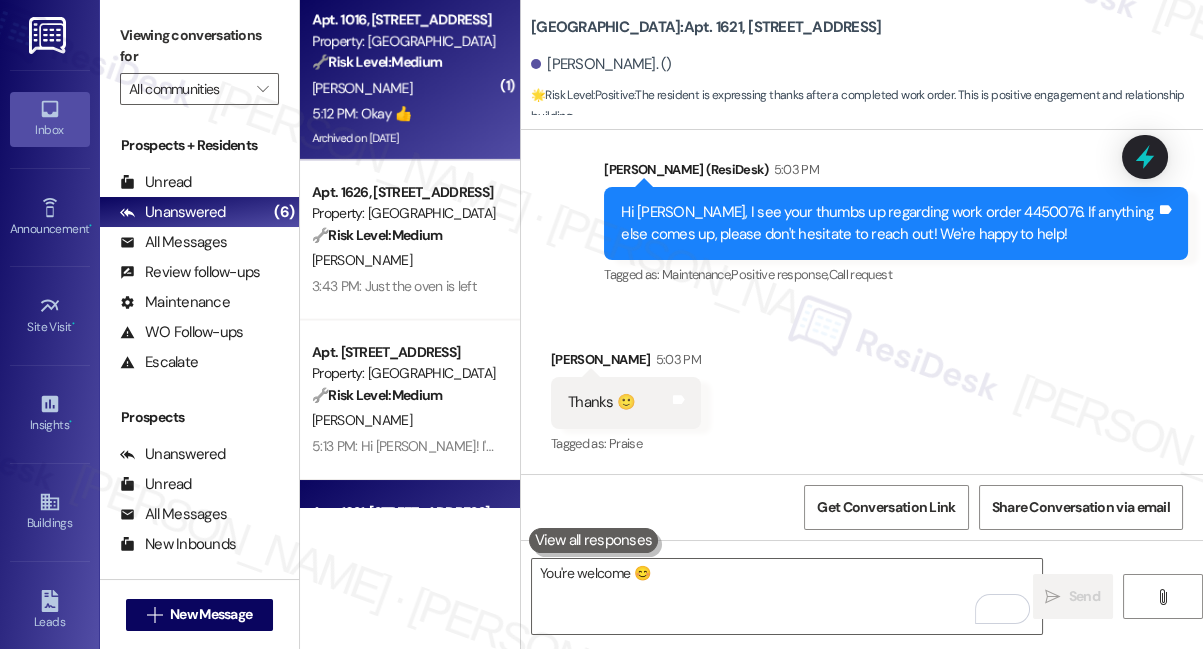 click on "🔧  Risk Level:  Medium" at bounding box center [377, 62] 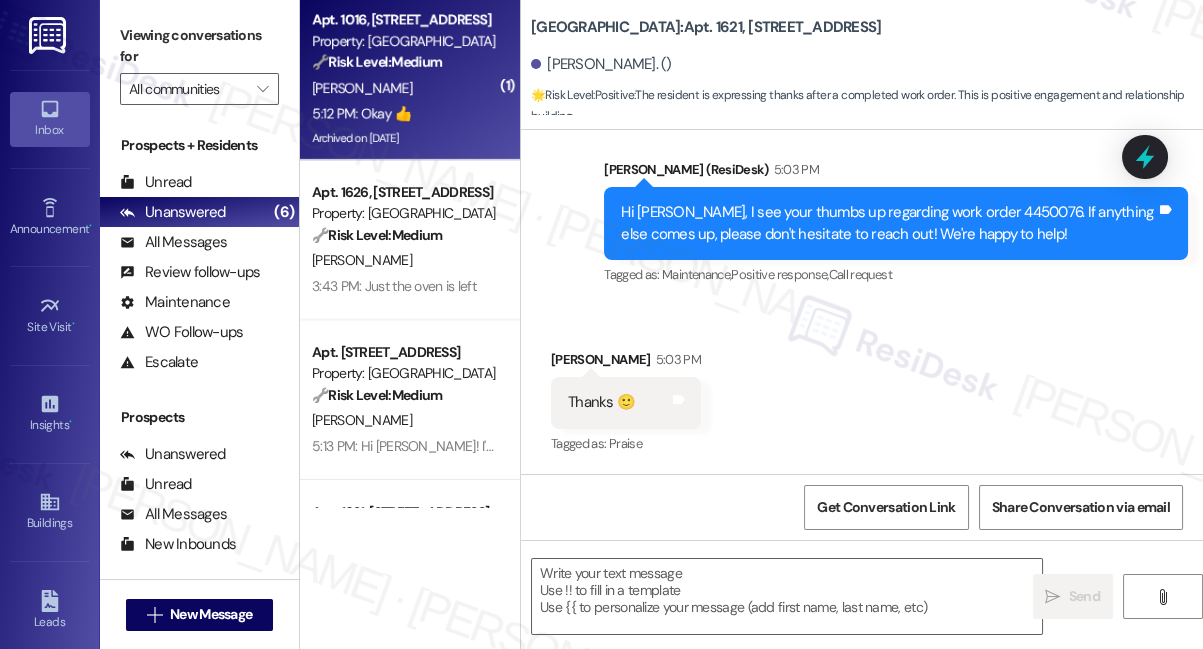 type on "Fetching suggested responses. Please feel free to read through the conversation in the meantime." 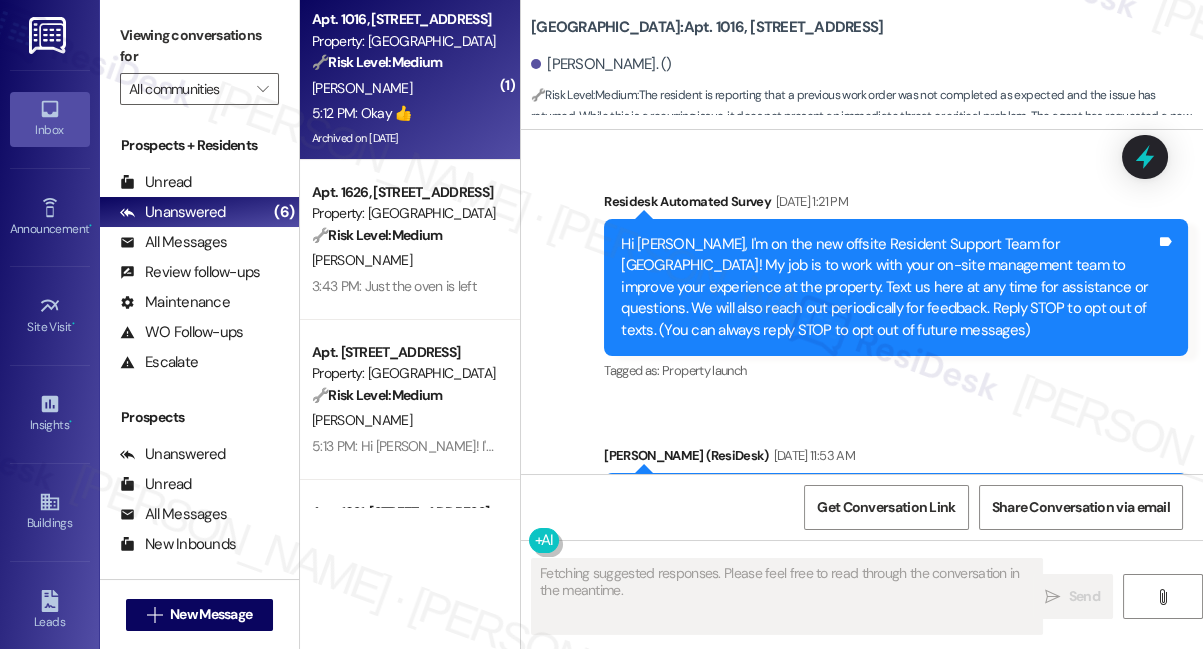 scroll, scrollTop: 67406, scrollLeft: 0, axis: vertical 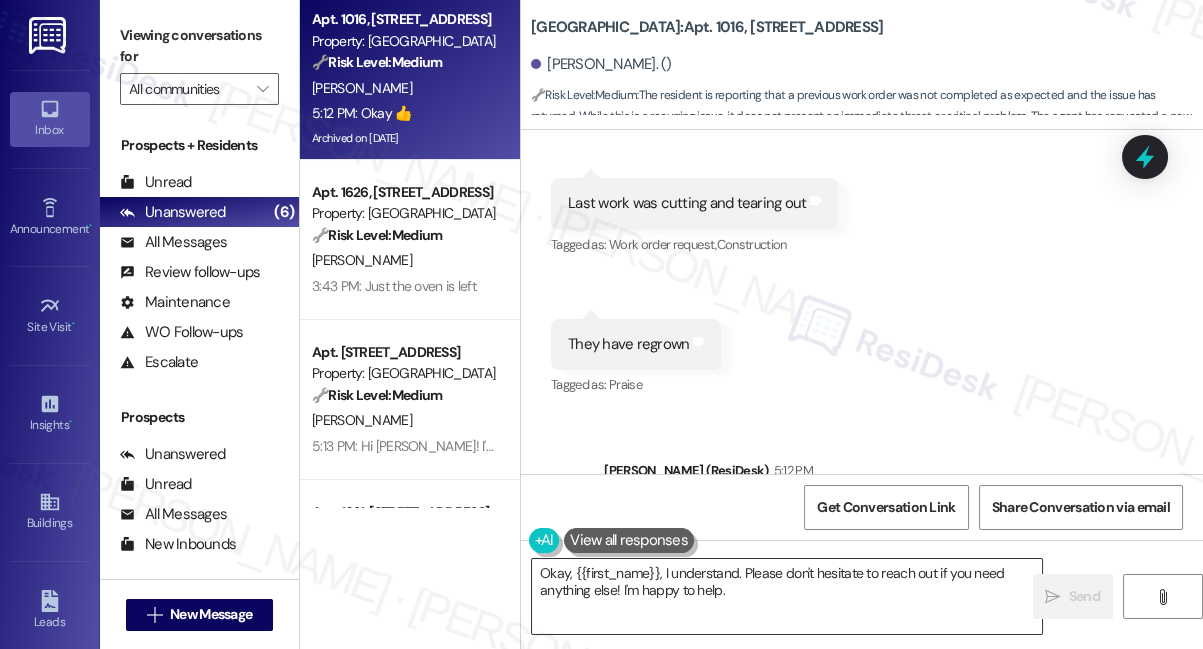 click on "Okay, {{first_name}}, I understand. Please don't hesitate to reach out if you need anything else! I'm happy to help." at bounding box center [787, 596] 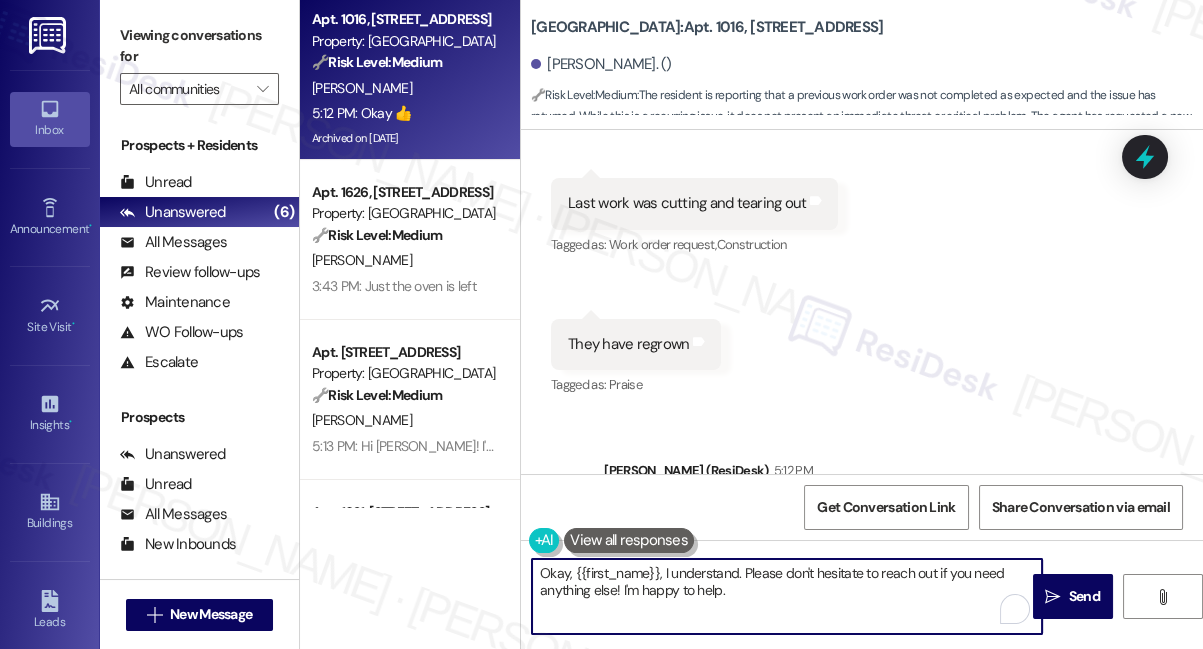 click on "Okay, {{first_name}}, I understand. Please don't hesitate to reach out if you need anything else! I'm happy to help." at bounding box center (787, 596) 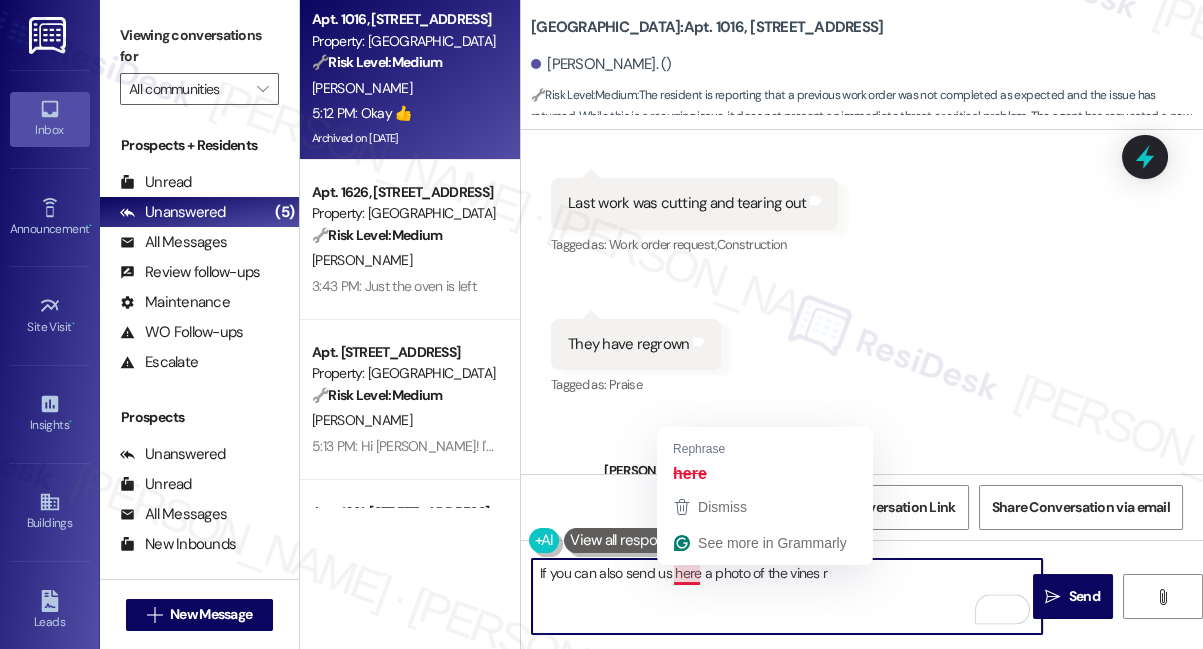 click on "If you can also send us here a photo of the vines r" at bounding box center [787, 596] 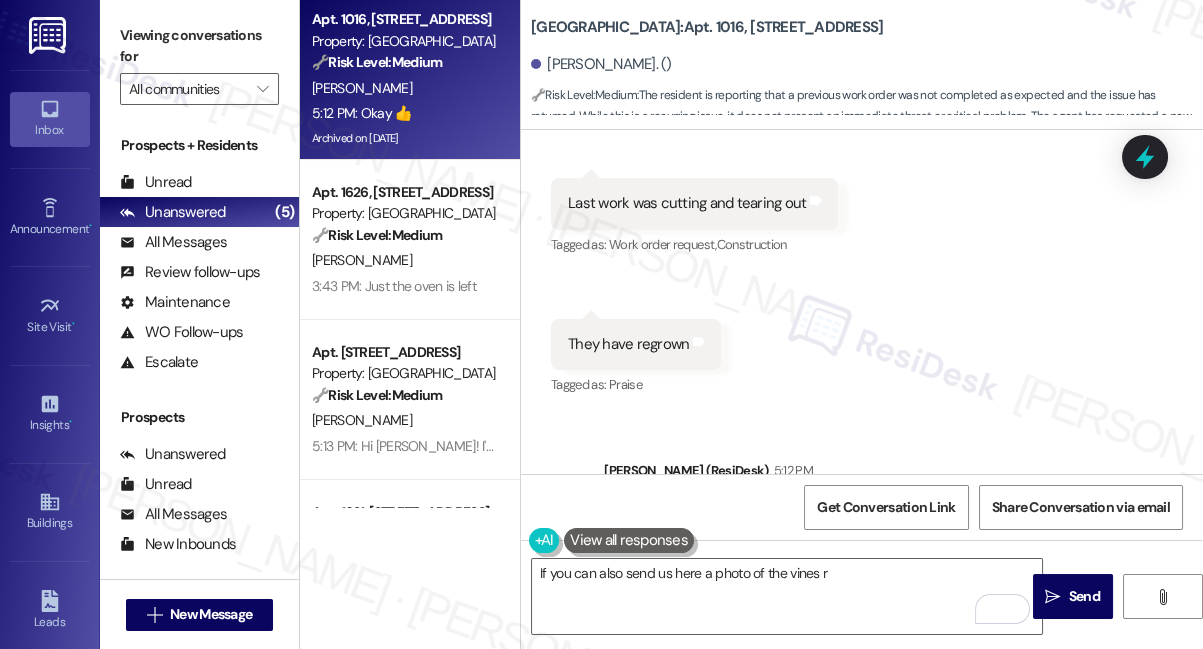 click on "Received via SMS Nina Hill 5:12 PM Okay 👍 Tags and notes Tagged as:   Positive response Click to highlight conversations about Positive response" at bounding box center (628, 726) 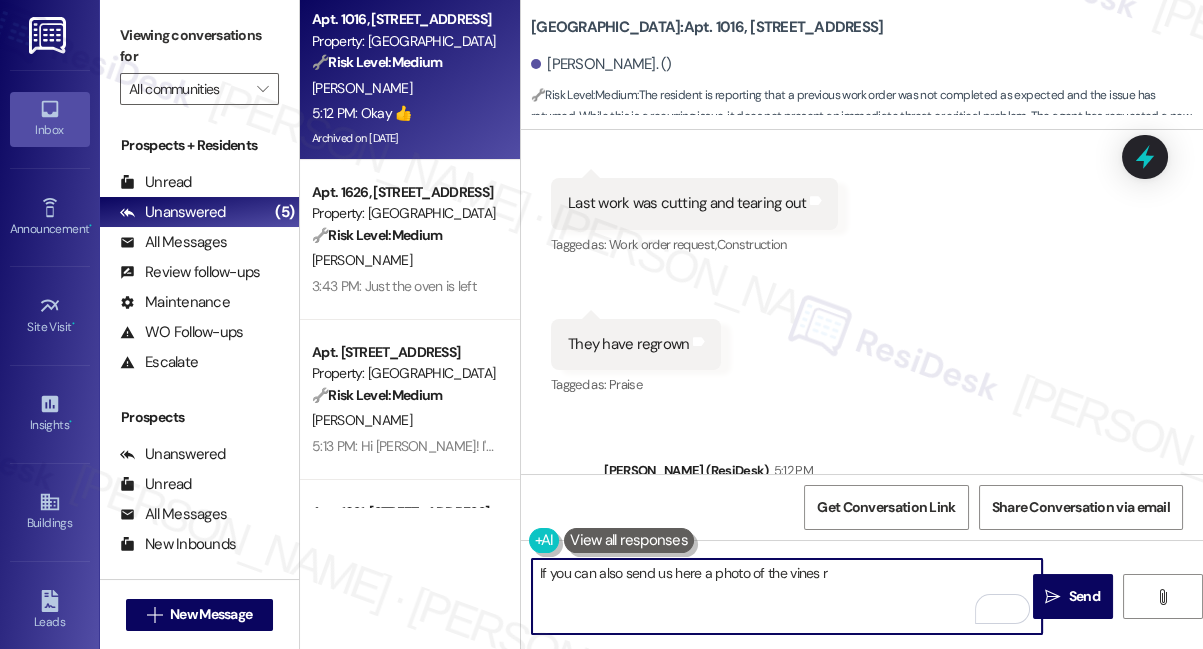 click on "If you can also send us here a photo of the vines r" at bounding box center (787, 596) 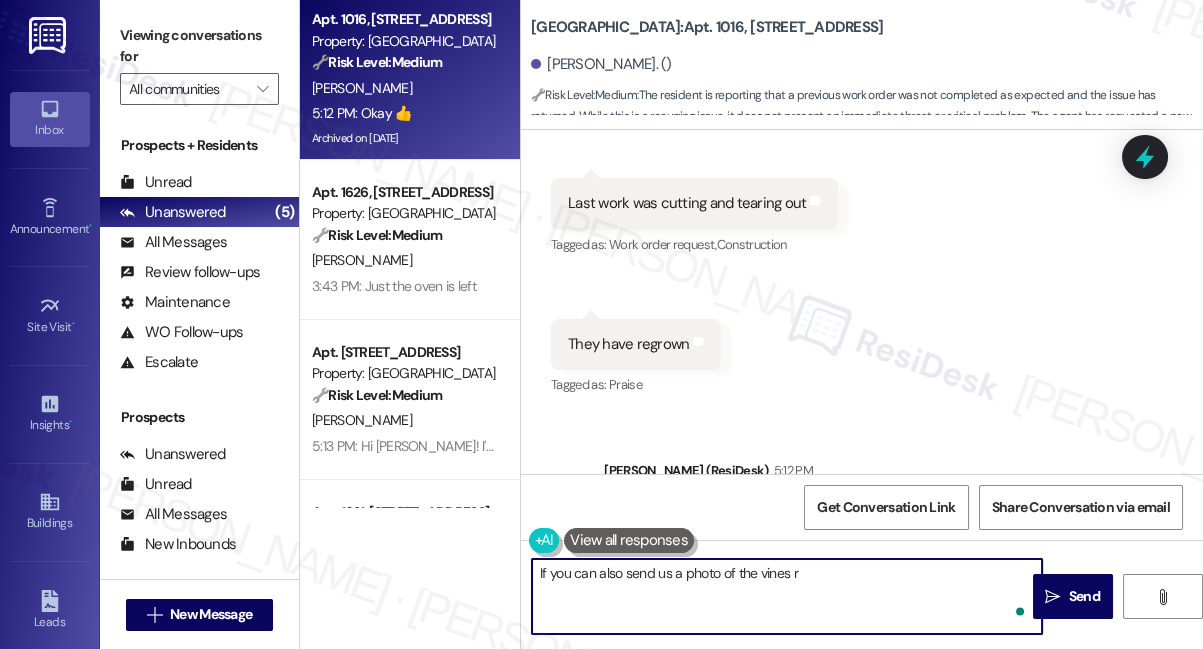 click on "If you can also send us a photo of the vines r" at bounding box center (787, 596) 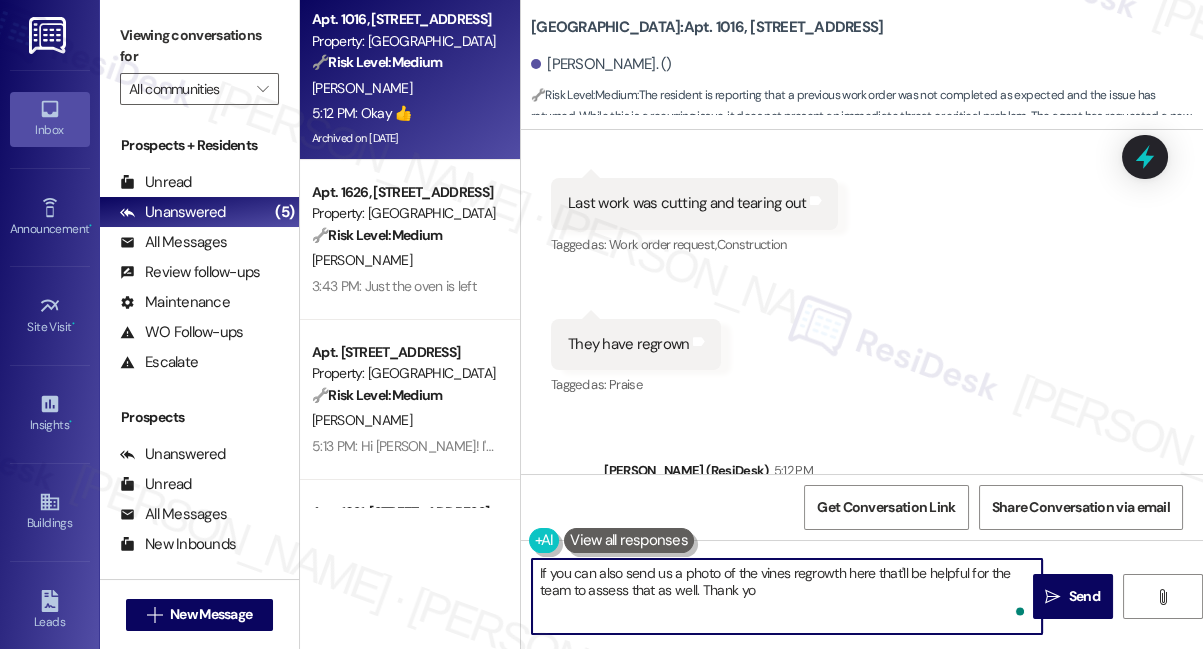 type on "If you can also send us a photo of the vines regrowth here that'll be helpful for the team to assess that as well. Thank you" 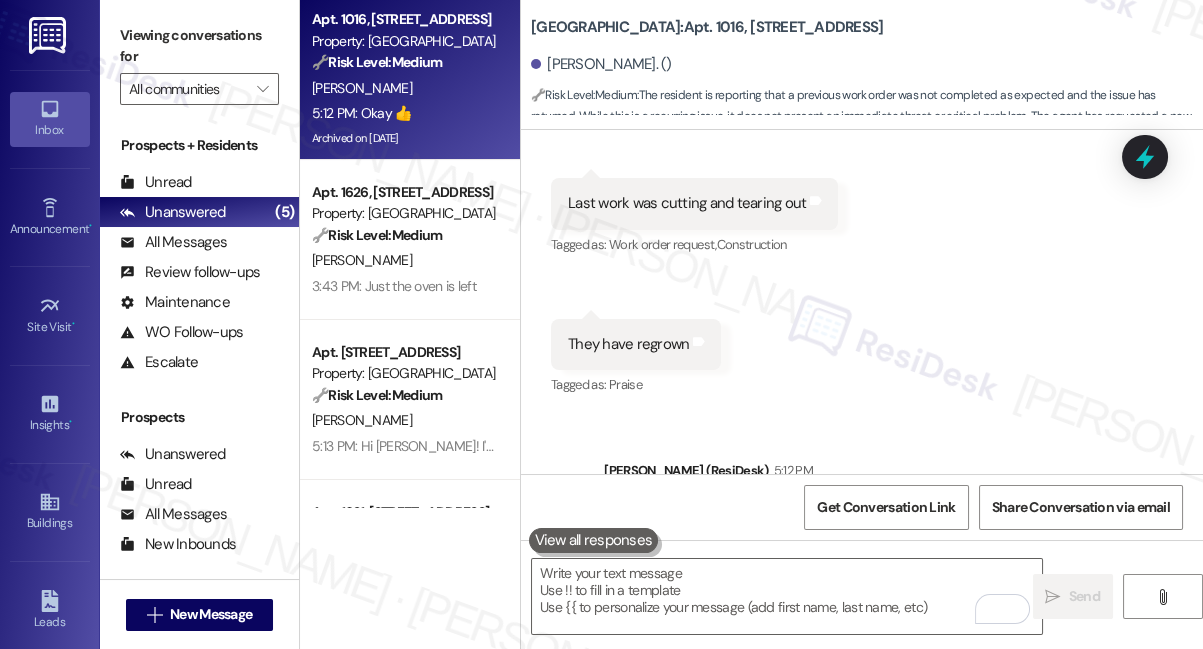 drag, startPoint x: 154, startPoint y: 31, endPoint x: 197, endPoint y: 64, distance: 54.20332 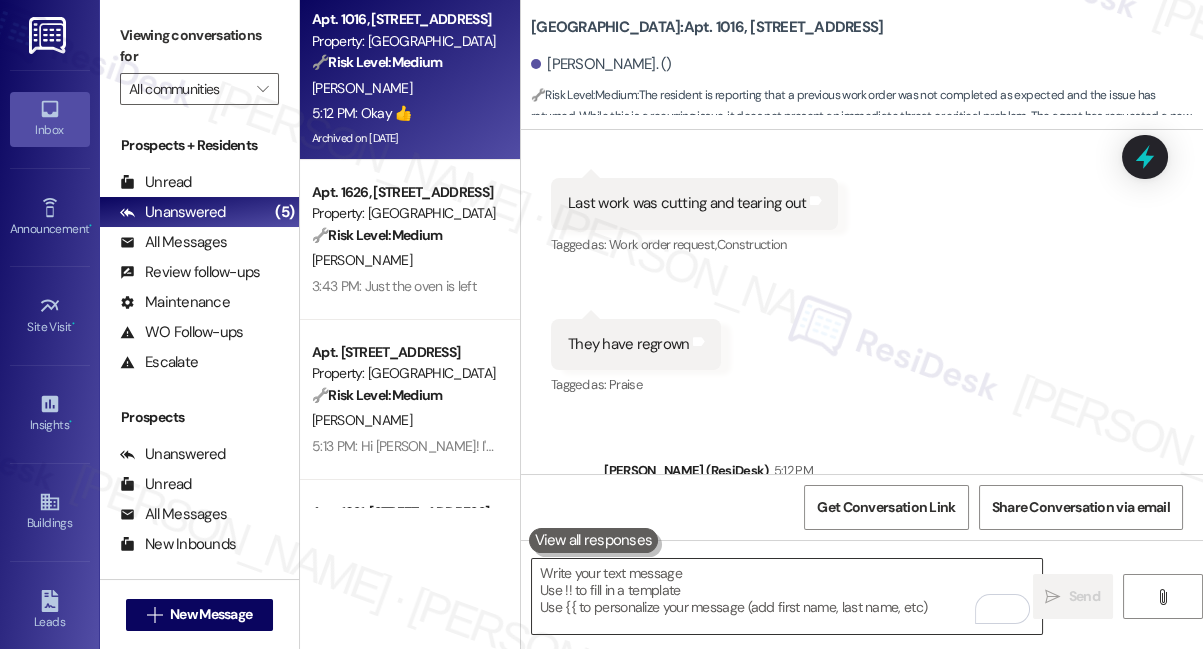 click at bounding box center (787, 596) 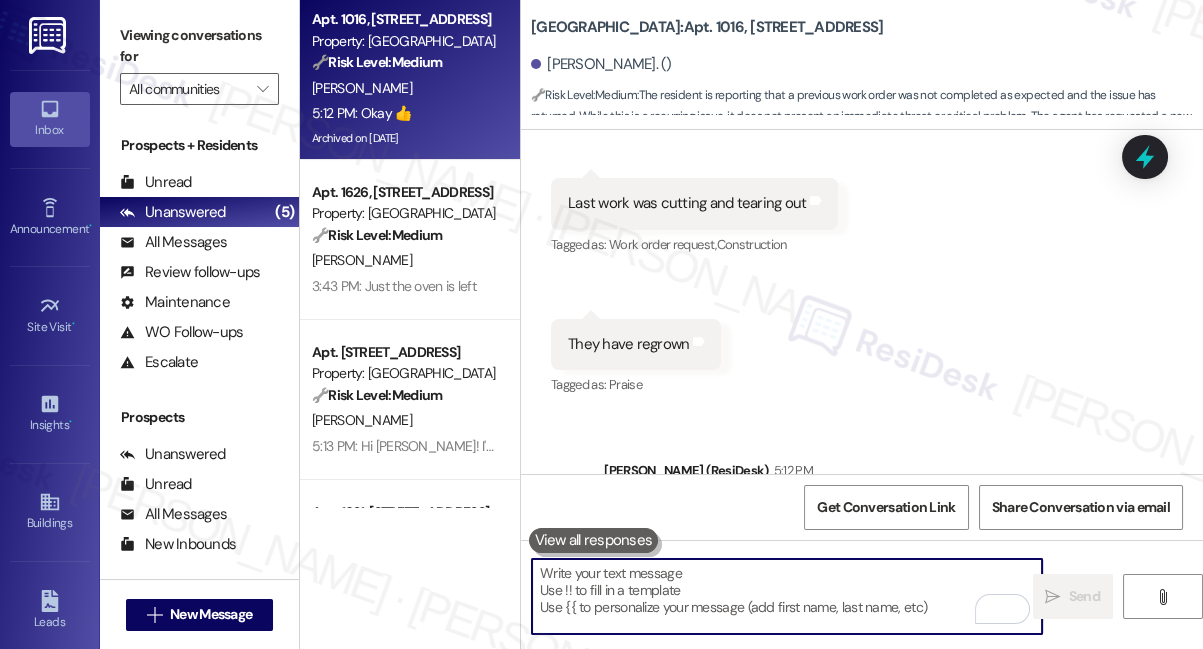 paste on "If you could also send us a photo of the vine regrowth, that would be helpful for the team to assess the situation. Thank you!" 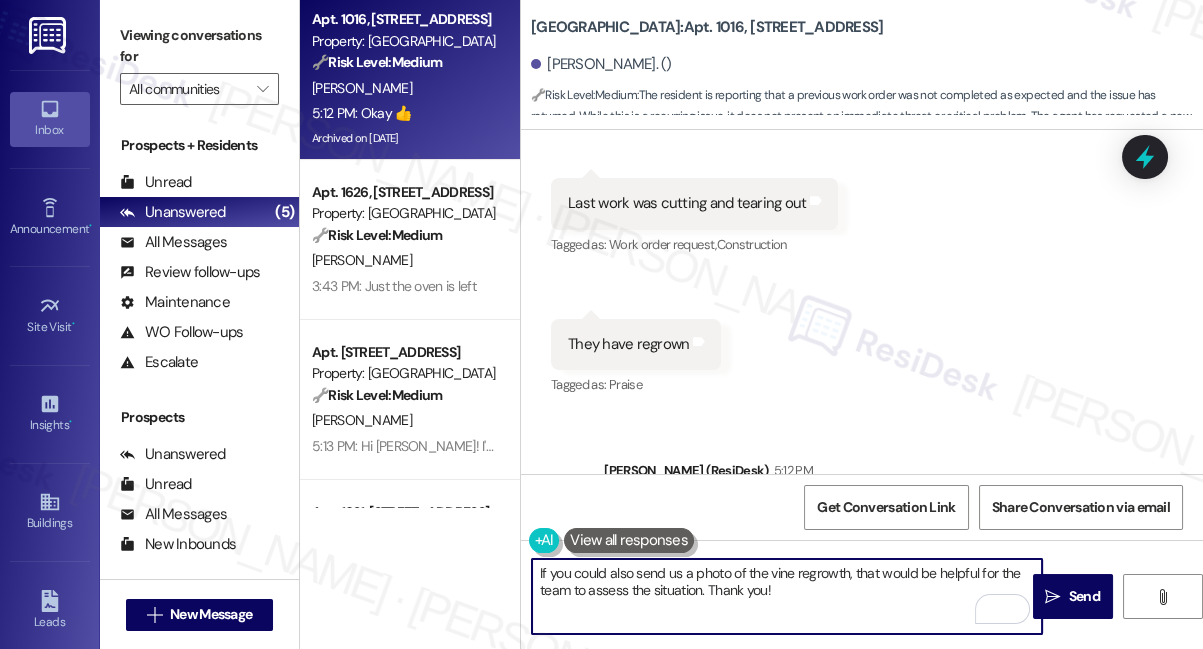 click on "If you could also send us a photo of the vine regrowth, that would be helpful for the team to assess the situation. Thank you!" at bounding box center [787, 596] 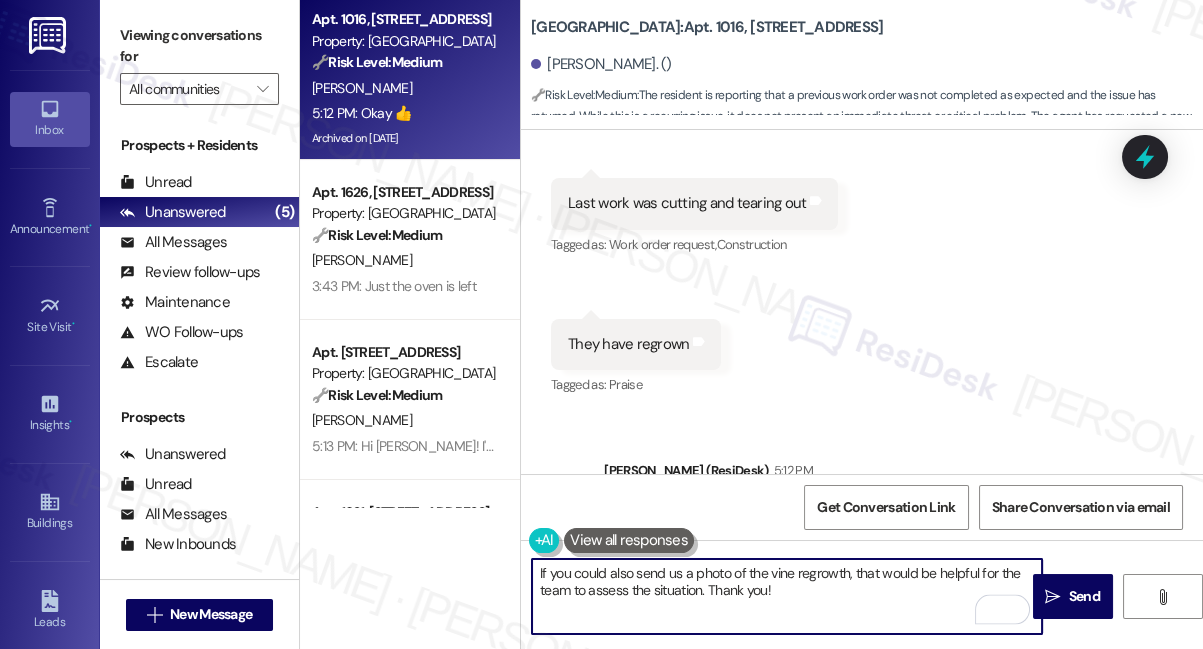 click on "If you could also send us a photo of the vine regrowth, that would be helpful for the team to assess the situation. Thank you!" at bounding box center [787, 596] 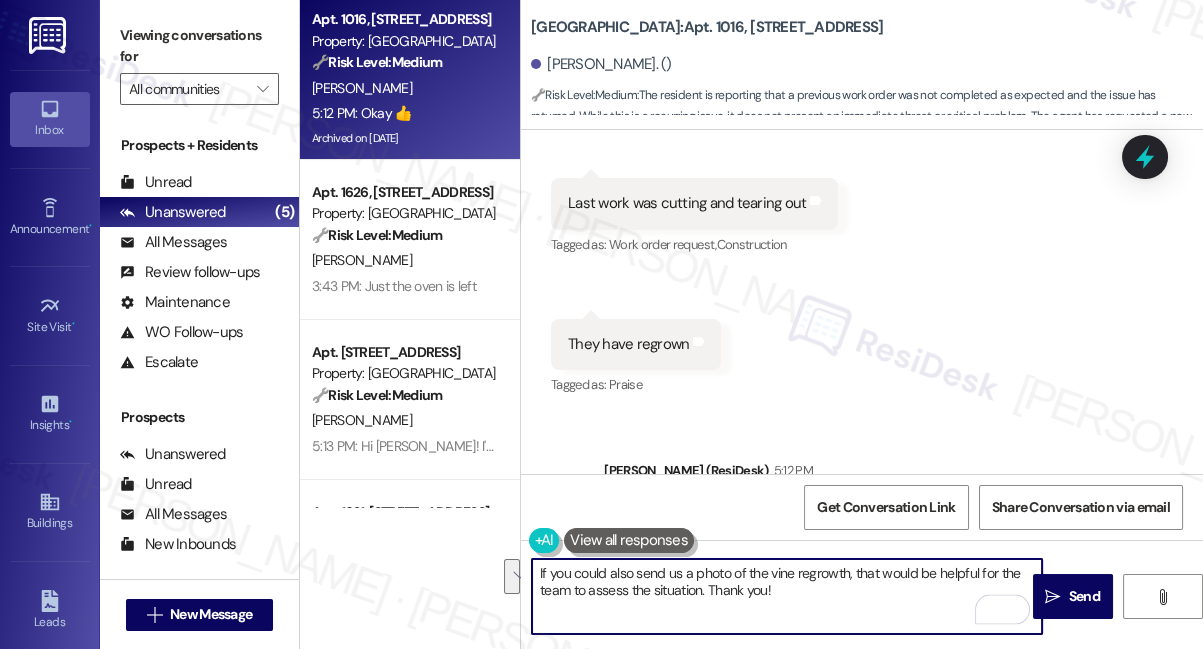click on "If you could also send us a photo of the vine regrowth, that would be helpful for the team to assess the situation. Thank you!" at bounding box center [787, 596] 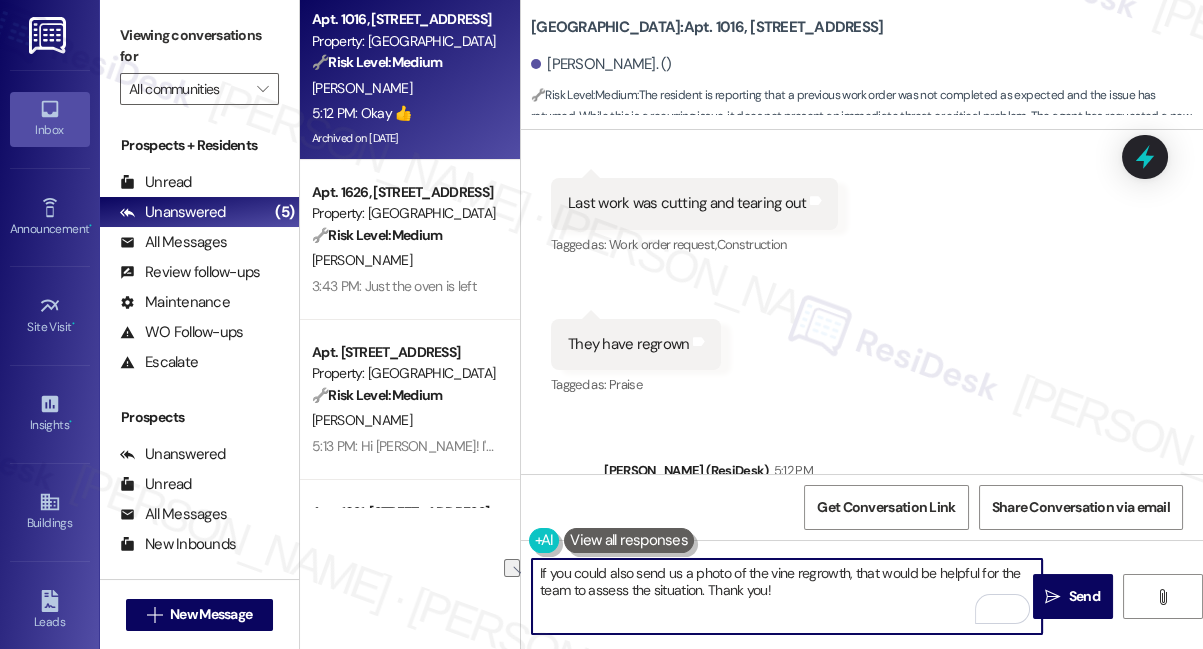 drag, startPoint x: 802, startPoint y: 592, endPoint x: 713, endPoint y: 592, distance: 89 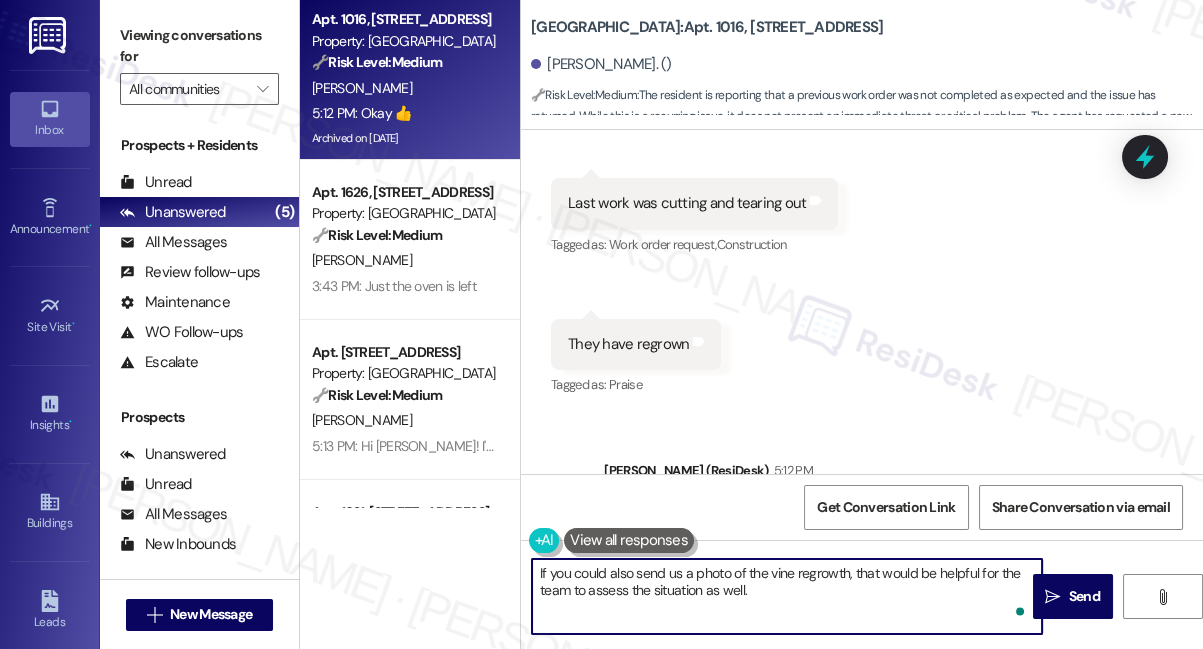 type on "If you could also send us a photo of the vine regrowth, that would be helpful for the team to assess the situation as well." 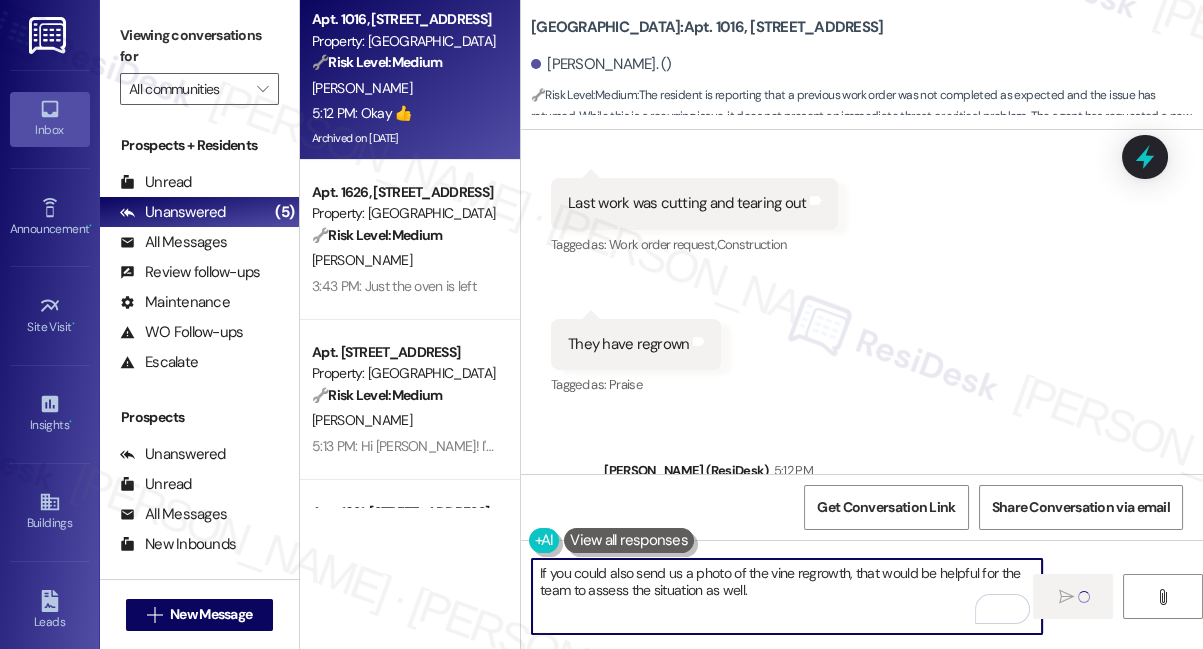 type 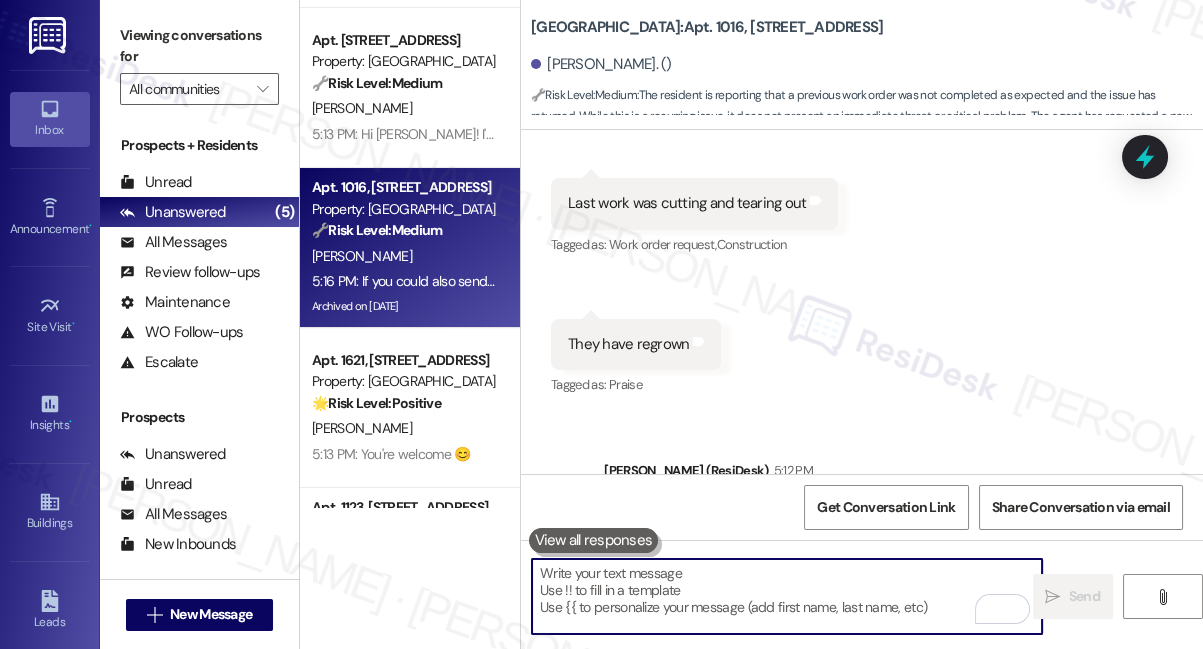 scroll, scrollTop: 0, scrollLeft: 0, axis: both 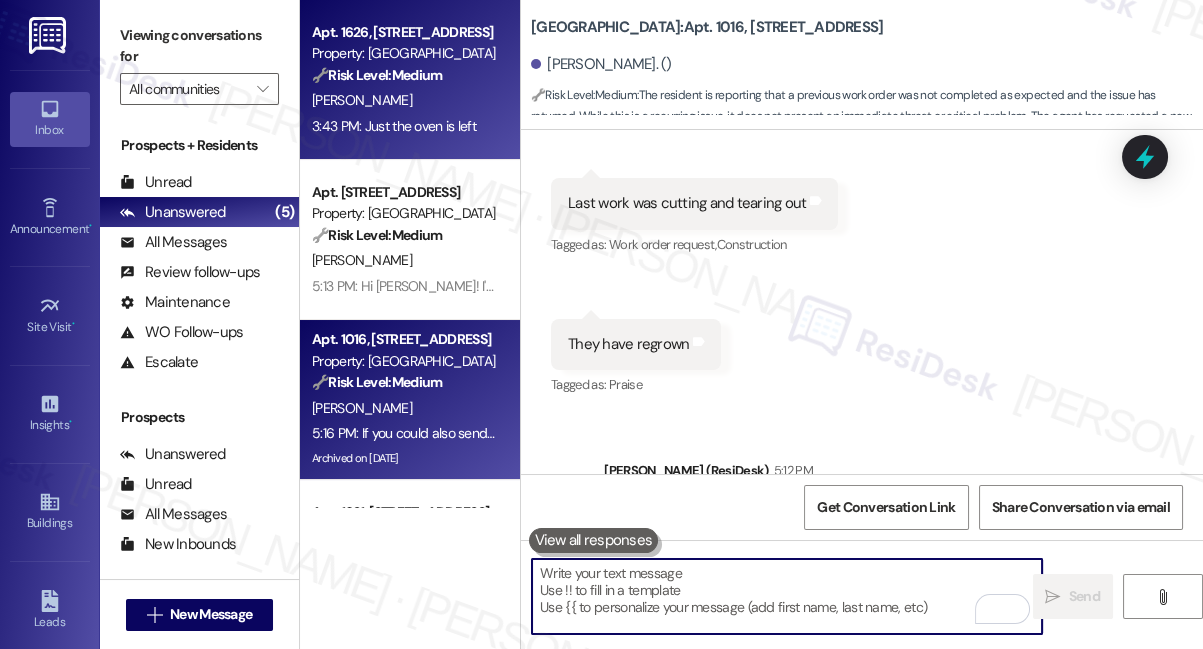 click on "Apt. 1626, 5959 Watership Lane Property: Village Square 🔧  Risk Level:  Medium The resident confirms the work order is complete except for the oven. This is a non-urgent maintenance issue. A. Castillo 3:43 PM: Just the oven is left  3:43 PM: Just the oven is left" at bounding box center [410, 80] 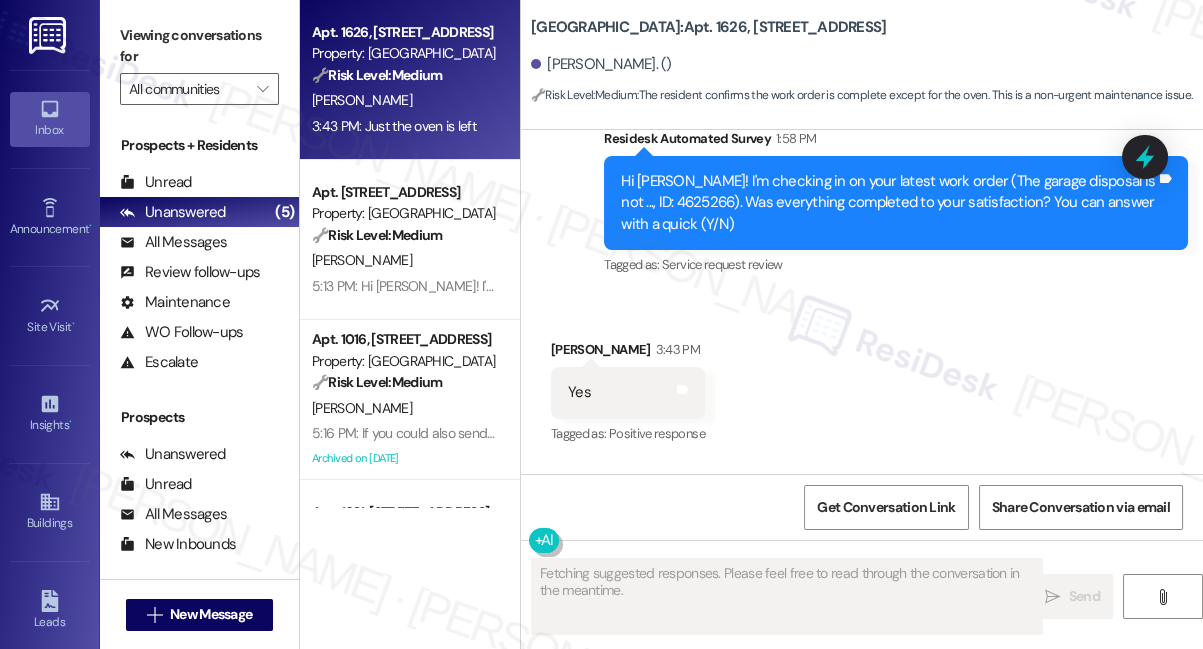 scroll, scrollTop: 30672, scrollLeft: 0, axis: vertical 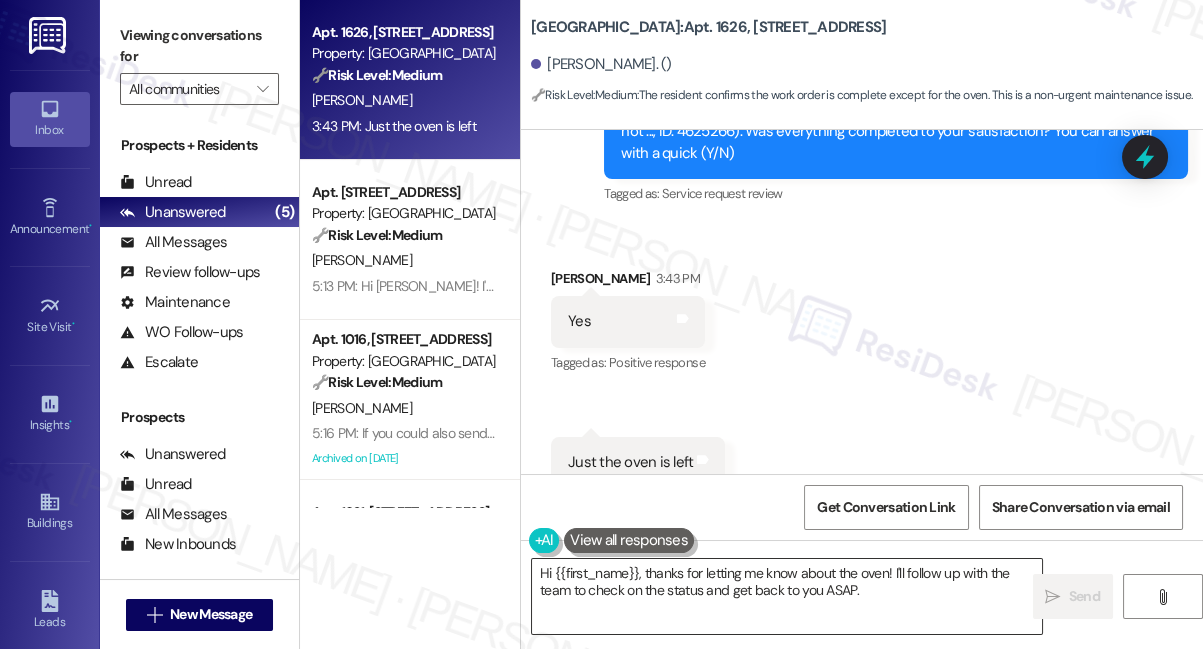 click on "Hi {{first_name}}, thanks for letting me know about the oven! I'll follow up with the team to check on the status and get back to you ASAP." at bounding box center [787, 596] 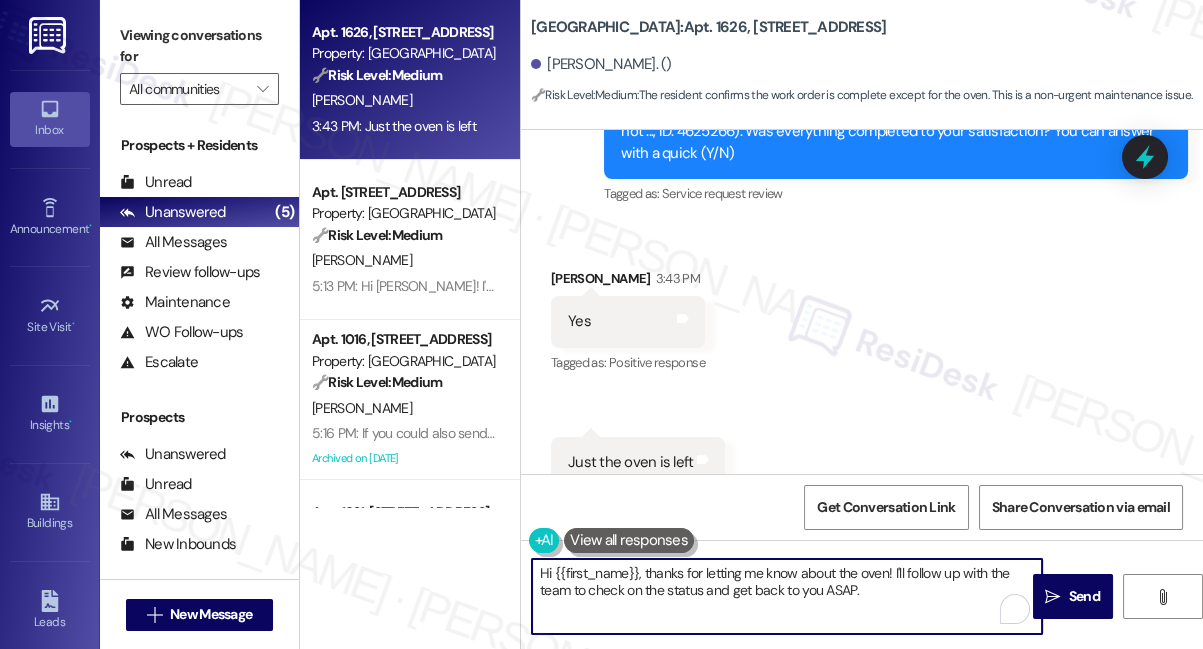 click on "Hi {{first_name}}, thanks for letting me know about the oven! I'll follow up with the team to check on the status and get back to you ASAP." at bounding box center [787, 596] 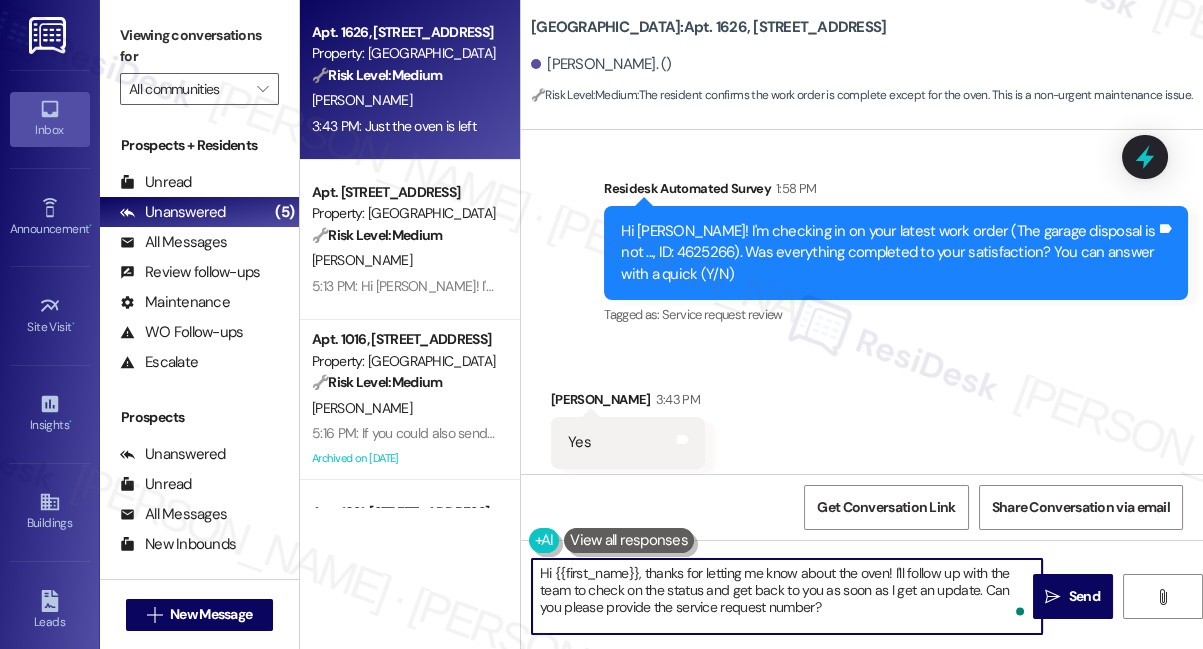 scroll, scrollTop: 30672, scrollLeft: 0, axis: vertical 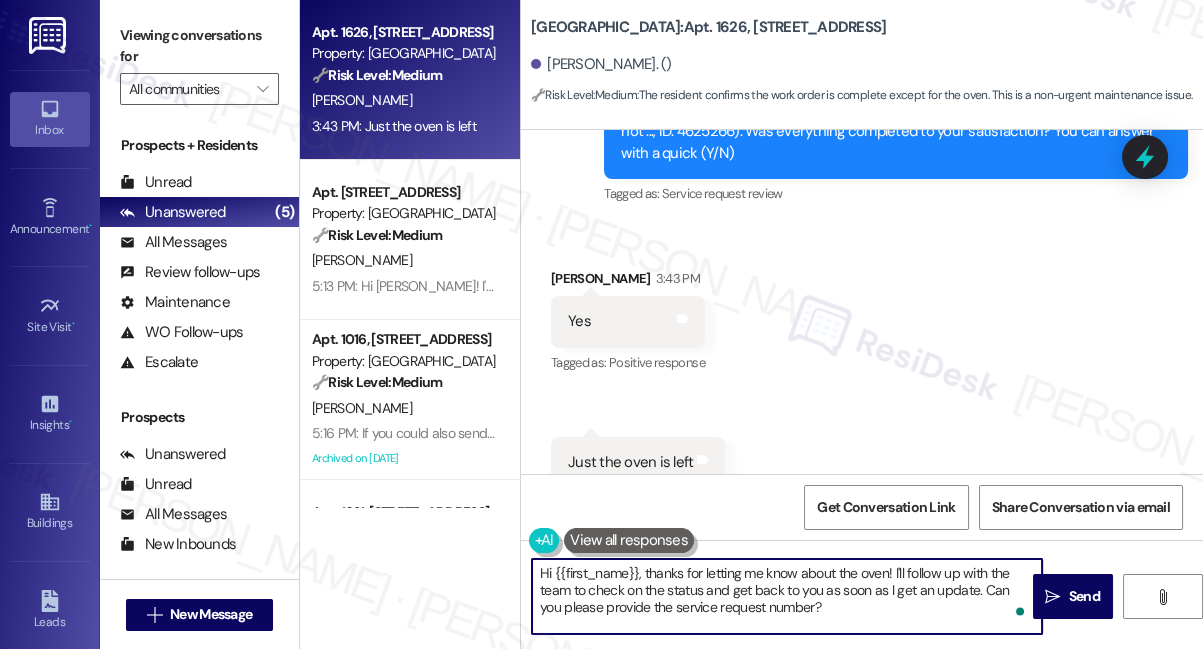 drag, startPoint x: 639, startPoint y: 571, endPoint x: 655, endPoint y: 570, distance: 16.03122 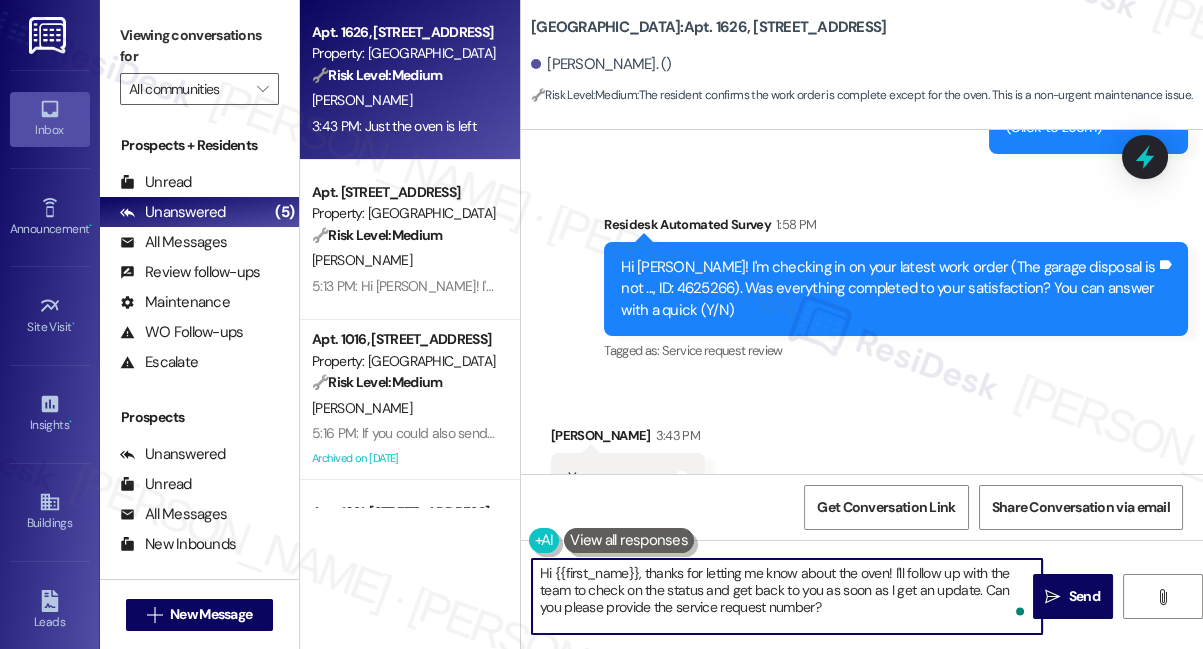 scroll, scrollTop: 30399, scrollLeft: 0, axis: vertical 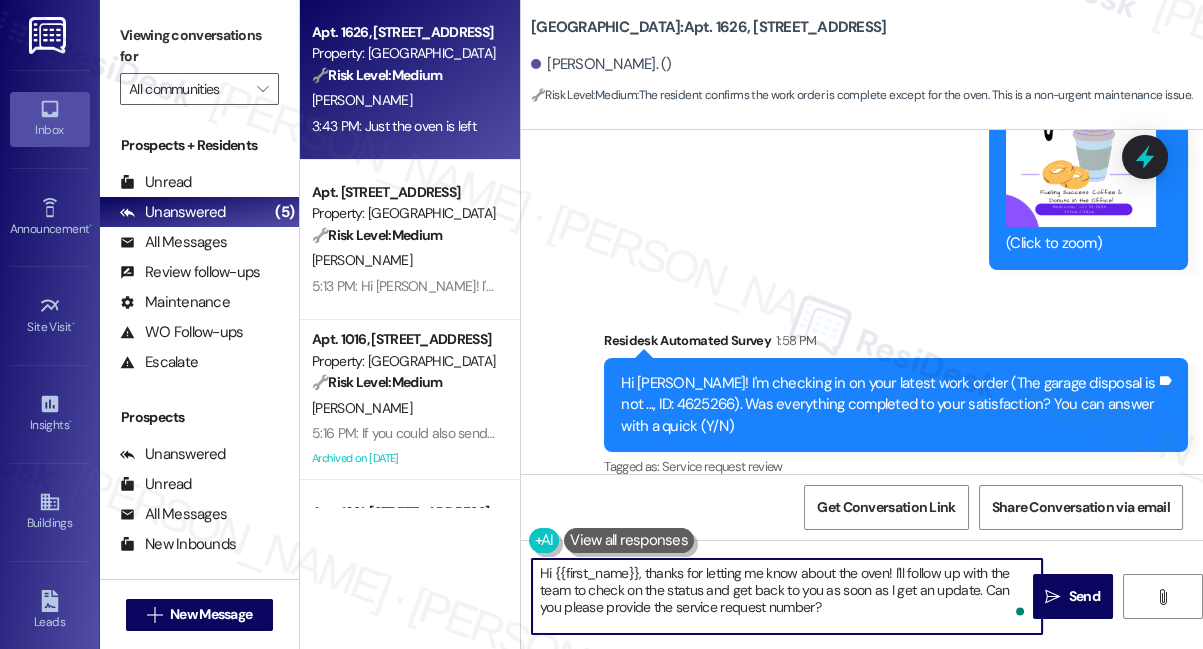click on "Hi {{first_name}}, thanks for letting me know about the oven! I'll follow up with the team to check on the status and get back to you as soon as I get an update. Can you please provide the service request number?" at bounding box center (787, 596) 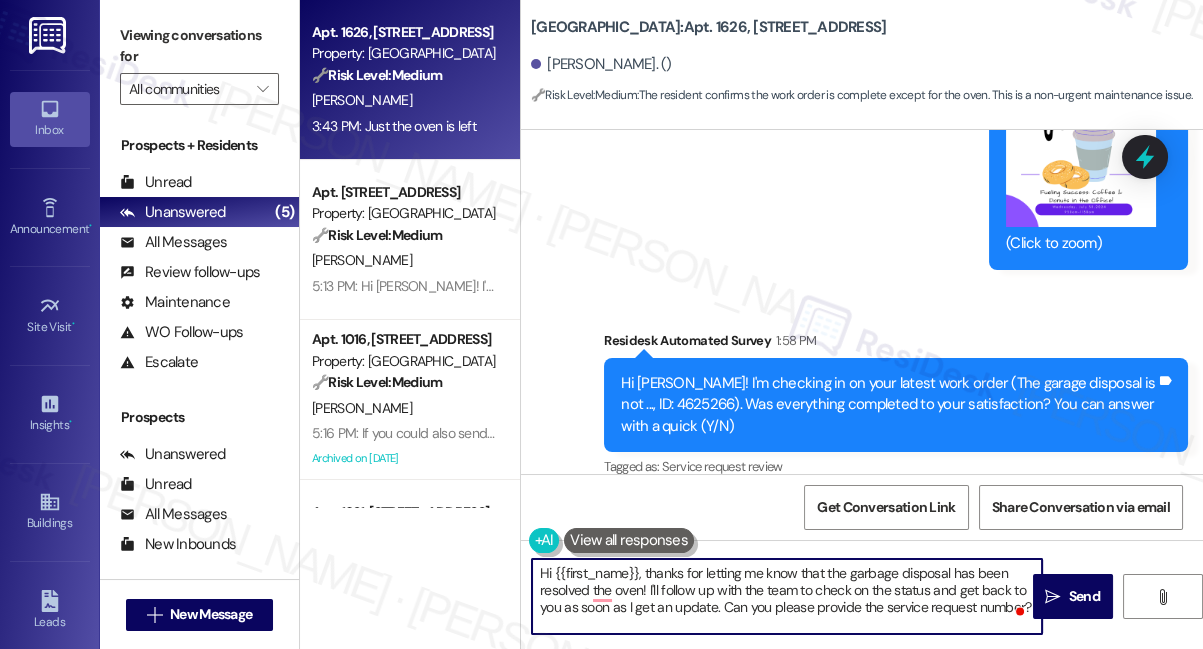 click on "Hi {{first_name}}, thanks for letting me know that the garbage disposal has been resolved the oven! I'll follow up with the team to check on the status and get back to you as soon as I get an update. Can you please provide the service request number?" at bounding box center [787, 596] 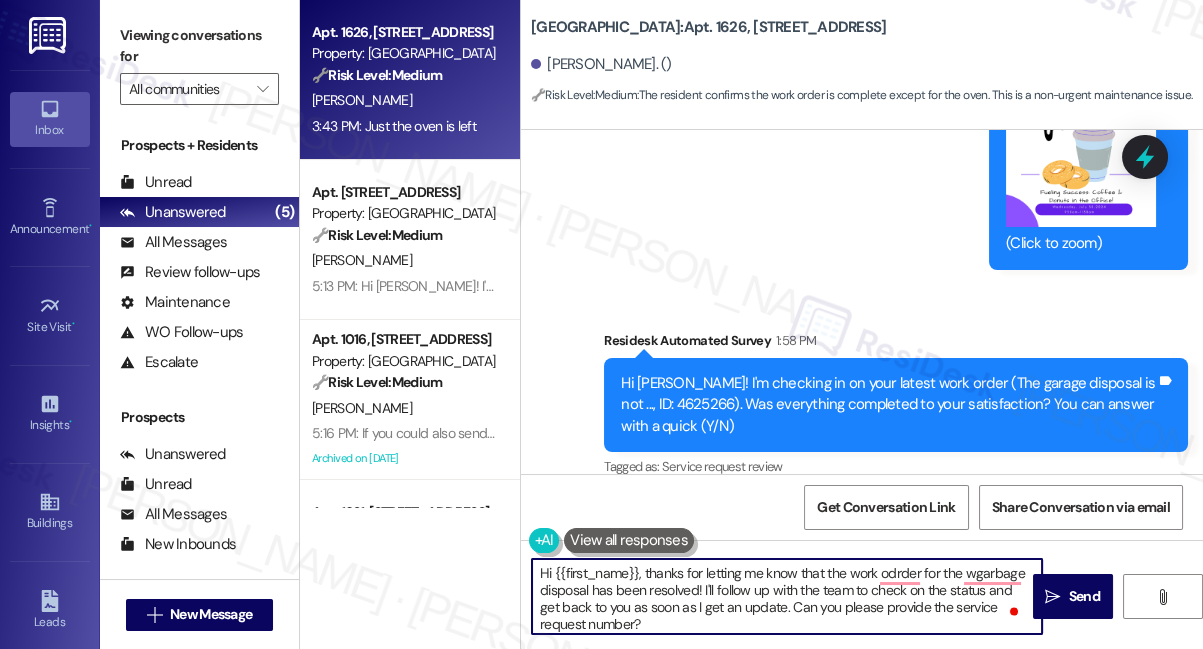 click on "Hi {{first_name}}, thanks for letting me know that the work odrder for the wgarbage disposal has been resolved! I'll follow up with the team to check on the status and get back to you as soon as I get an update. Can you please provide the service request number?" at bounding box center (787, 596) 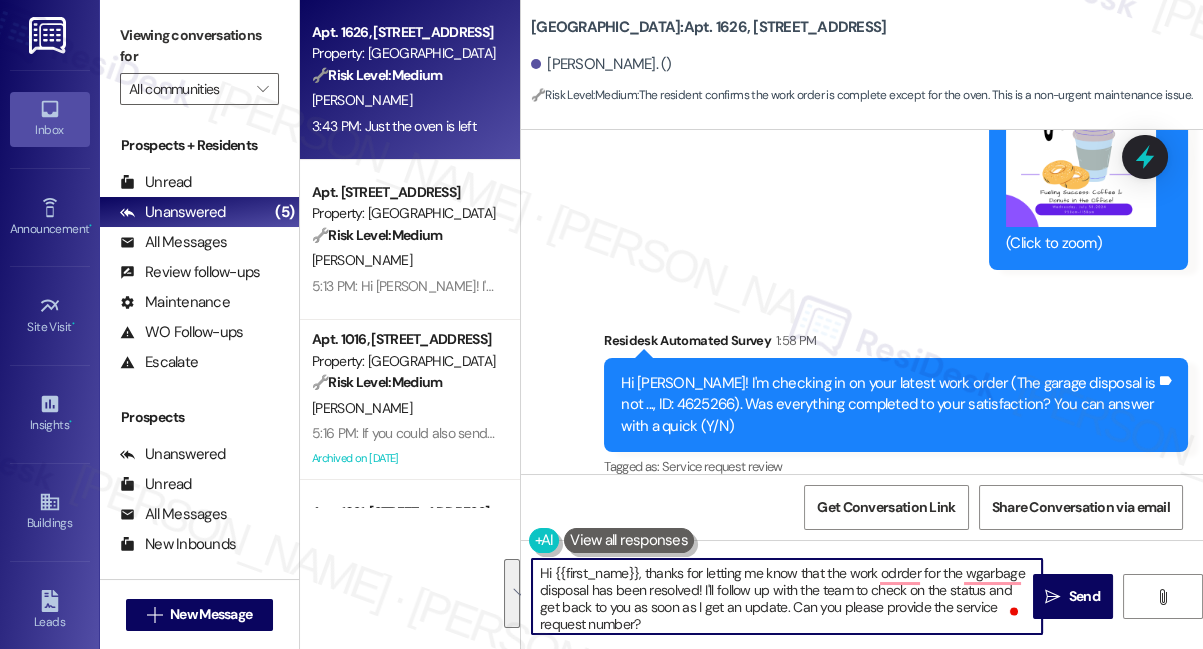 click on "Hi {{first_name}}, thanks for letting me know that the work odrder for the wgarbage disposal has been resolved! I'll follow up with the team to check on the status and get back to you as soon as I get an update. Can you please provide the service request number?" at bounding box center (787, 596) 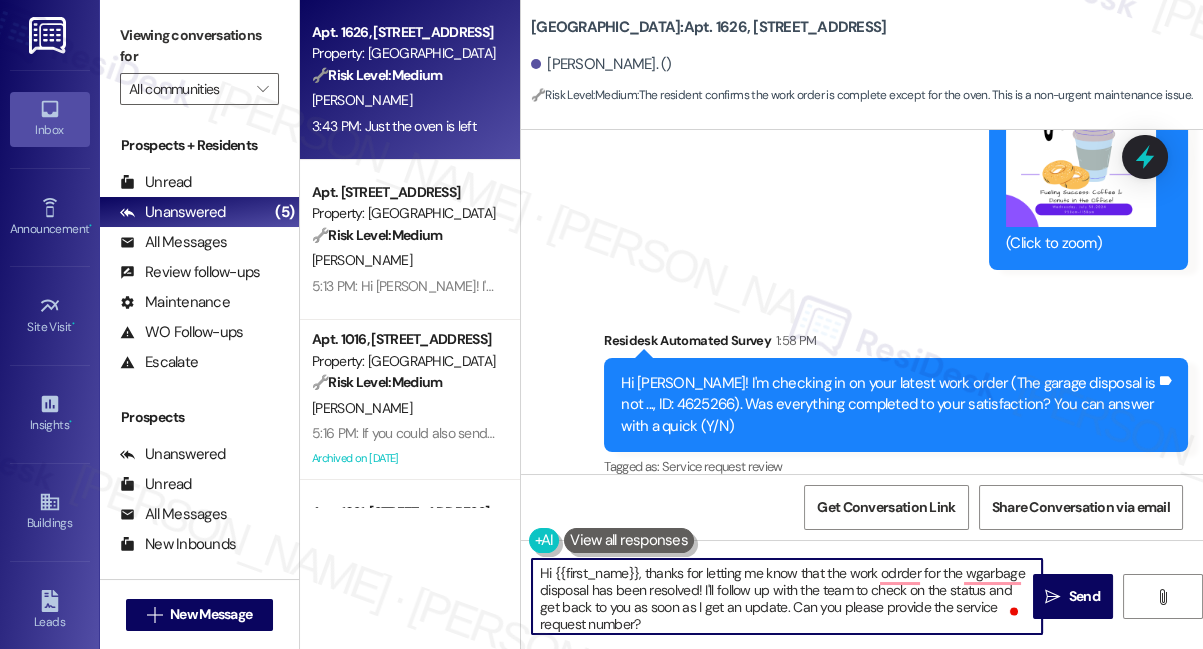 click on "Hi {{first_name}}, thanks for letting me know that the work odrder for the wgarbage disposal has been resolved! I'll follow up with the team to check on the status and get back to you as soon as I get an update. Can you please provide the service request number?" at bounding box center (787, 596) 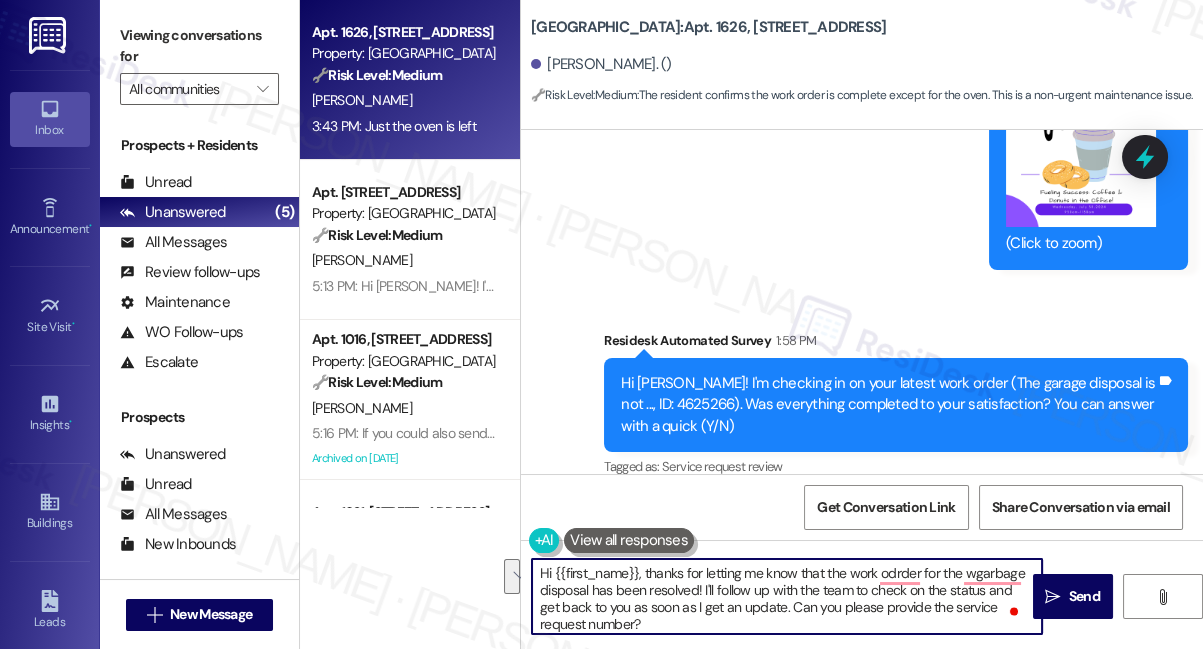 drag, startPoint x: 727, startPoint y: 622, endPoint x: 792, endPoint y: 609, distance: 66.287254 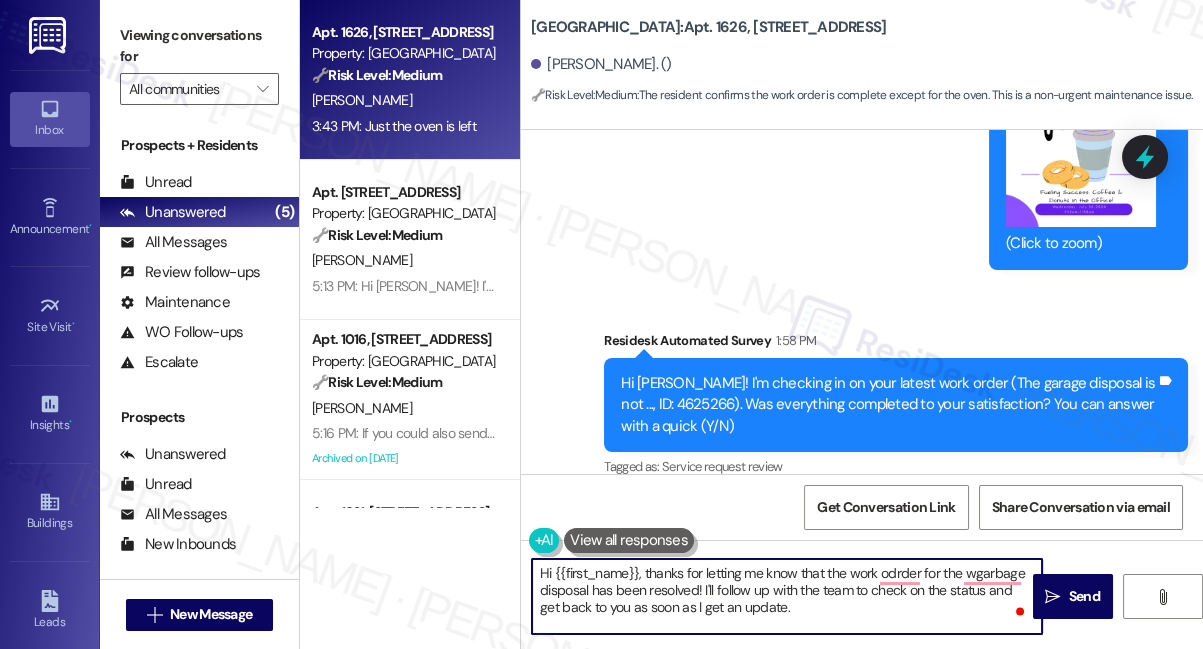 click on "Hi {{first_name}}, thanks for letting me know that the work odrder for the wgarbage disposal has been resolved! I'll follow up with the team to check on the status and get back to you as soon as I get an update." at bounding box center (787, 596) 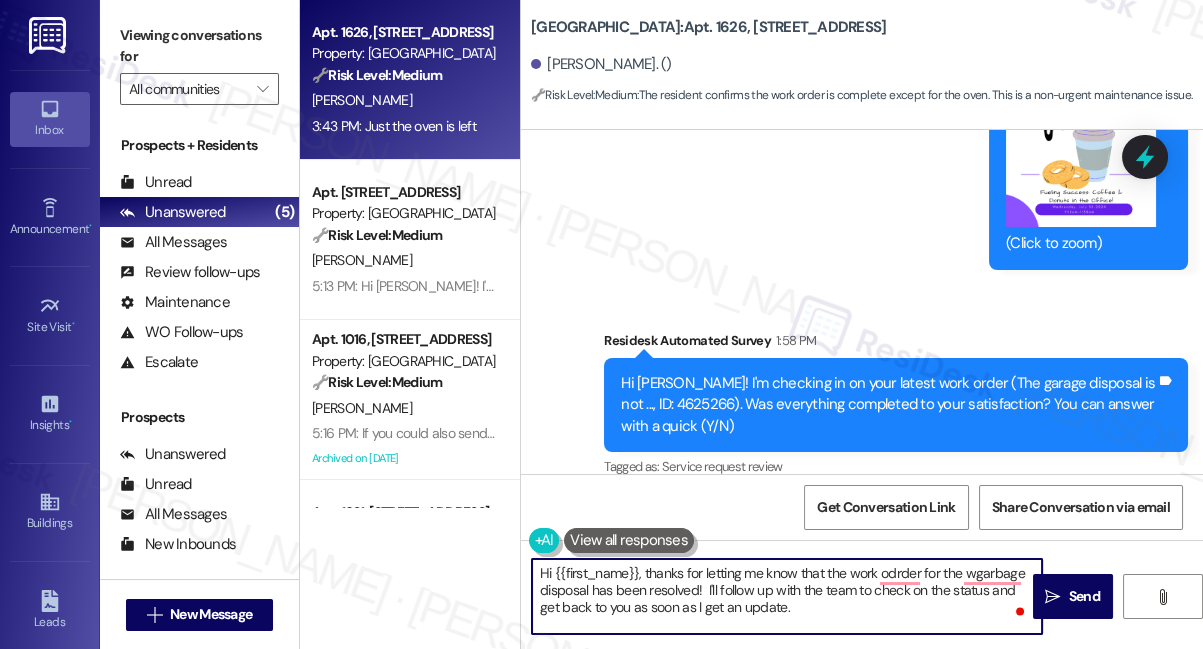 paste on "Can you please provide the service request number?" 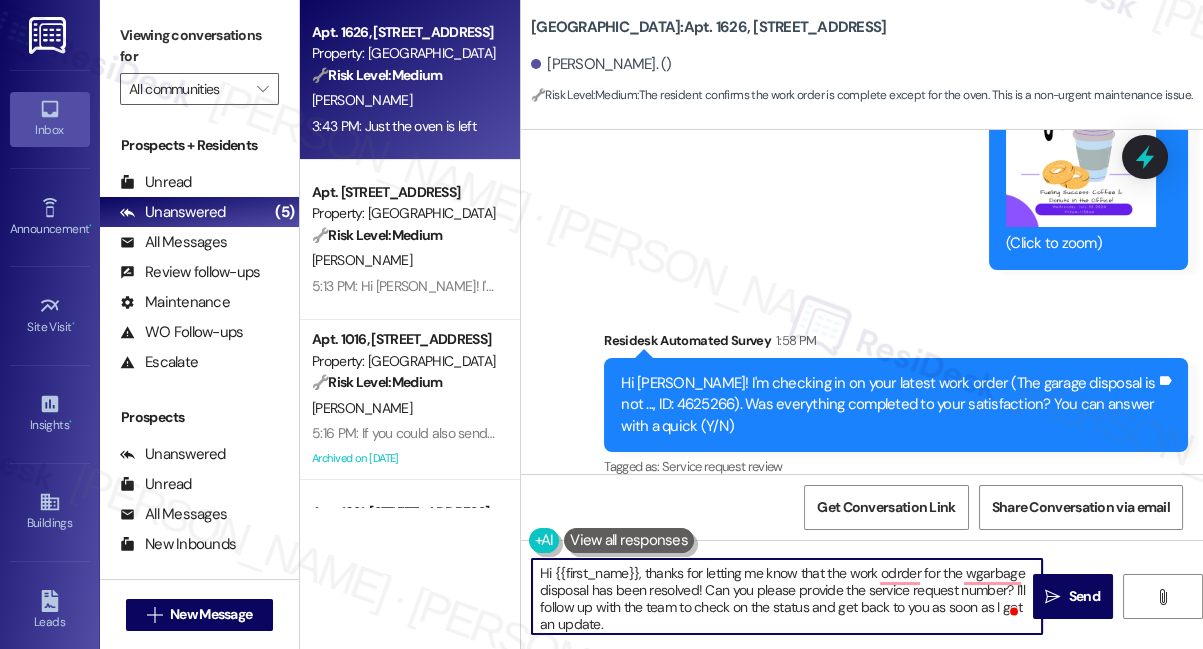 click on "Hi {{first_name}}, thanks for letting me know that the work odrder for the wgarbage disposal has been resolved! Can you please provide the service request number? I'll follow up with the team to check on the status and get back to you as soon as I get an update." at bounding box center (787, 596) 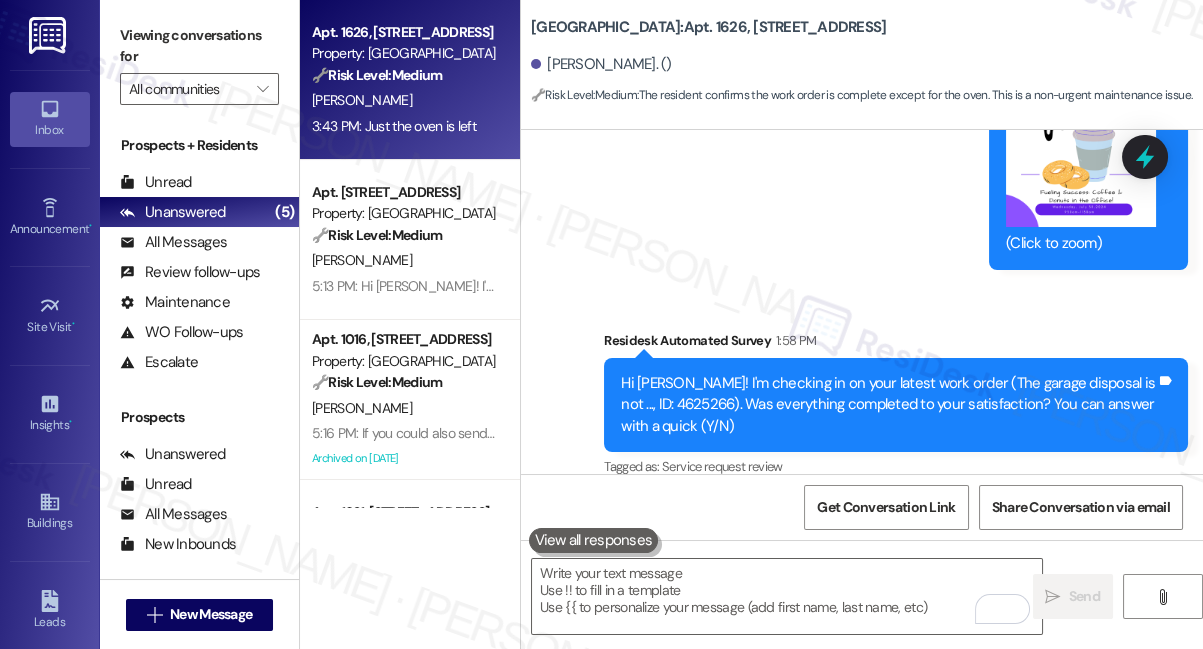 click on "Viewing conversations for" at bounding box center [199, 46] 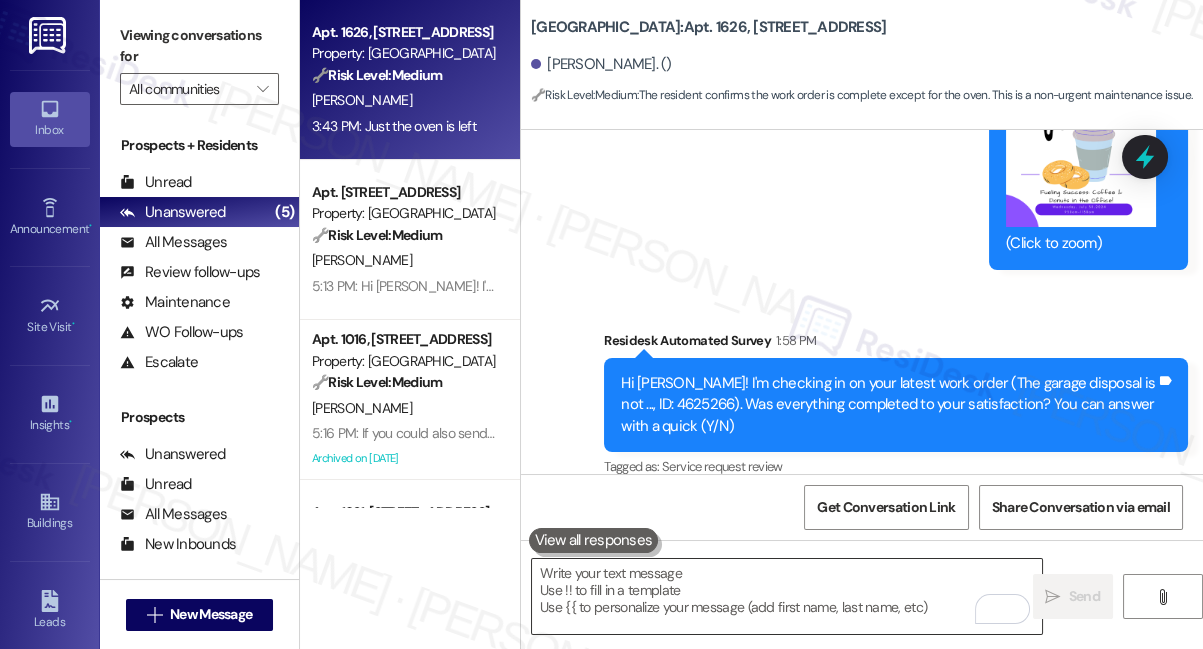click at bounding box center [787, 596] 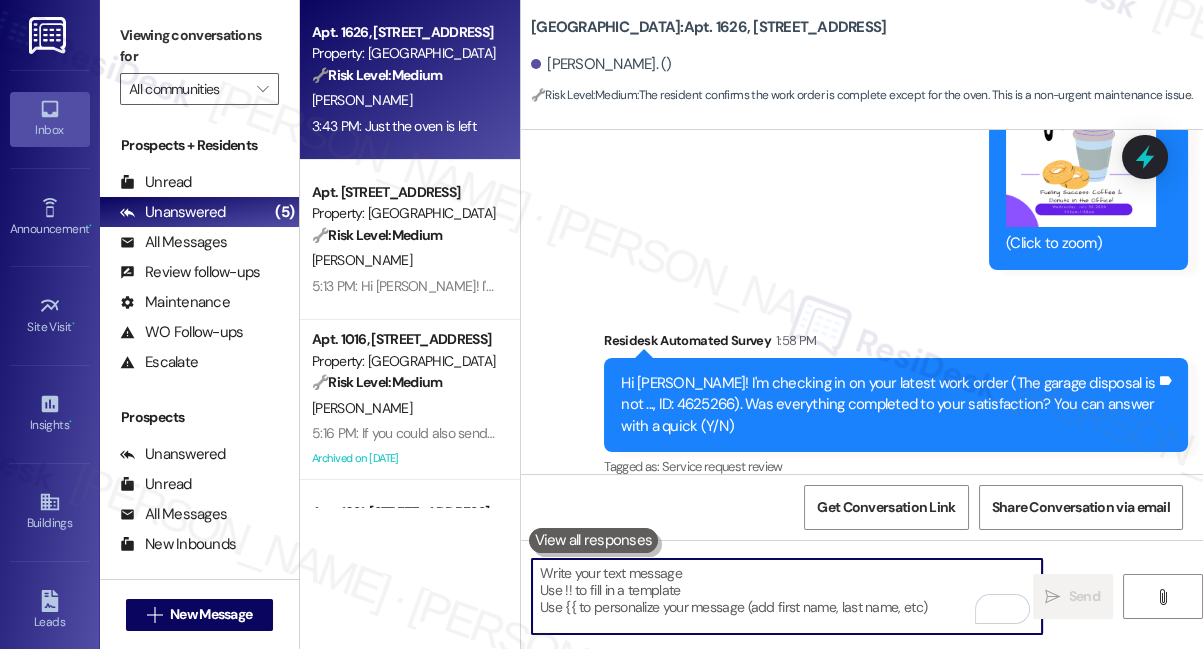 paste on ""Hi {{first_name}}, thanks for letting me know that the work order for the garbage disposal has been resolved! Could you please provide the service request number? I’ll follow up with the team to check the status and get back to you as soon as I have an update."" 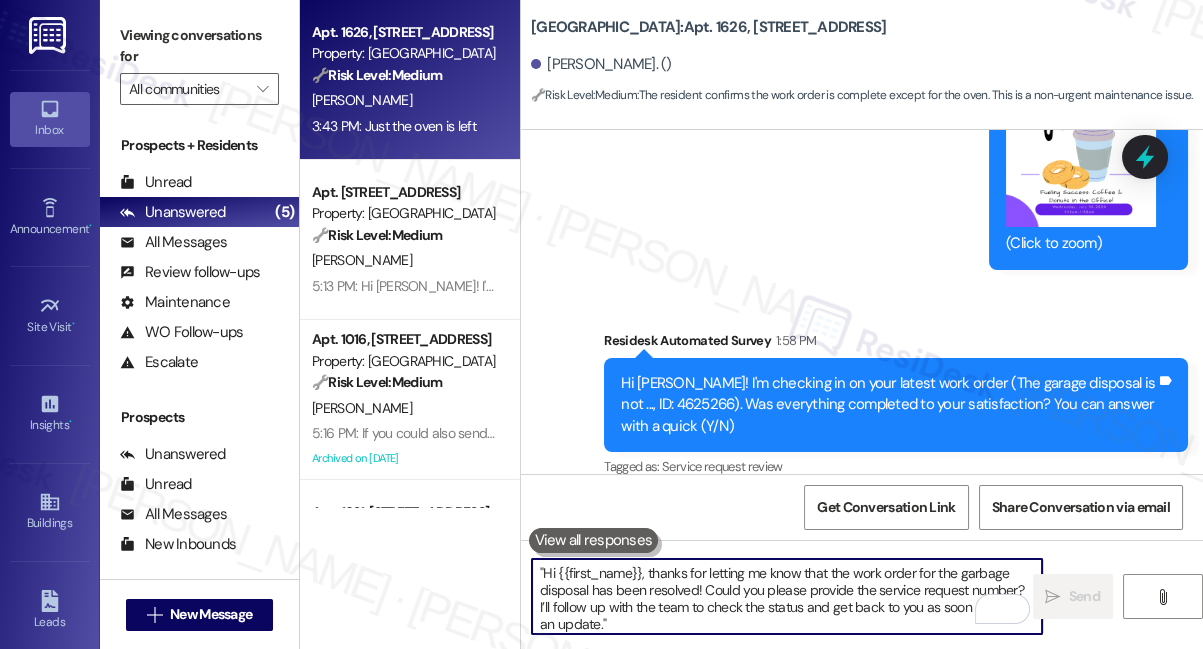 scroll, scrollTop: 34, scrollLeft: 0, axis: vertical 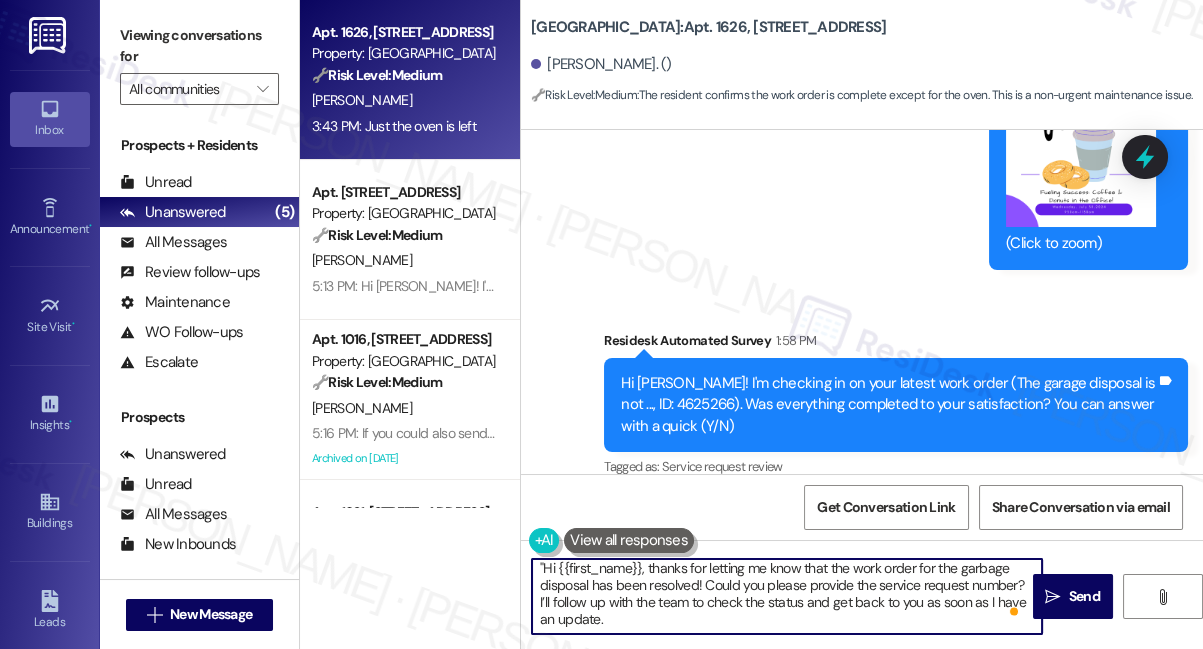 click on ""Hi {{first_name}}, thanks for letting me know that the work order for the garbage disposal has been resolved! Could you please provide the service request number? I’ll follow up with the team to check the status and get back to you as soon as I have an update." at bounding box center (787, 596) 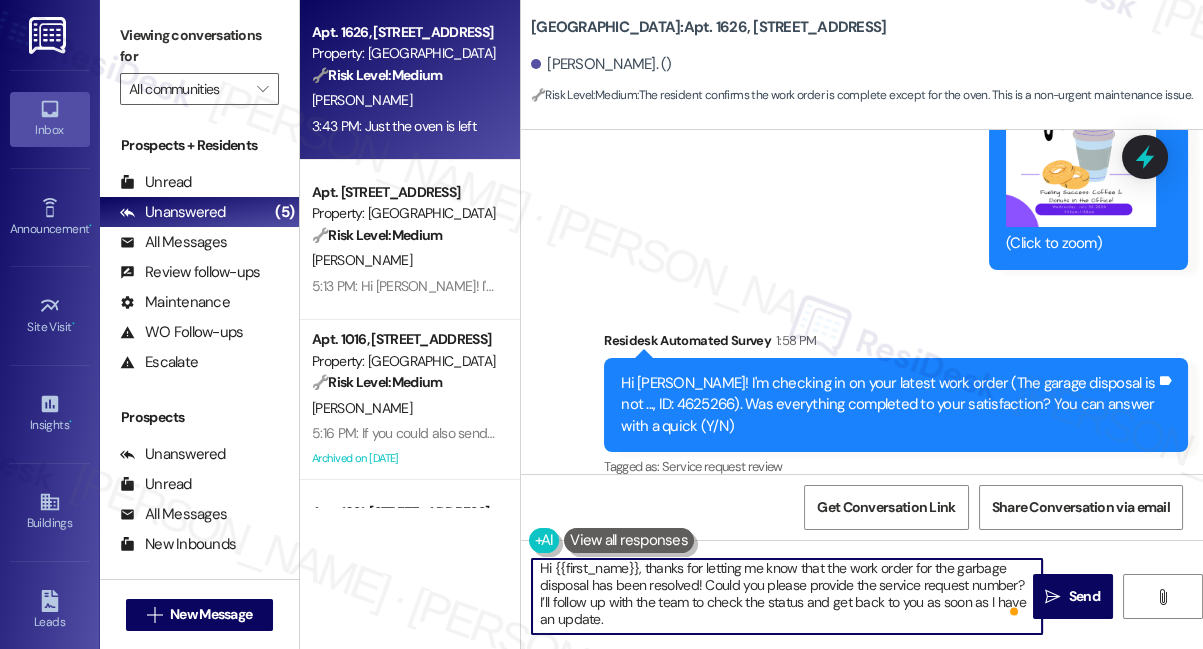 scroll, scrollTop: 0, scrollLeft: 0, axis: both 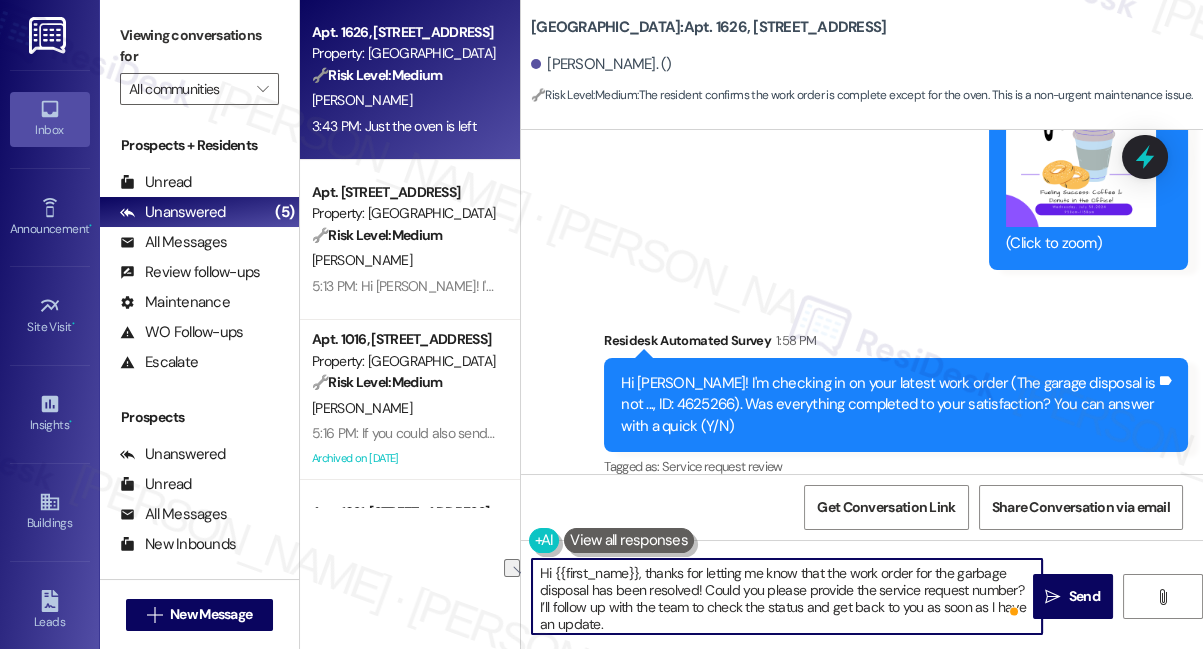 drag, startPoint x: 642, startPoint y: 566, endPoint x: 791, endPoint y: 560, distance: 149.12076 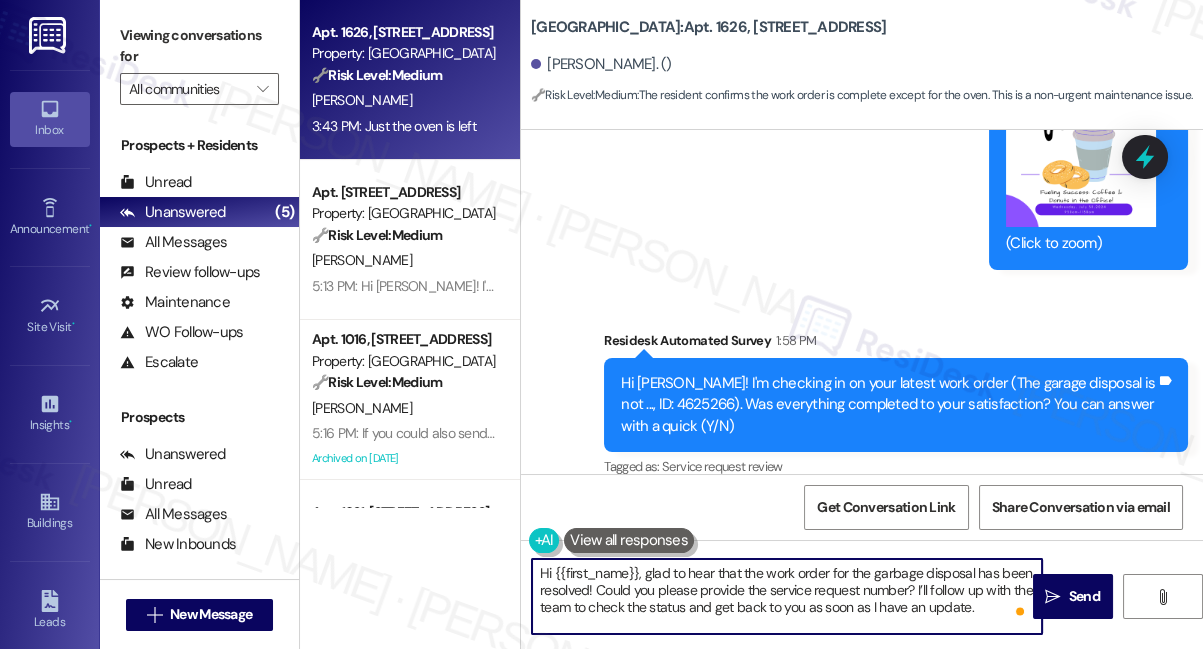 click on "Hi {{first_name}}, glad to hear that the work order for the garbage disposal has been resolved! Could you please provide the service request number? I’ll follow up with the team to check the status and get back to you as soon as I have an update." at bounding box center (787, 596) 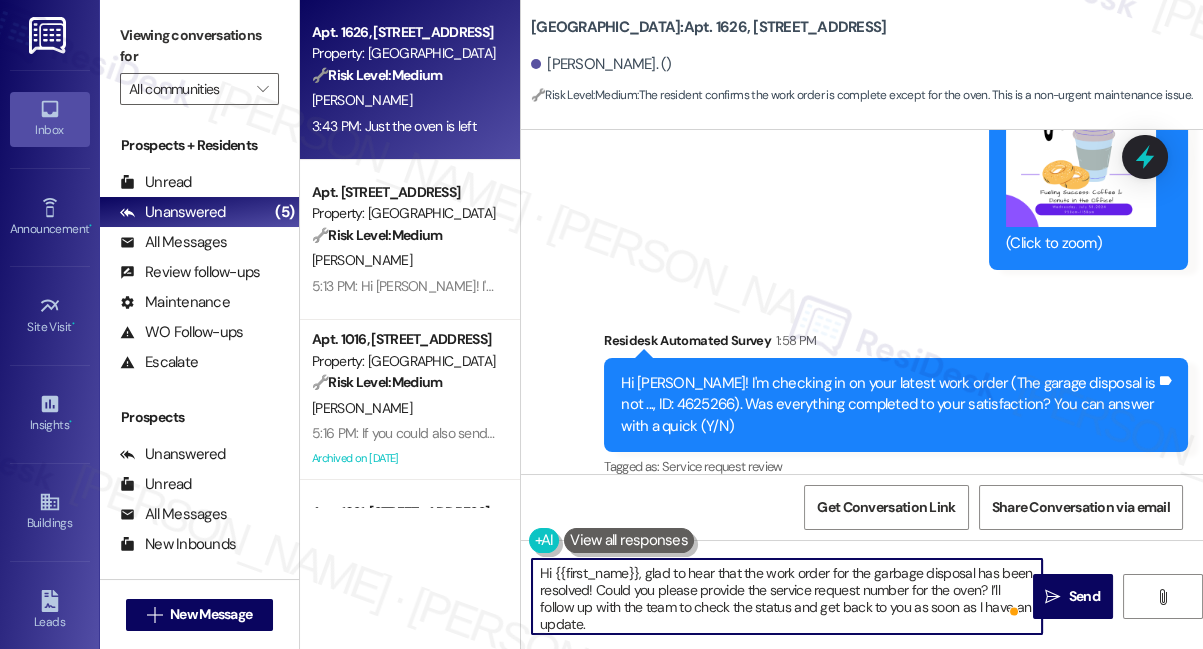 scroll, scrollTop: 5, scrollLeft: 0, axis: vertical 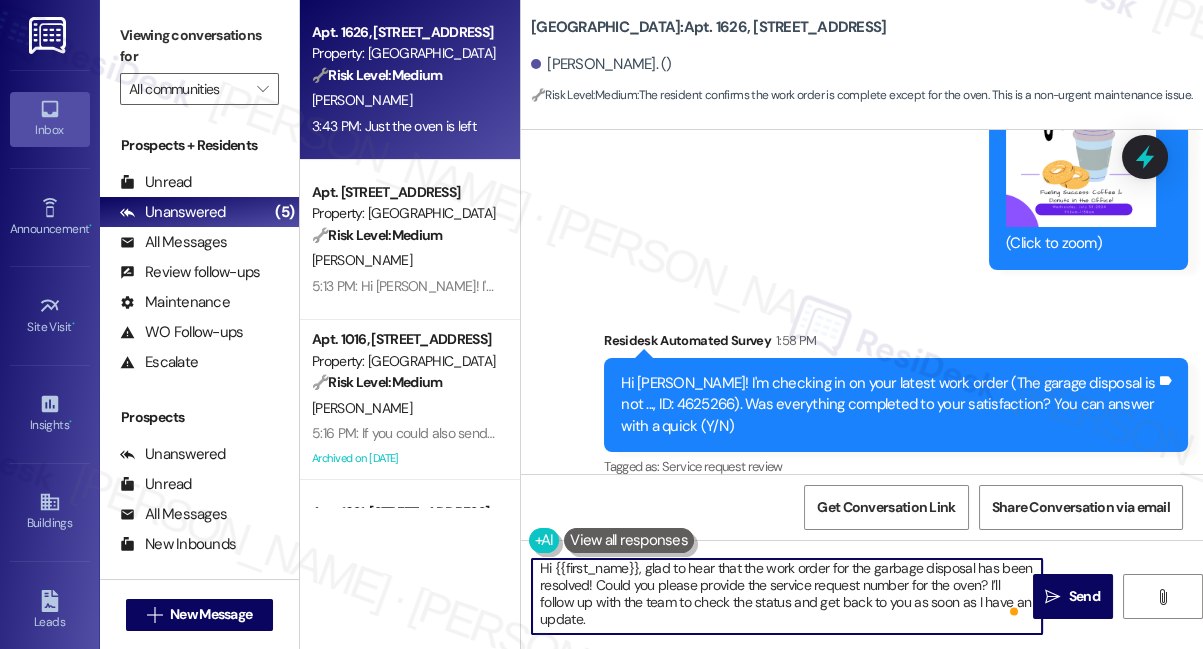 click on "Hi {{first_name}}, glad to hear that the work order for the garbage disposal has been resolved! Could you please provide the service request number for the oven? I’ll follow up with the team to check the status and get back to you as soon as I have an update." at bounding box center [787, 596] 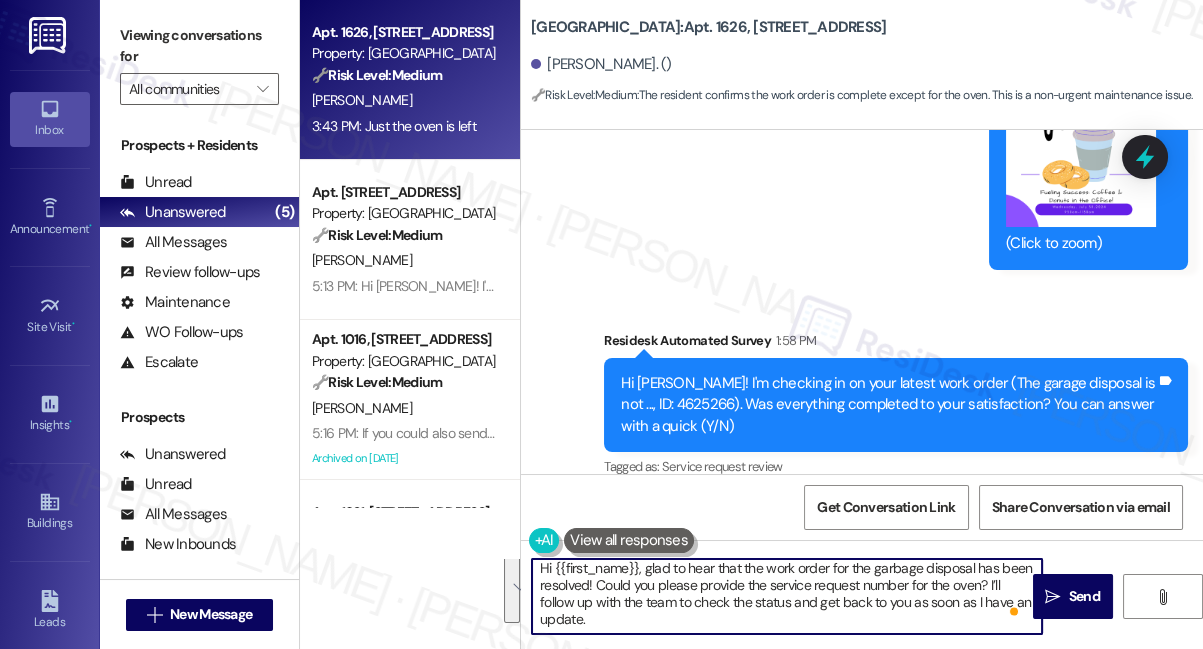 click on "Hi {{first_name}}, glad to hear that the work order for the garbage disposal has been resolved! Could you please provide the service request number for the oven? I’ll follow up with the team to check the status and get back to you as soon as I have an update." at bounding box center [787, 596] 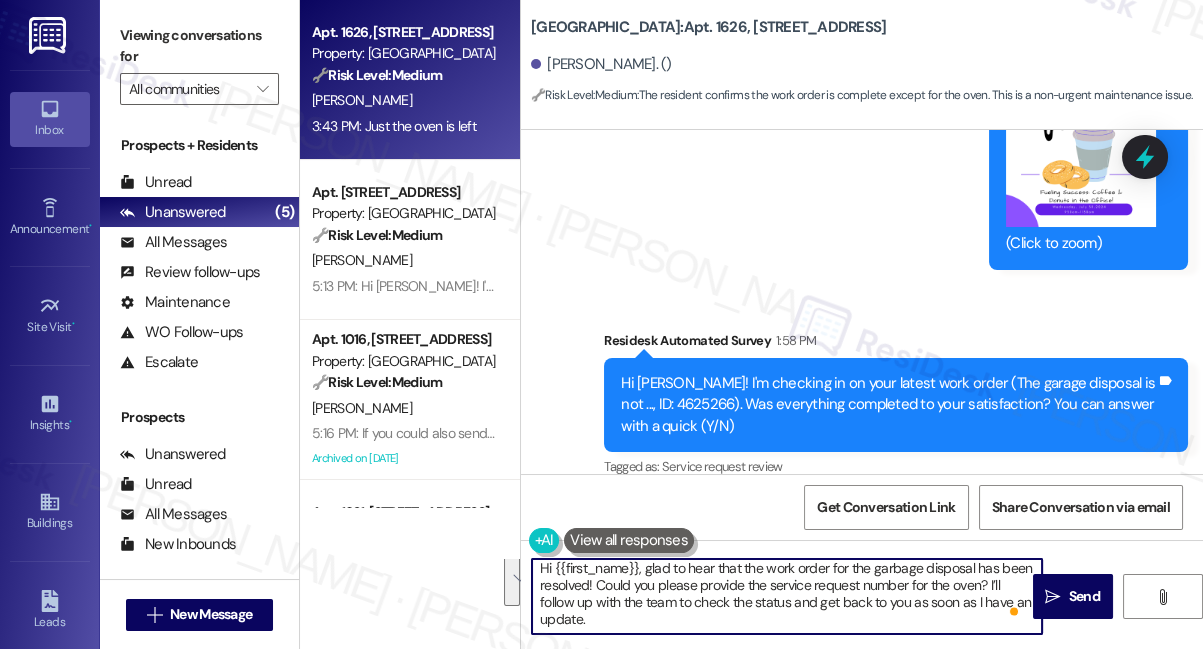 drag, startPoint x: 992, startPoint y: 593, endPoint x: 1003, endPoint y: 611, distance: 21.095022 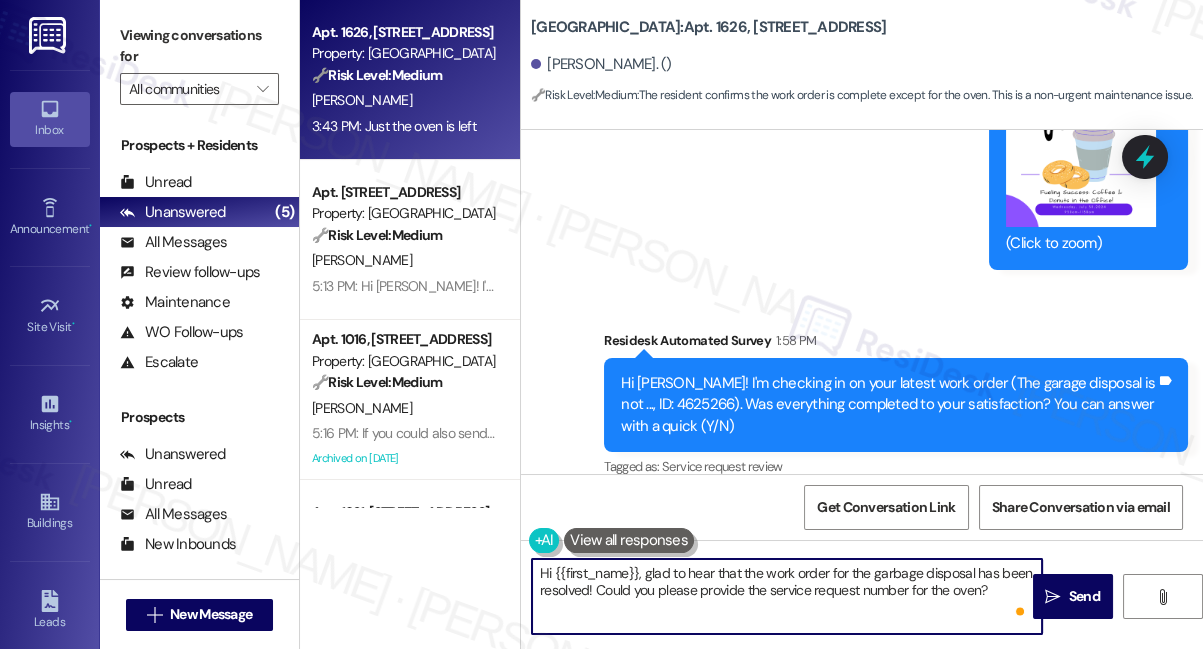 type on "Hi {{first_name}}, glad to hear that the work order for the garbage disposal has been resolved! Could you please provide the service request number for the oven?" 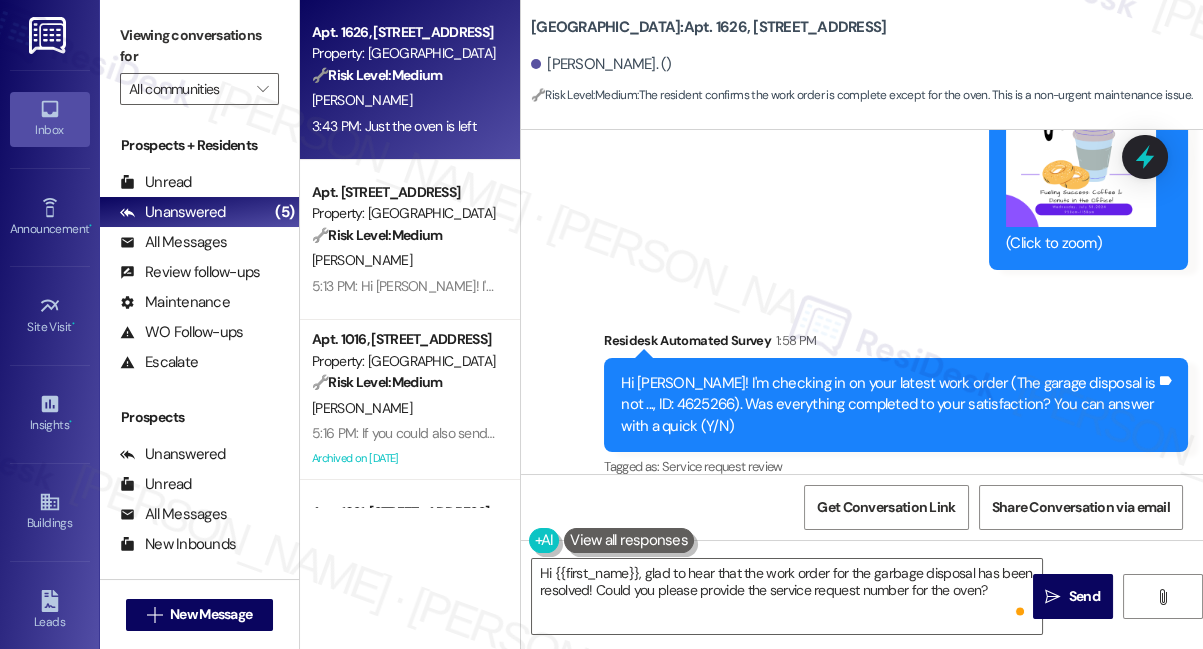 click on "Hi Alexander! I'm checking in on your latest work order (The garage disposal is not ..., ID: 4625266). Was everything completed to your satisfaction? You can answer with a quick (Y/N) Tags and notes" at bounding box center [896, 405] 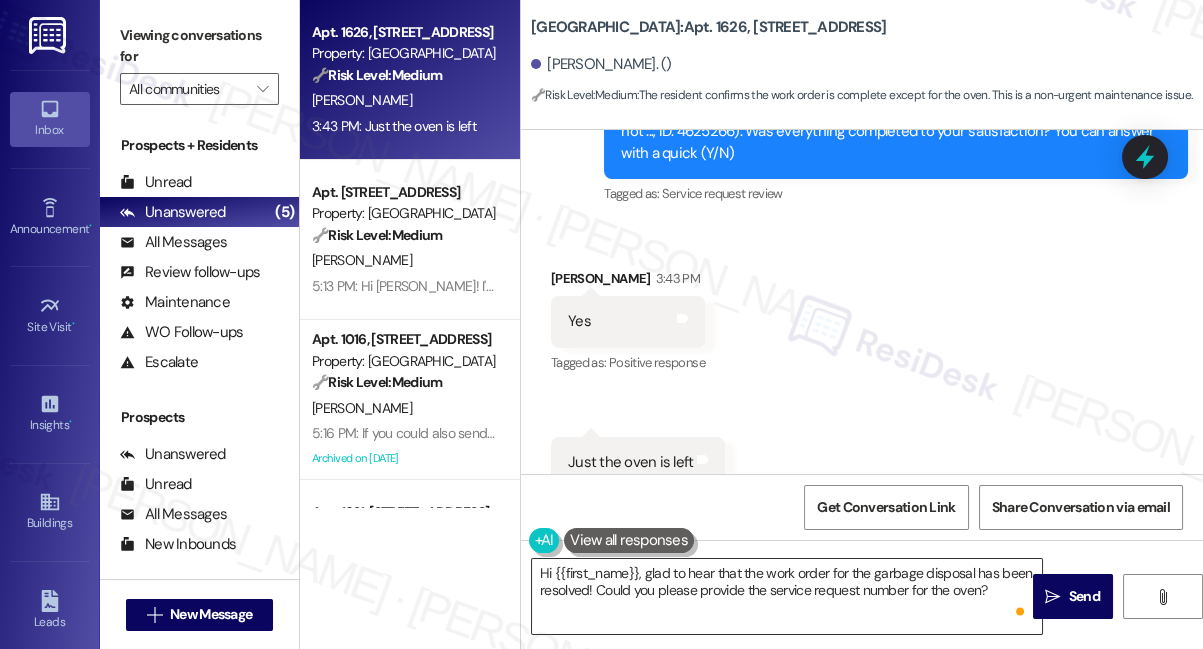 click on "Hi {{first_name}}, glad to hear that the work order for the garbage disposal has been resolved! Could you please provide the service request number for the oven?" at bounding box center [787, 596] 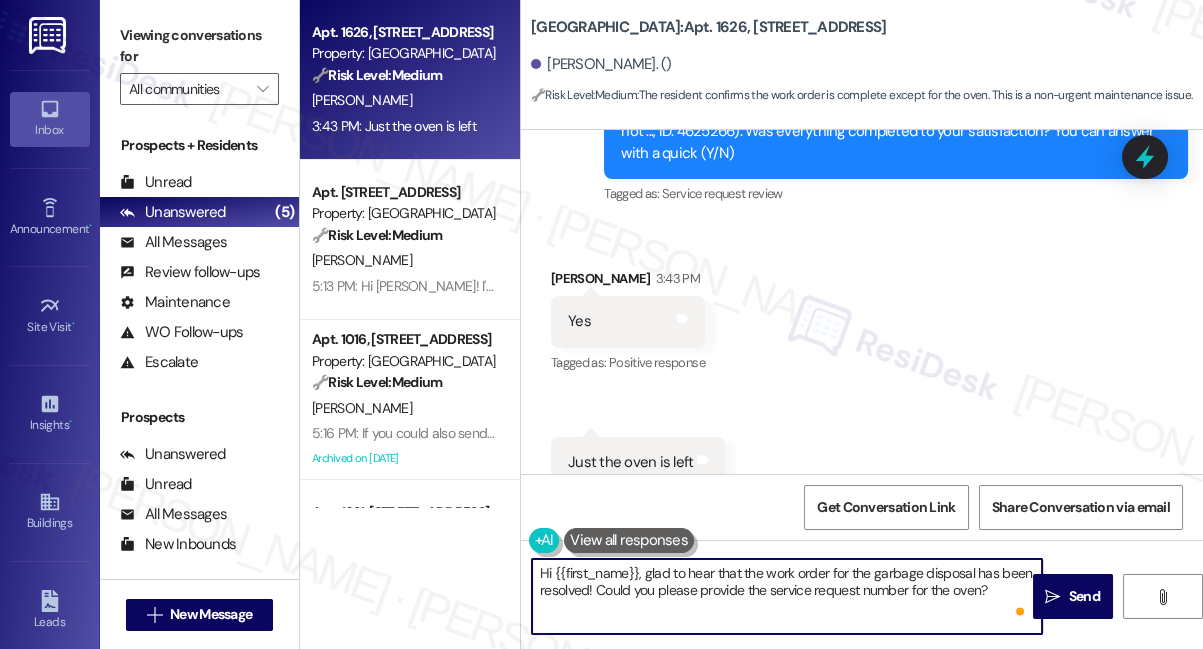 click on "Hi {{first_name}}, glad to hear that the work order for the garbage disposal has been resolved! Could you please provide the service request number for the oven?" at bounding box center (787, 596) 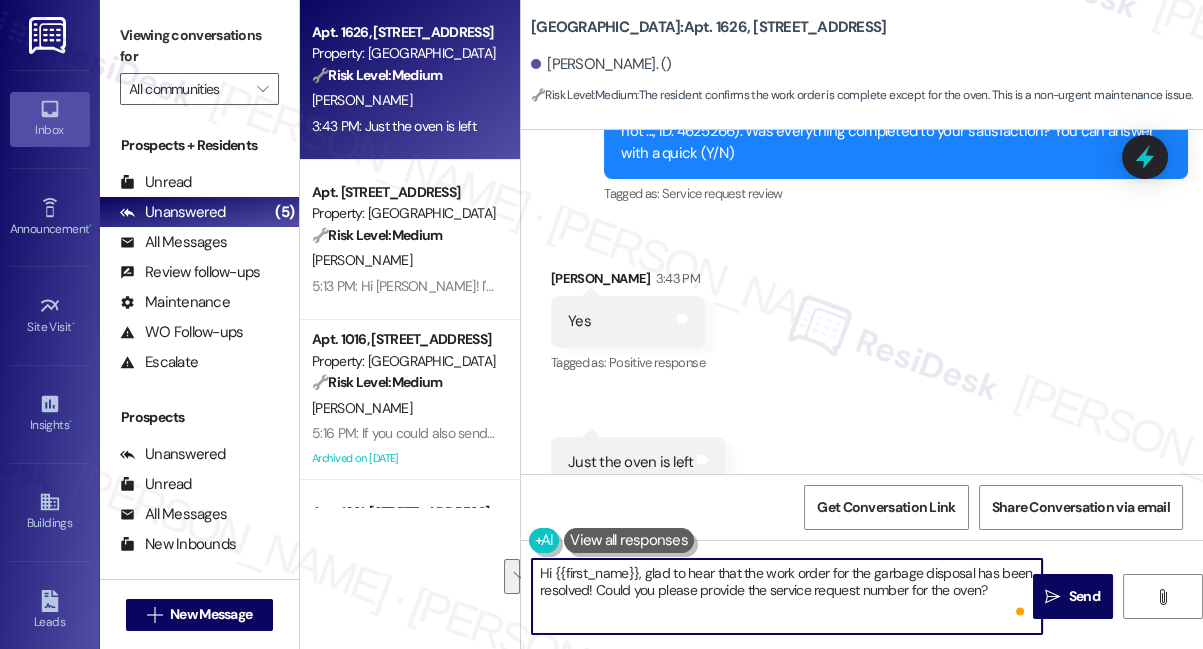 click on "Hi {{first_name}}, glad to hear that the work order for the garbage disposal has been resolved! Could you please provide the service request number for the oven?" at bounding box center [787, 596] 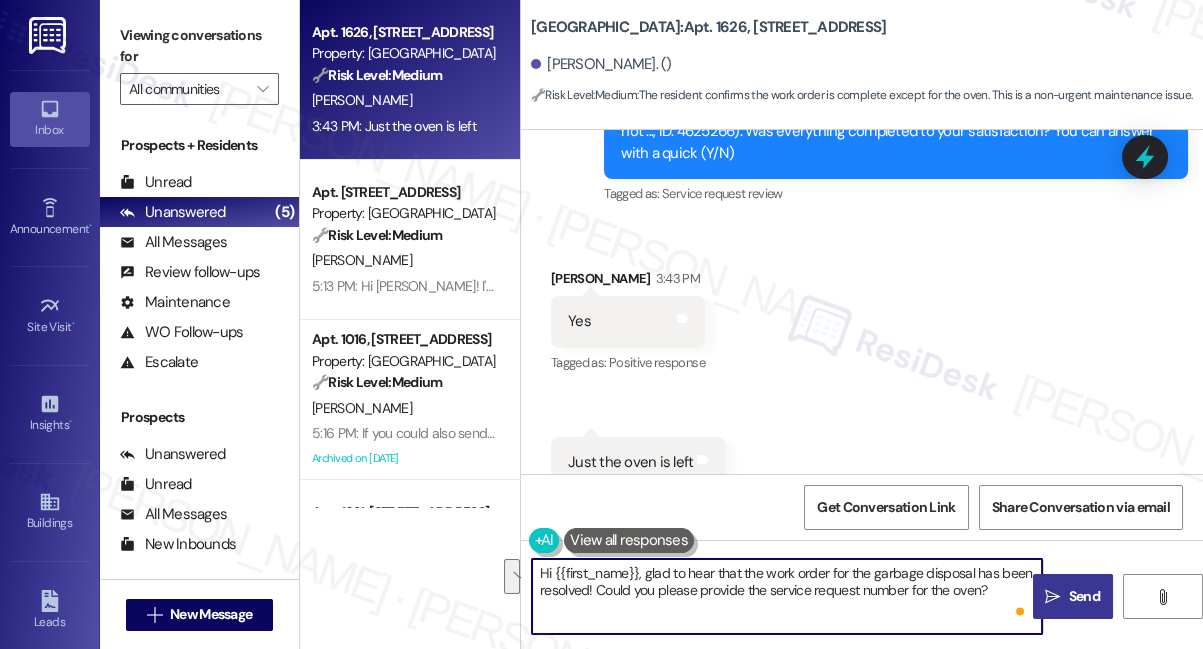 click on "" at bounding box center [1052, 597] 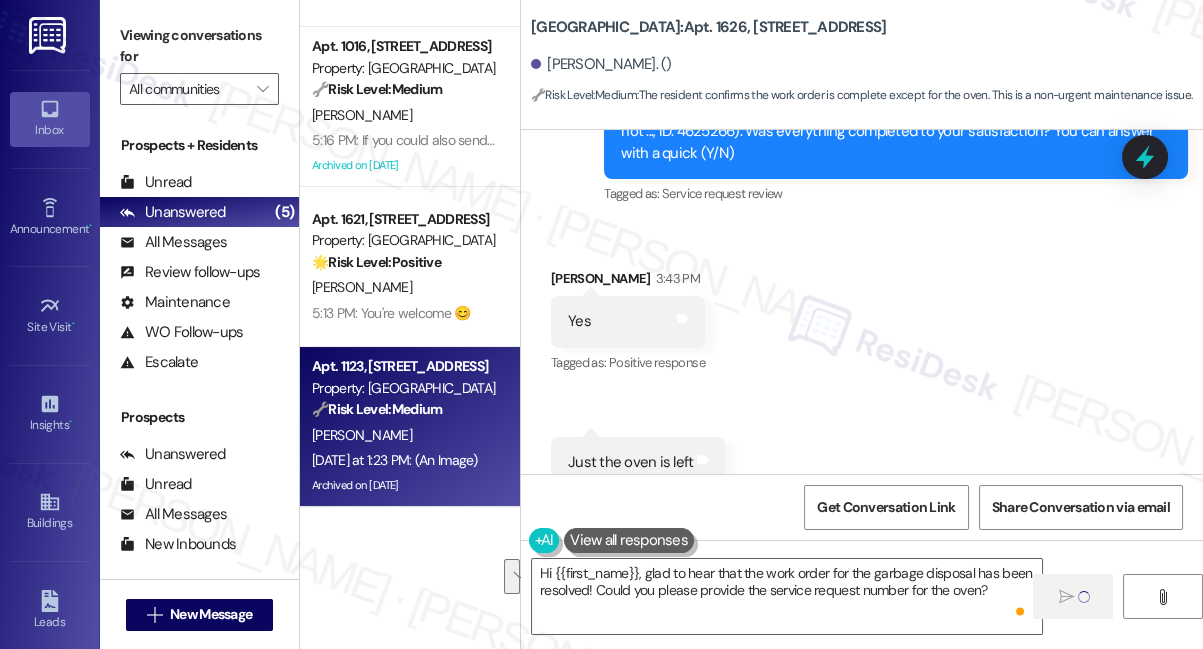 type 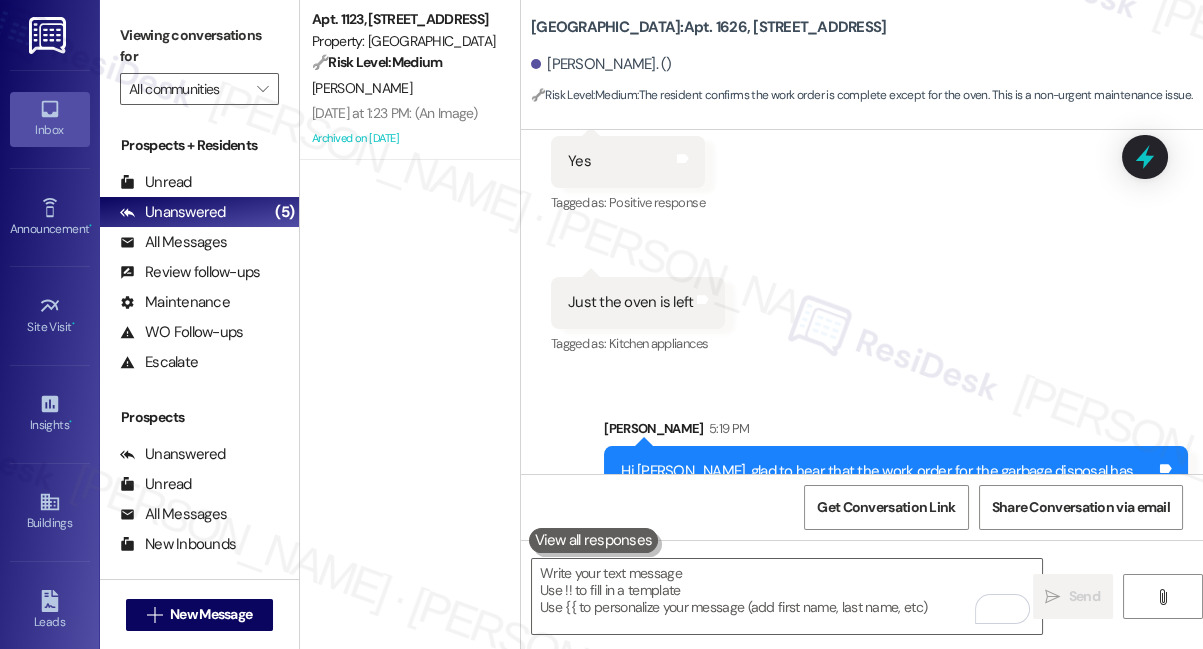 click on "Hi Alexander, glad to hear that the work order for the garbage disposal has been resolved! Could you please provide the service request number for the oven?" at bounding box center (888, 482) 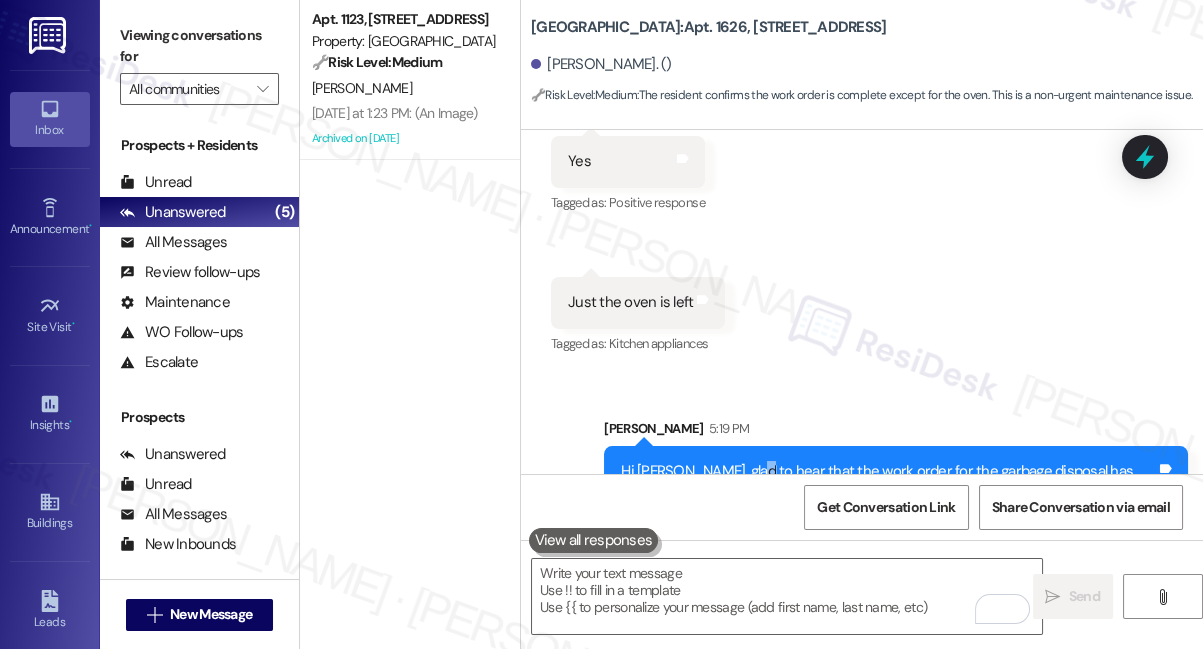 click on "Hi Alexander, glad to hear that the work order for the garbage disposal has been resolved! Could you please provide the service request number for the oven?" at bounding box center [888, 482] 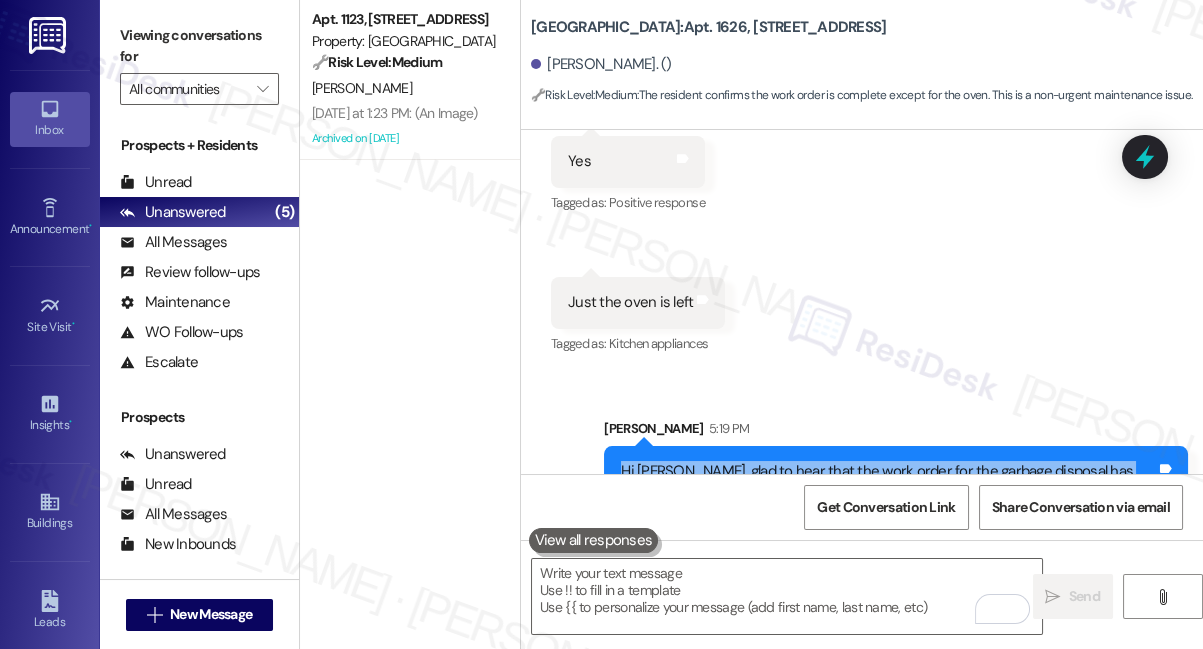 click on "Hi Alexander, glad to hear that the work order for the garbage disposal has been resolved! Could you please provide the service request number for the oven?" at bounding box center (888, 482) 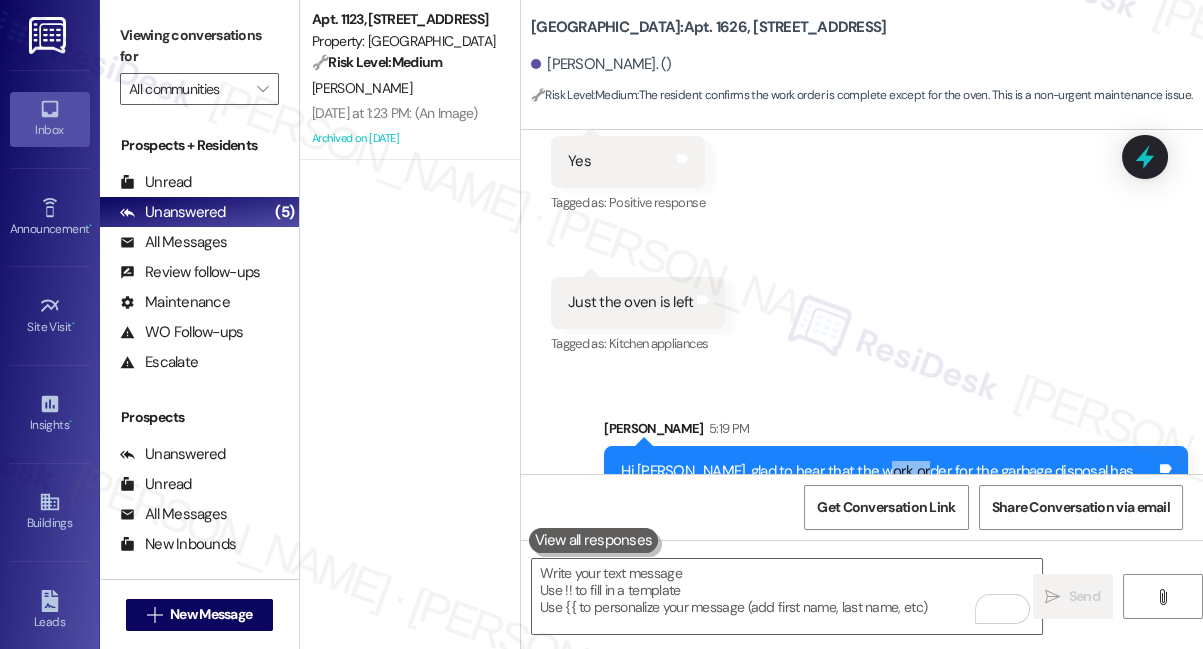 click on "Hi Alexander, glad to hear that the work order for the garbage disposal has been resolved! Could you please provide the service request number for the oven?" at bounding box center (888, 482) 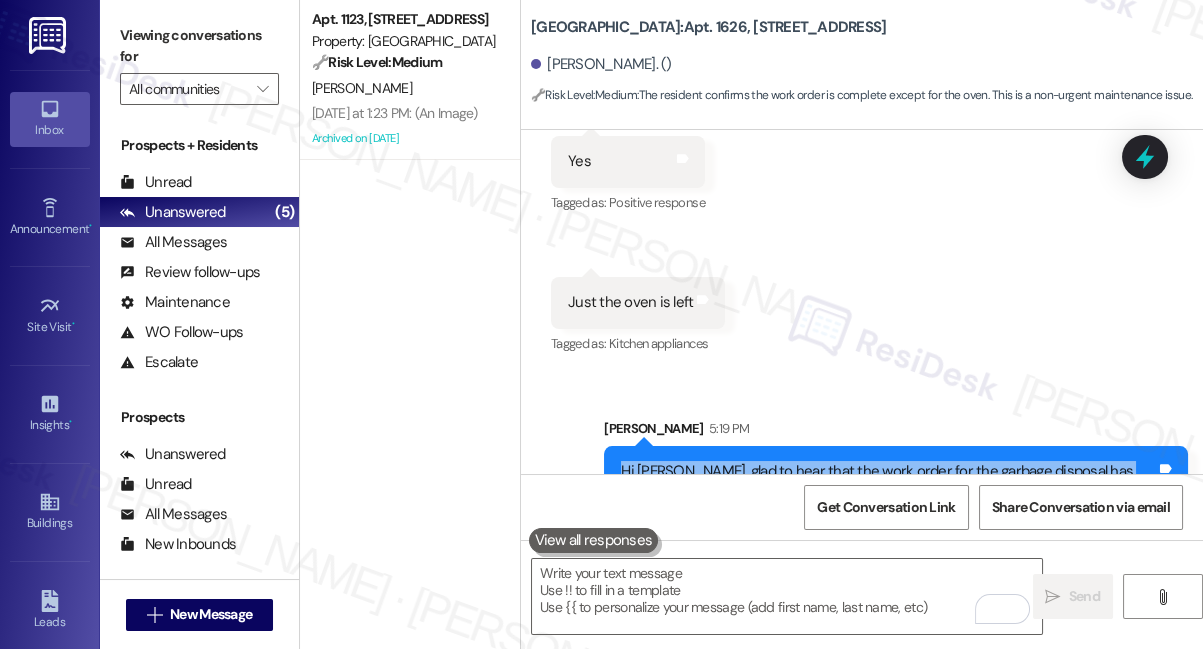click on "Hi Alexander, glad to hear that the work order for the garbage disposal has been resolved! Could you please provide the service request number for the oven?" at bounding box center [888, 482] 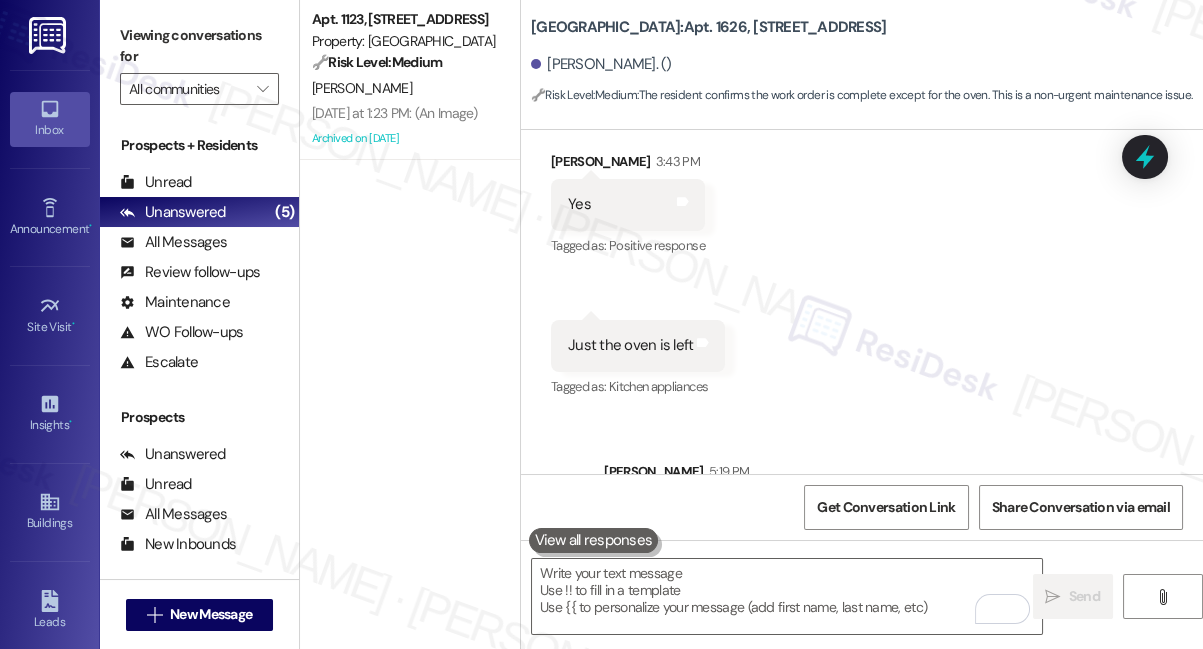 scroll, scrollTop: 30832, scrollLeft: 0, axis: vertical 